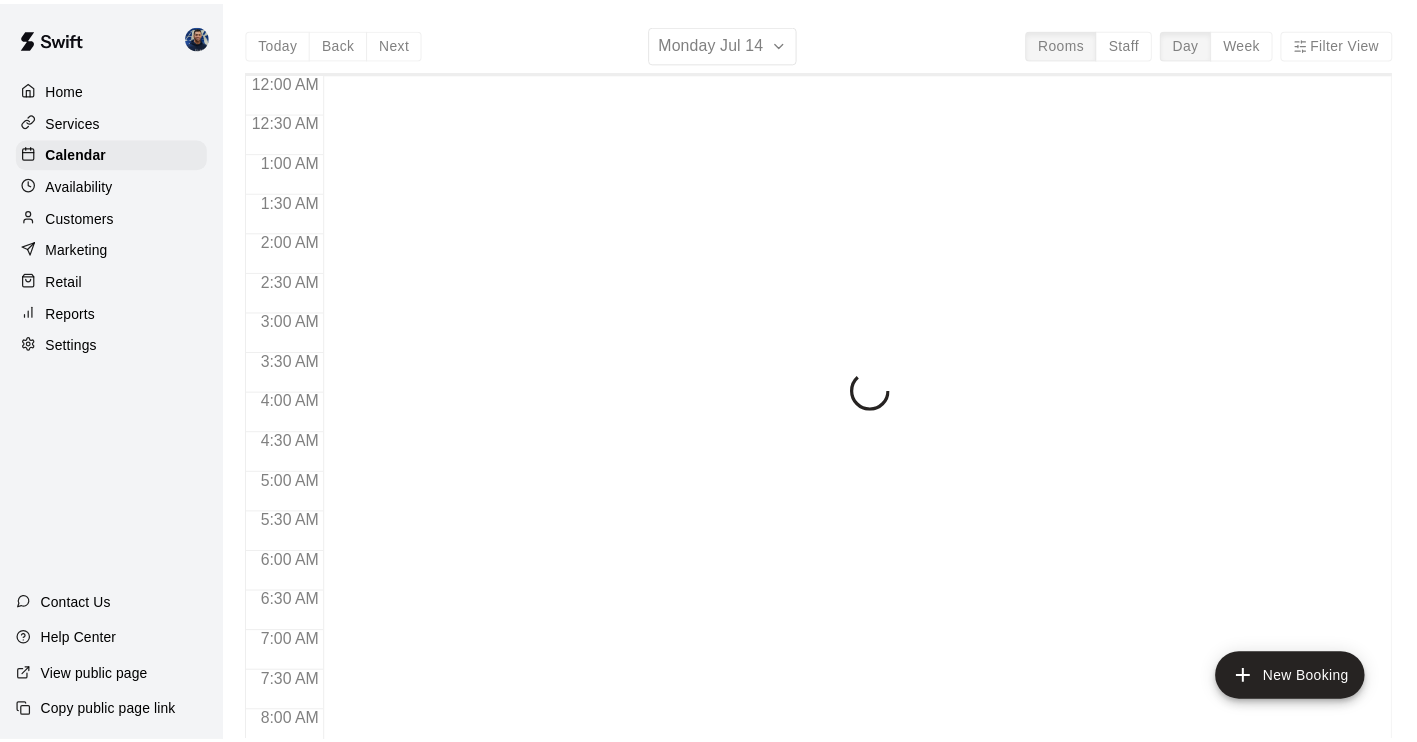 scroll, scrollTop: 0, scrollLeft: 0, axis: both 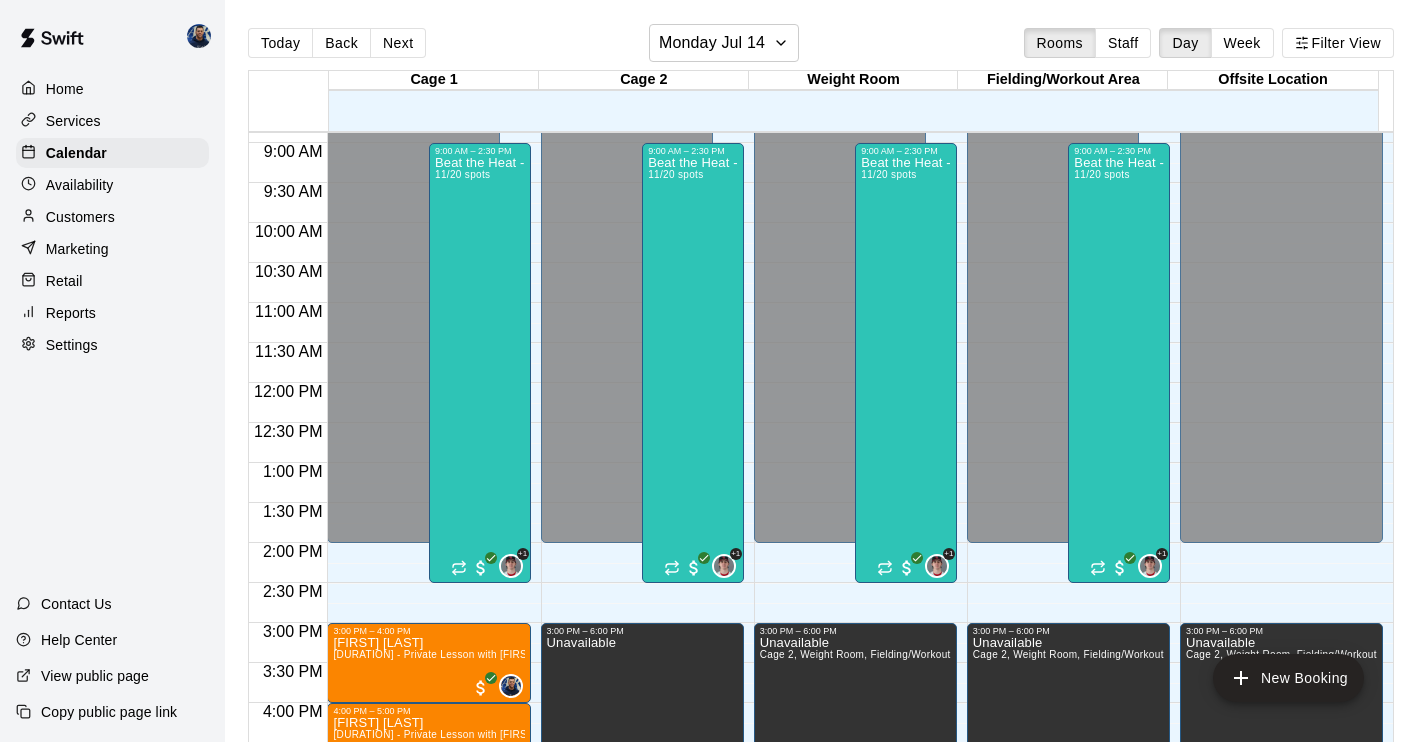 click on "Services" at bounding box center [73, 121] 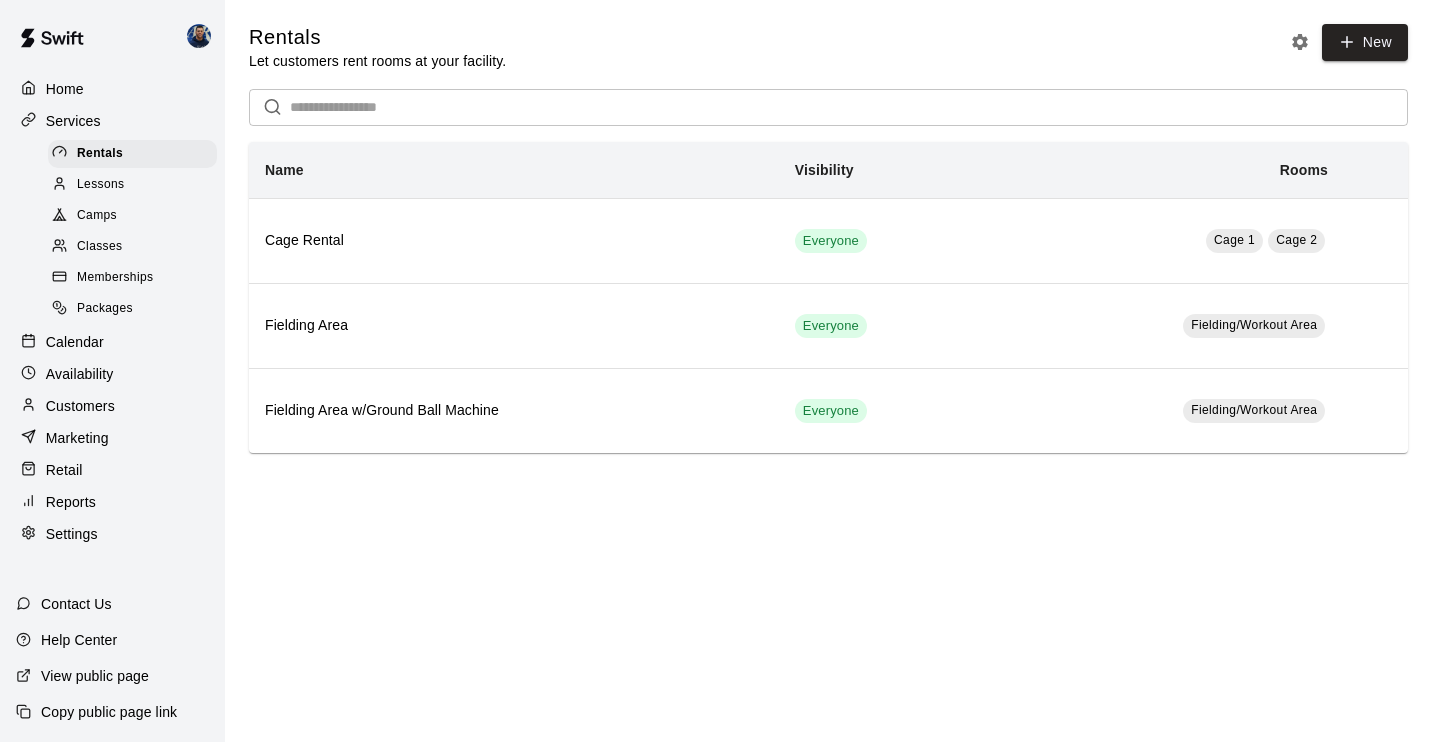 click on "Customers" at bounding box center [80, 406] 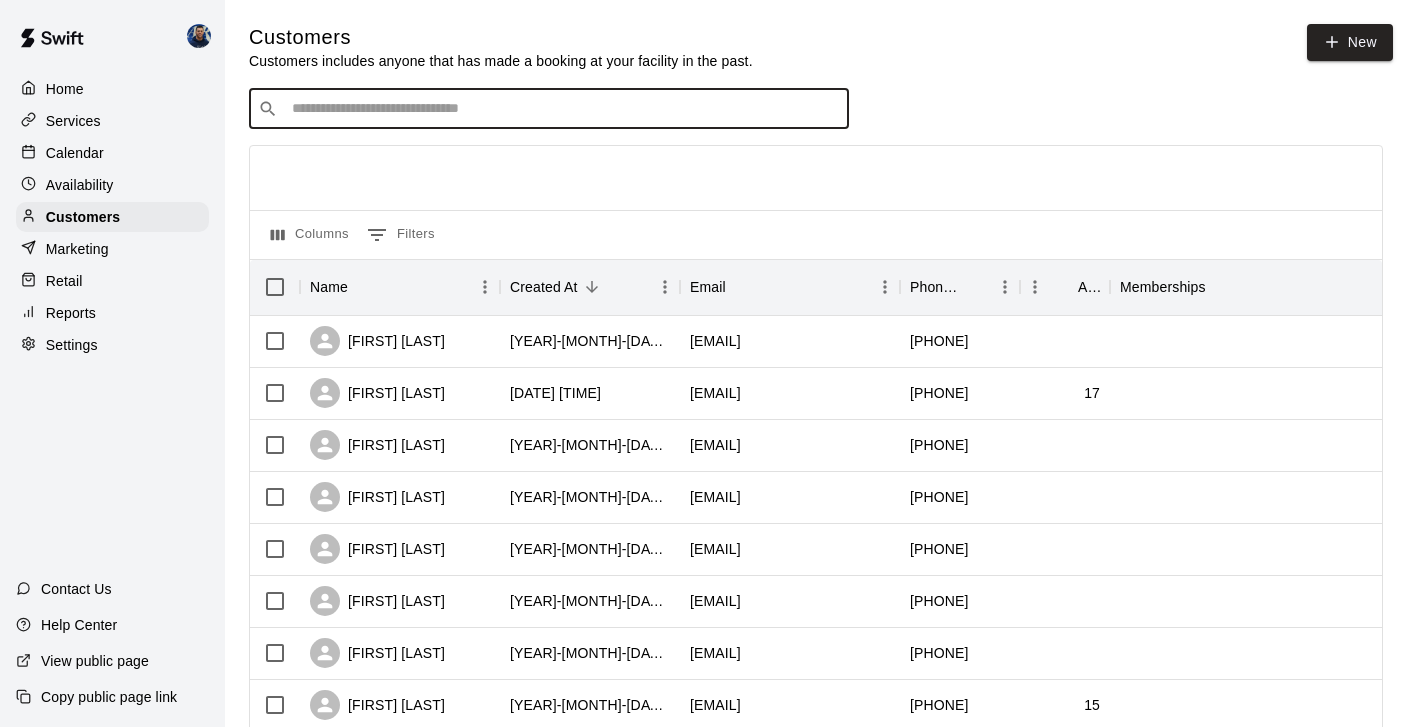 click at bounding box center [563, 109] 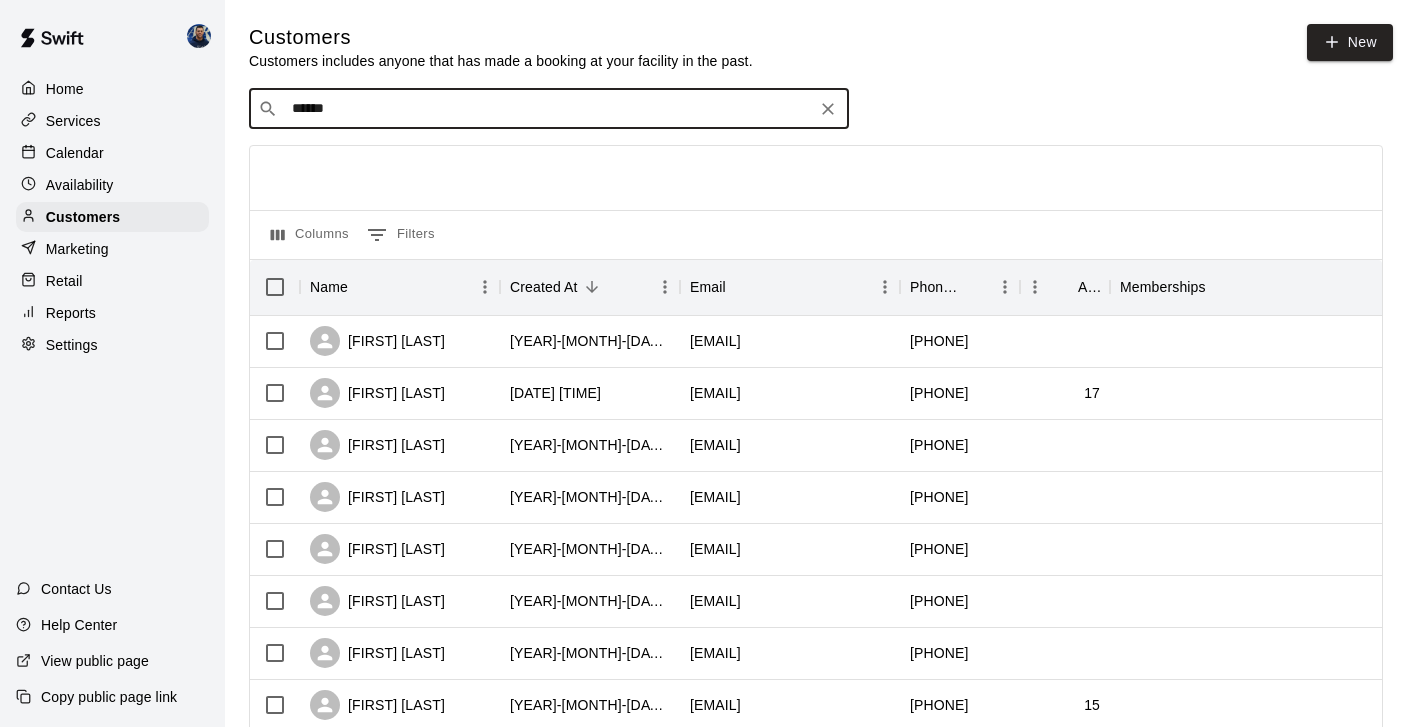 type on "*******" 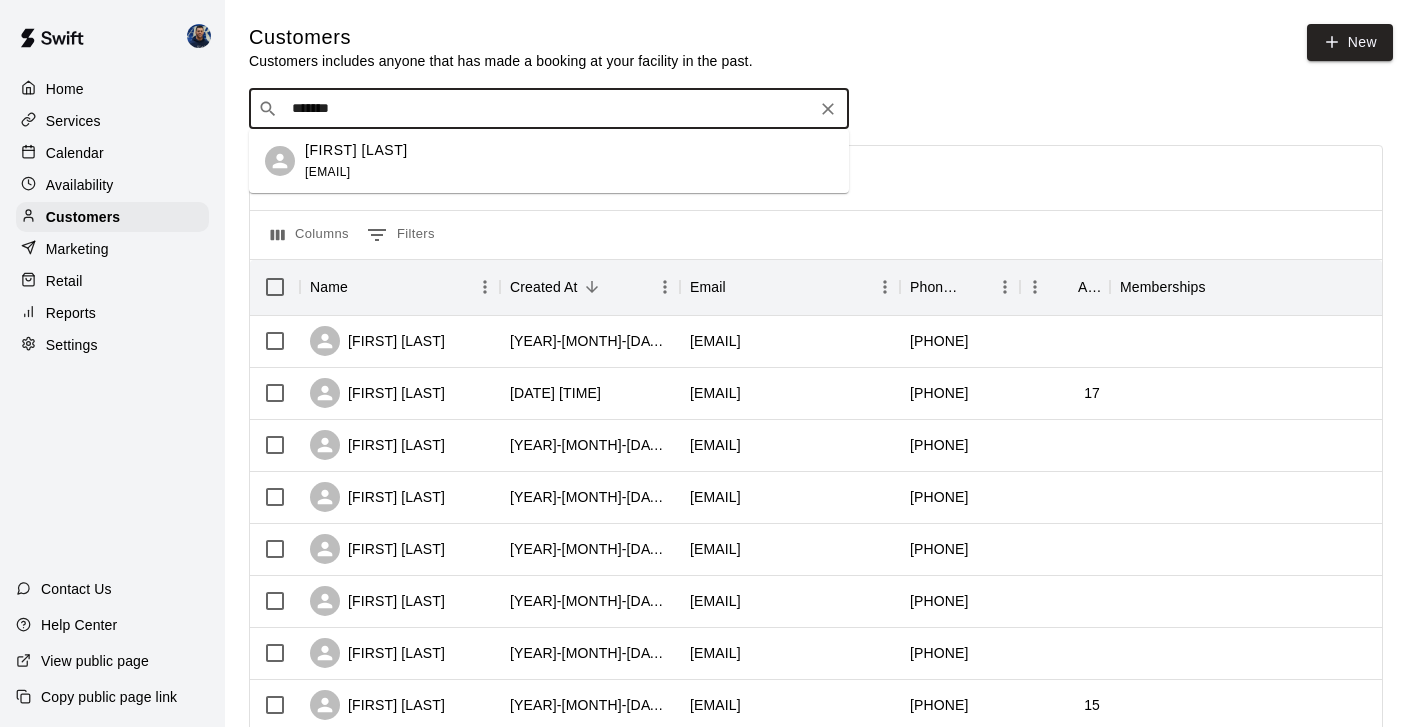 click on "[FIRST] [LAST]" at bounding box center (356, 150) 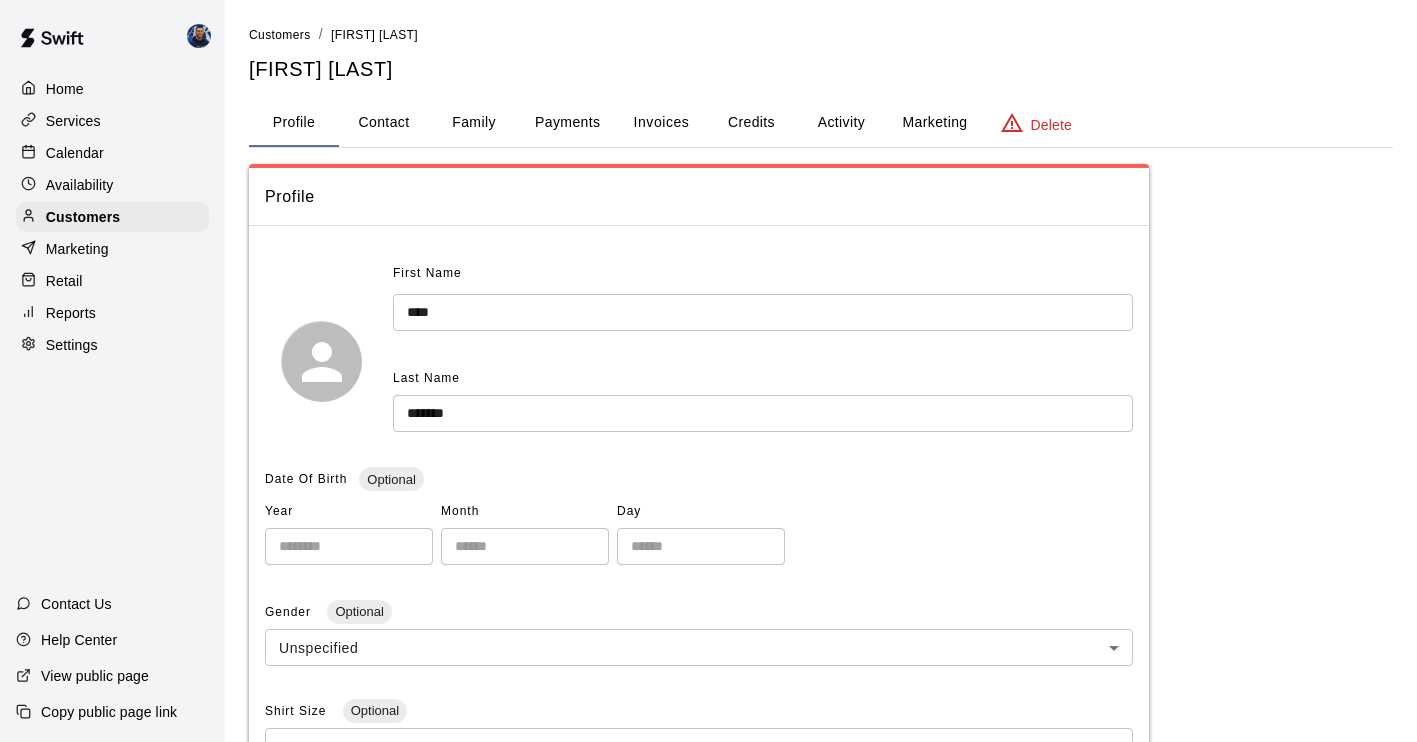 click on "Activity" at bounding box center [841, 123] 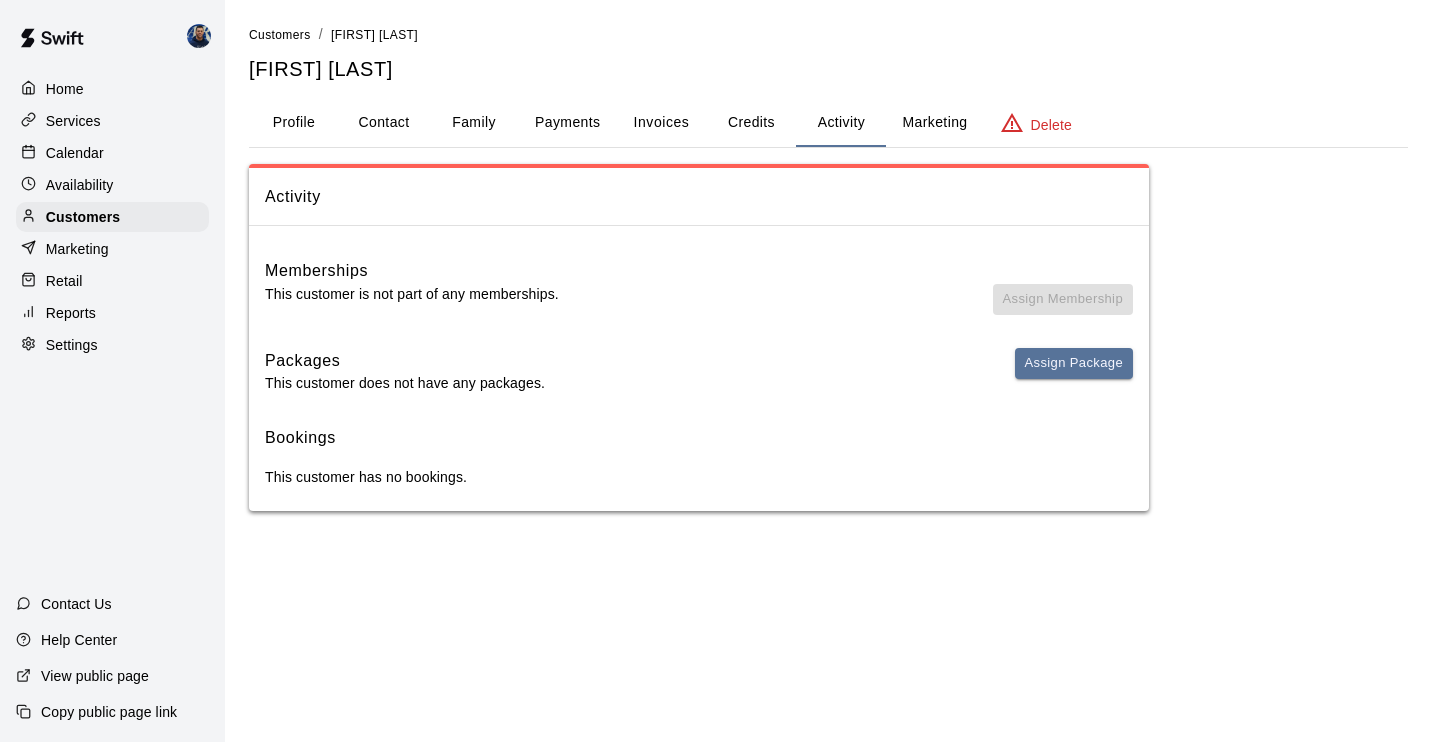 click on "Credits" at bounding box center (751, 123) 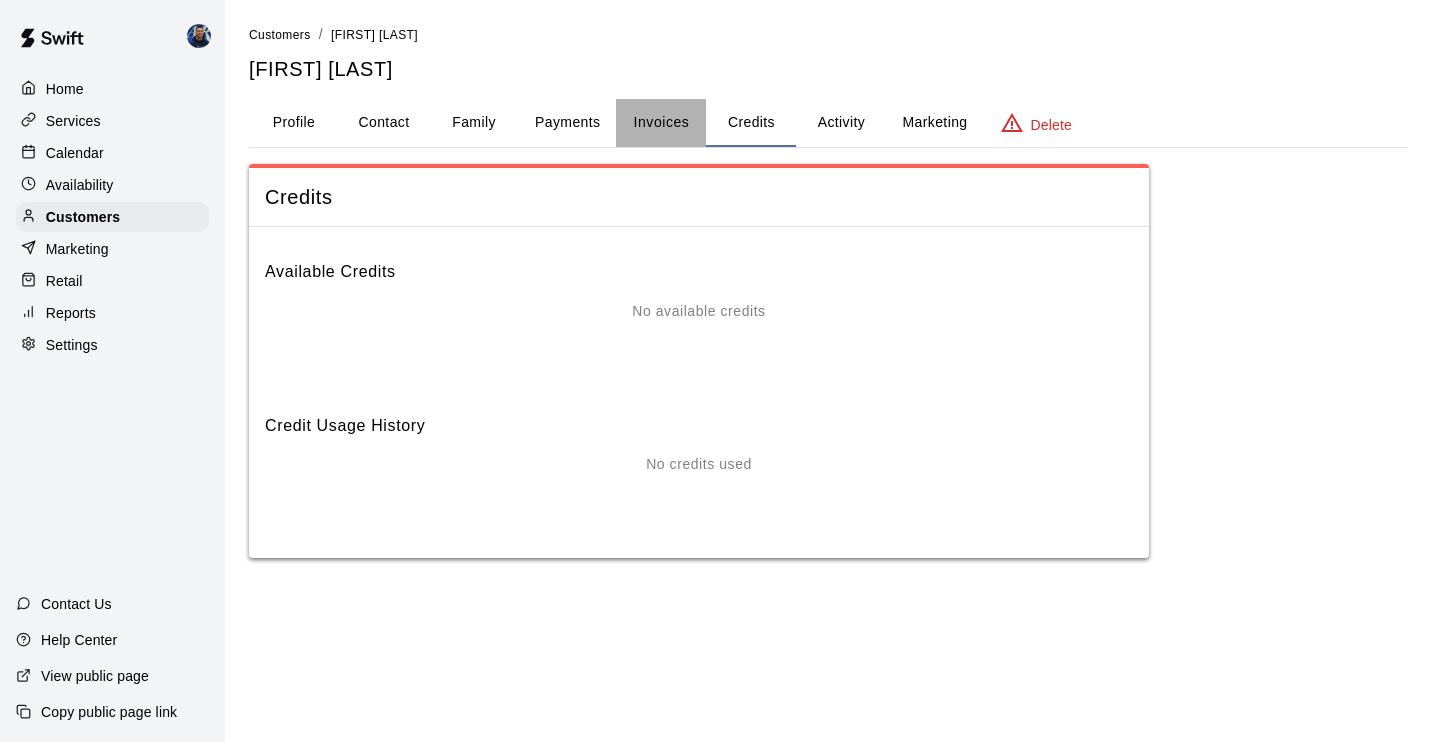 click on "Invoices" at bounding box center [662, 122] 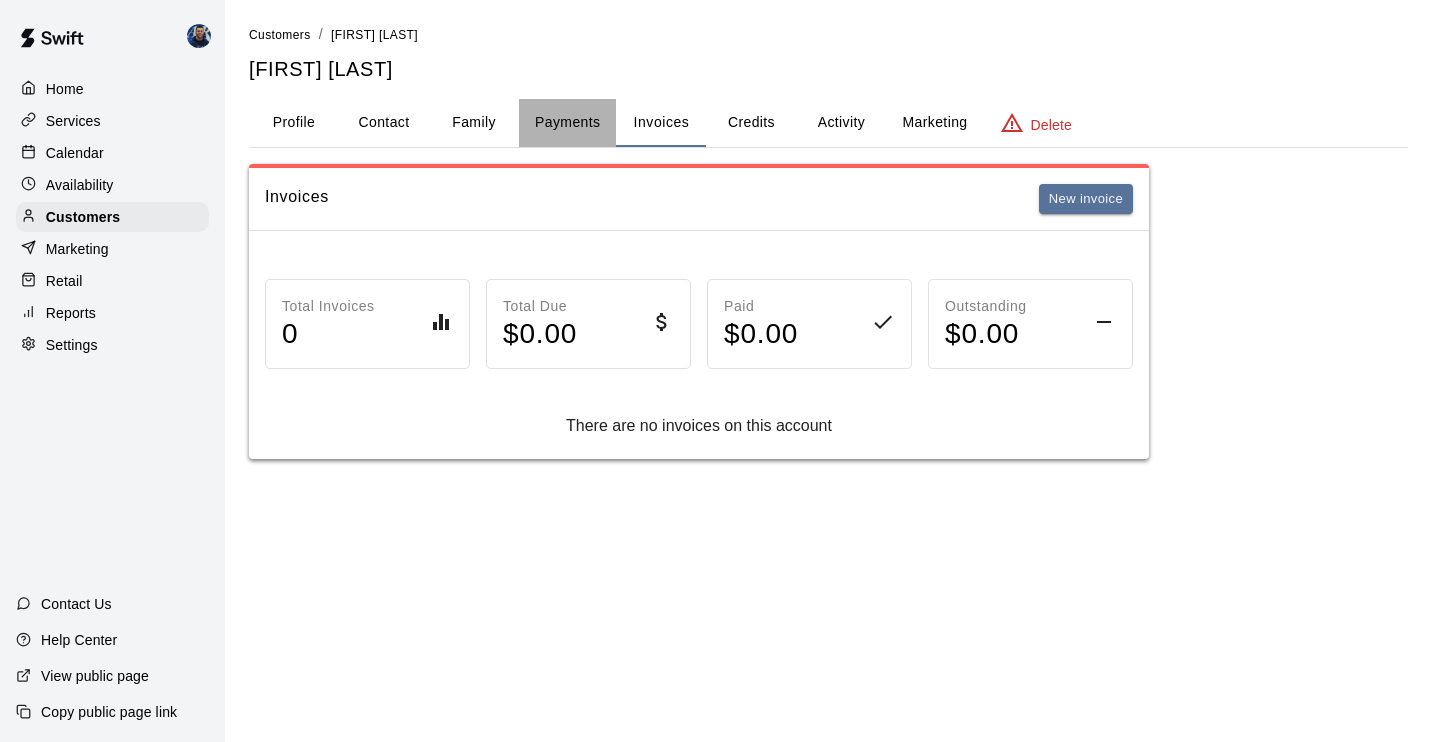 click on "Payments" at bounding box center [567, 123] 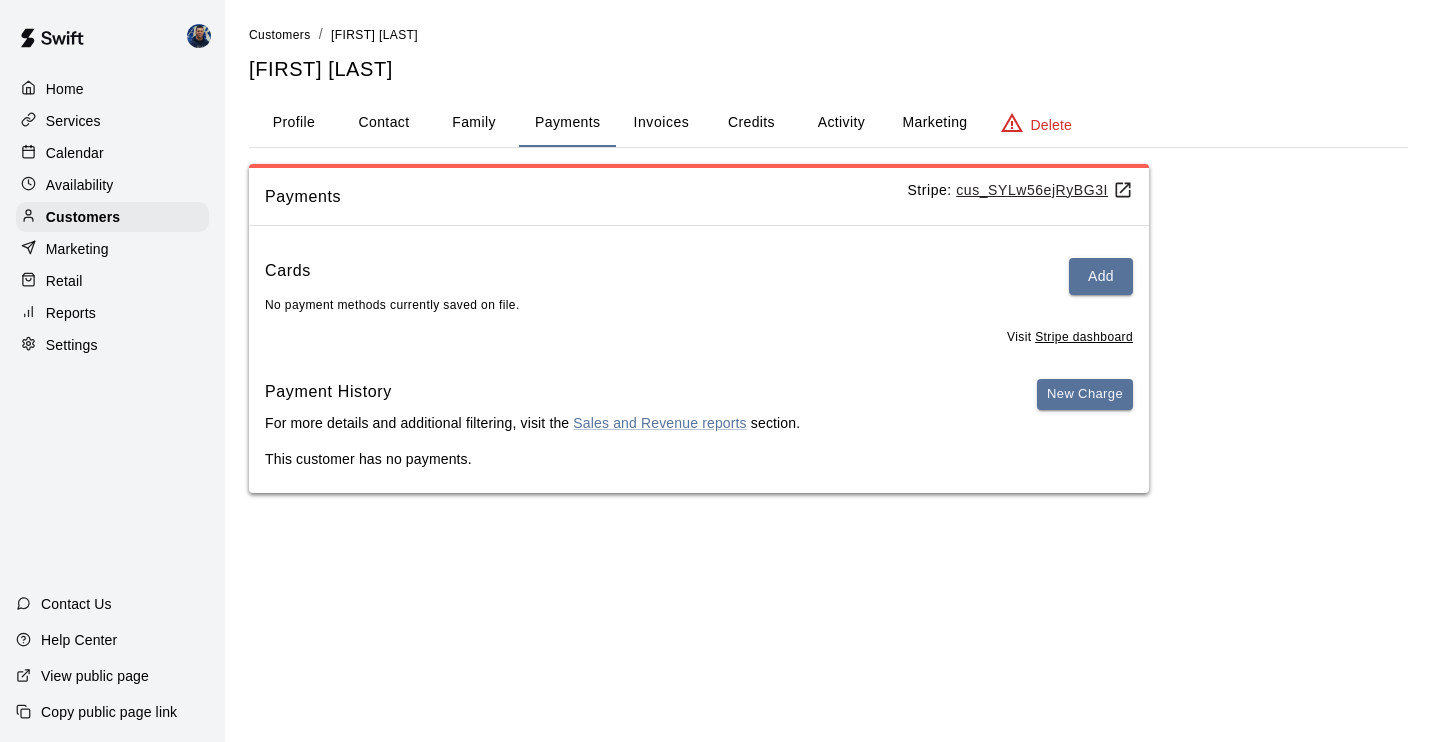 click on "Services" at bounding box center [112, 121] 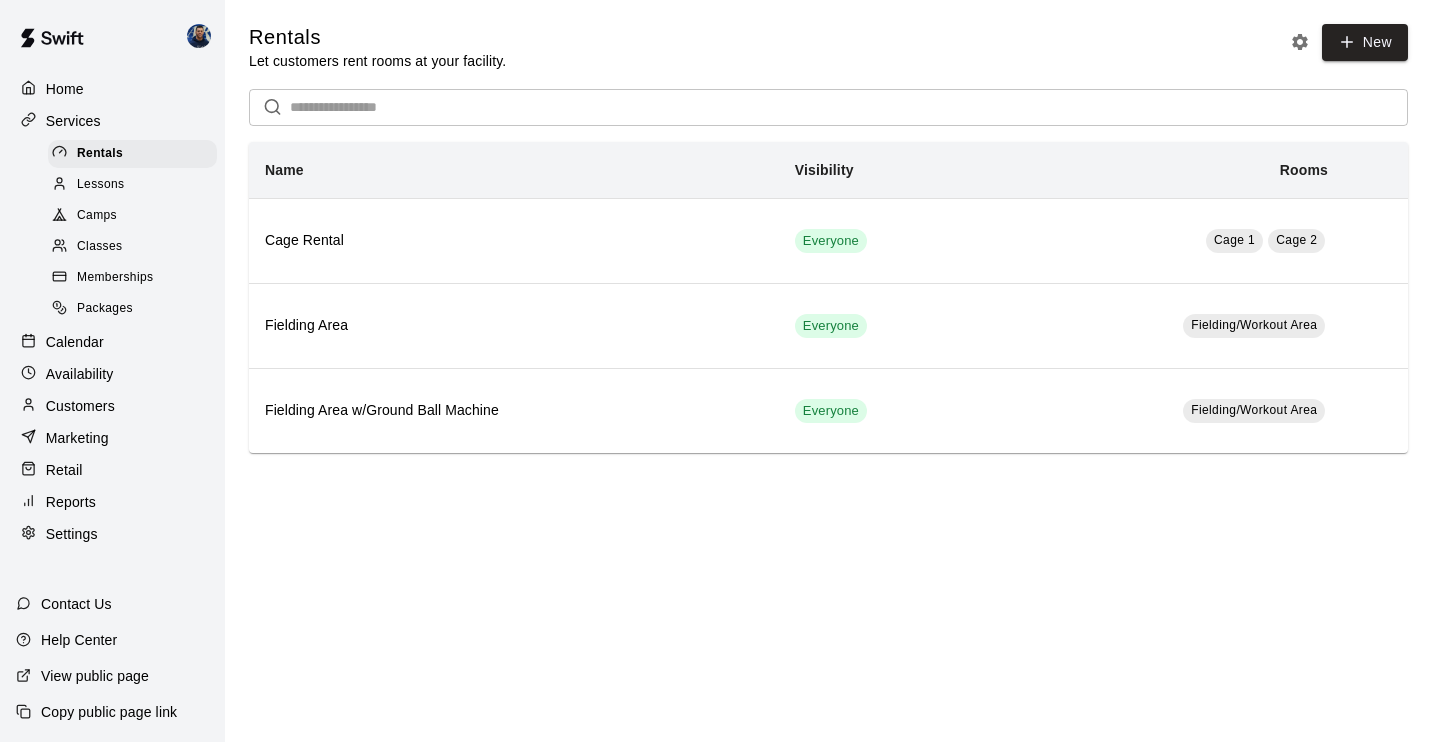 click on "Packages" at bounding box center [105, 309] 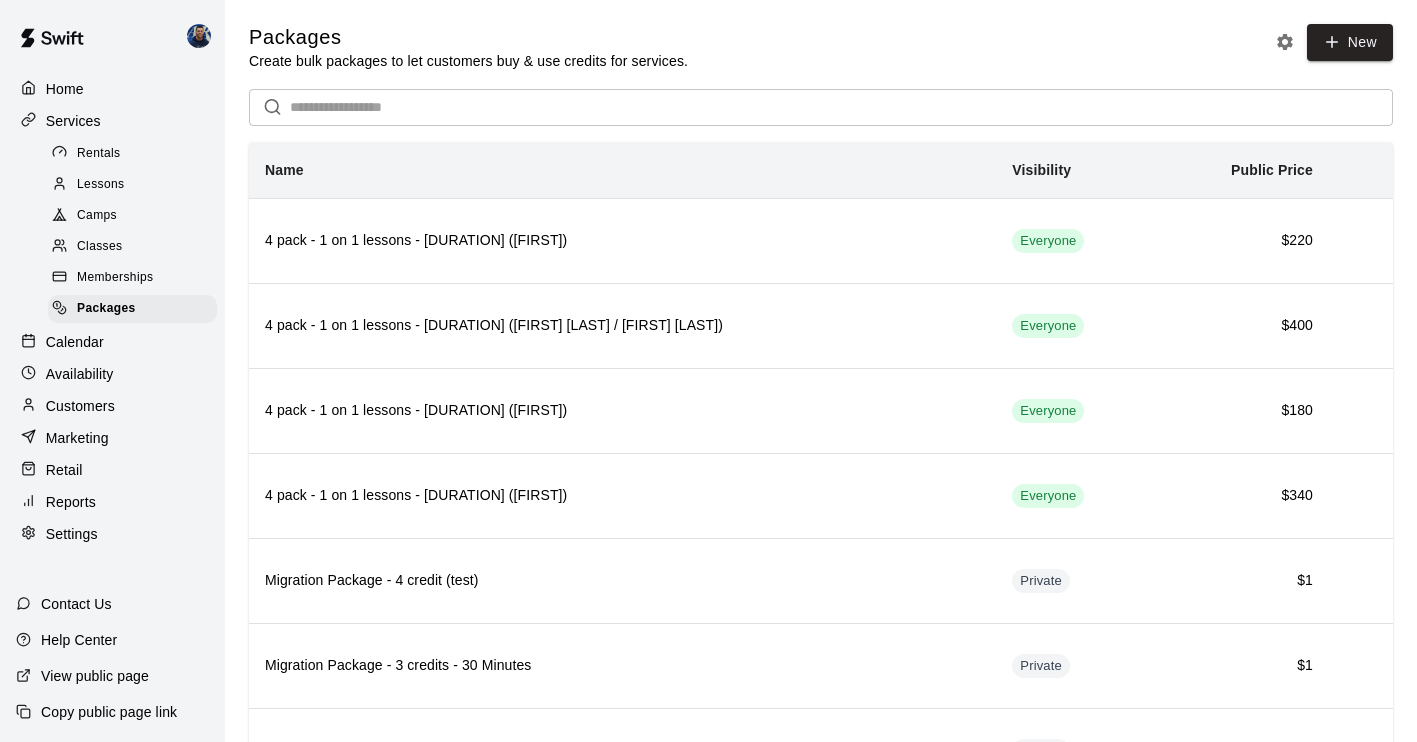 click on "Classes" at bounding box center [99, 247] 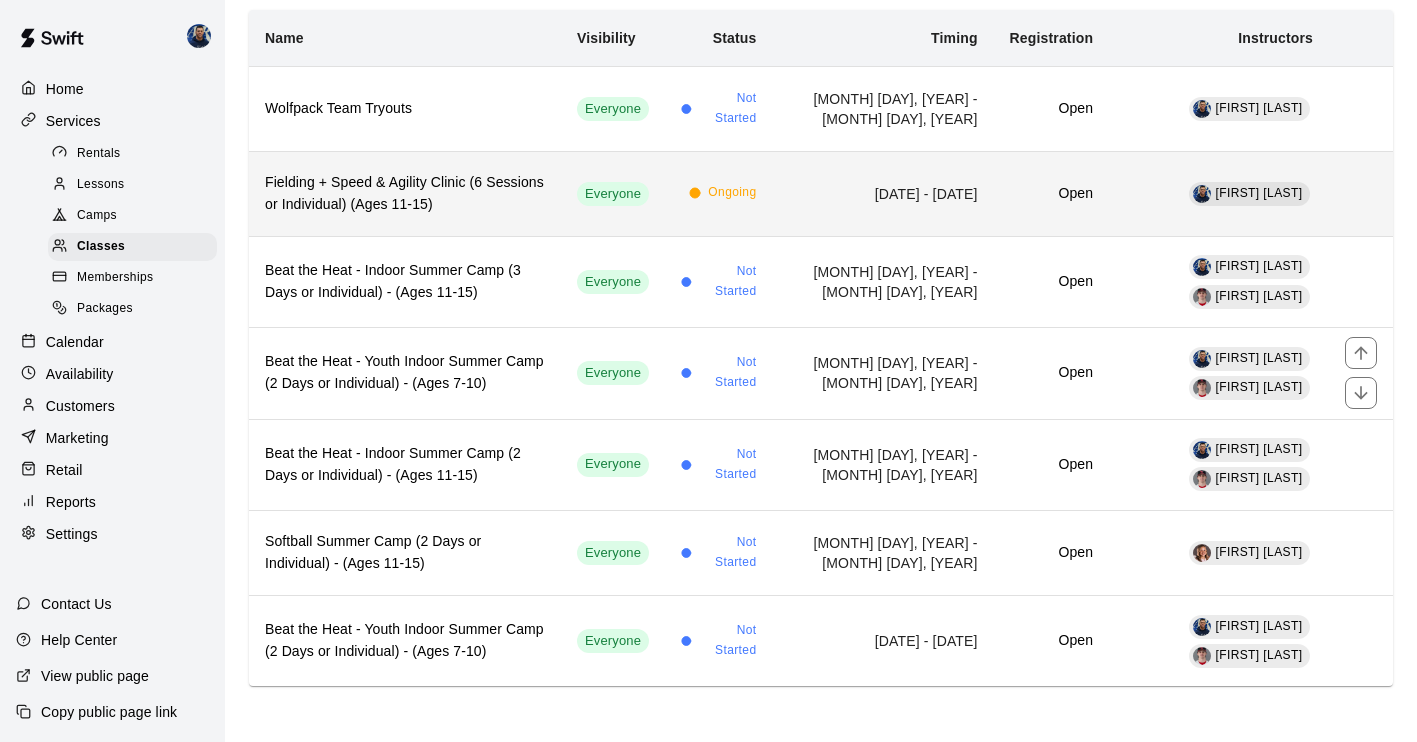 scroll, scrollTop: 0, scrollLeft: 0, axis: both 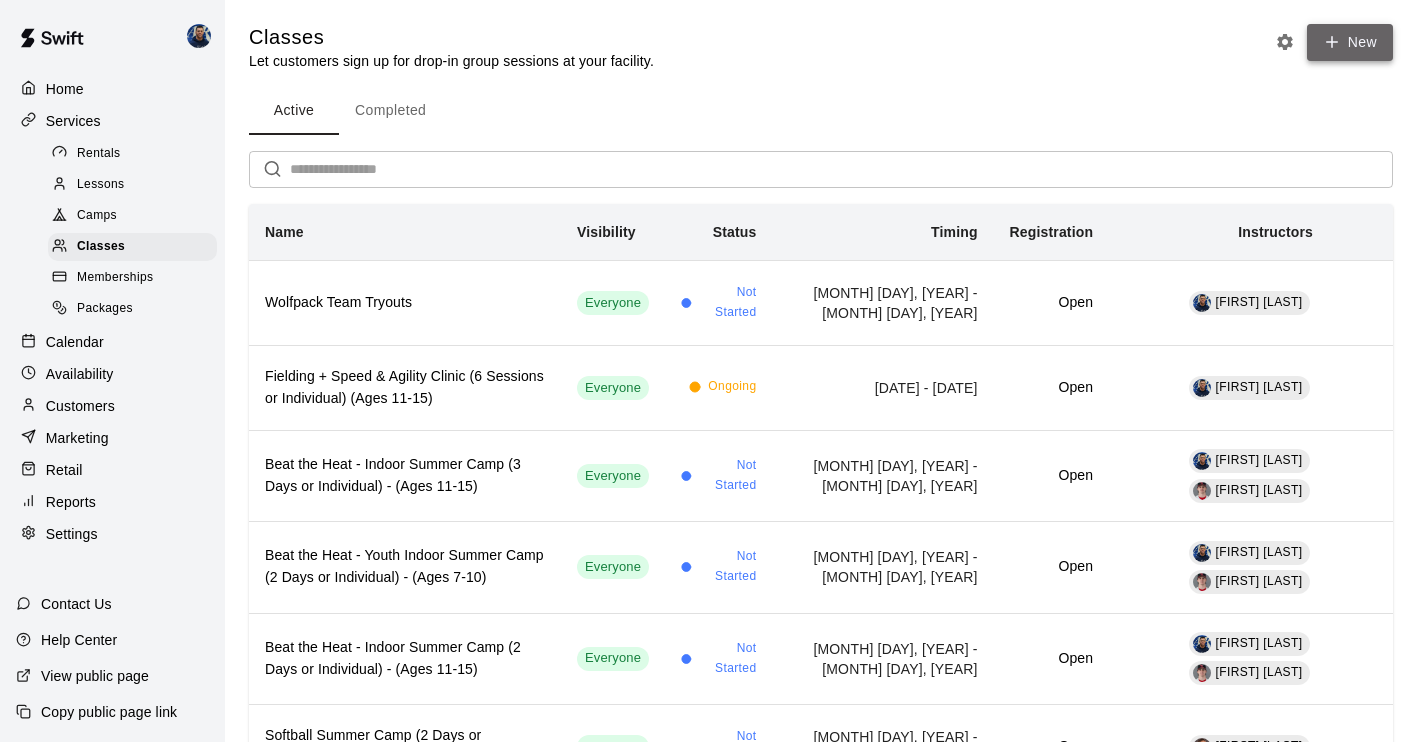 click on "New" at bounding box center [1350, 42] 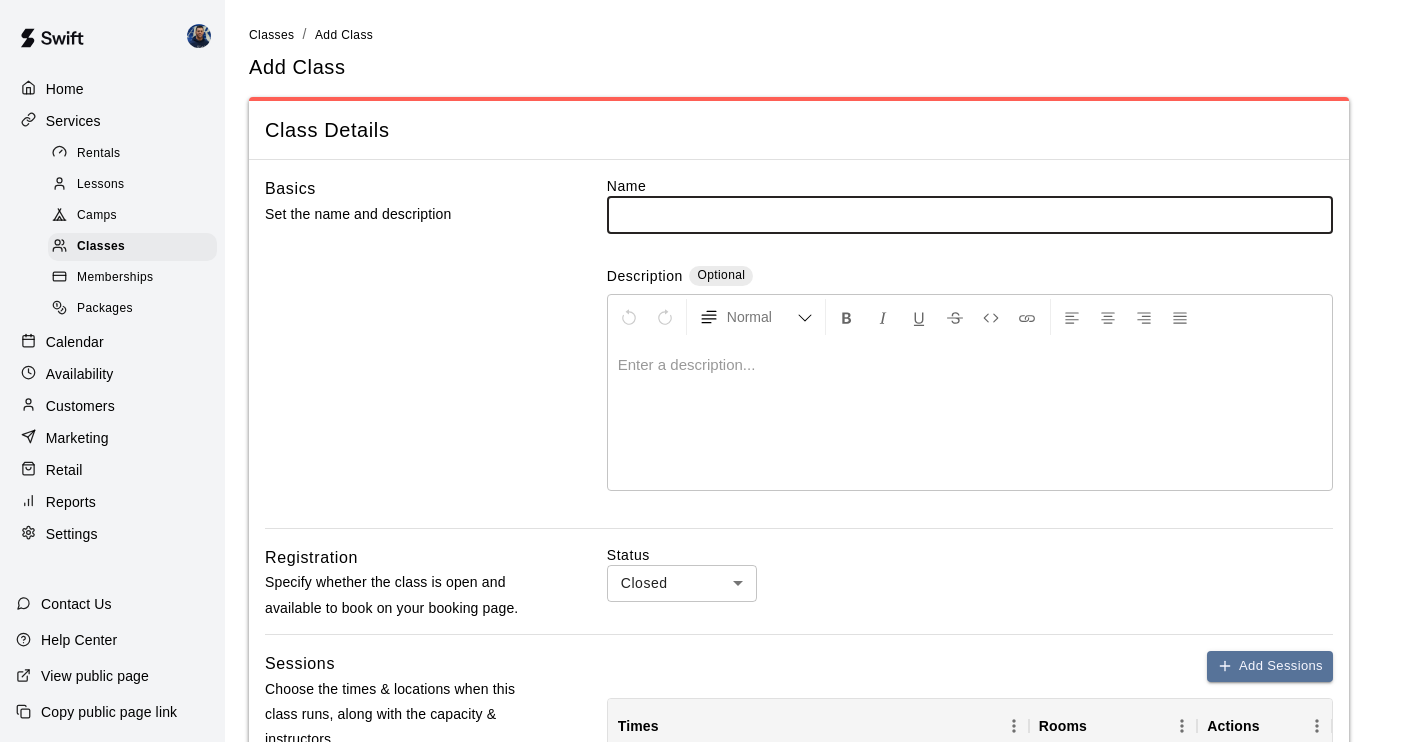 type on "**********" 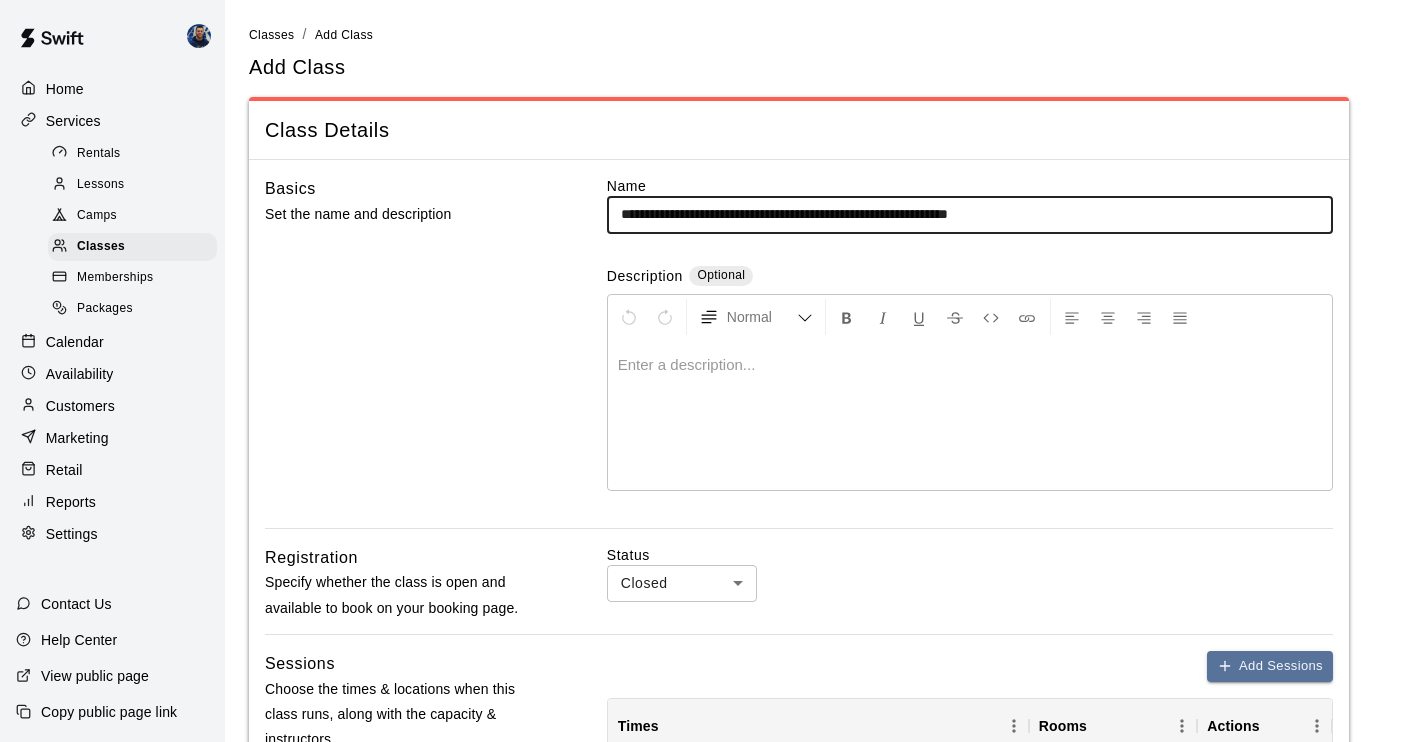 click on "**********" at bounding box center (970, 214) 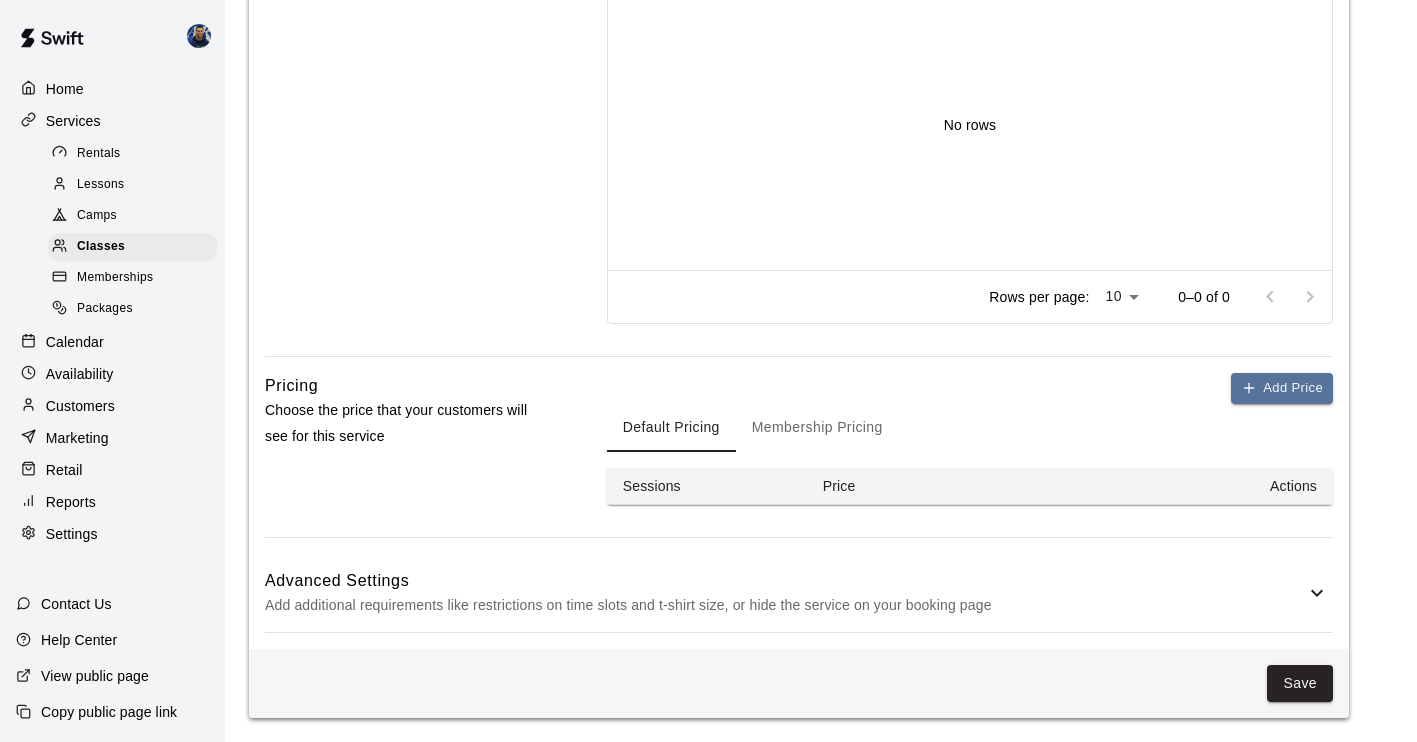 scroll, scrollTop: 0, scrollLeft: 0, axis: both 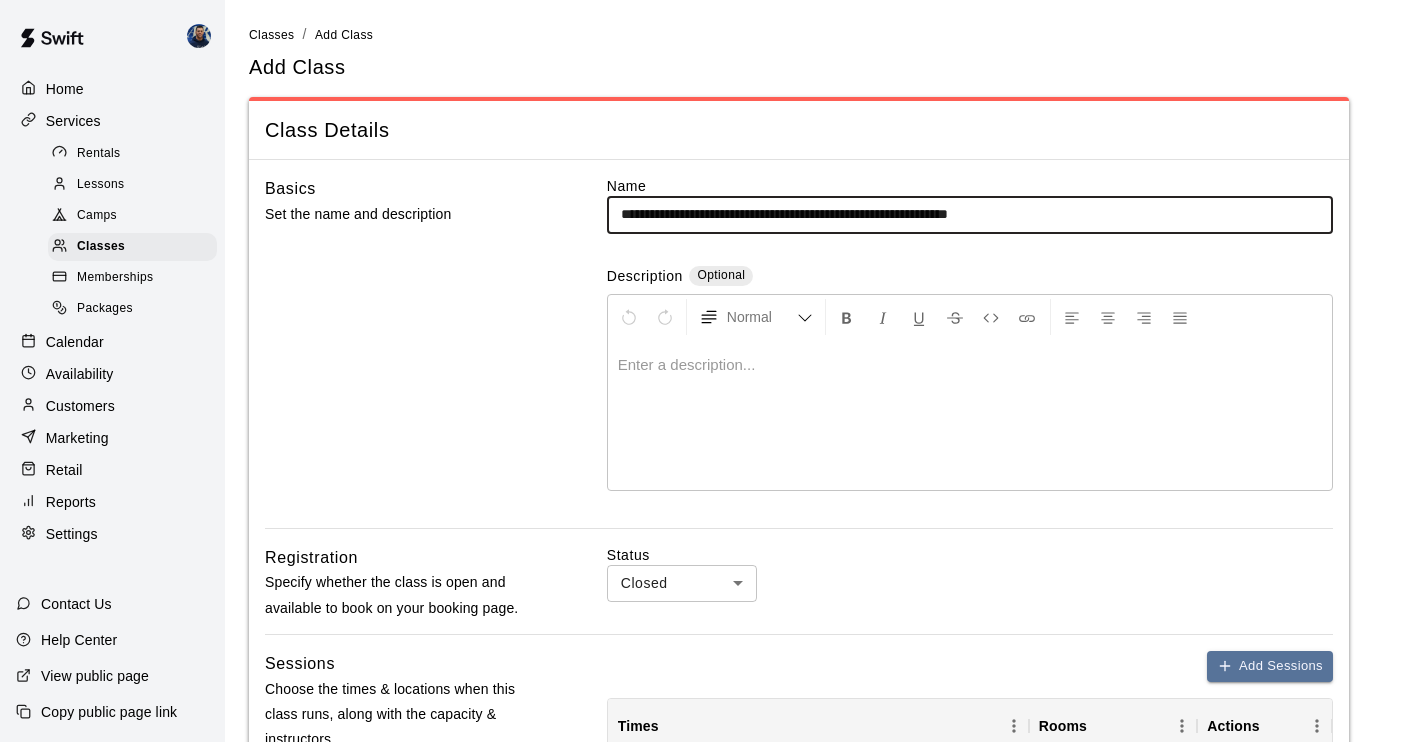 click on "**********" at bounding box center [970, 214] 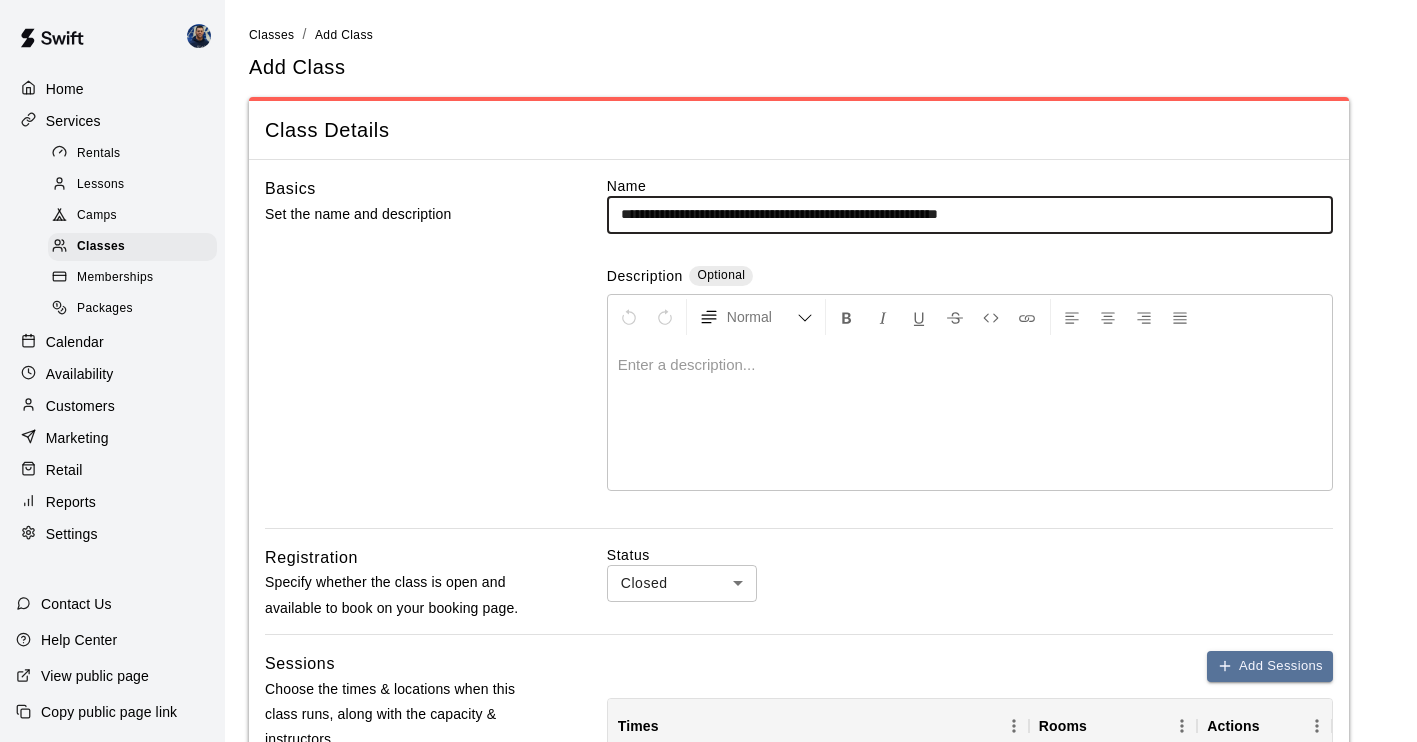 drag, startPoint x: 1116, startPoint y: 209, endPoint x: 615, endPoint y: 211, distance: 501.004 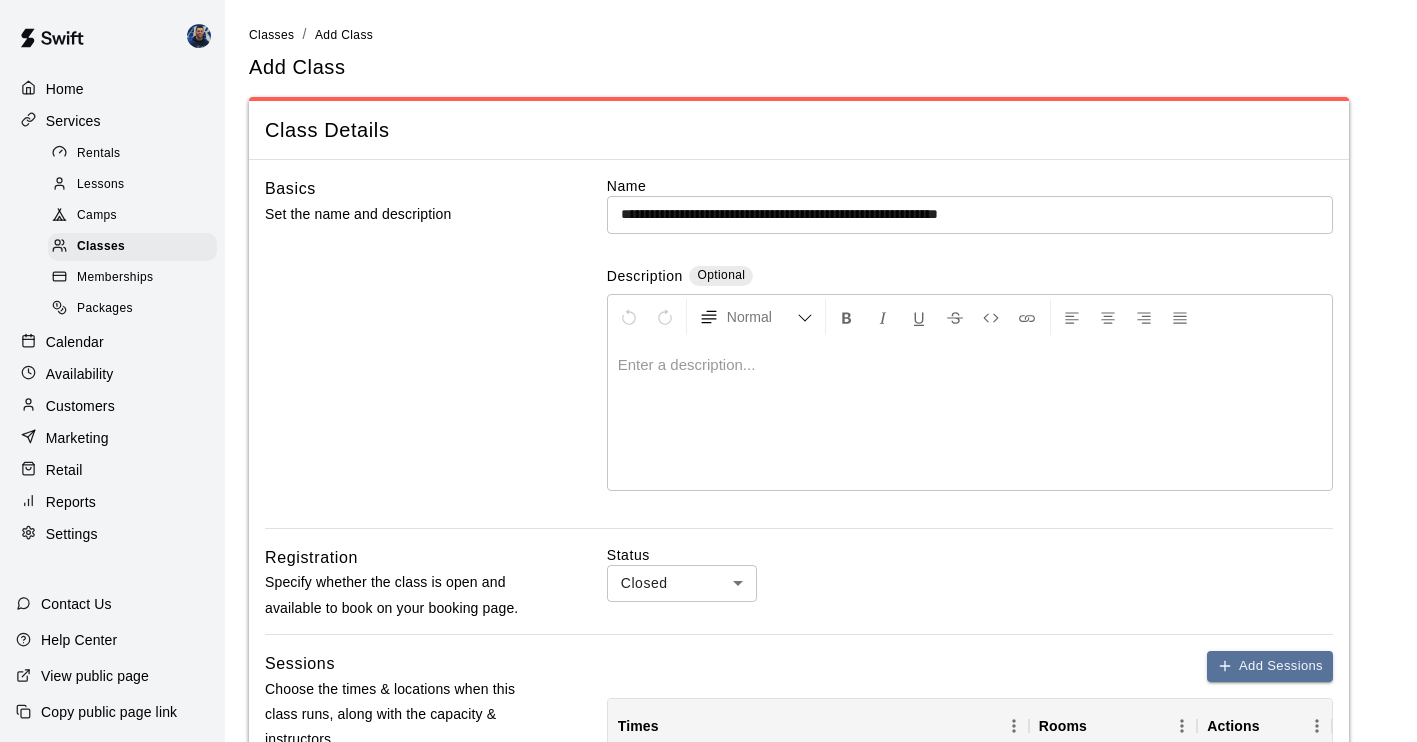 click at bounding box center [970, 415] 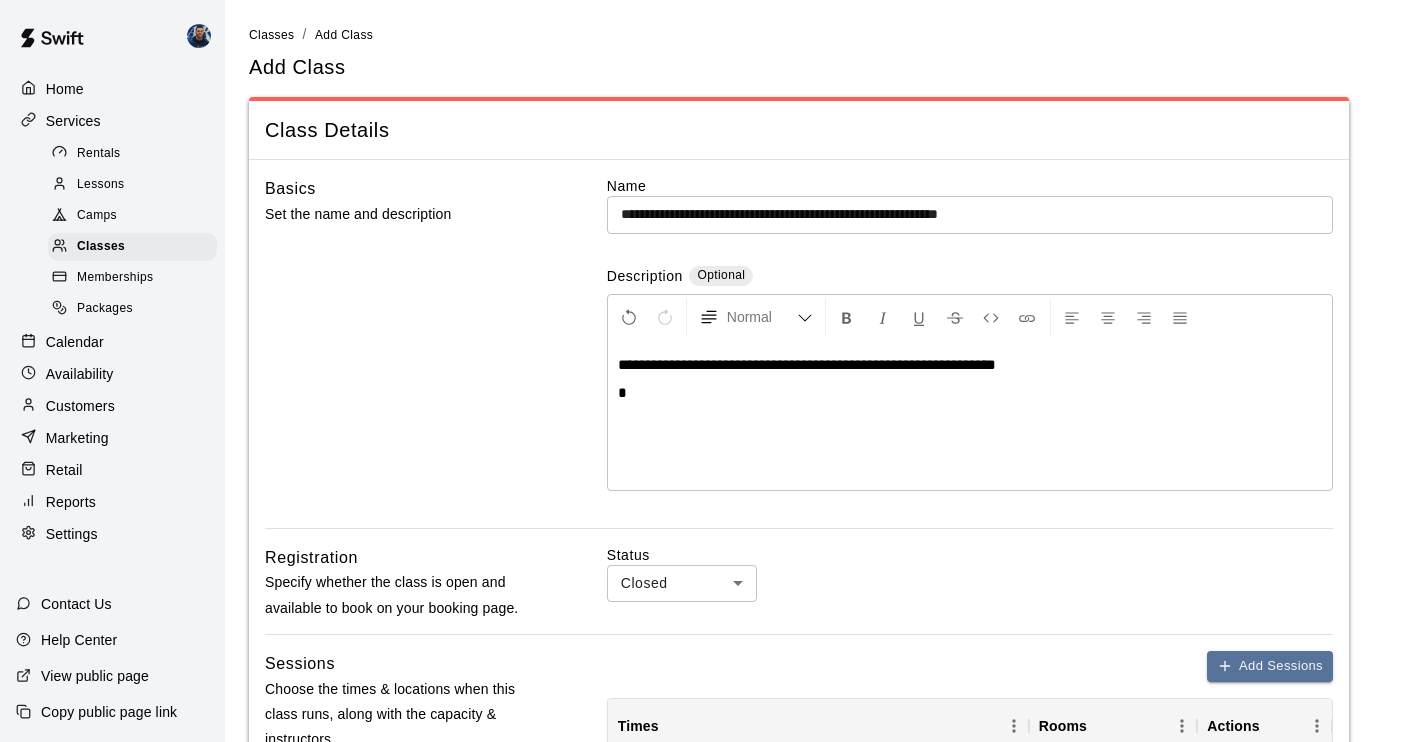 type 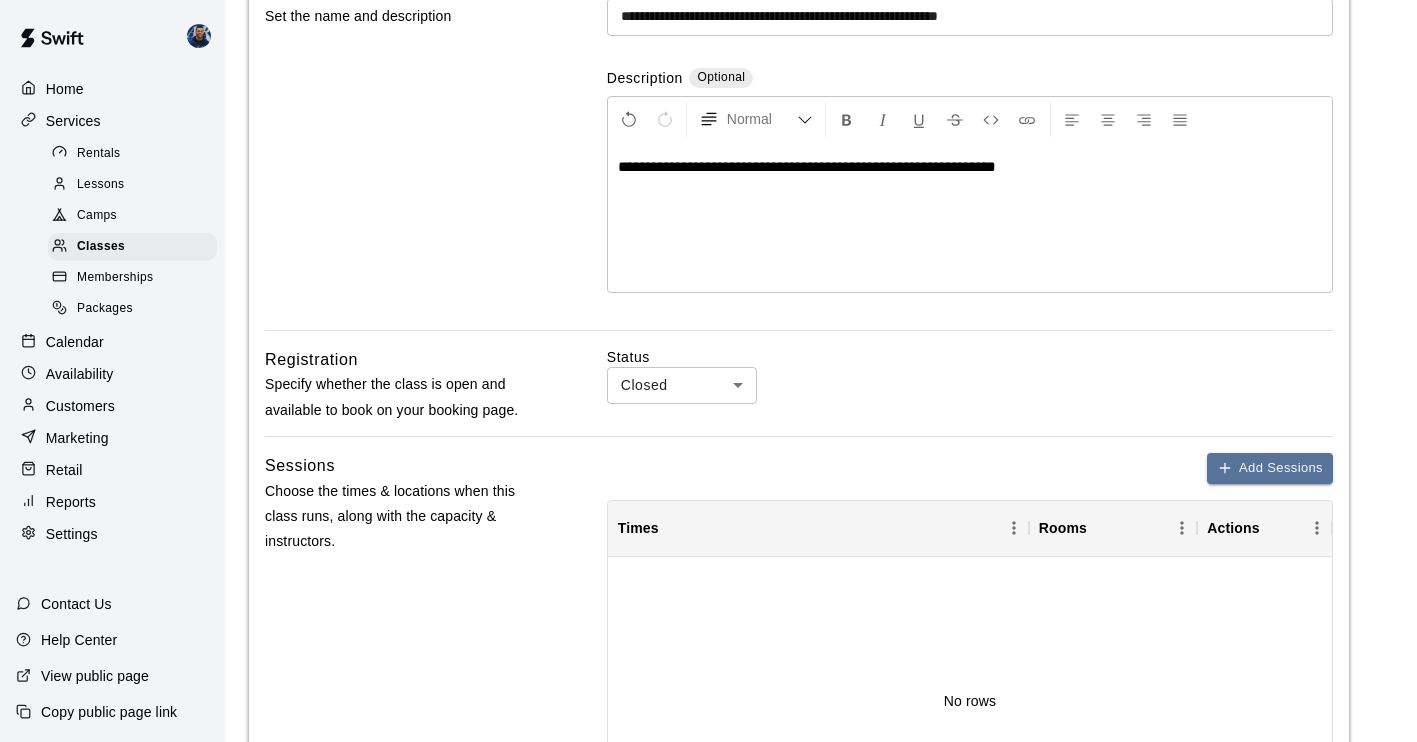 scroll, scrollTop: 416, scrollLeft: 0, axis: vertical 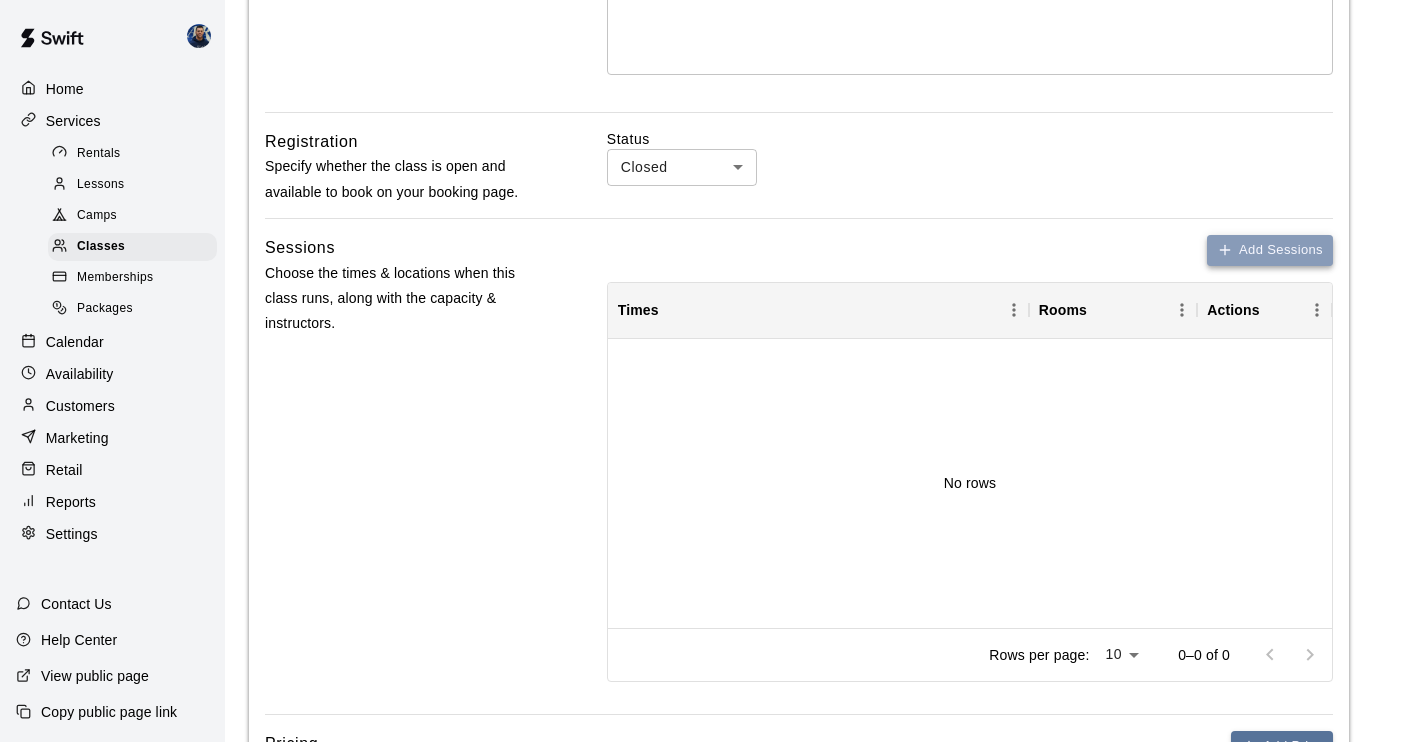 click on "Add Sessions" at bounding box center [1270, 250] 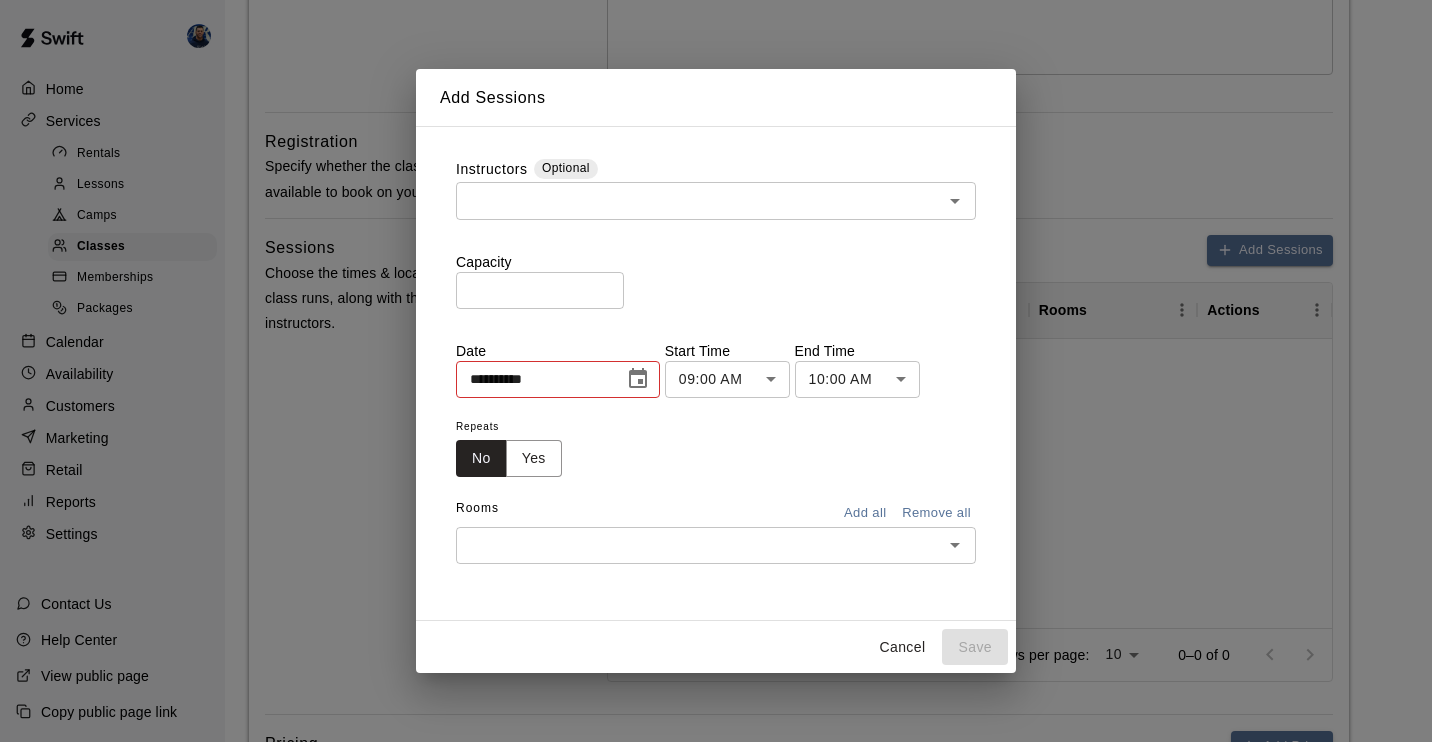 click on "Cancel" at bounding box center (902, 647) 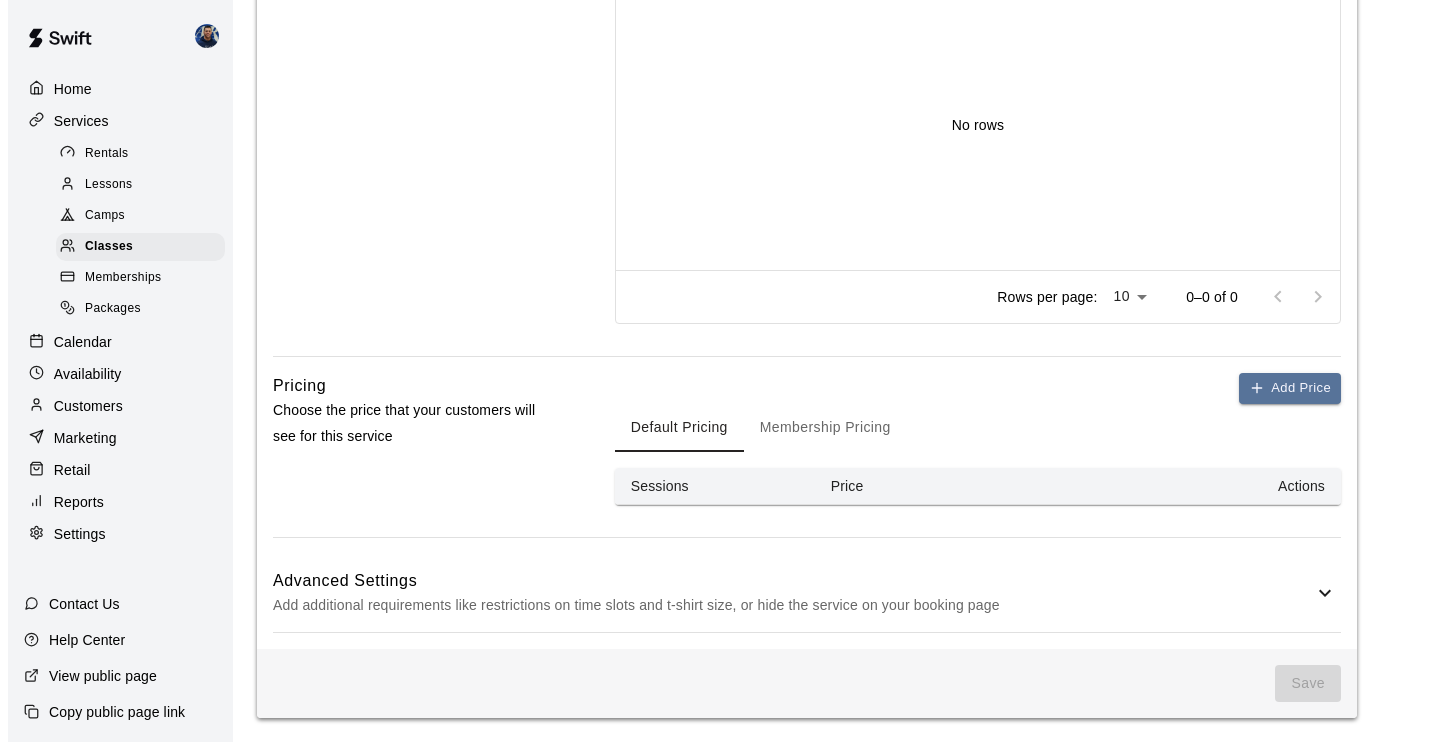 scroll, scrollTop: 434, scrollLeft: 0, axis: vertical 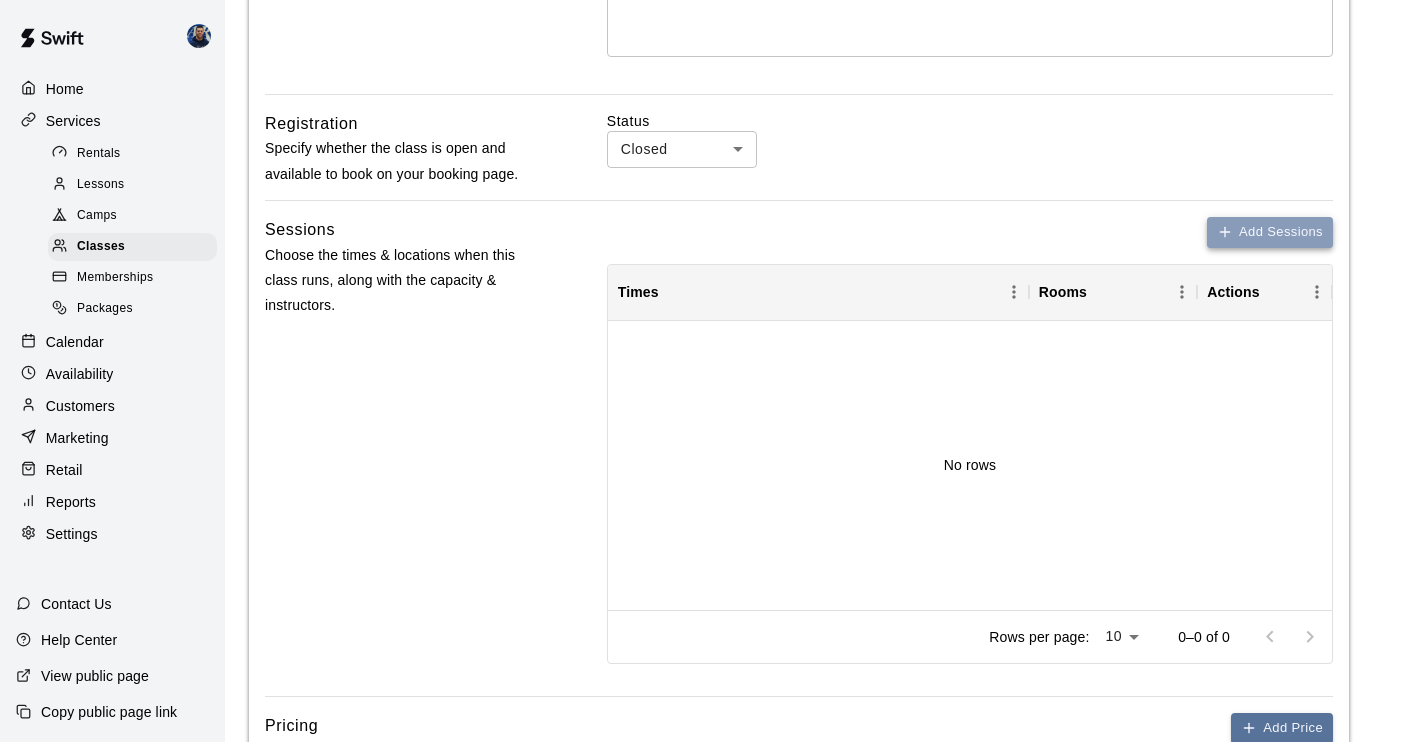 click on "Add Sessions" at bounding box center [1270, 232] 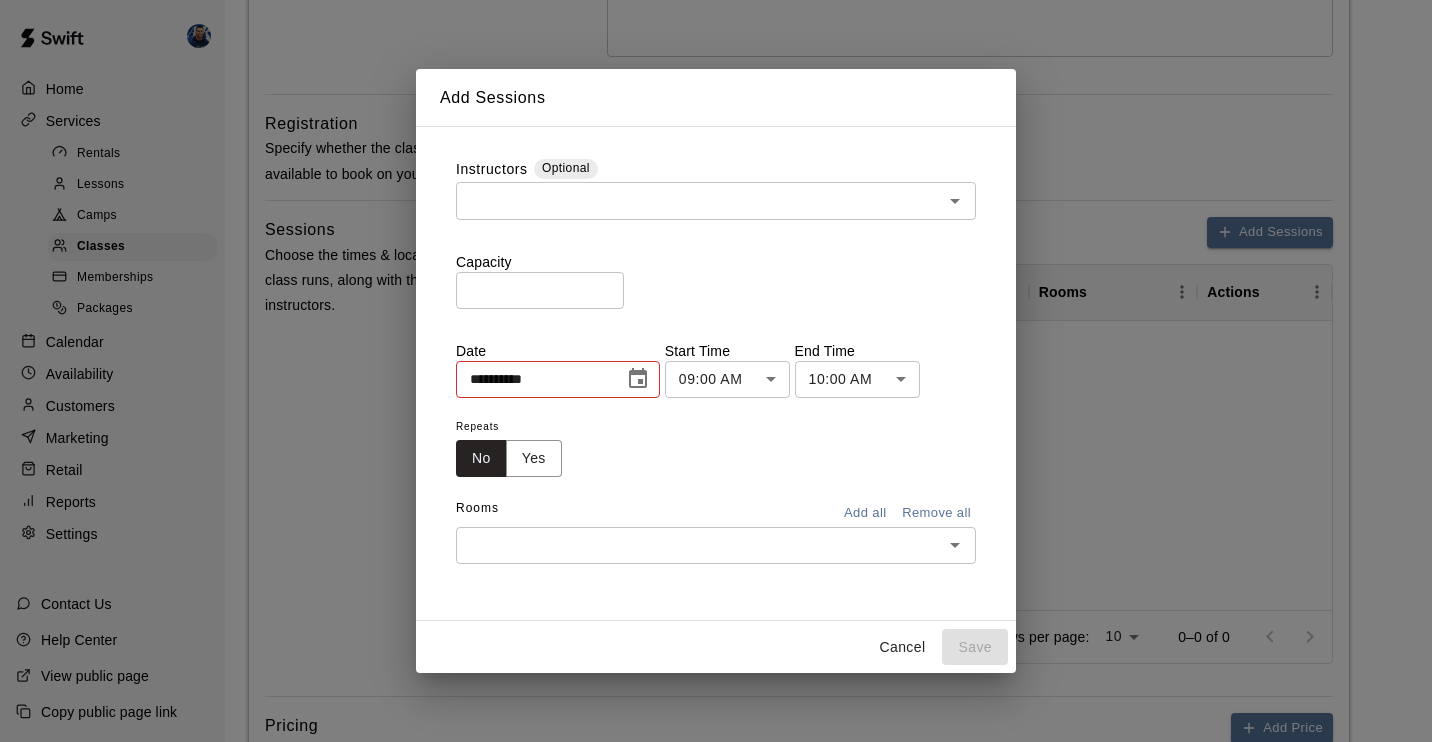 click at bounding box center [699, 200] 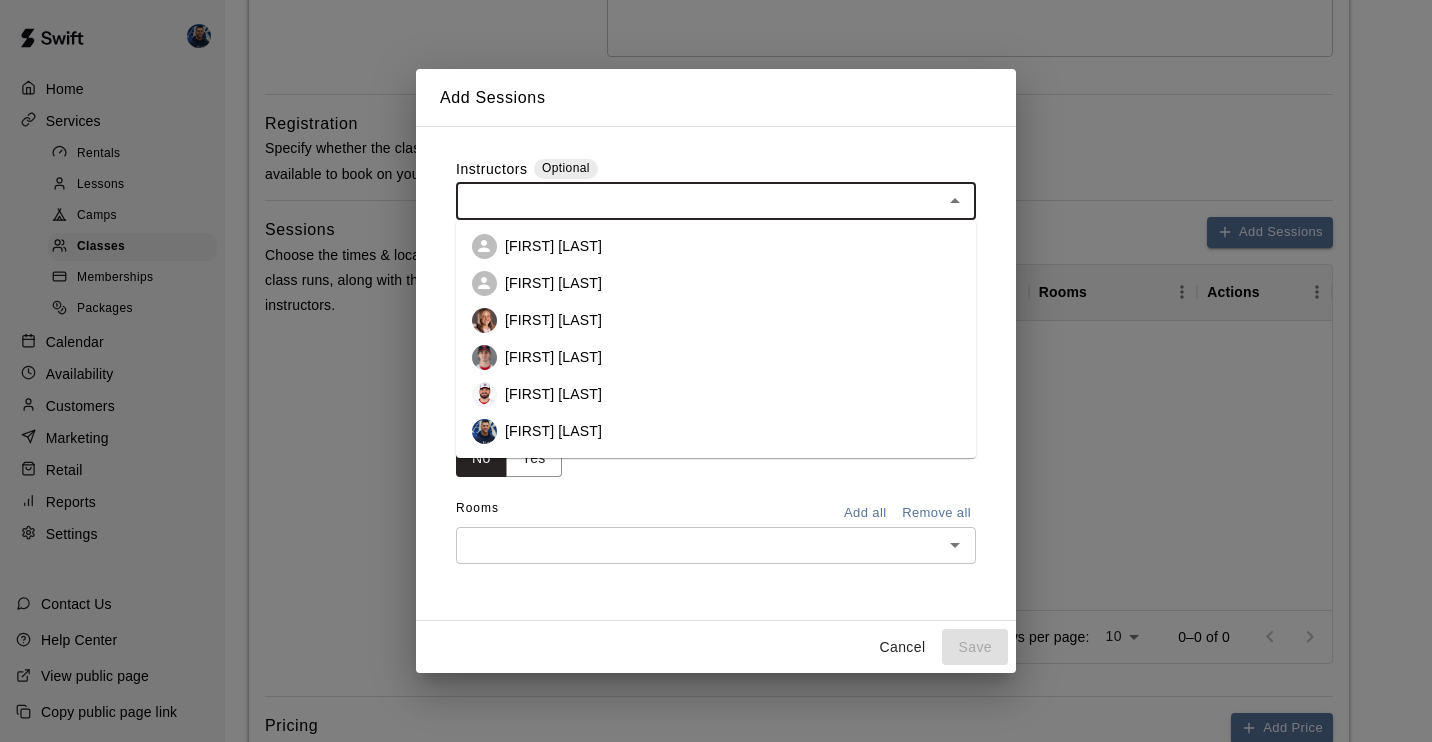 click on "Instructors Optional" at bounding box center (716, 170) 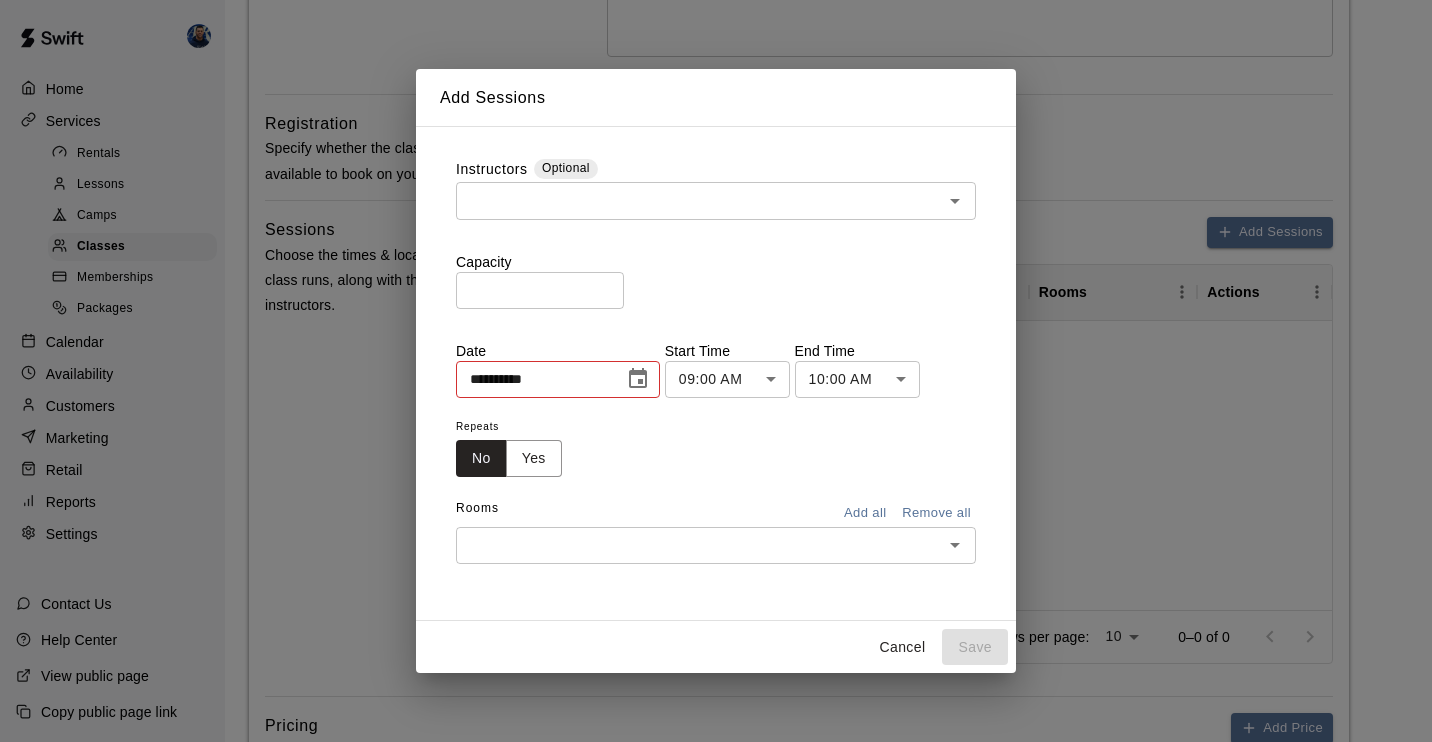 click 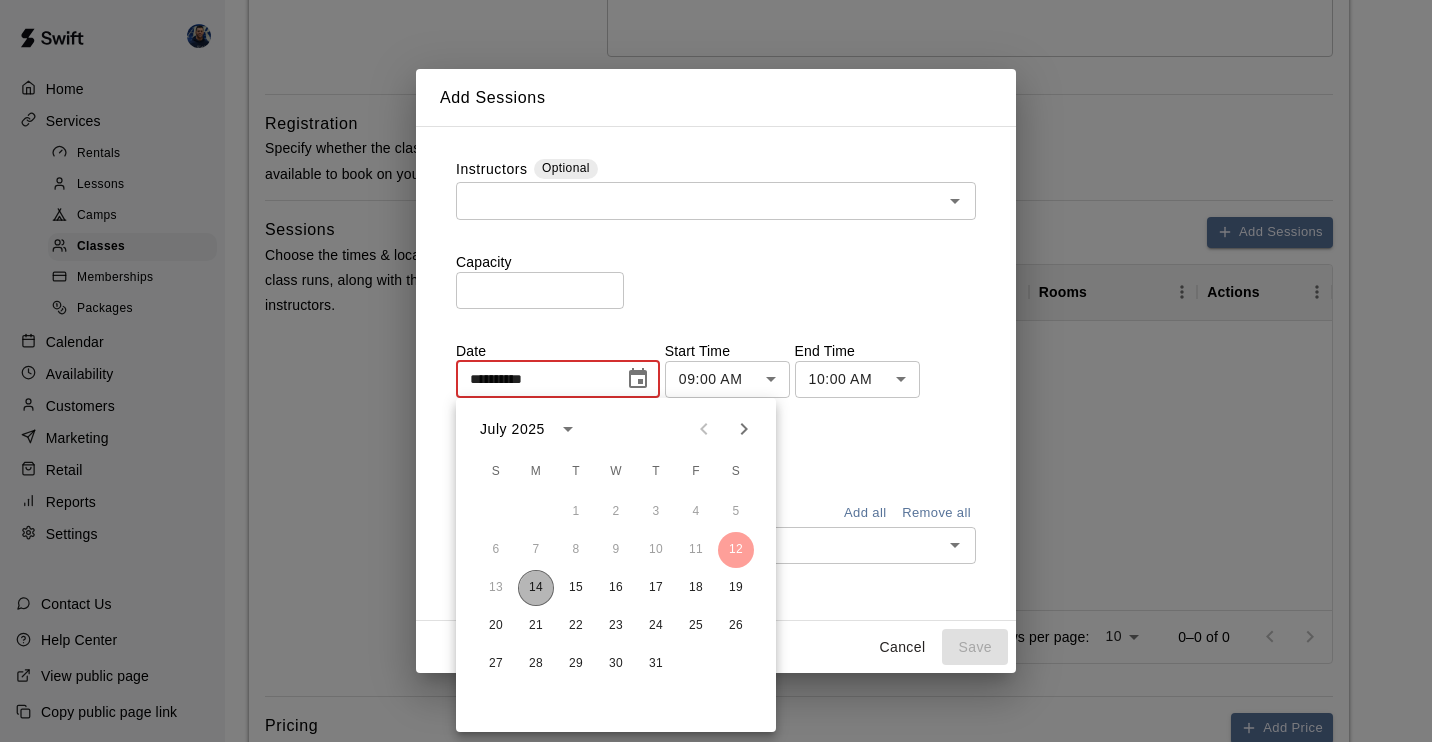 click on "14" at bounding box center (536, 588) 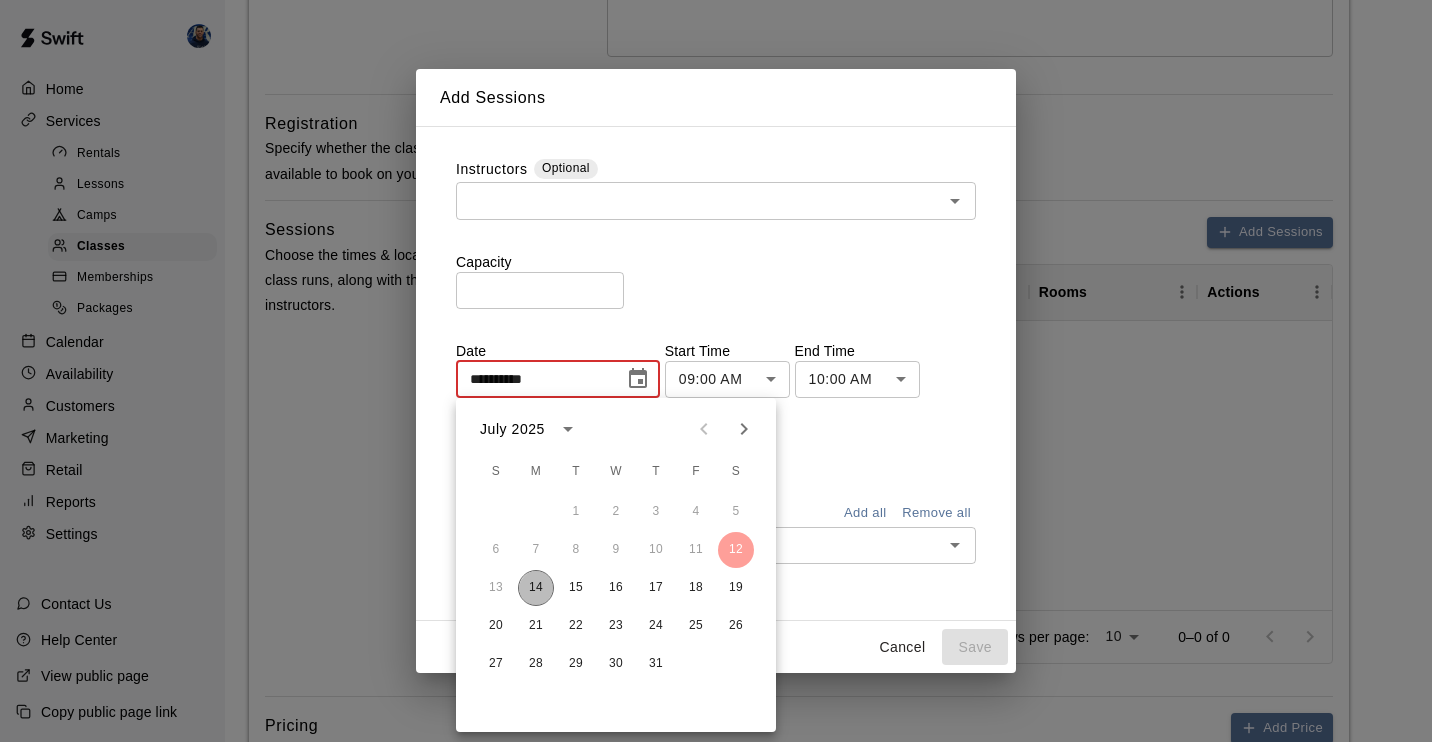 type on "**********" 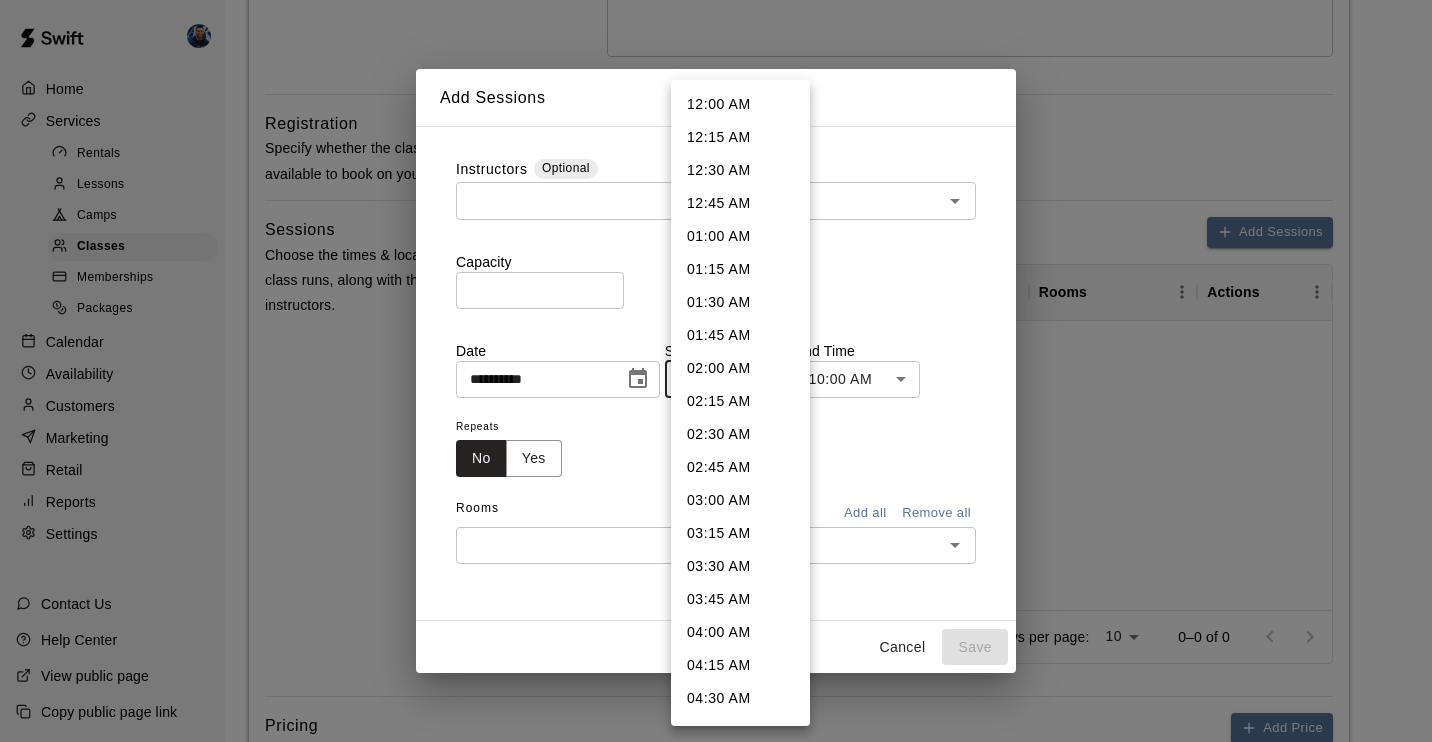 click on "**********" at bounding box center (716, 324) 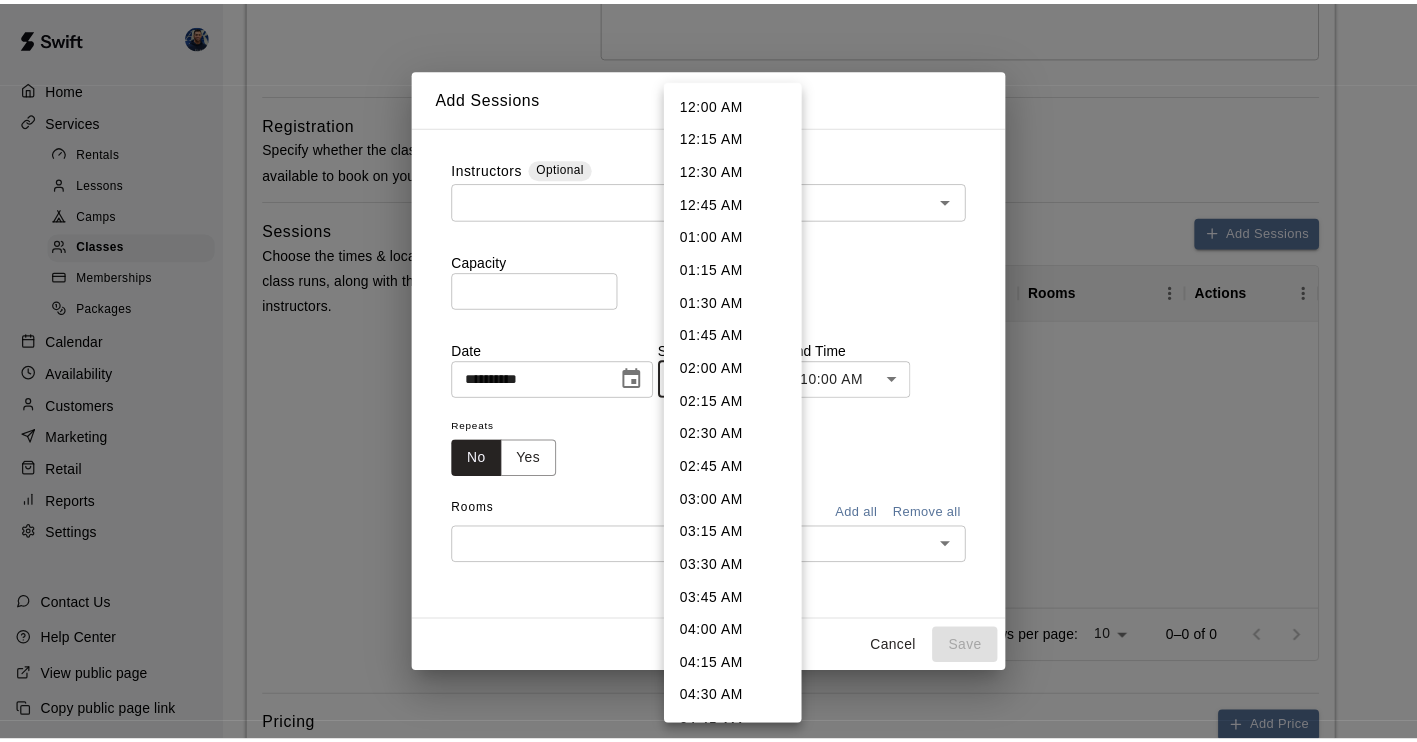 scroll, scrollTop: 890, scrollLeft: 0, axis: vertical 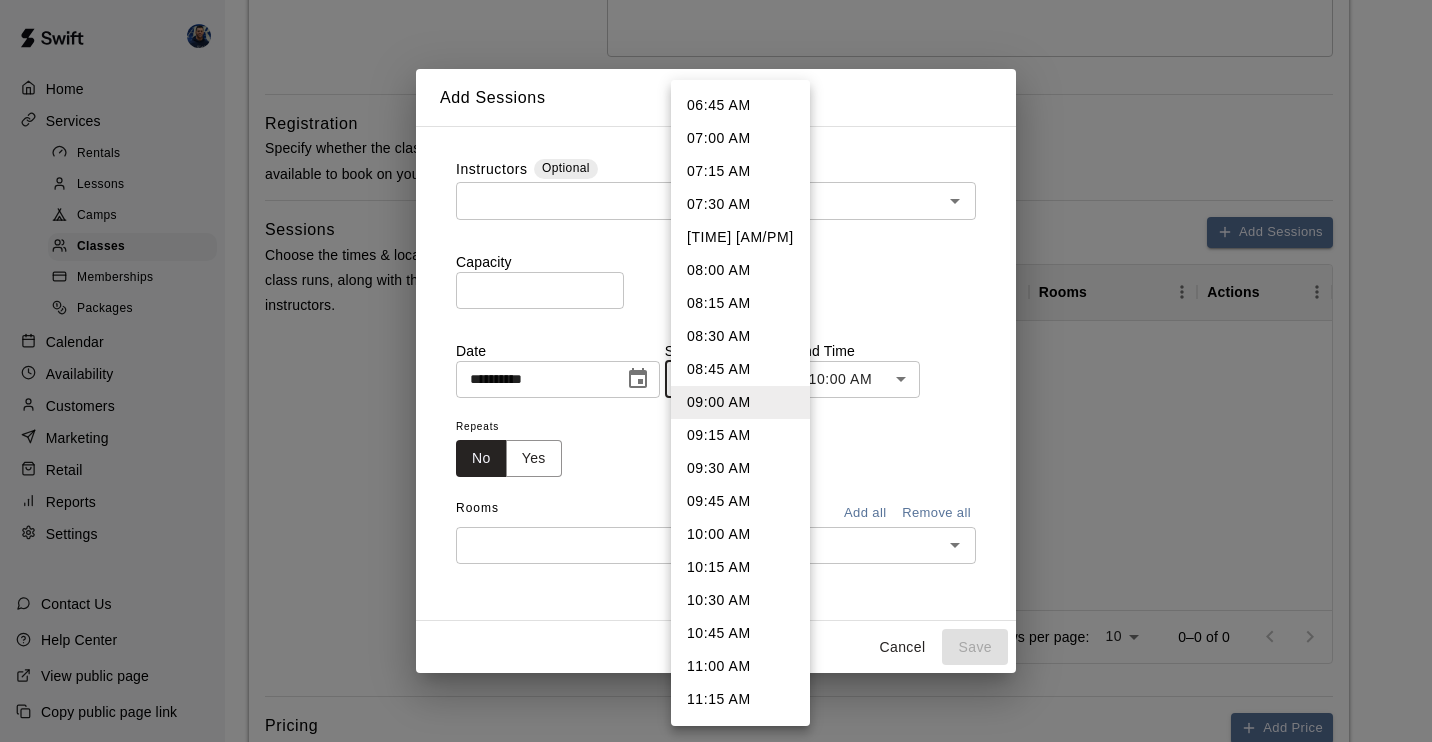 click on "07:00 AM" at bounding box center (740, 138) 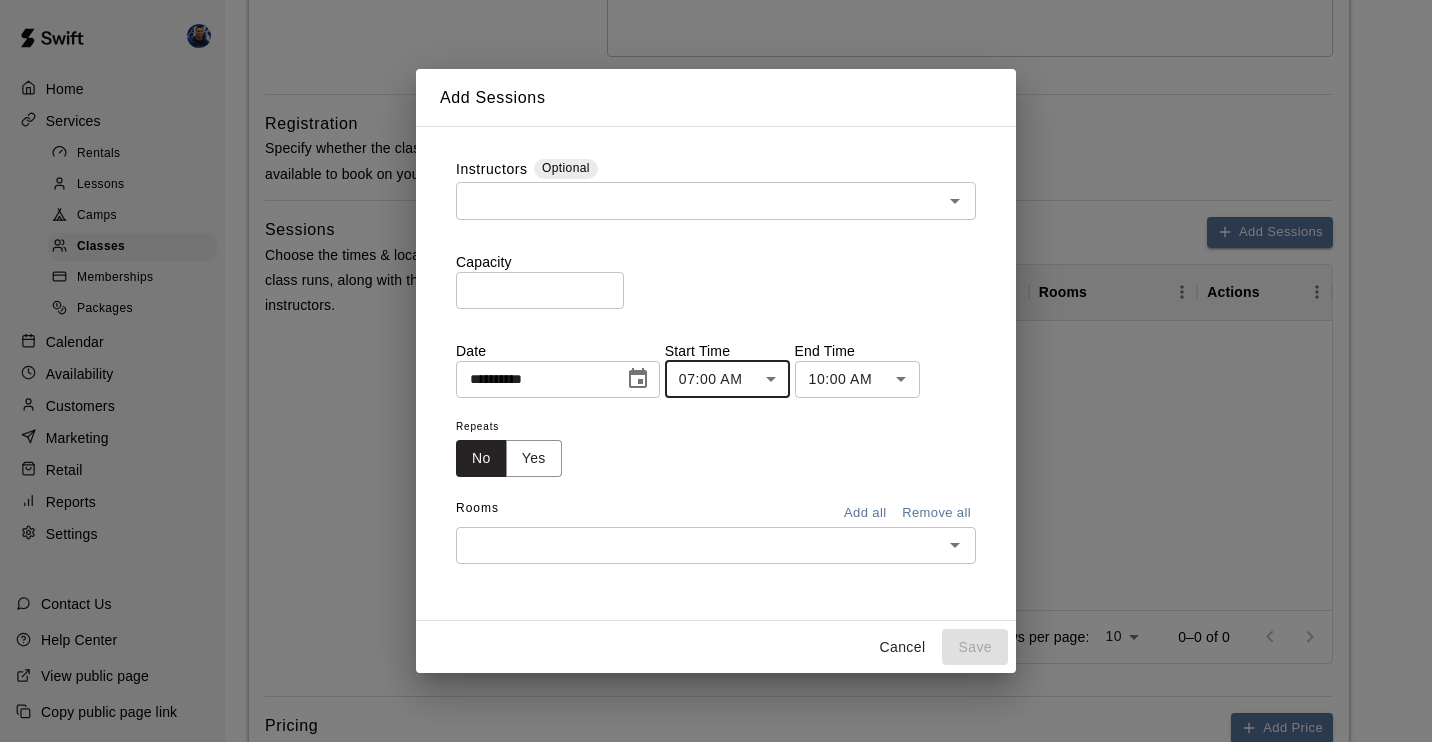 click on "**********" at bounding box center (716, 324) 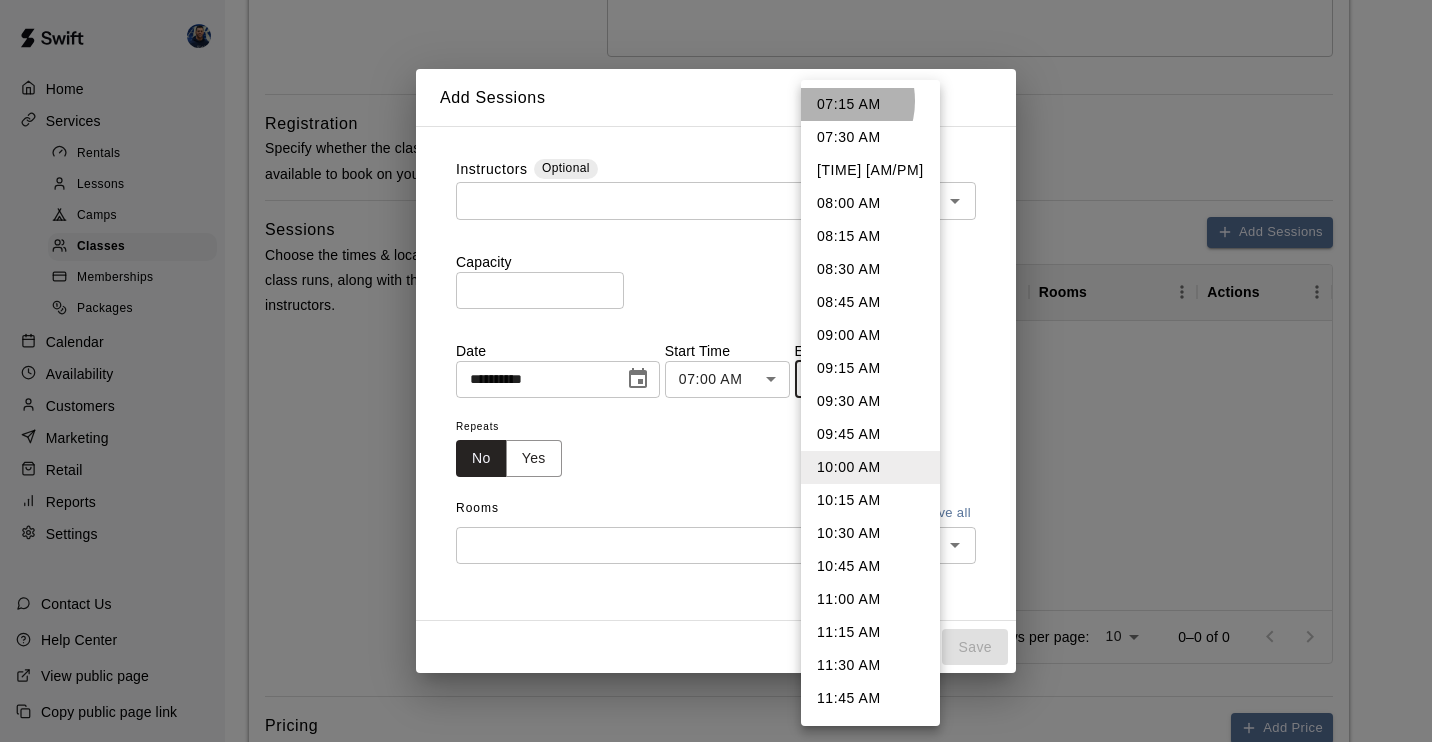 click on "07:15 AM" at bounding box center [870, 104] 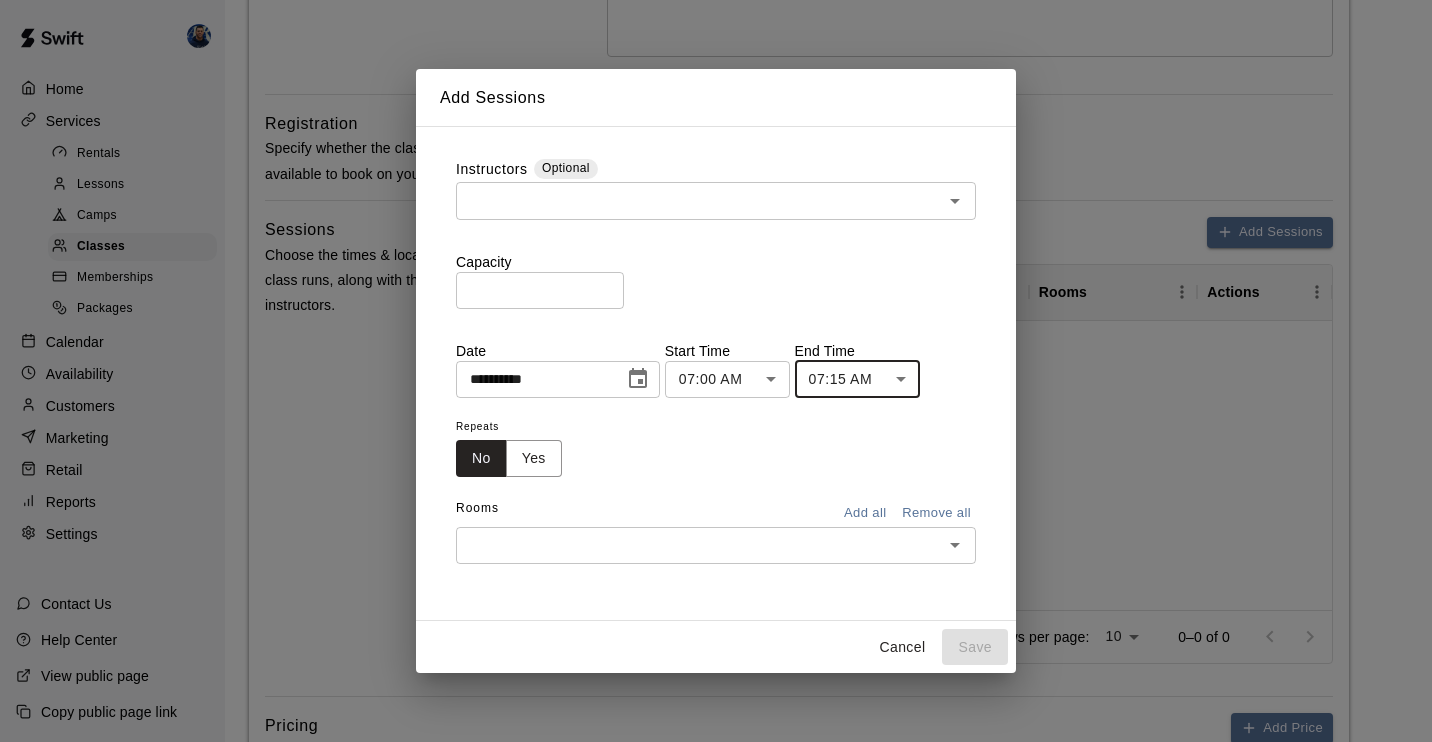 click at bounding box center (699, 545) 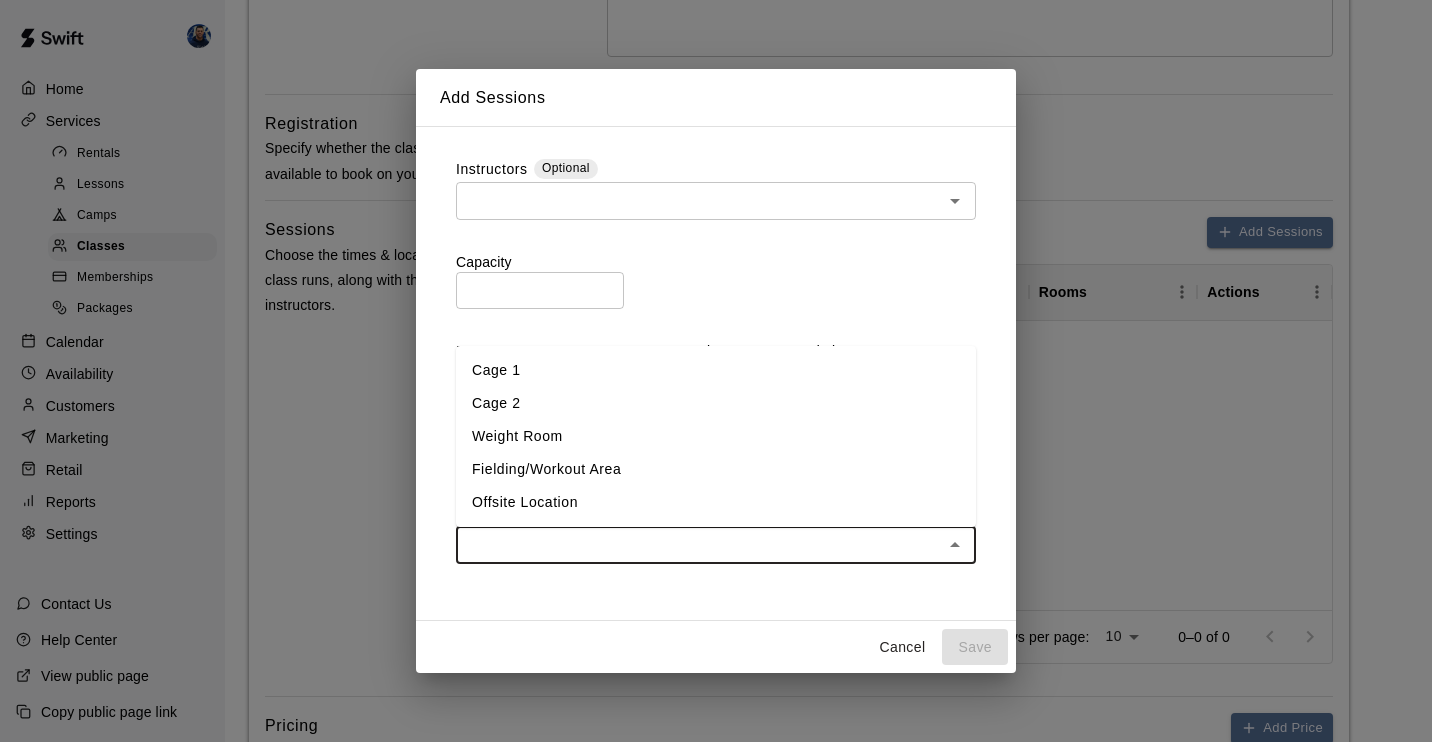 click on "Fielding/Workout Area" at bounding box center [716, 469] 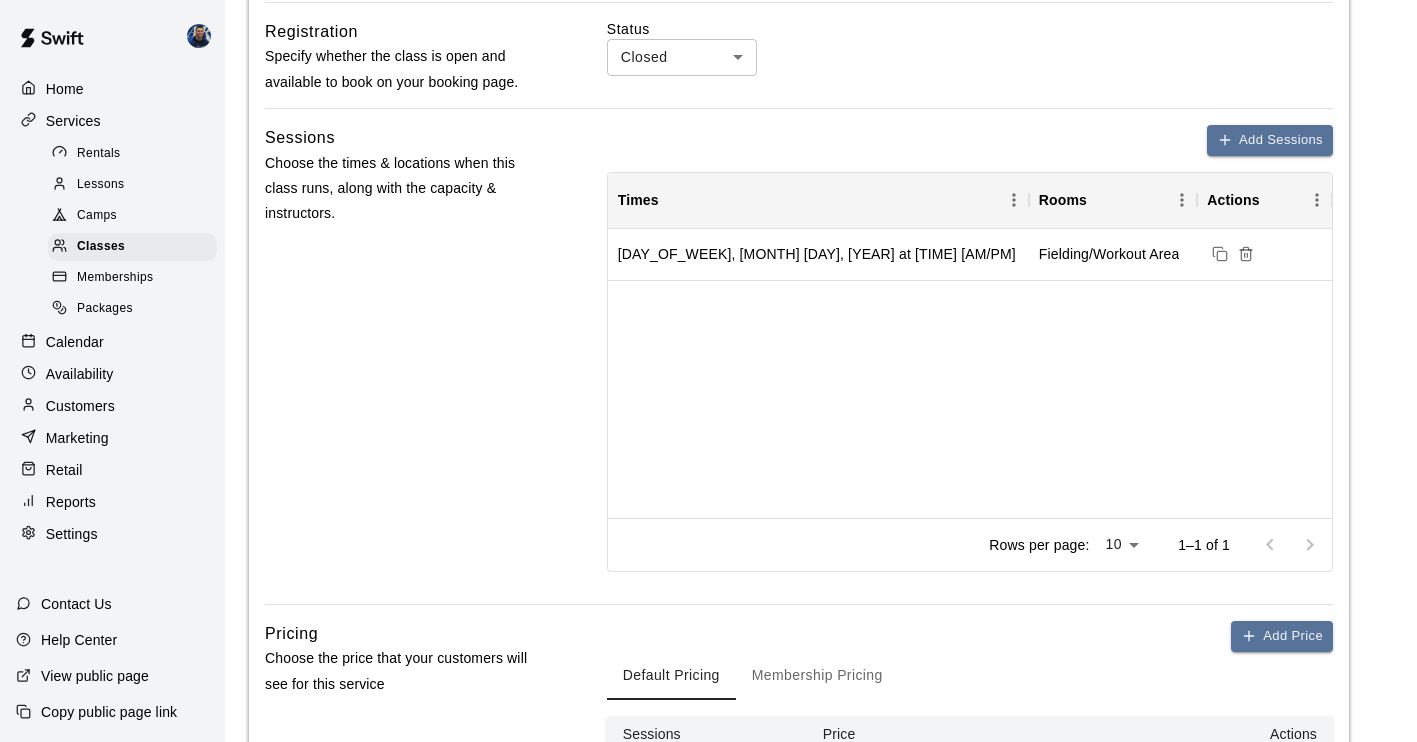 scroll, scrollTop: 774, scrollLeft: 0, axis: vertical 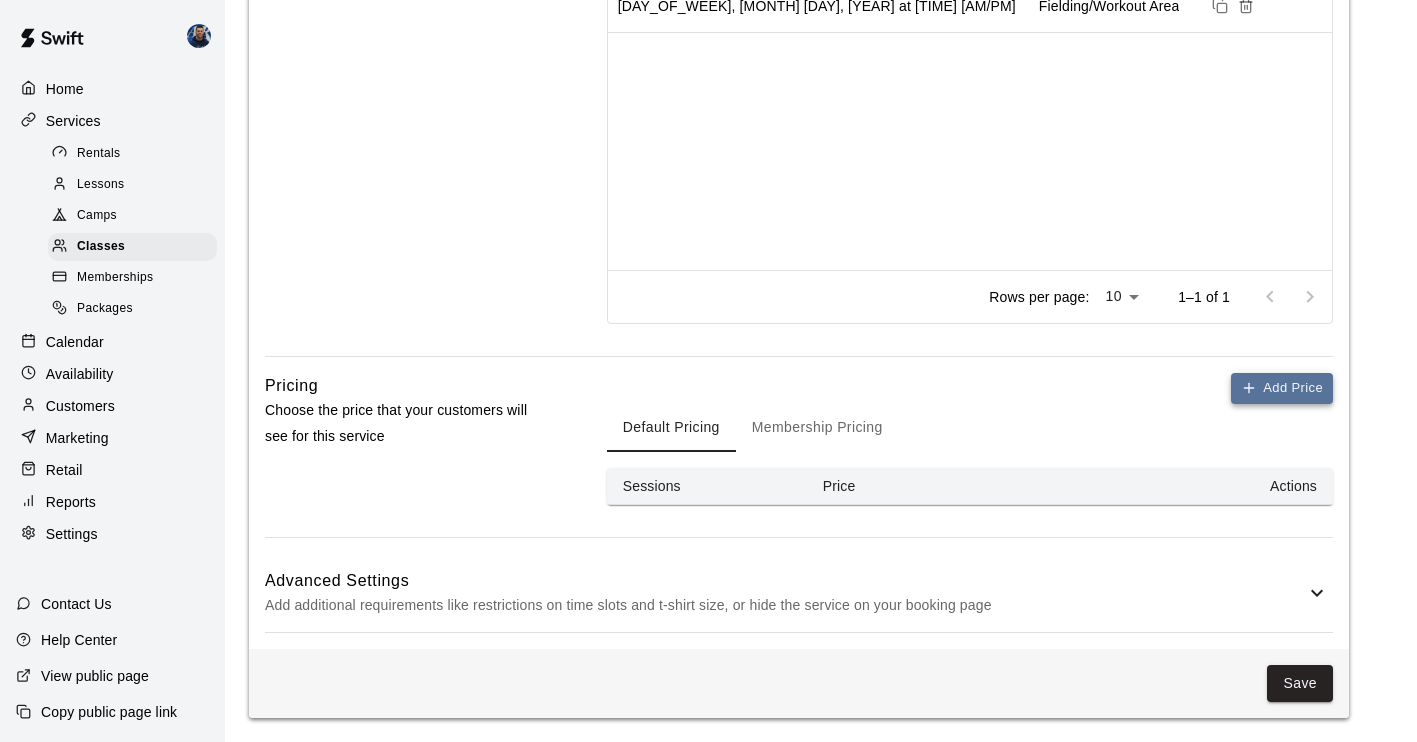 click on "Add Price" at bounding box center (1282, 388) 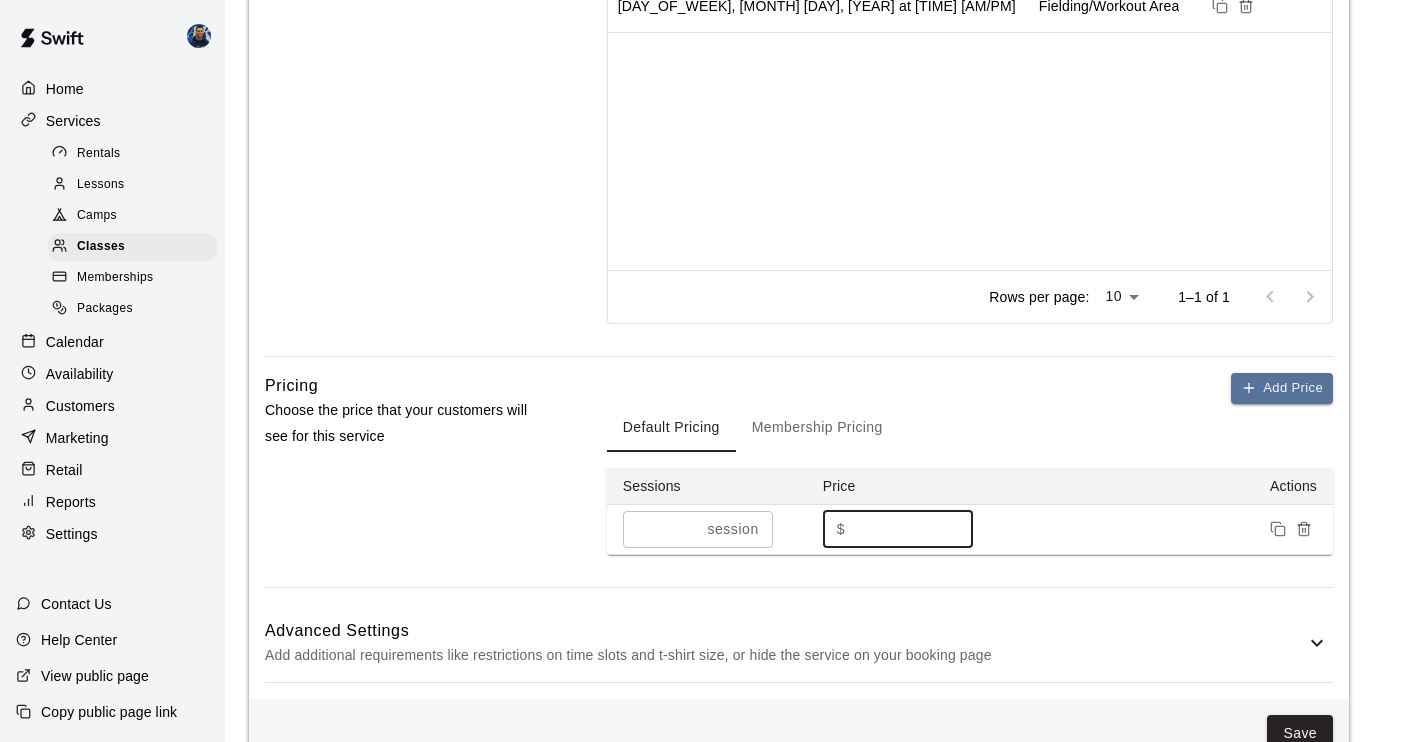click on "*" at bounding box center (913, 529) 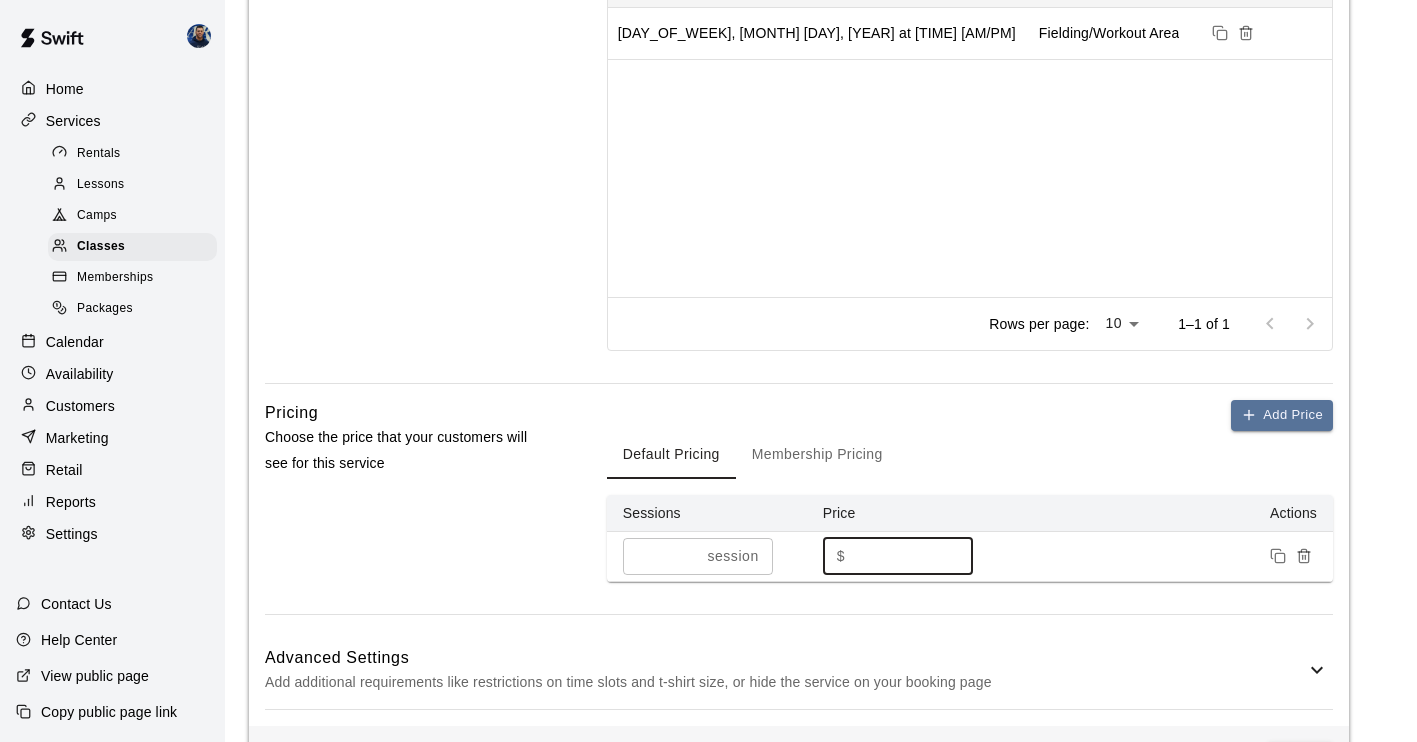 scroll, scrollTop: 824, scrollLeft: 0, axis: vertical 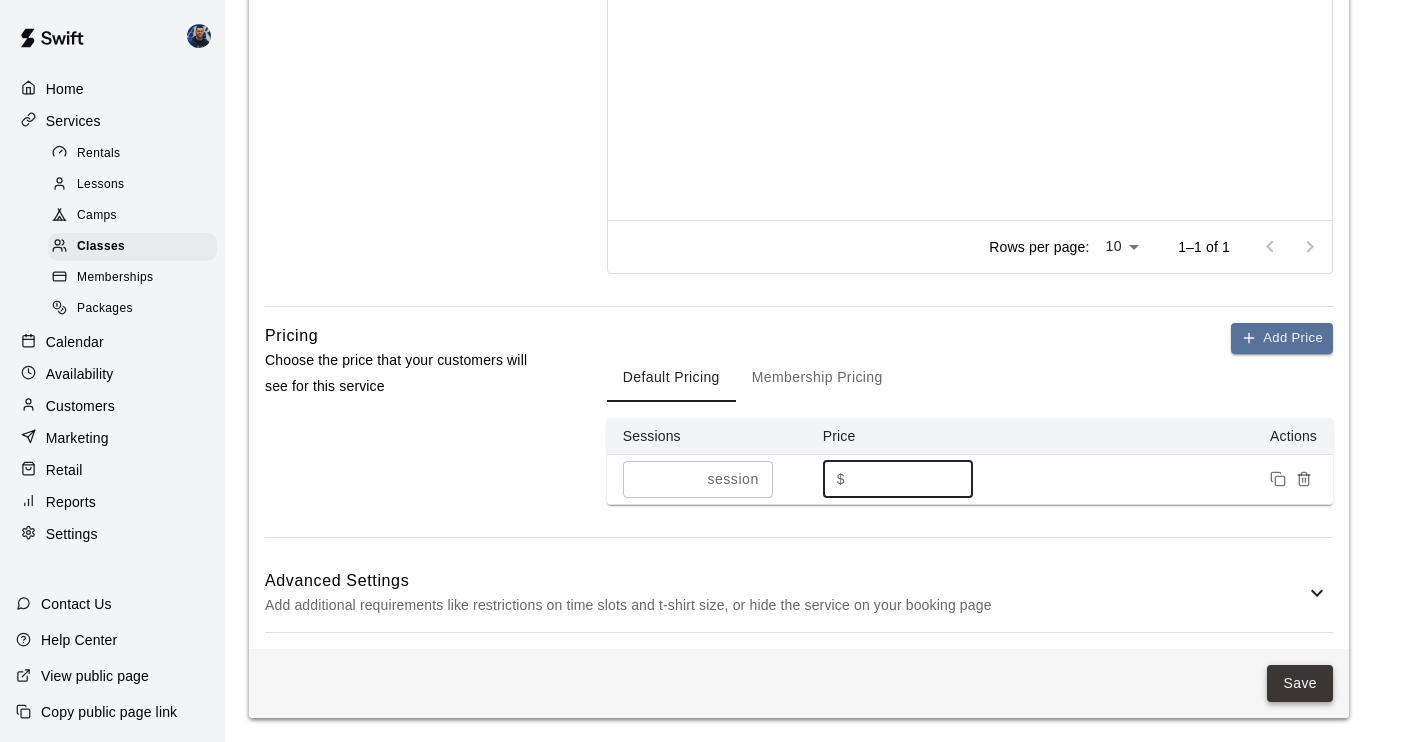 type on "****" 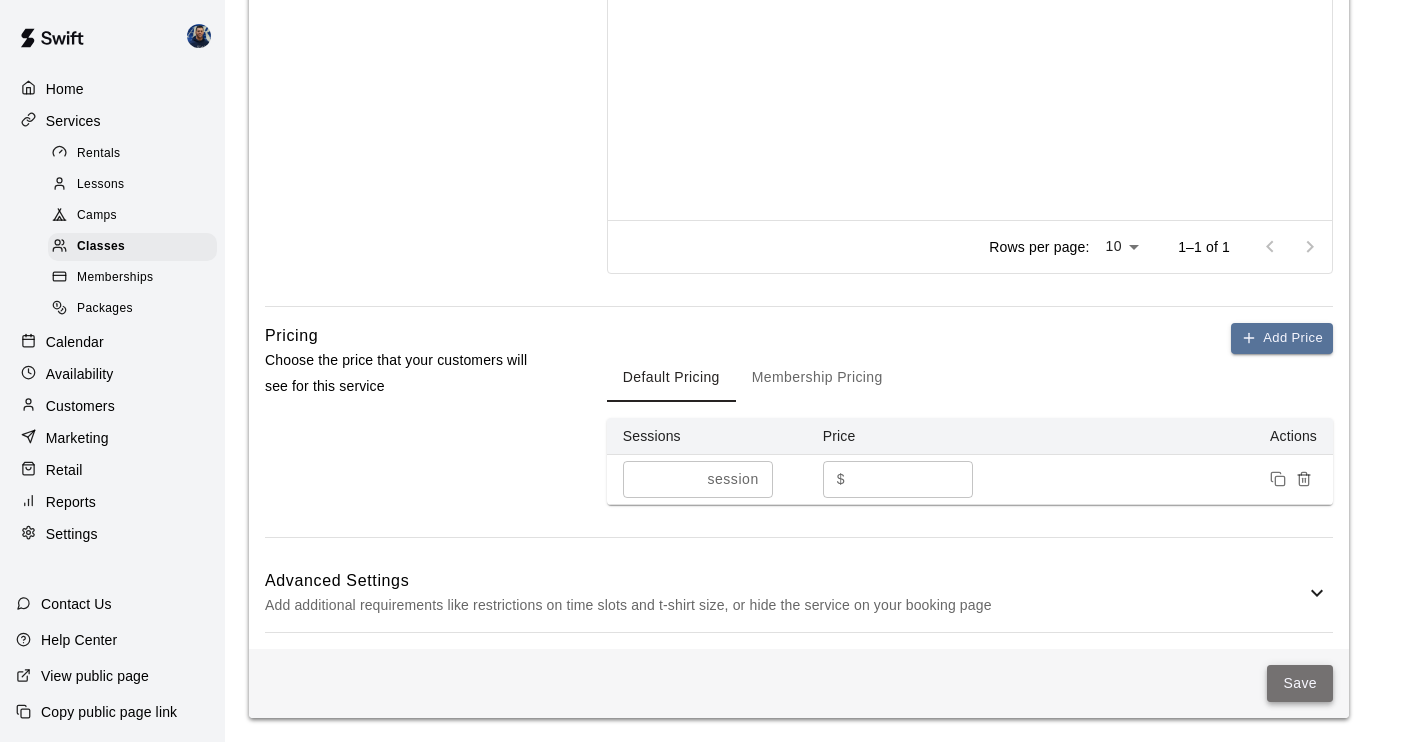click on "Save" at bounding box center [1300, 683] 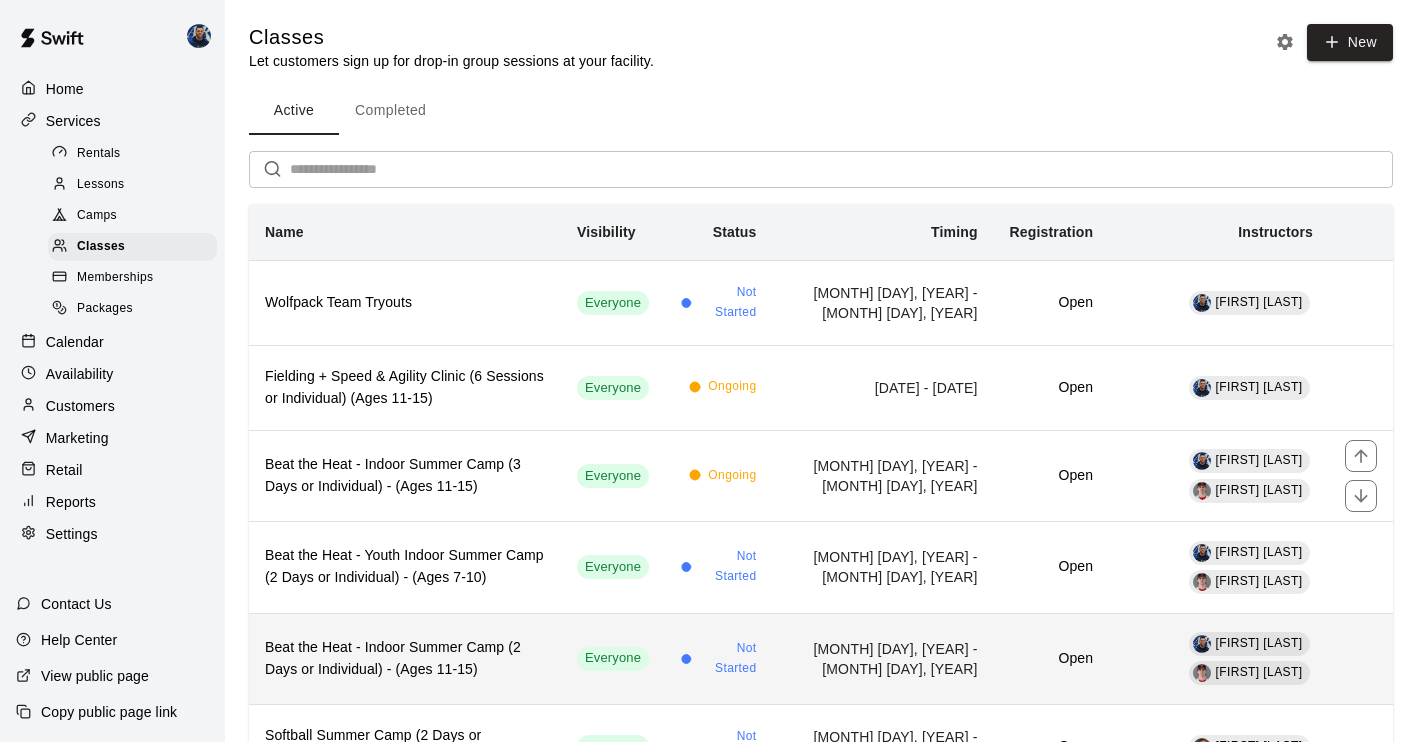 scroll, scrollTop: 12, scrollLeft: 0, axis: vertical 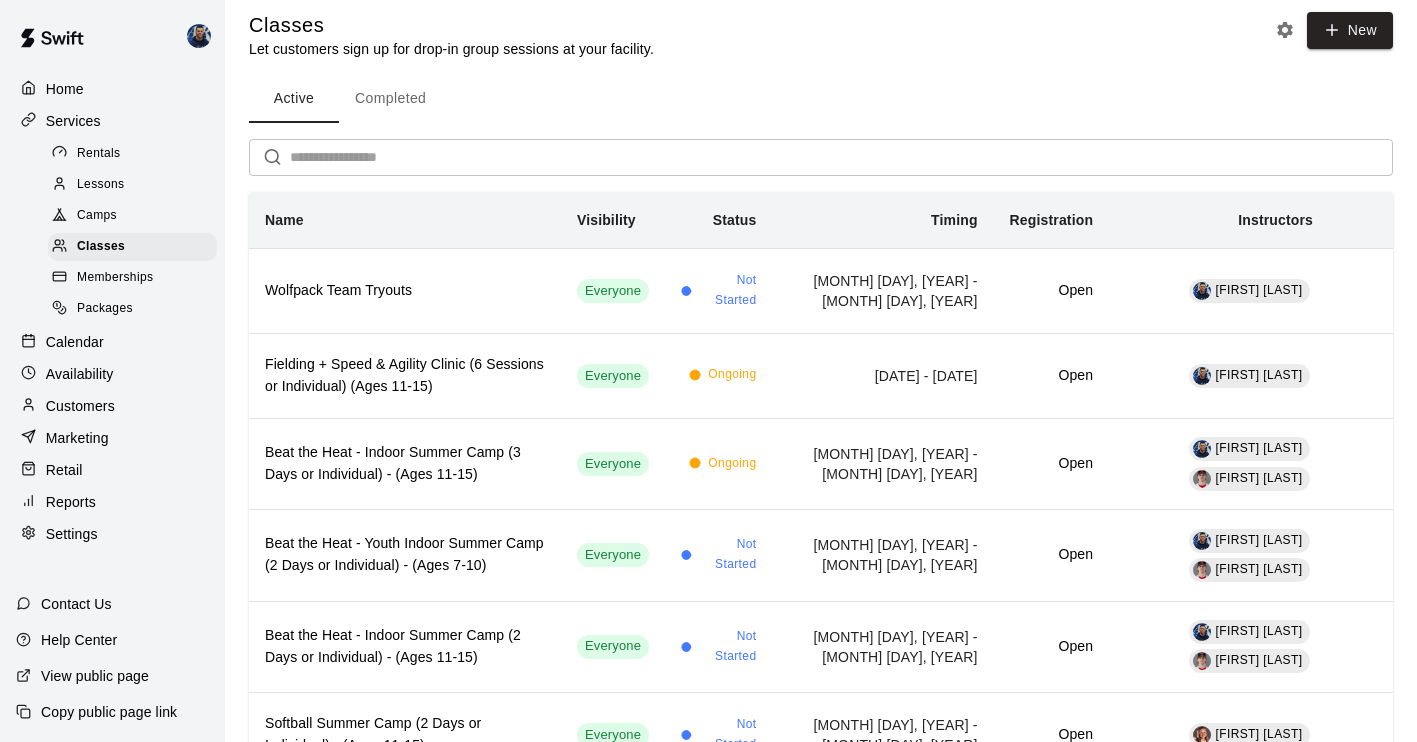 click on "Completed" at bounding box center [390, 99] 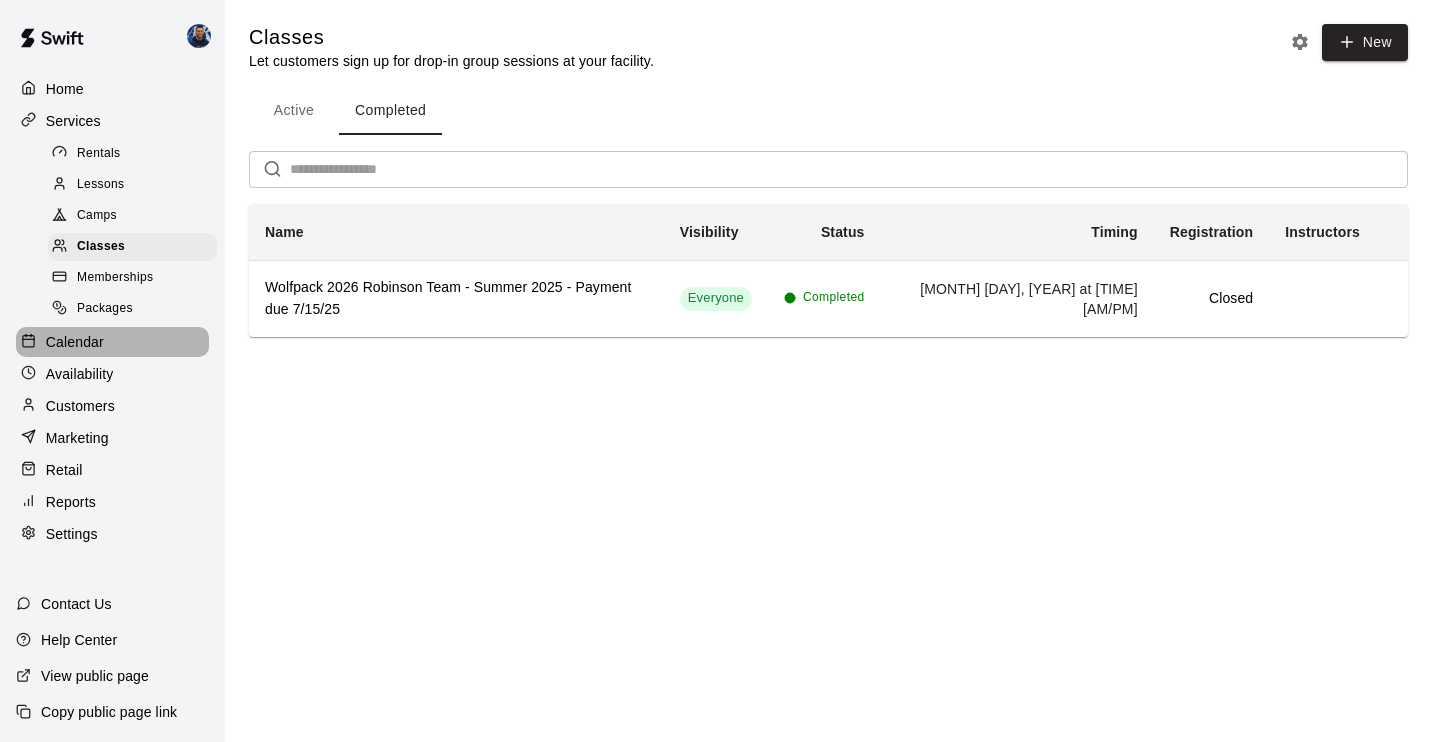 click on "Calendar" at bounding box center [112, 342] 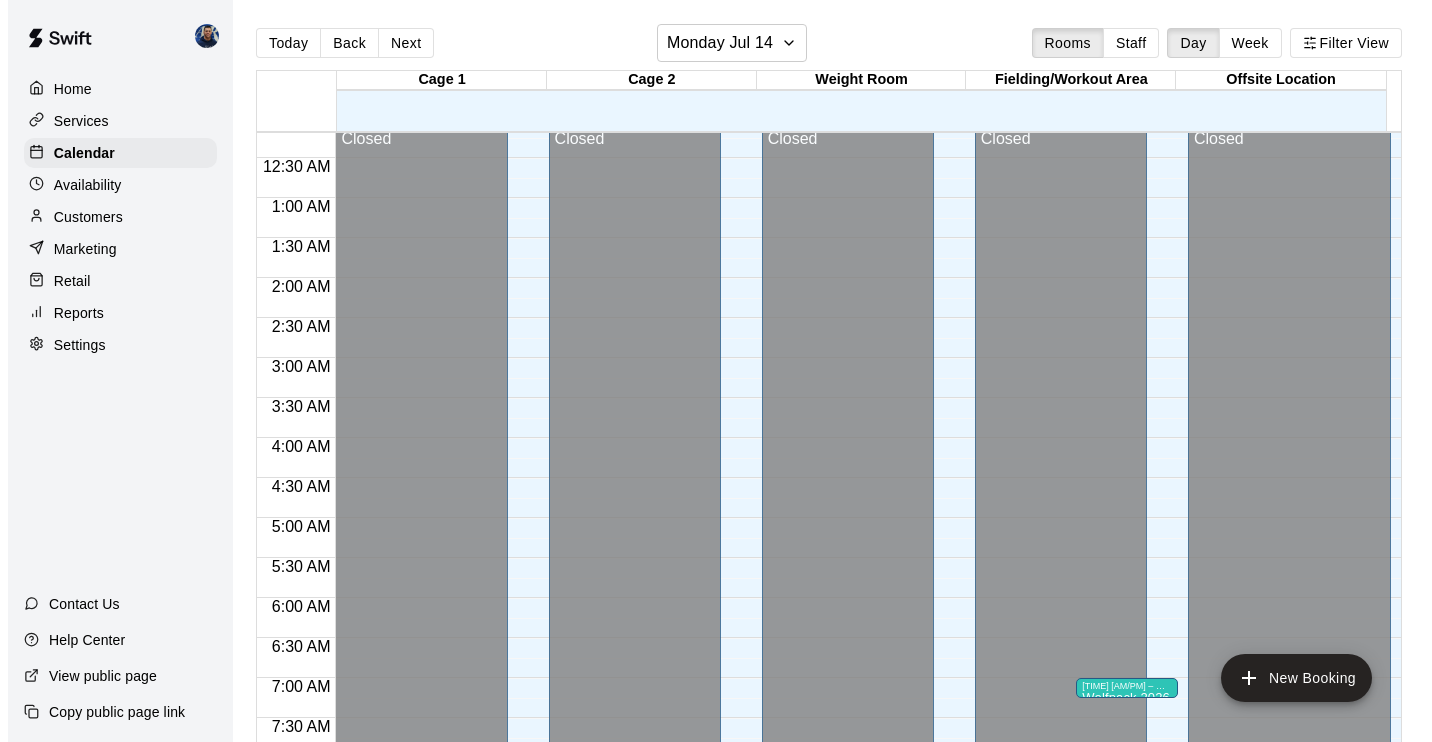 scroll, scrollTop: 156, scrollLeft: 0, axis: vertical 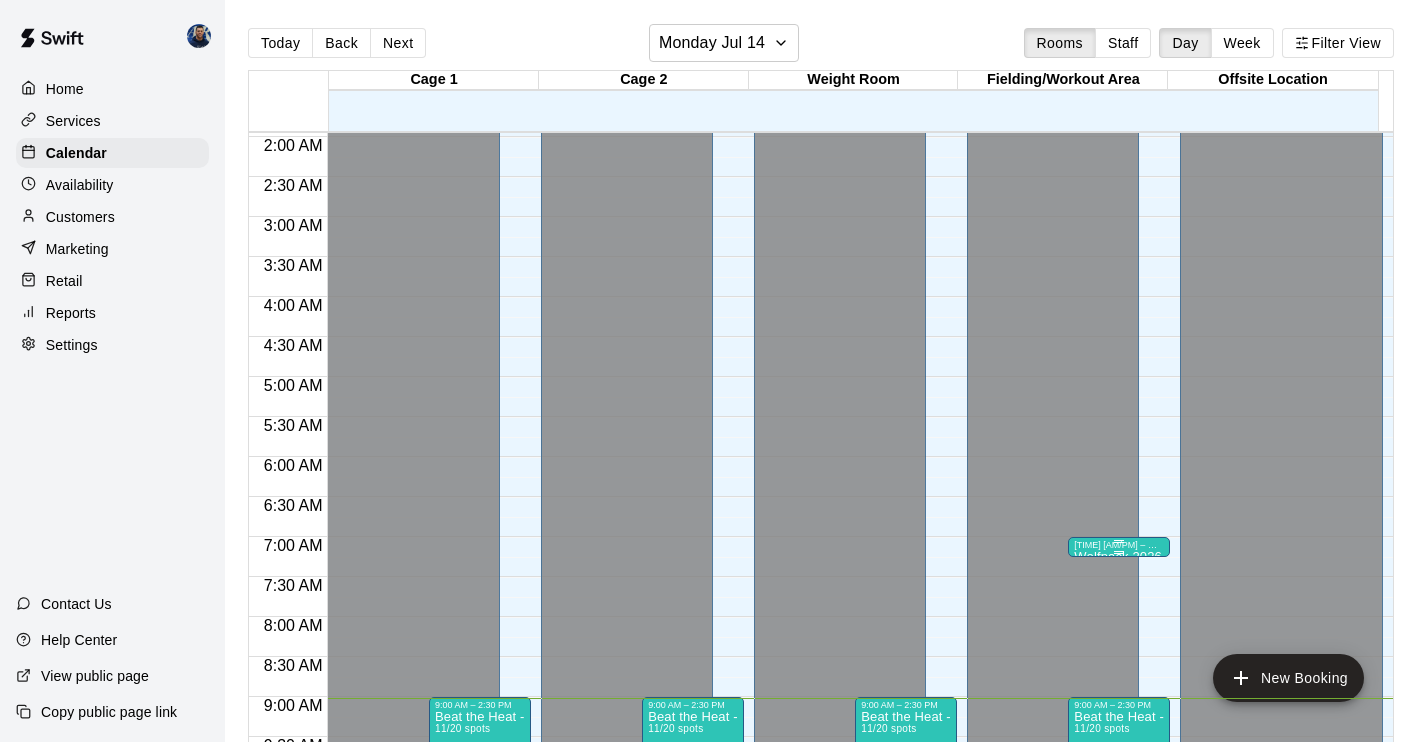 click at bounding box center [1119, 541] 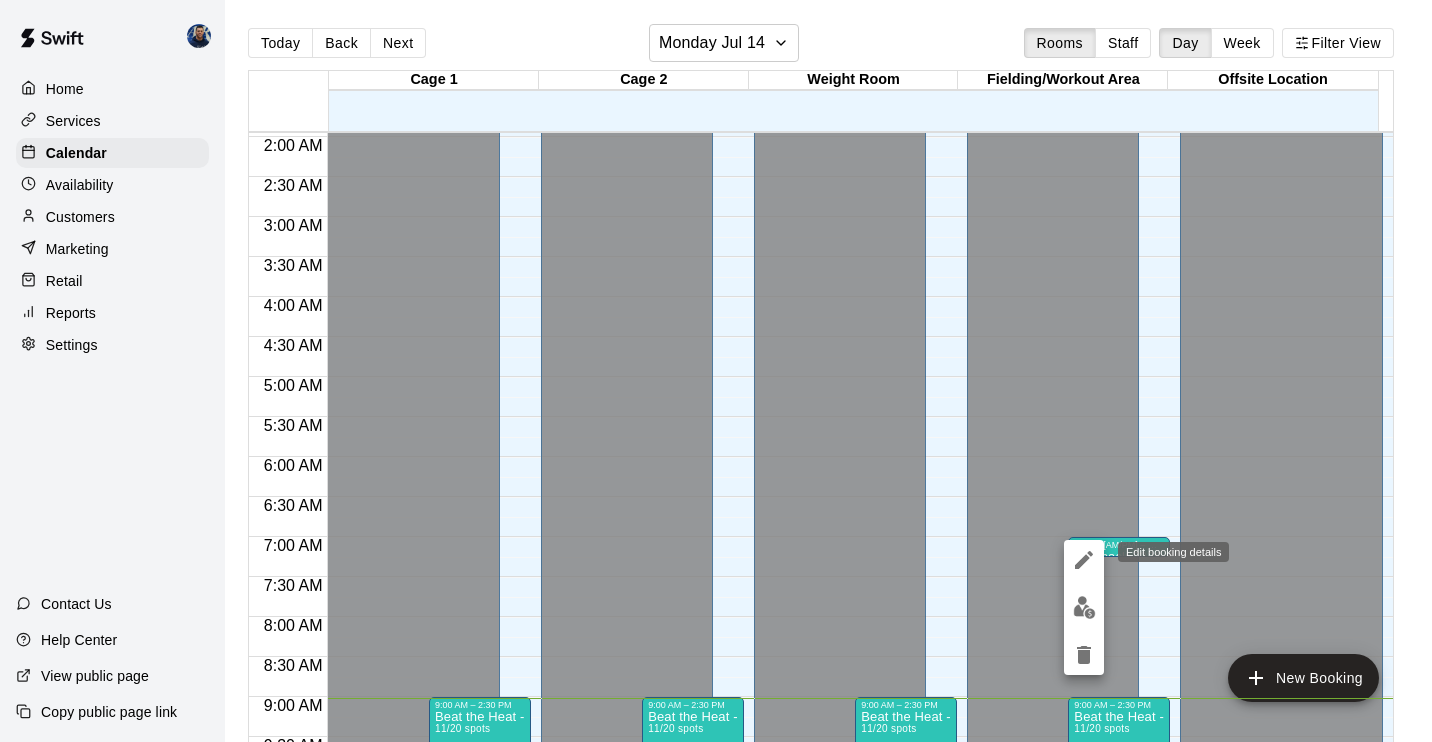 click at bounding box center (1084, 560) 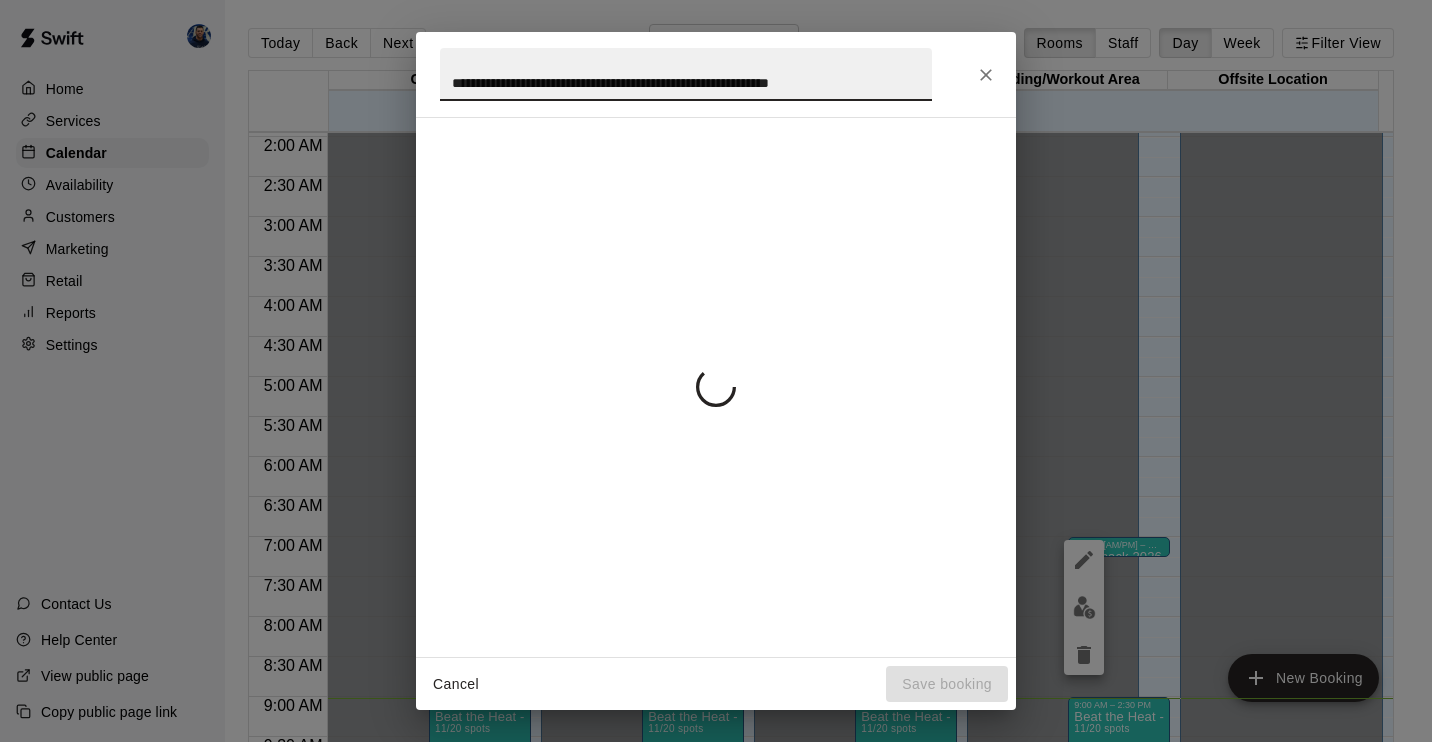 scroll, scrollTop: 0, scrollLeft: 6, axis: horizontal 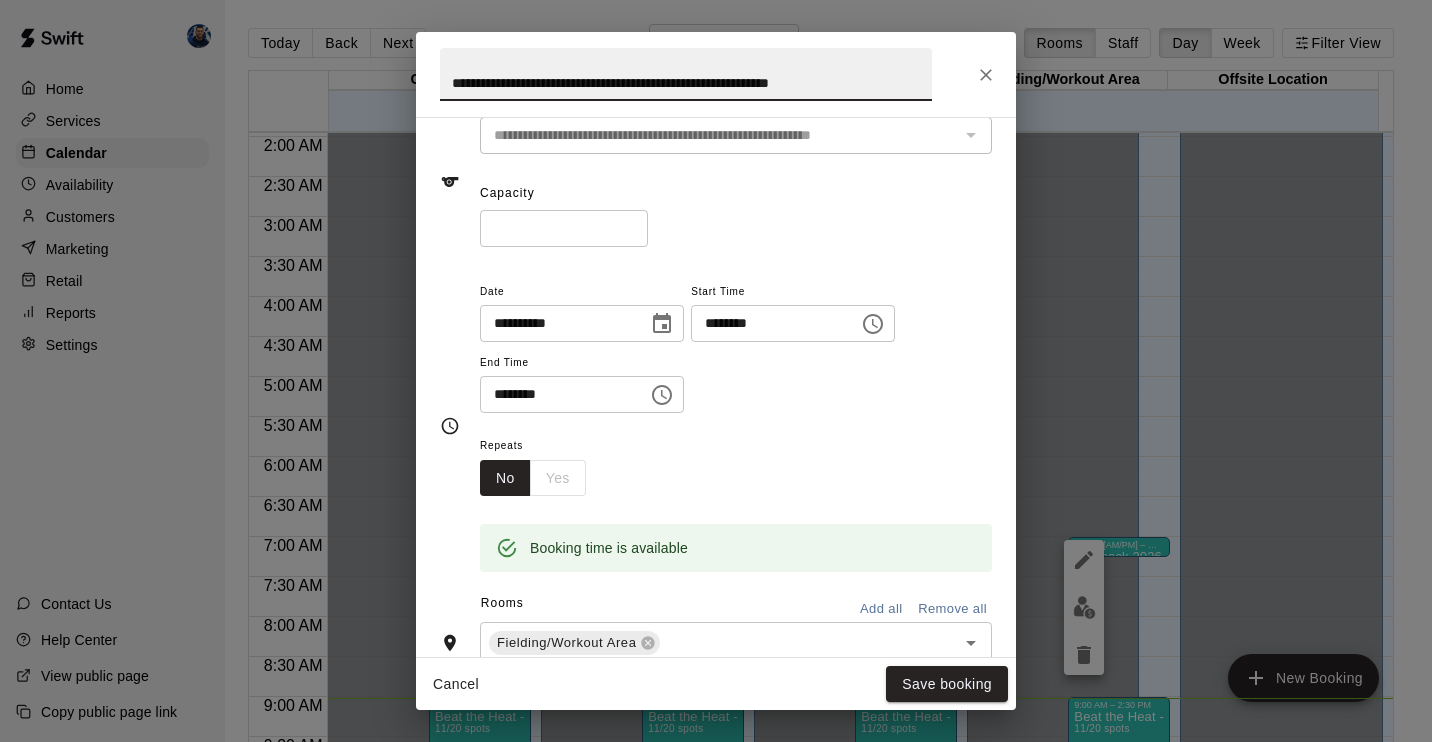 click on "Cancel" at bounding box center (456, 684) 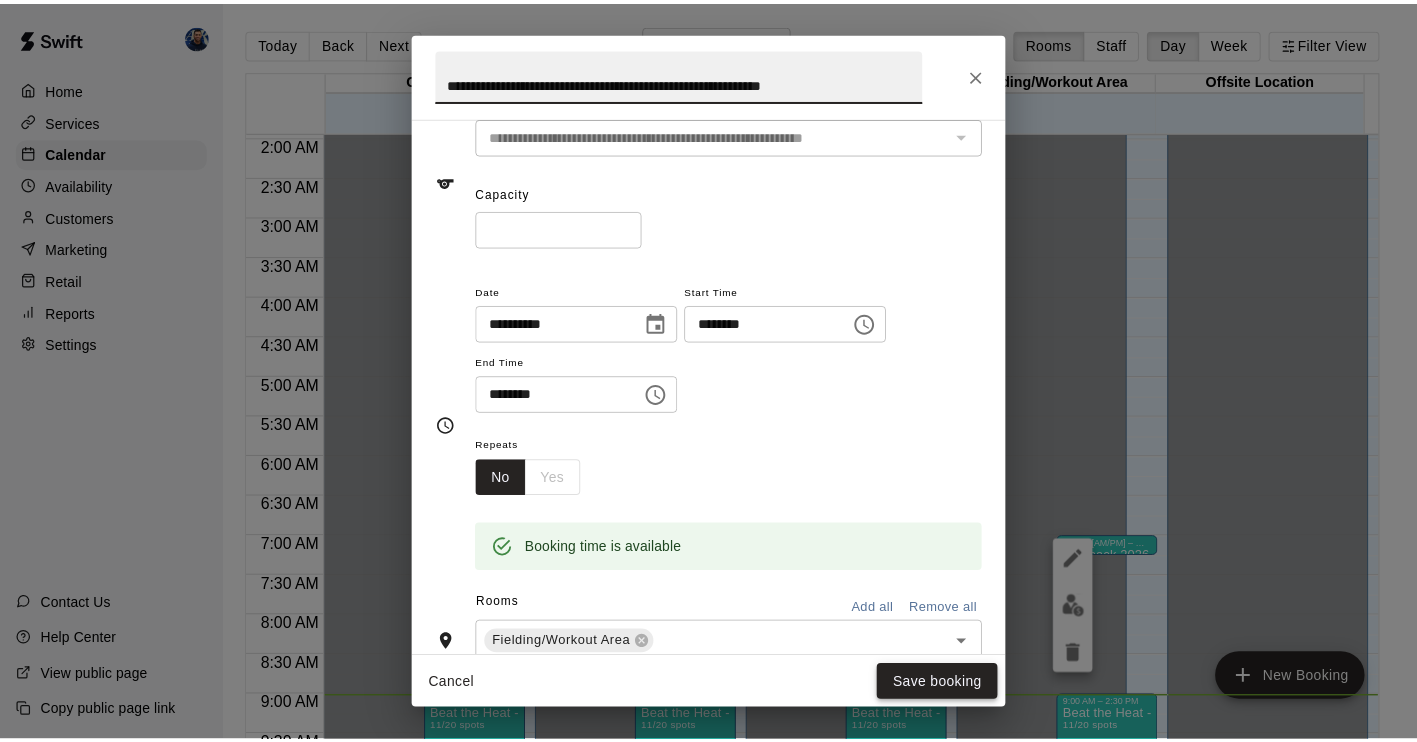 scroll, scrollTop: 0, scrollLeft: 0, axis: both 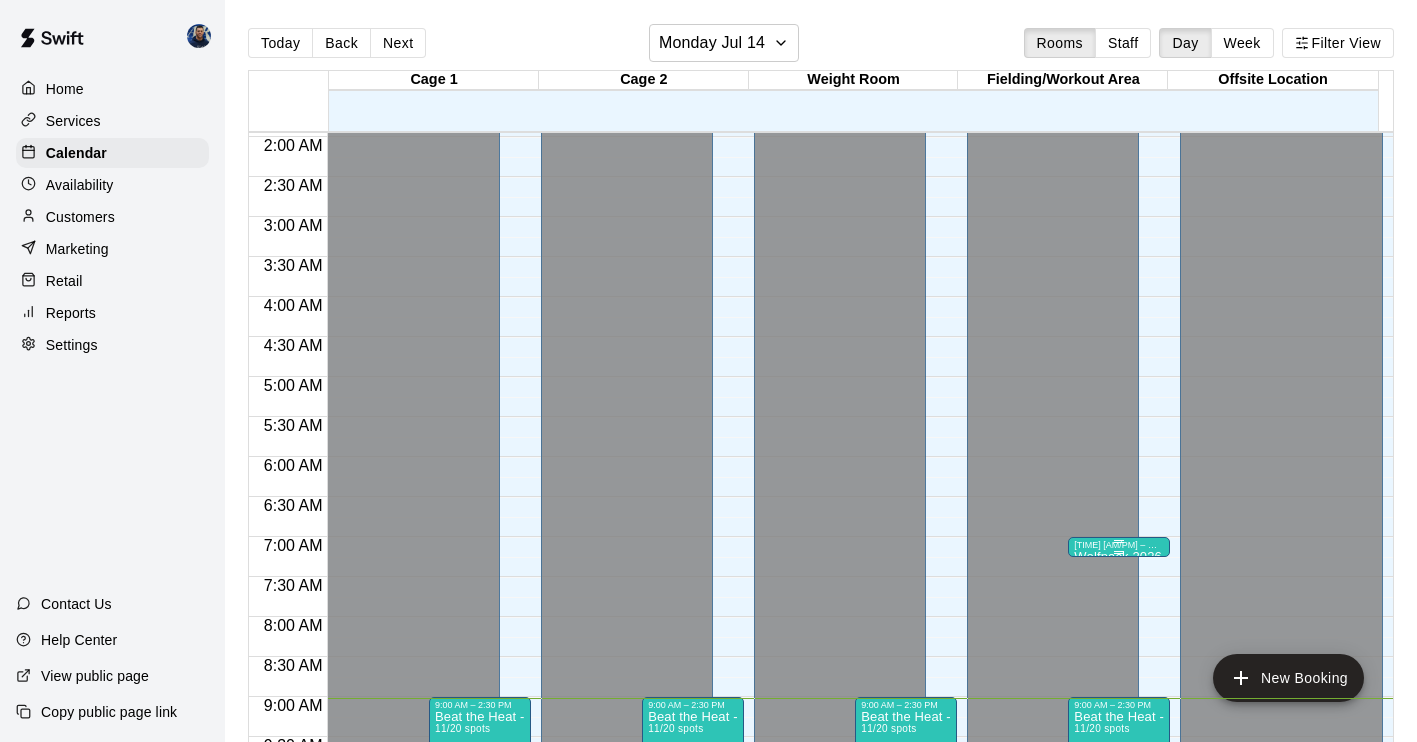 click on "[TIME] [AM/PM] – [TIME] [AM/PM]" at bounding box center (1119, 545) 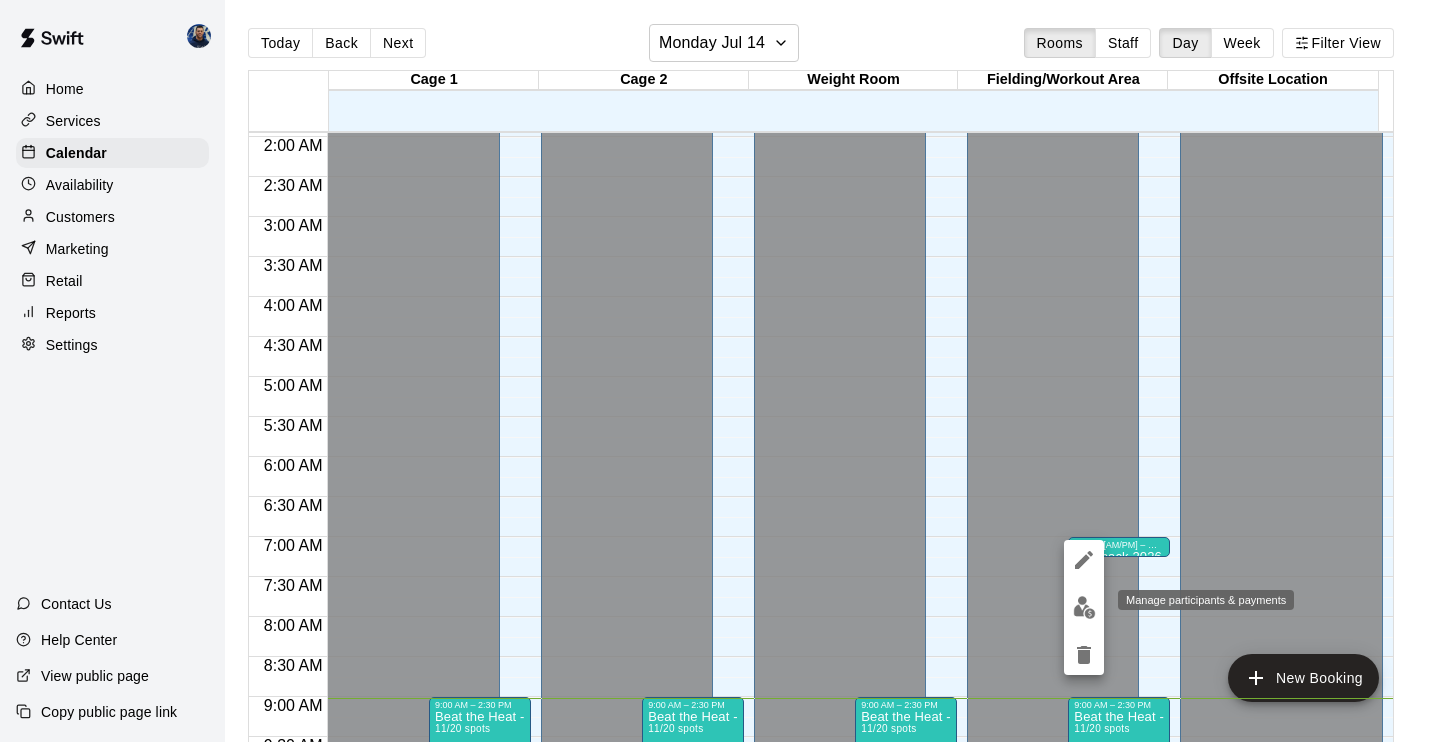 click at bounding box center (1084, 607) 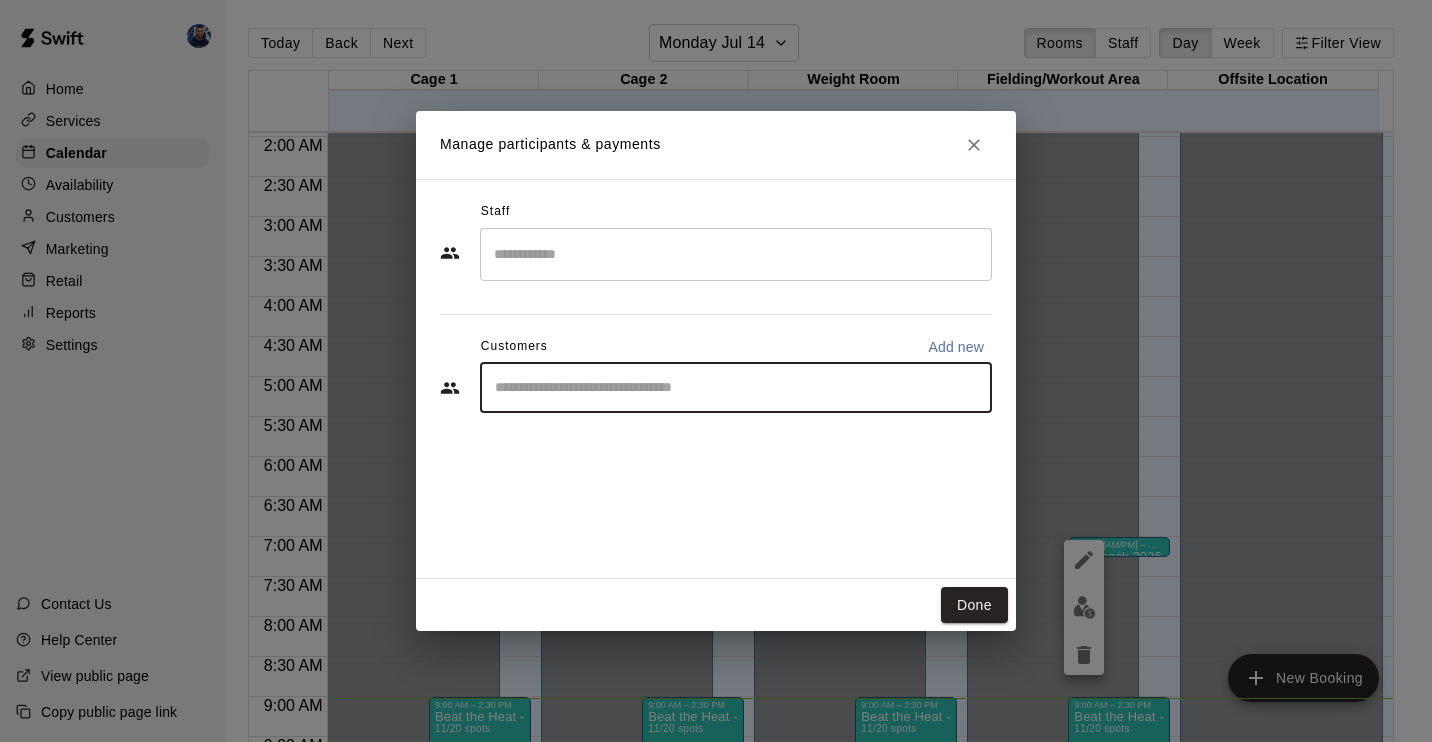 click at bounding box center (736, 388) 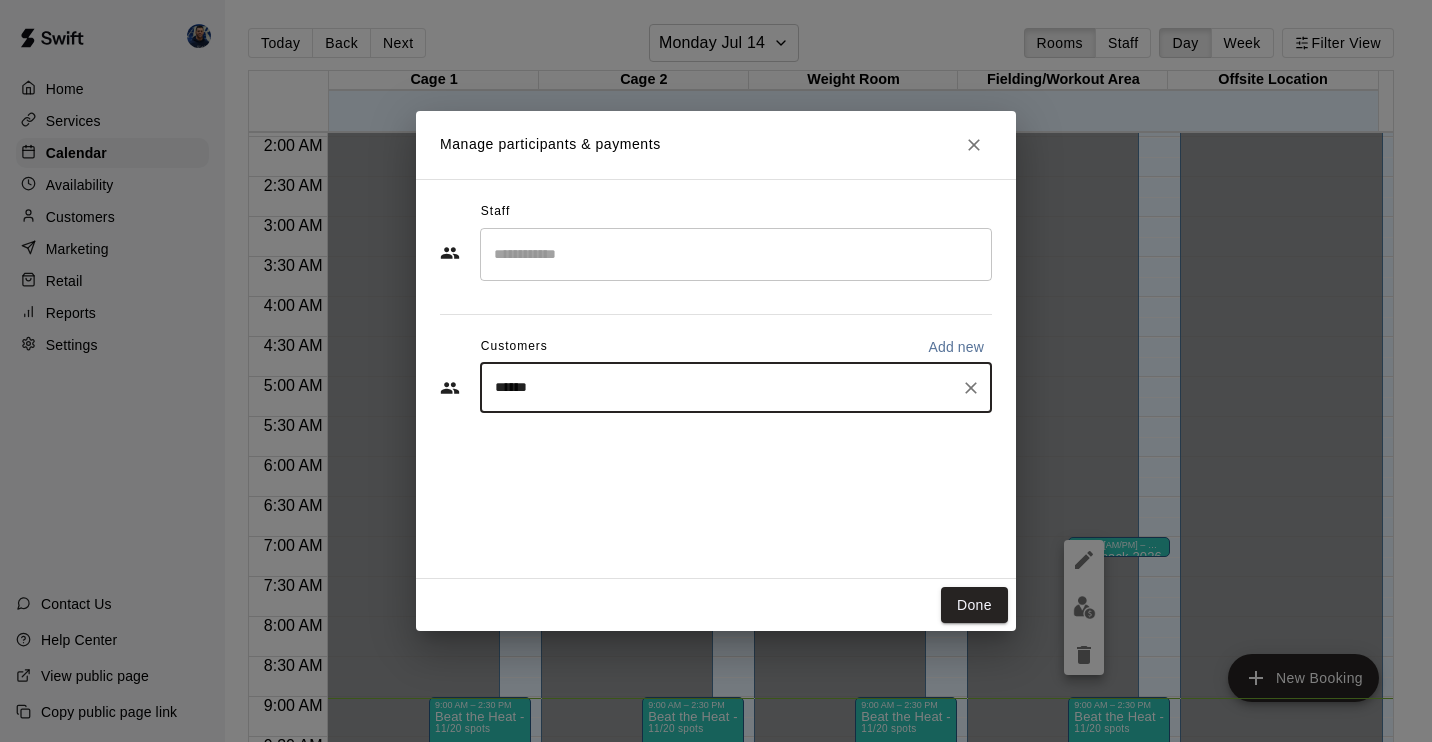 type on "*******" 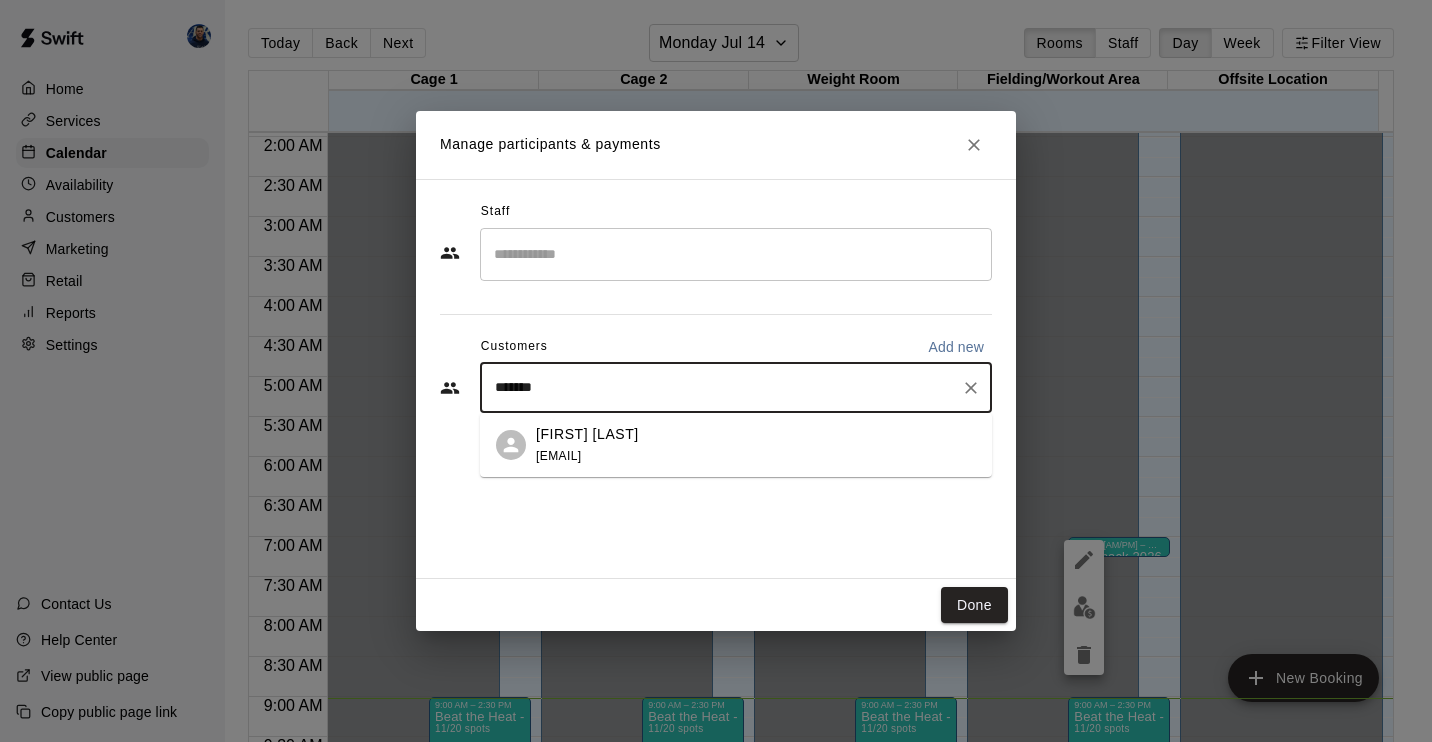 click on "[FIRST] [LAST][EMAIL]" at bounding box center [587, 445] 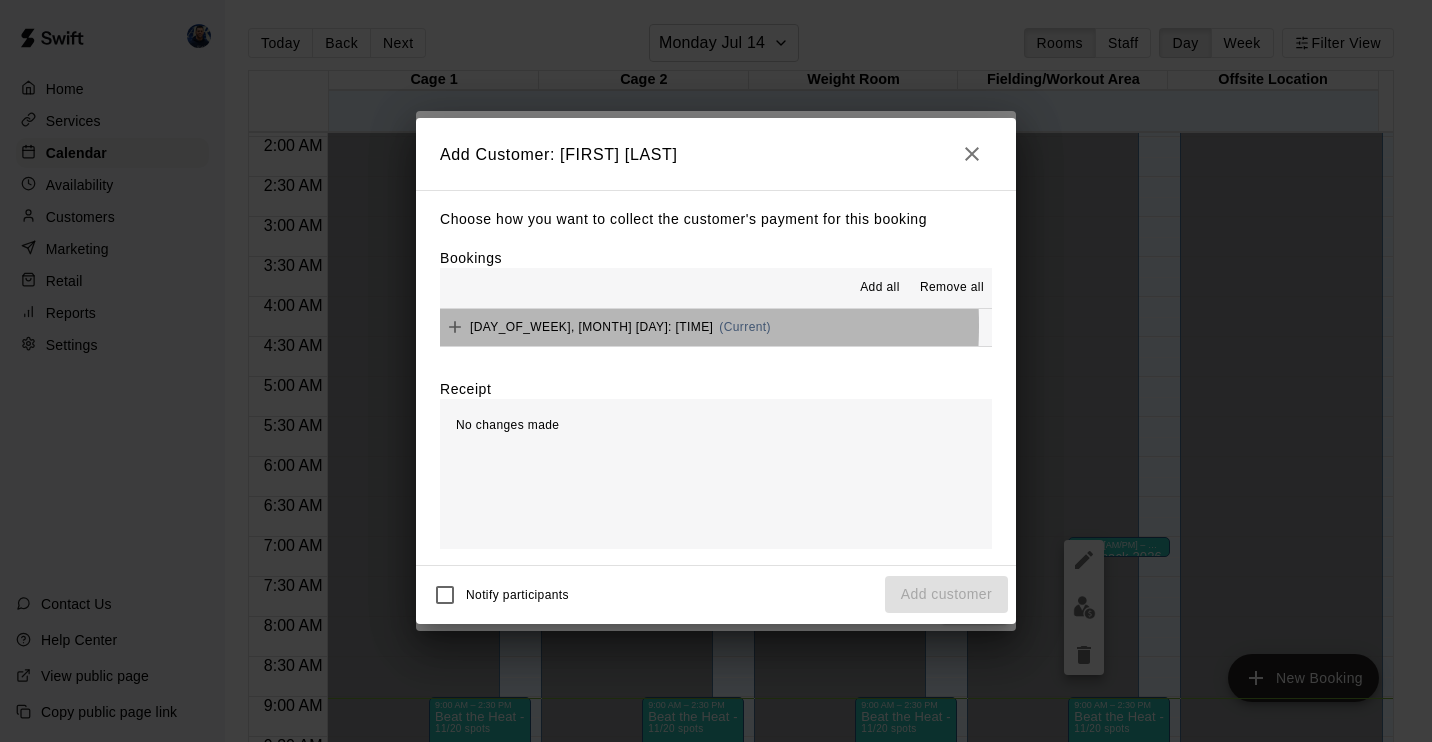 click on "[DAY_OF_WEEK], [MONTH] [DAY]: [TIME]" at bounding box center (591, 327) 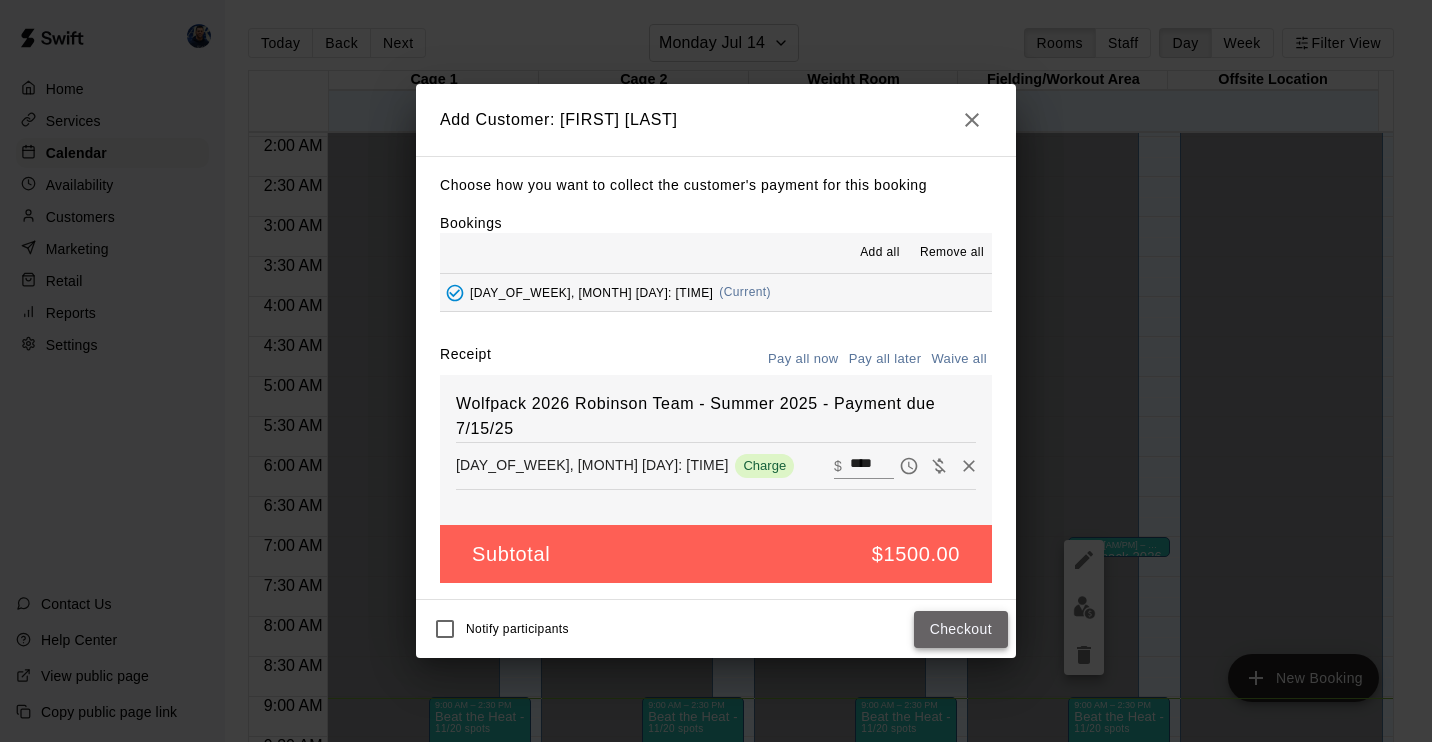 click on "Checkout" at bounding box center (961, 629) 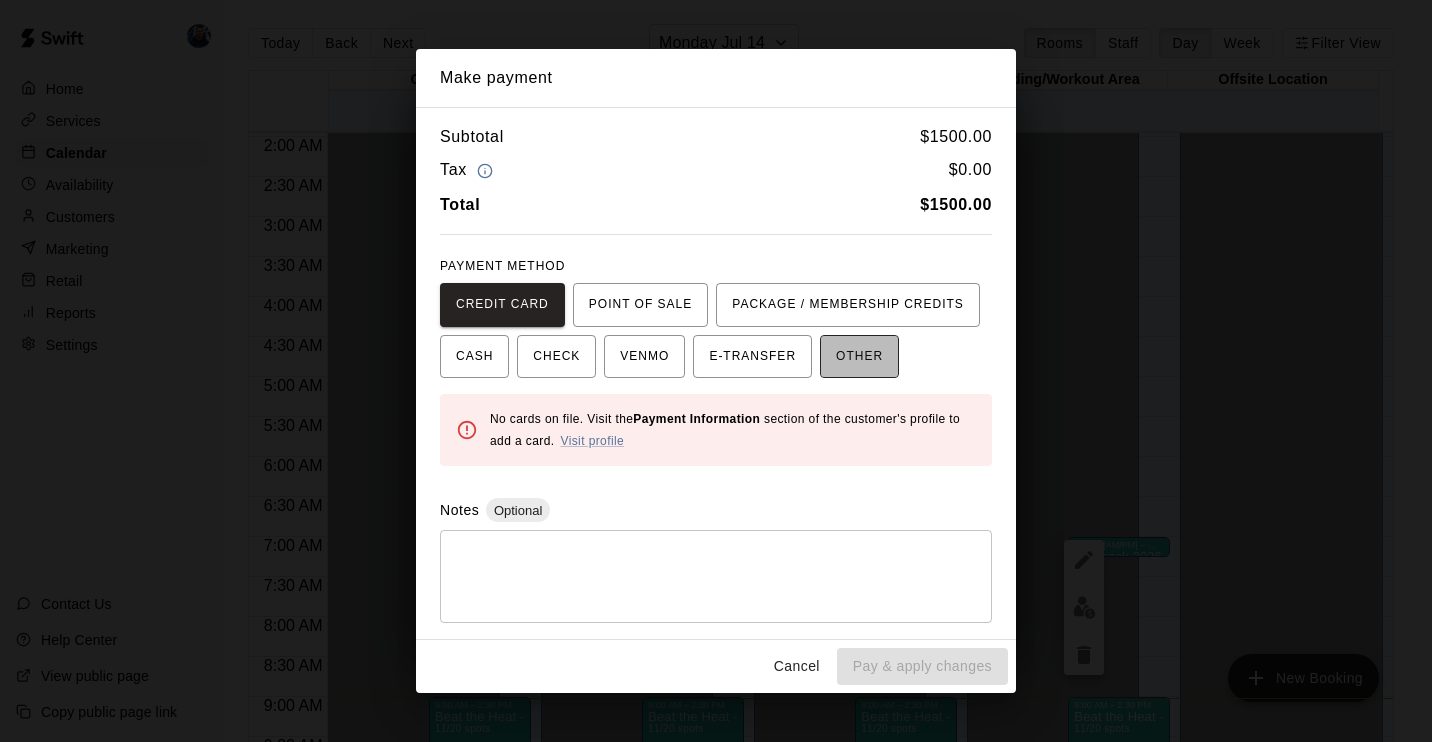 click on "OTHER" at bounding box center [859, 357] 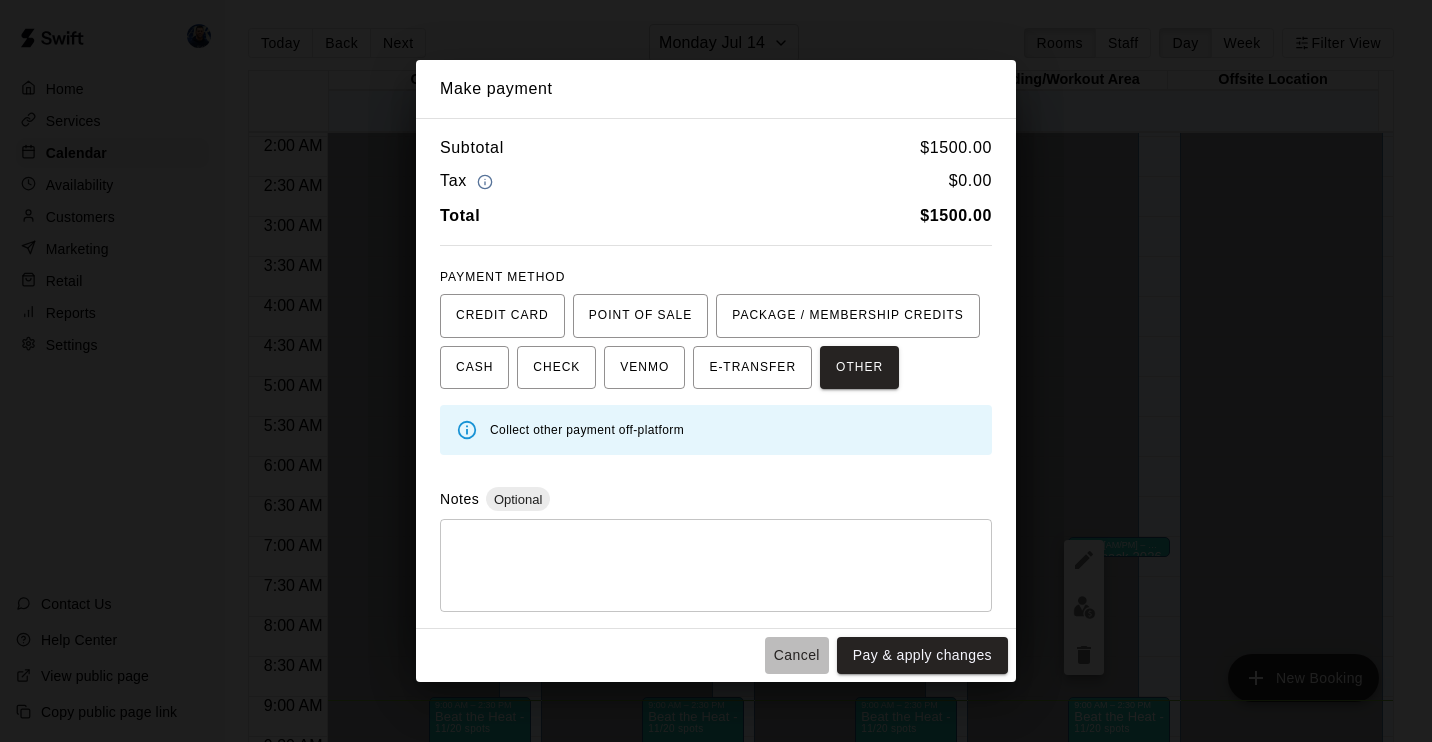 click on "Cancel" at bounding box center [797, 655] 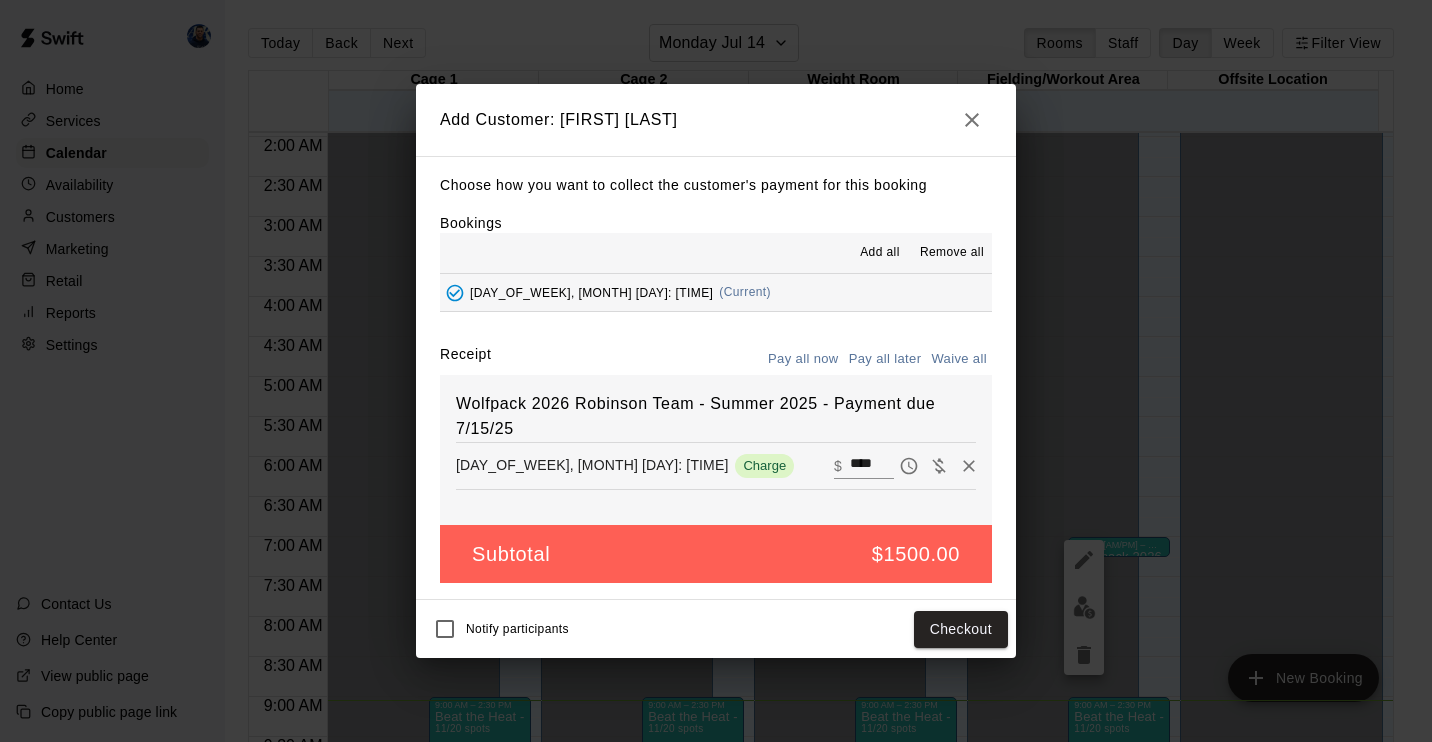 click at bounding box center (972, 120) 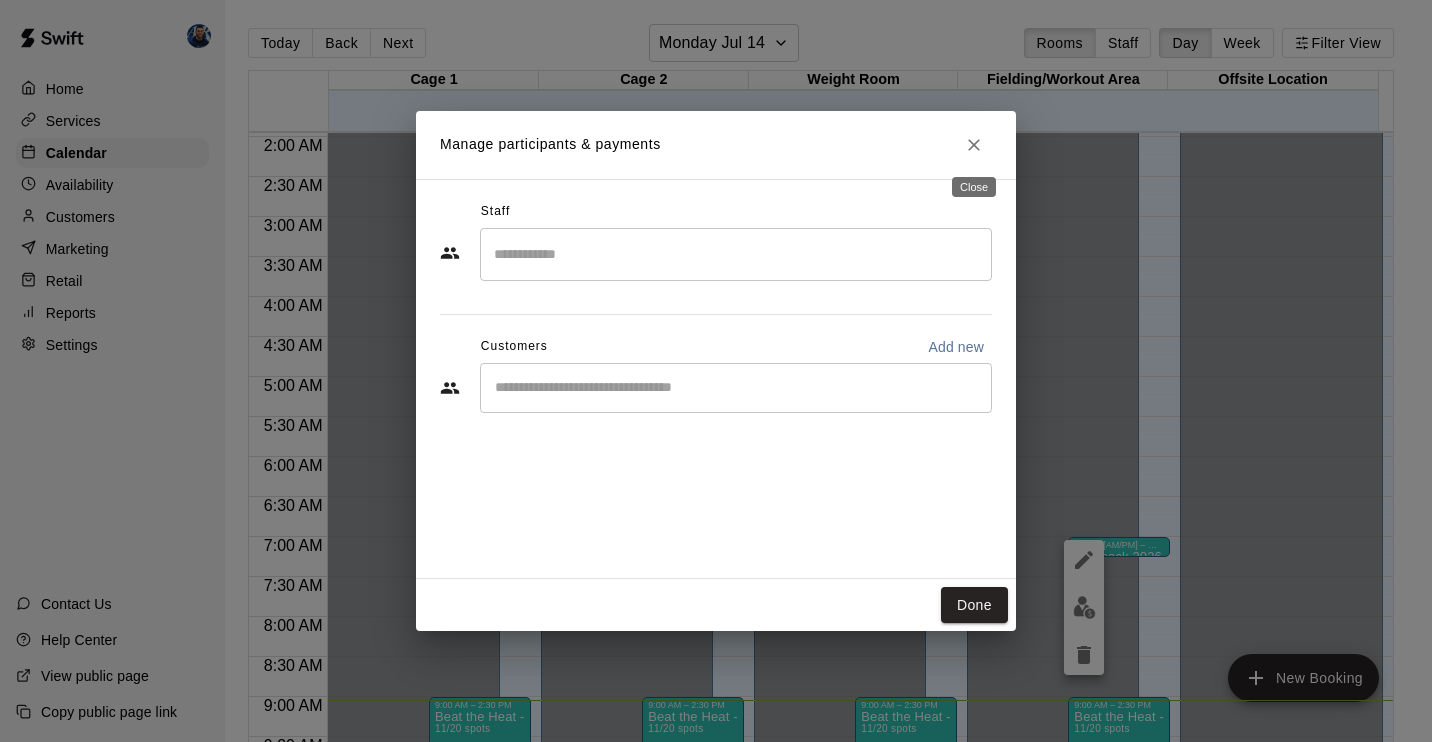 click 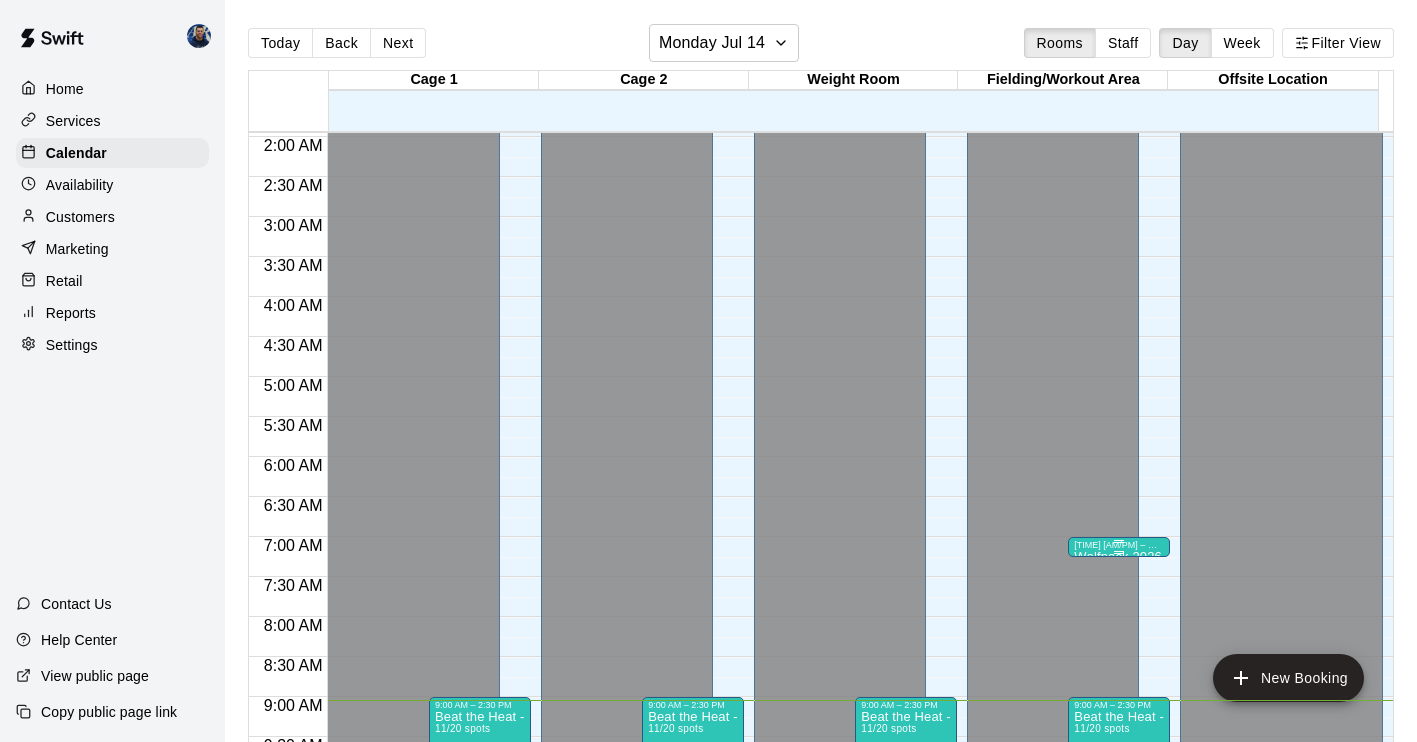 click on "[TIME] [AM/PM] – [TIME] [AM/PM]" at bounding box center (1119, 545) 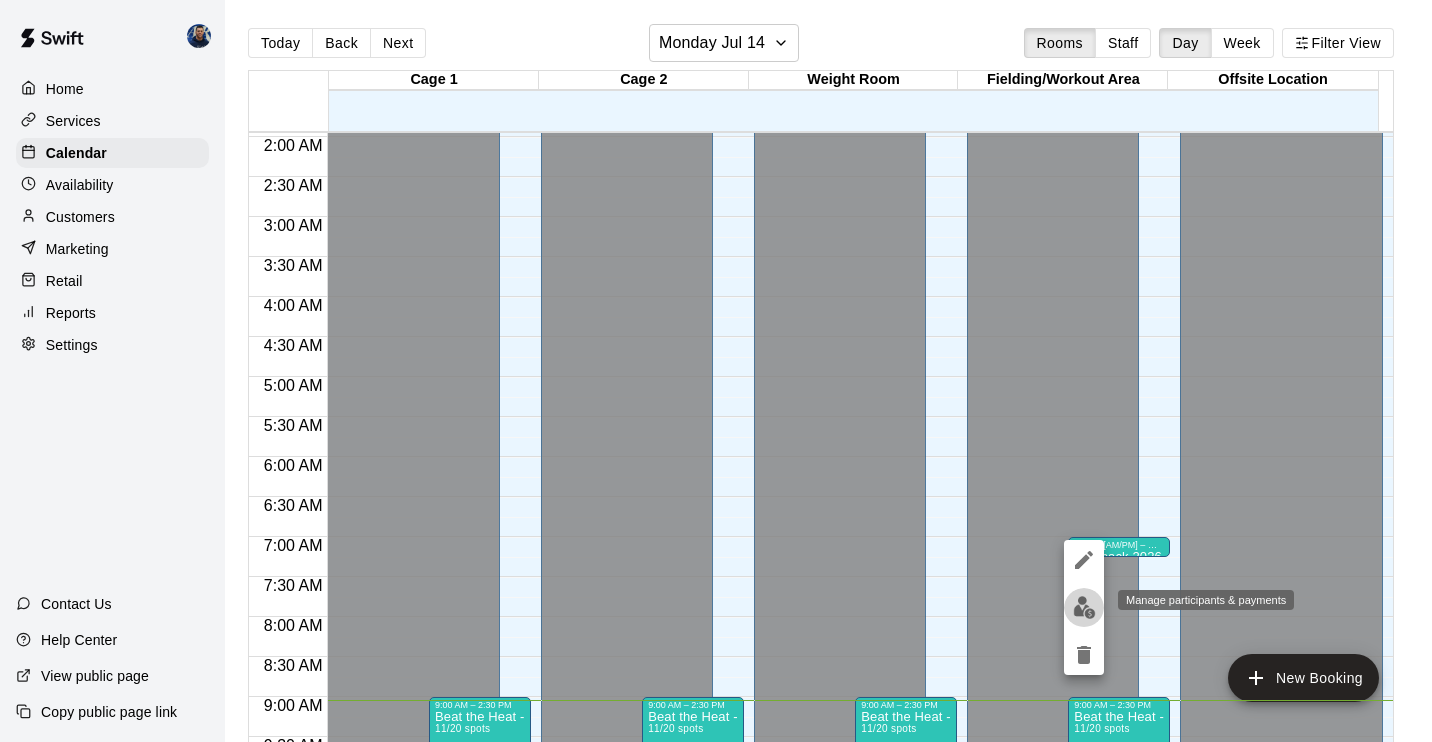 click at bounding box center (1084, 607) 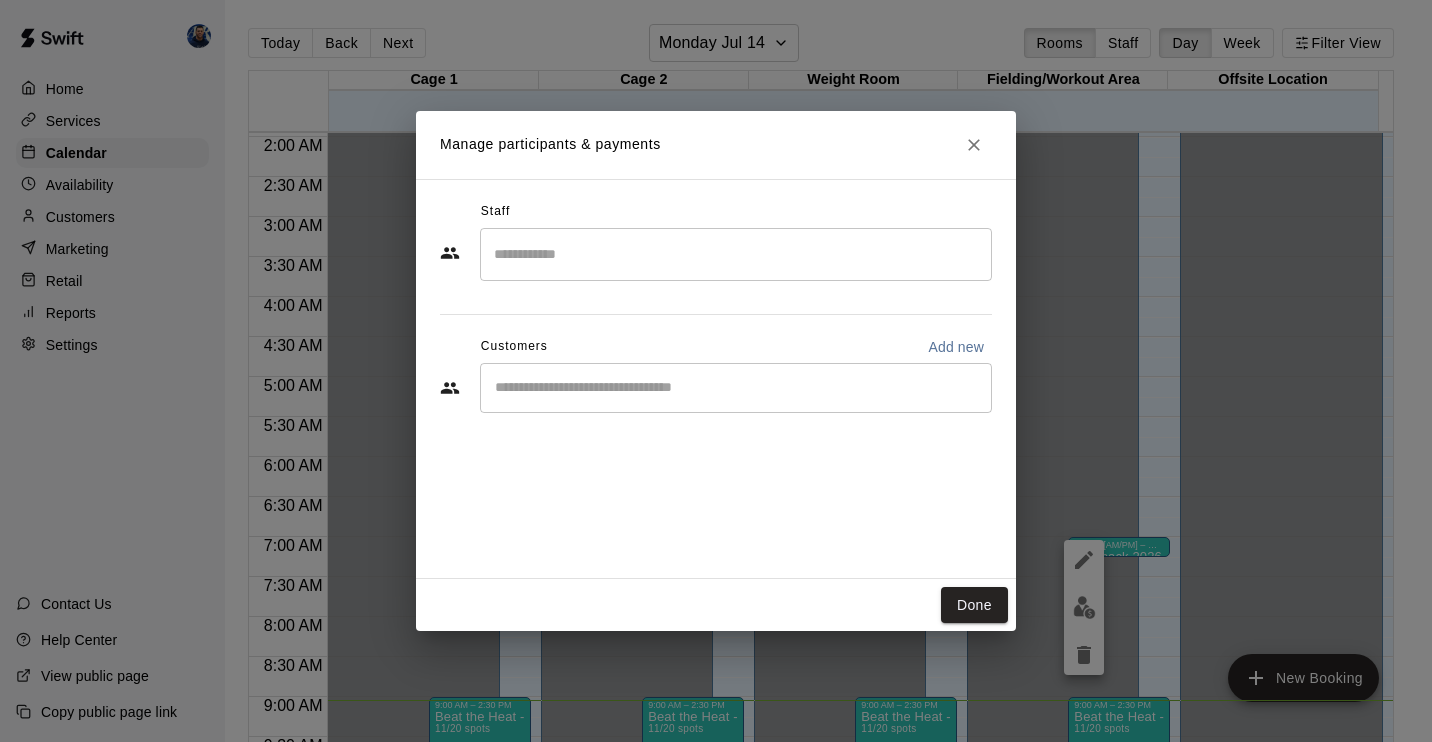 click at bounding box center [736, 388] 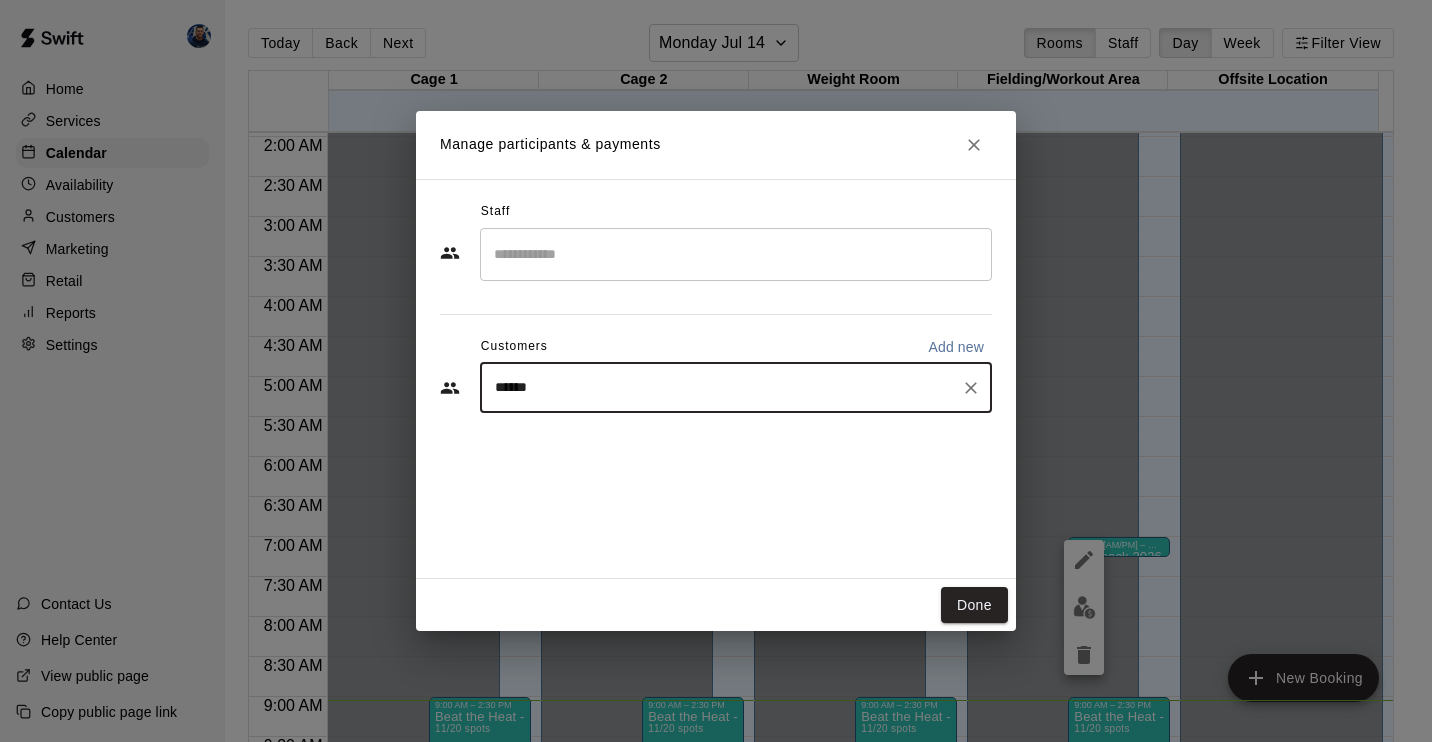 type on "*******" 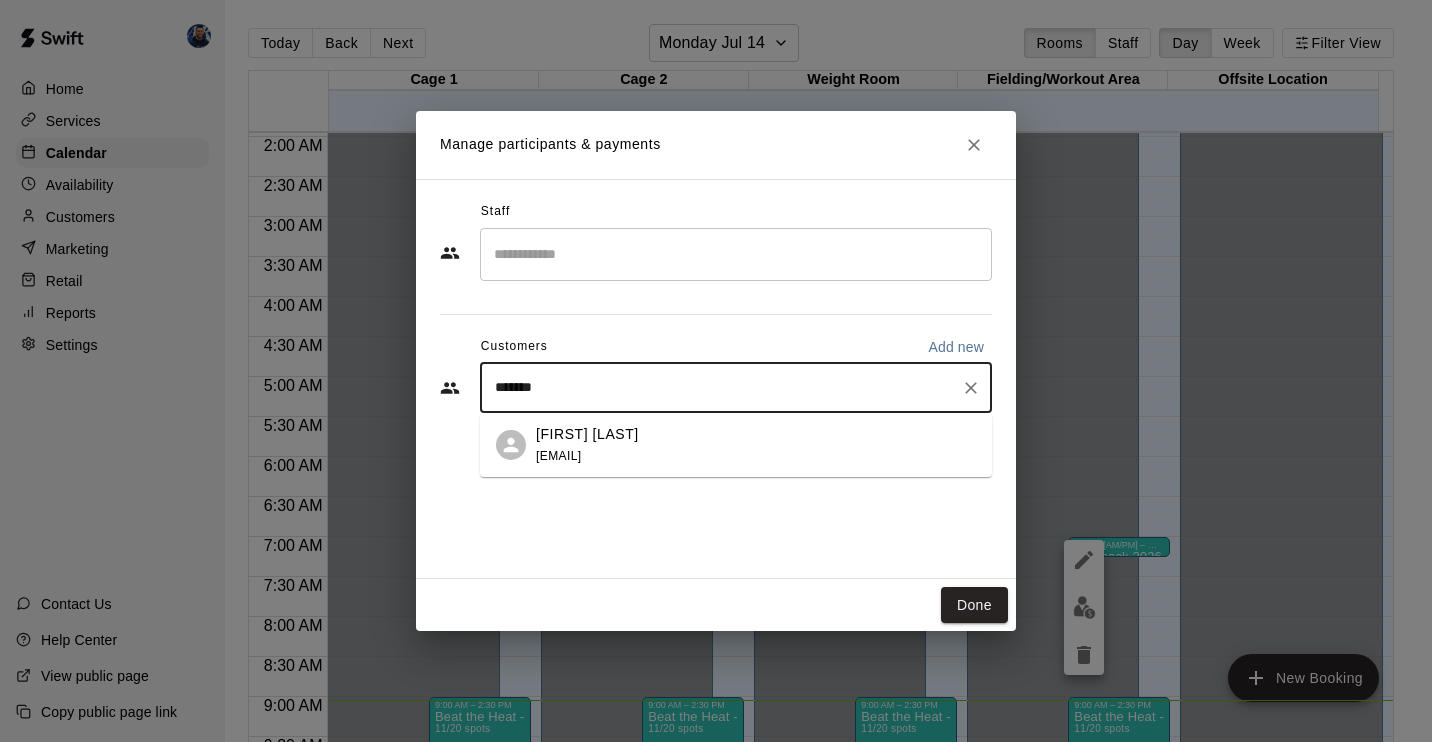 click on "[FIRST] [LAST]" at bounding box center (587, 434) 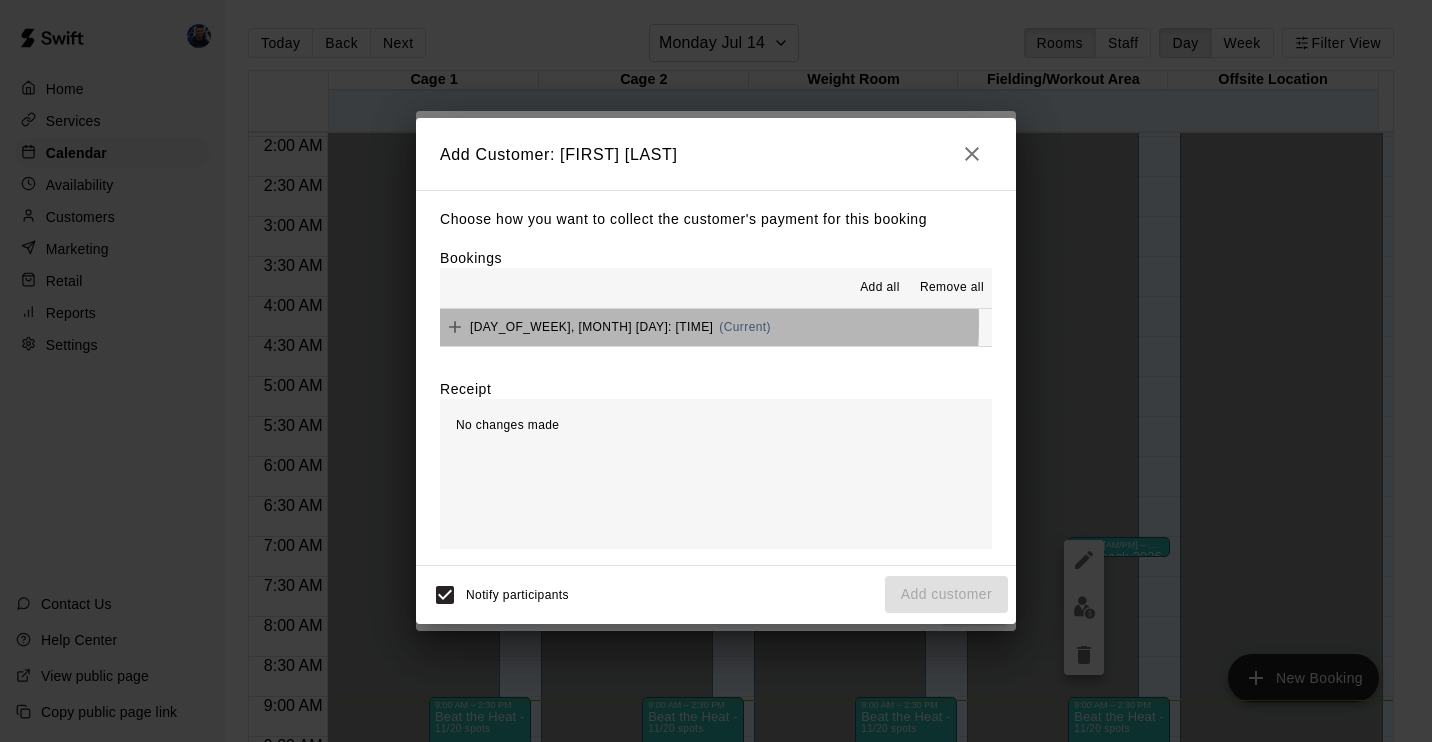 click on "[DAY_OF_WEEK], [MONTH] [DAY]: [TIME]" at bounding box center (591, 327) 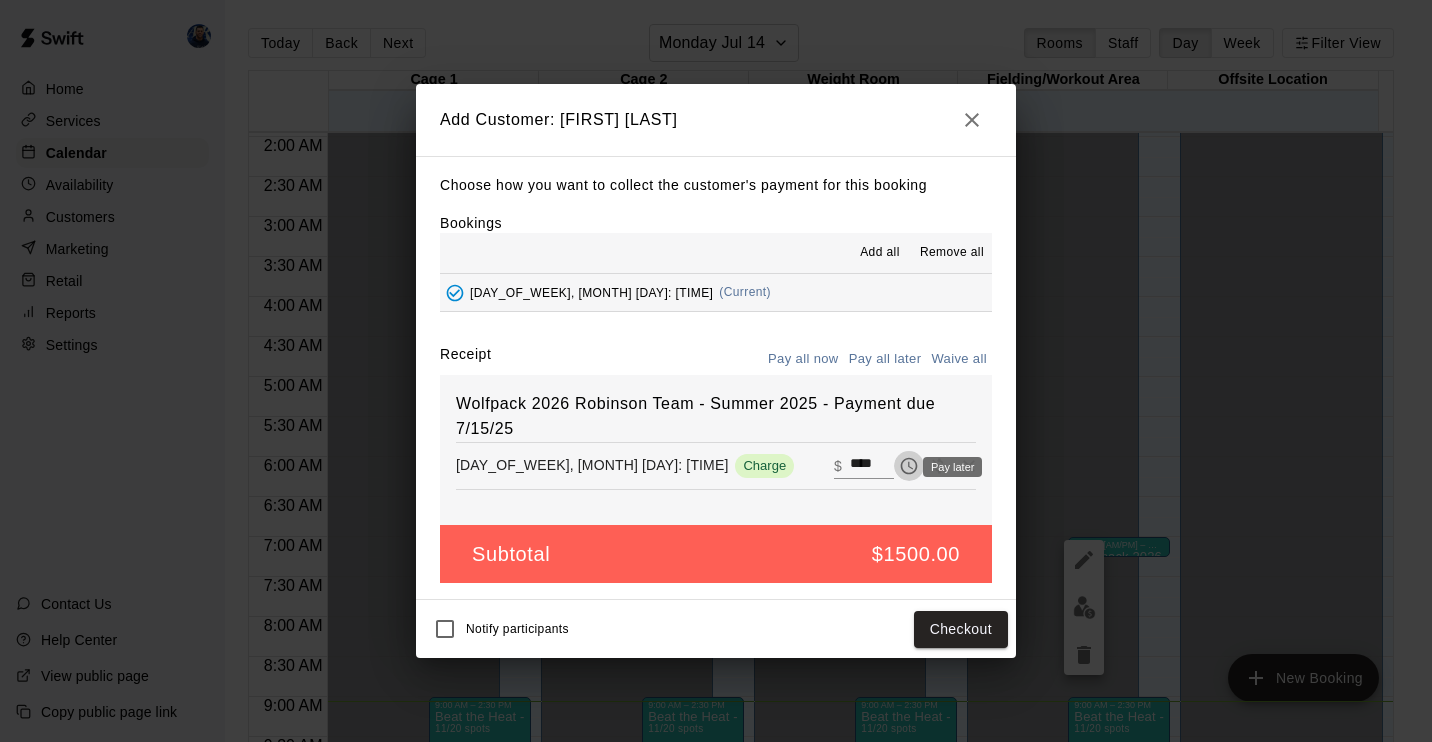 click 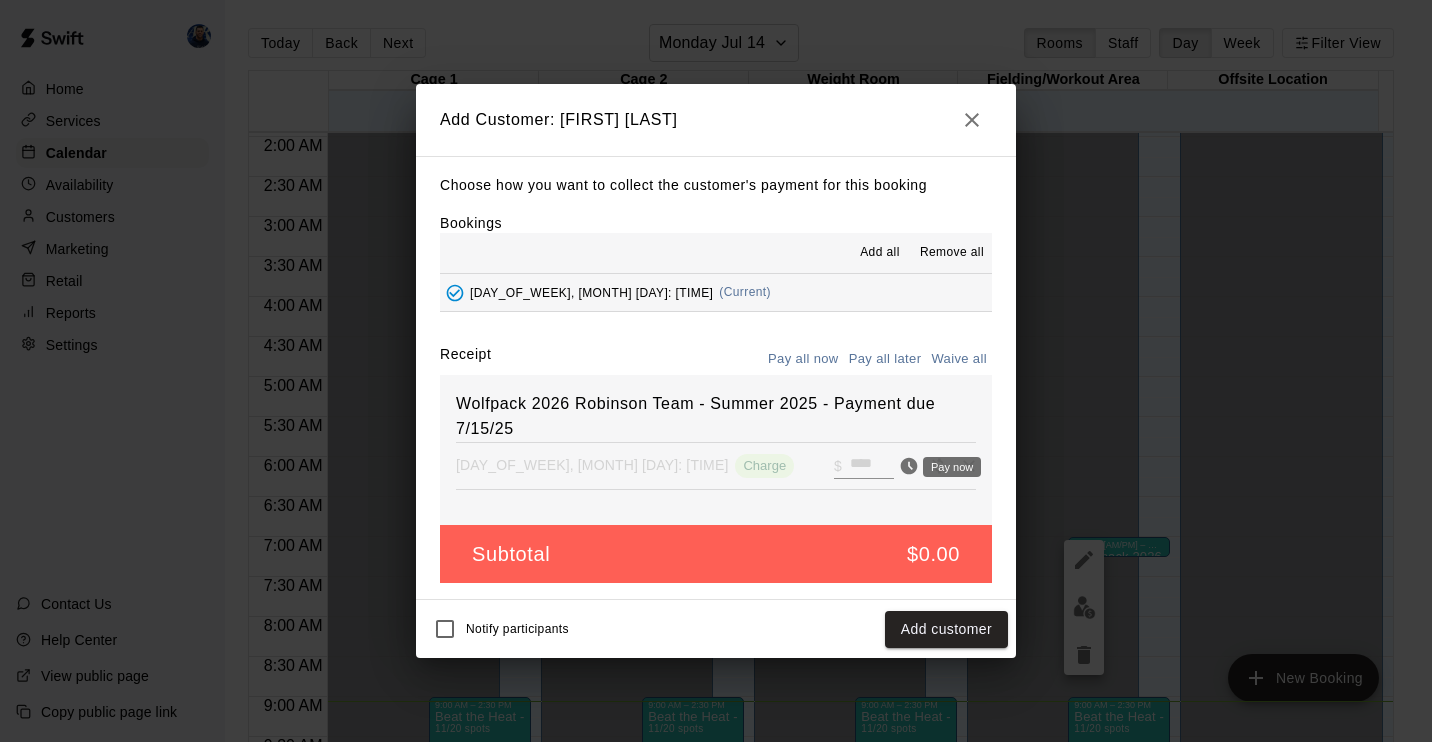 click 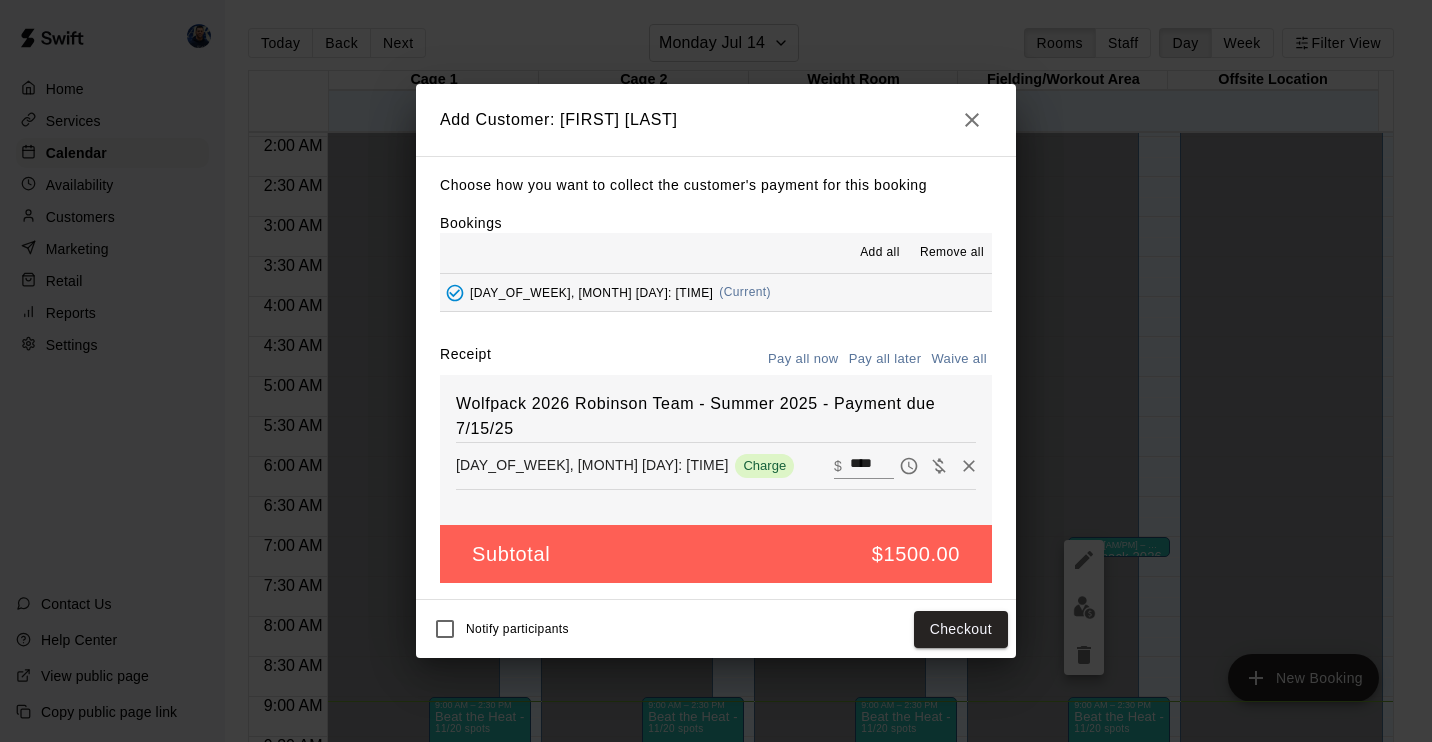 click on "Wolfpack 2026 Robinson Team - Summer 2025 - Payment due 7/15/25 [DAY_OF_WEEK], [MONTH] [DAY]: [TIME] [AM/PM] Charge ​ $ ****" at bounding box center [716, 450] 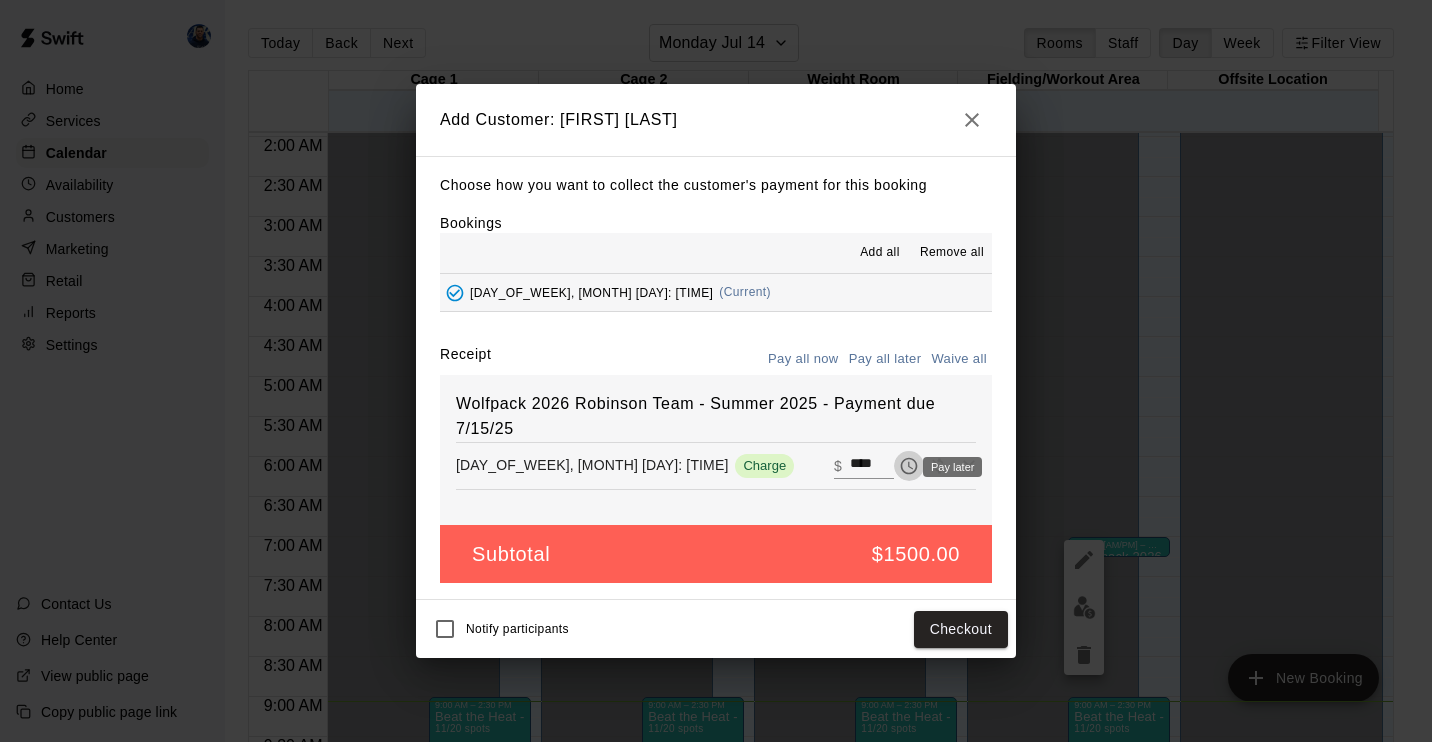 click 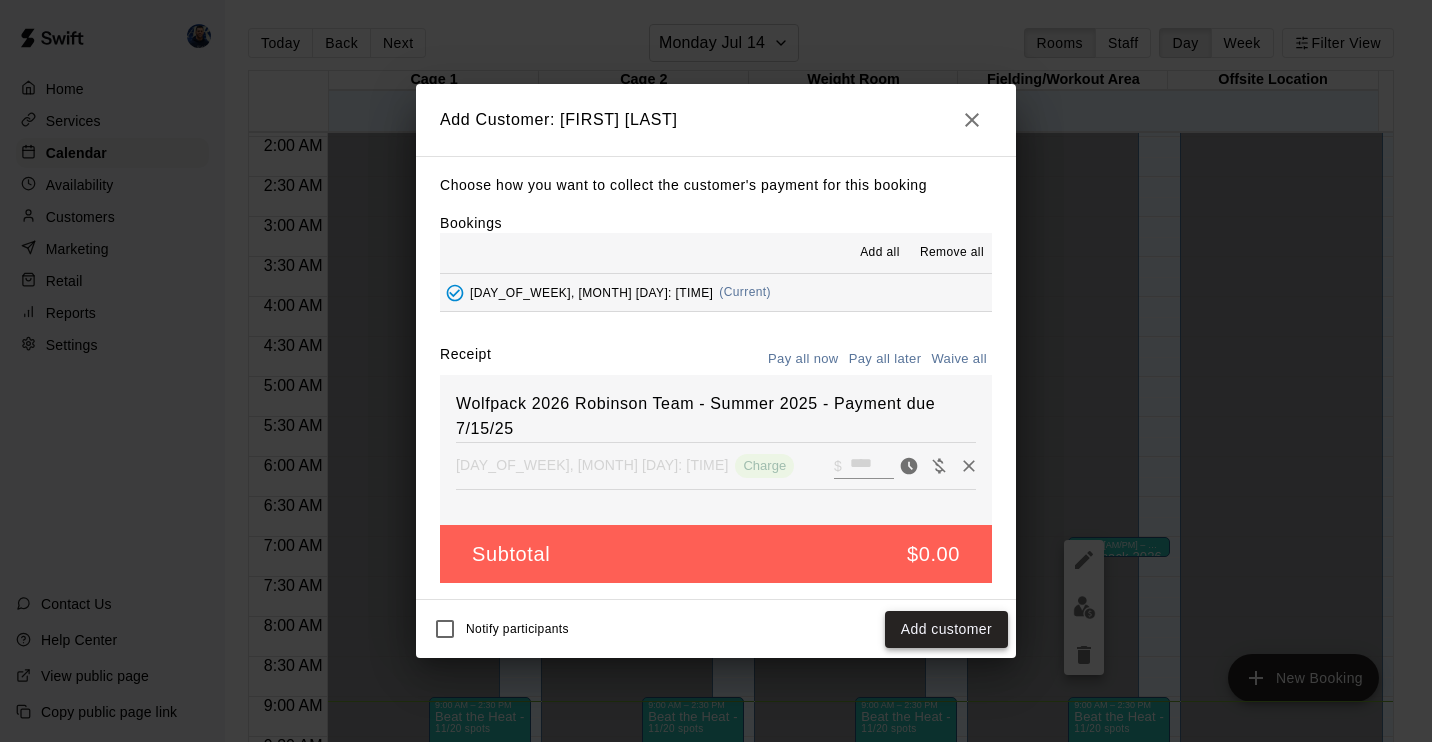 click on "Add customer" at bounding box center (946, 629) 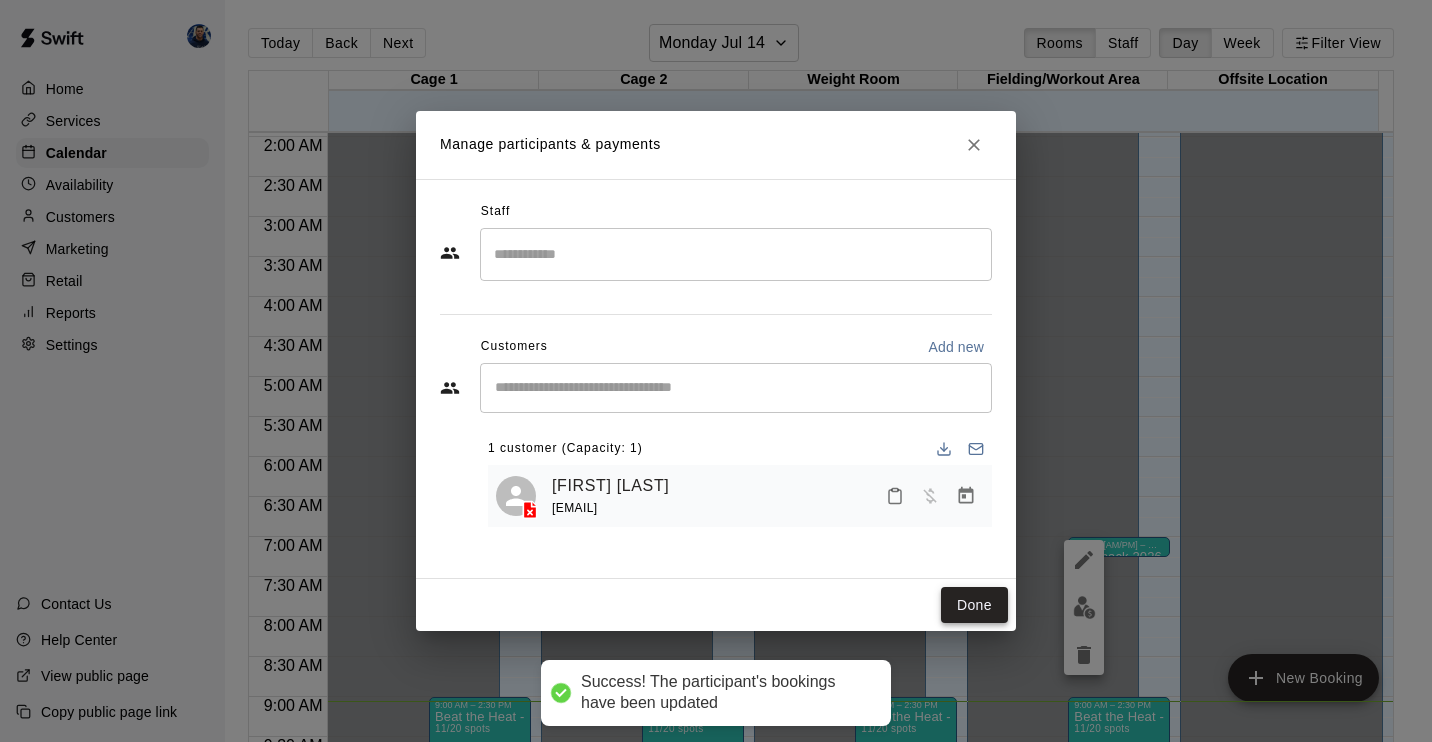 click on "Done" at bounding box center (974, 605) 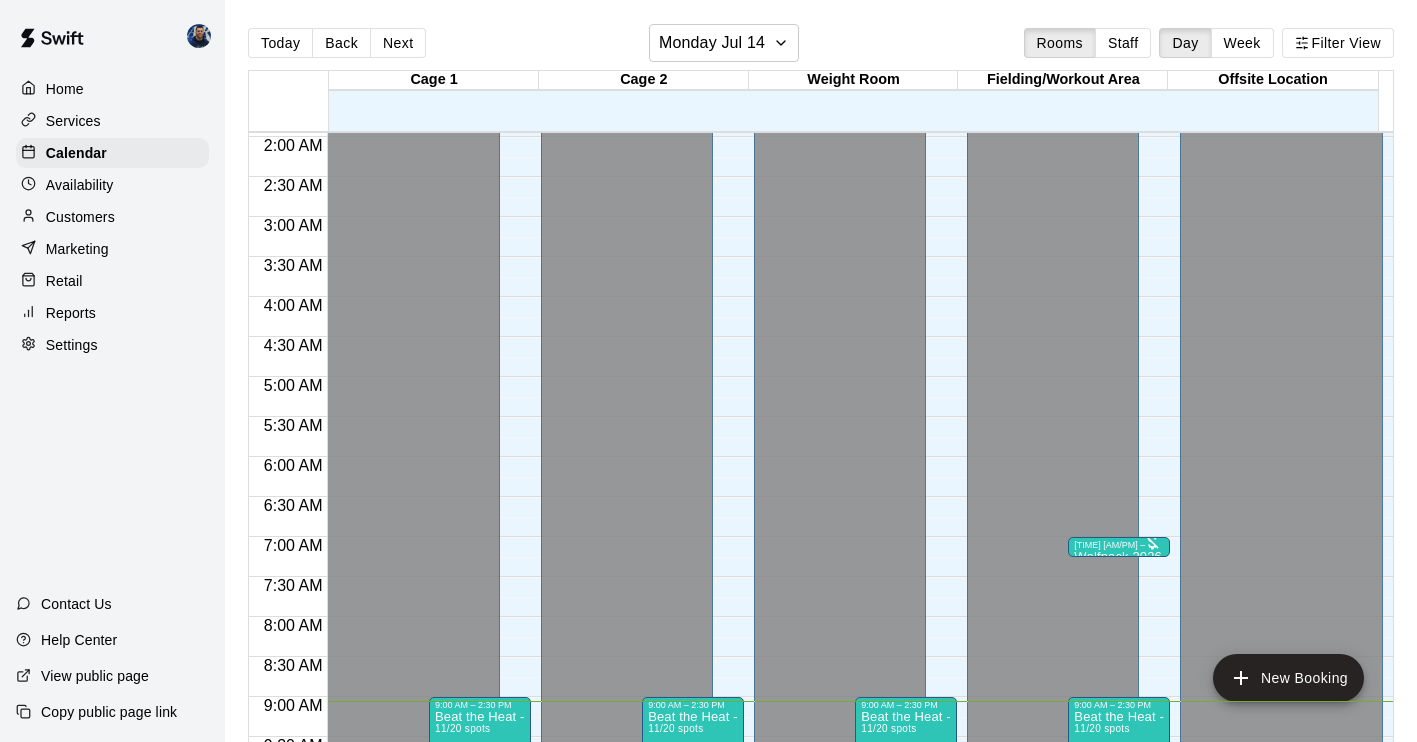 click on "Customers" at bounding box center (80, 217) 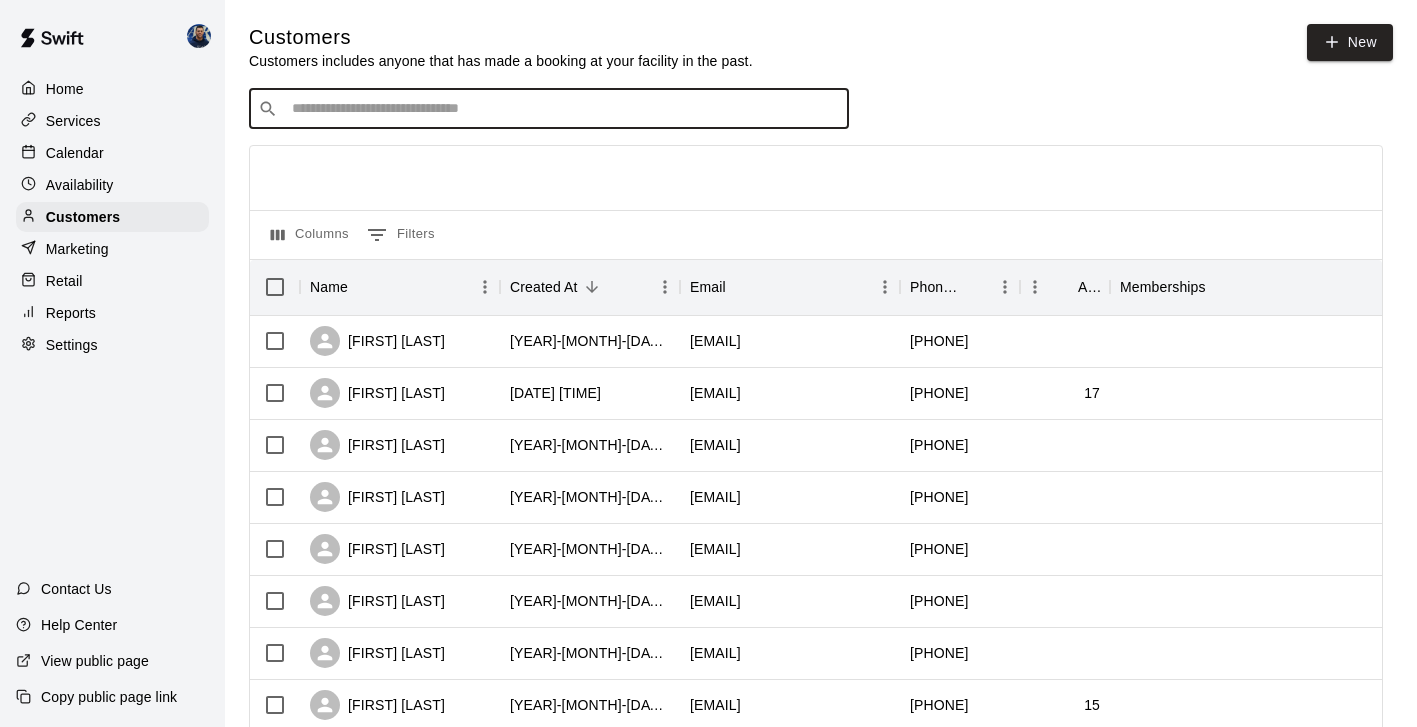 click at bounding box center [563, 109] 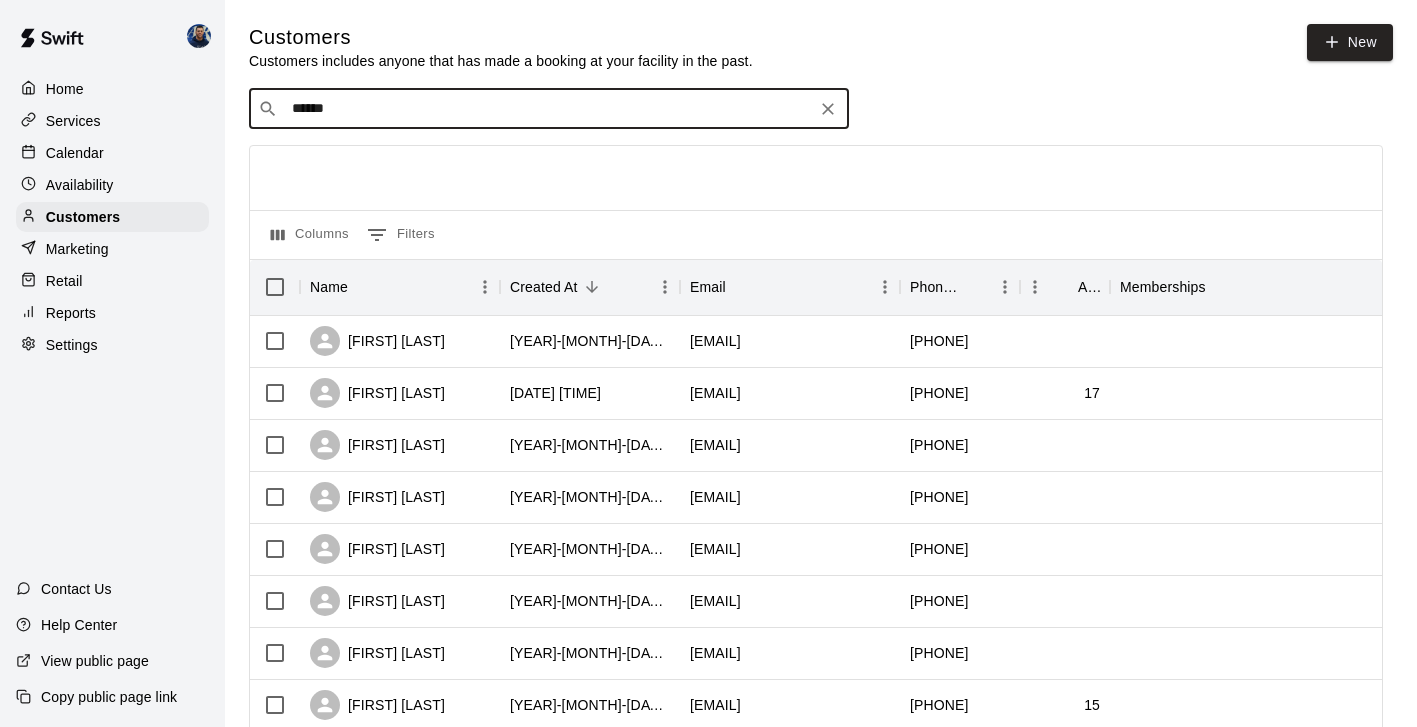 type on "*******" 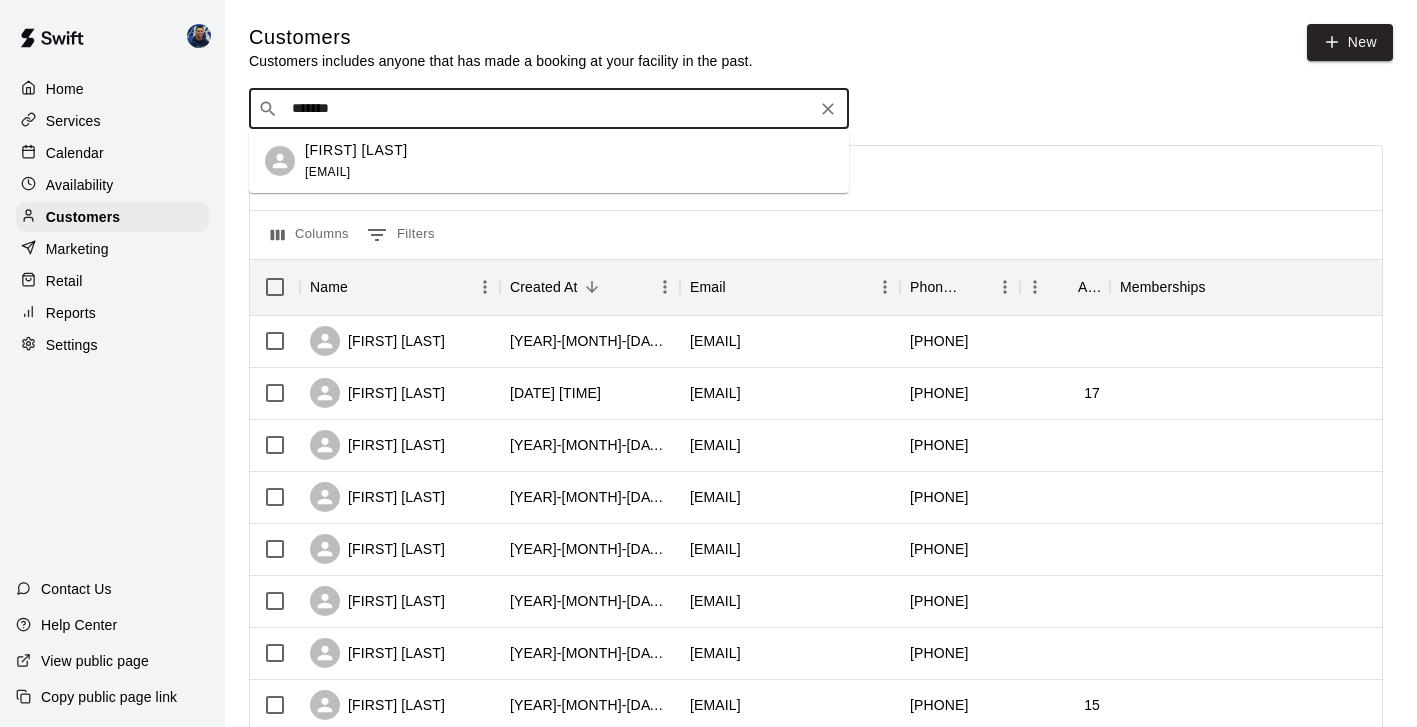 click on "[FIRST] [LAST][EMAIL]" at bounding box center (569, 161) 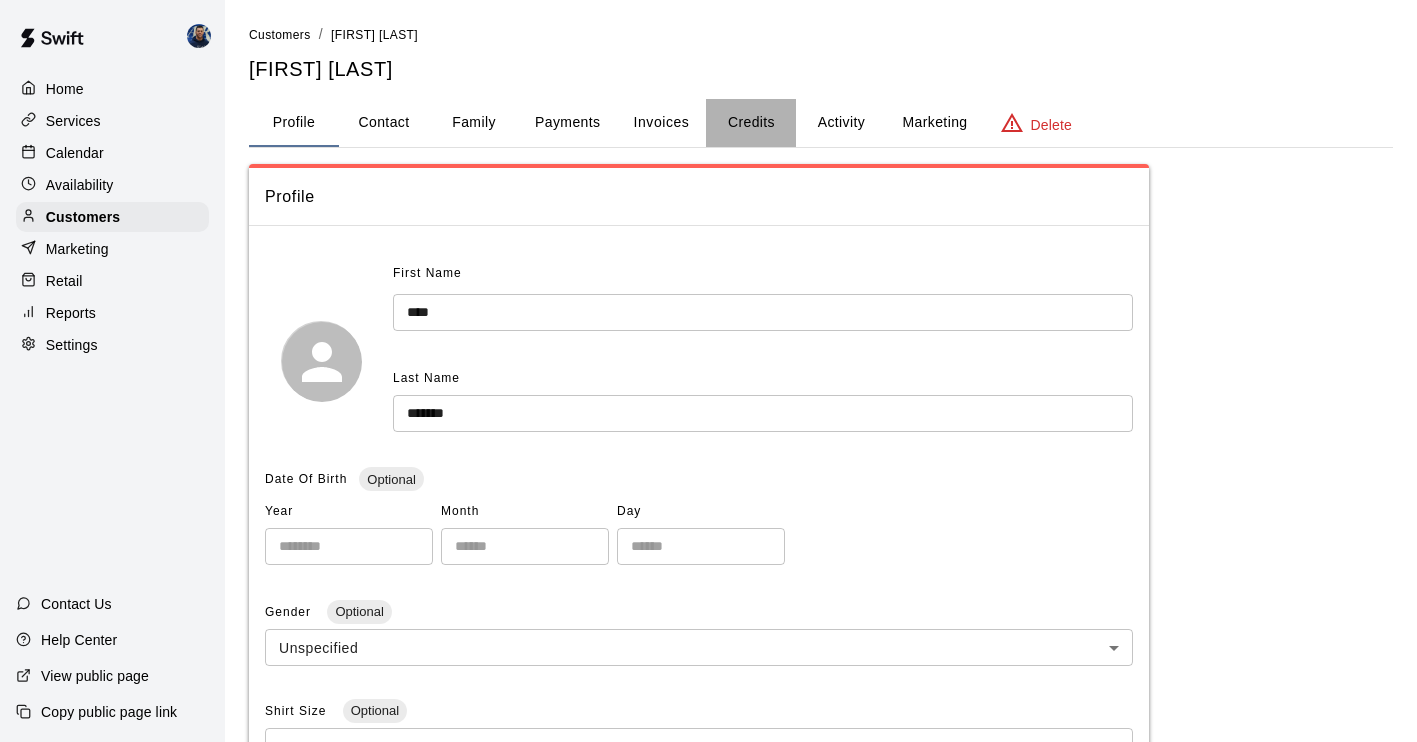 click on "Credits" at bounding box center [751, 123] 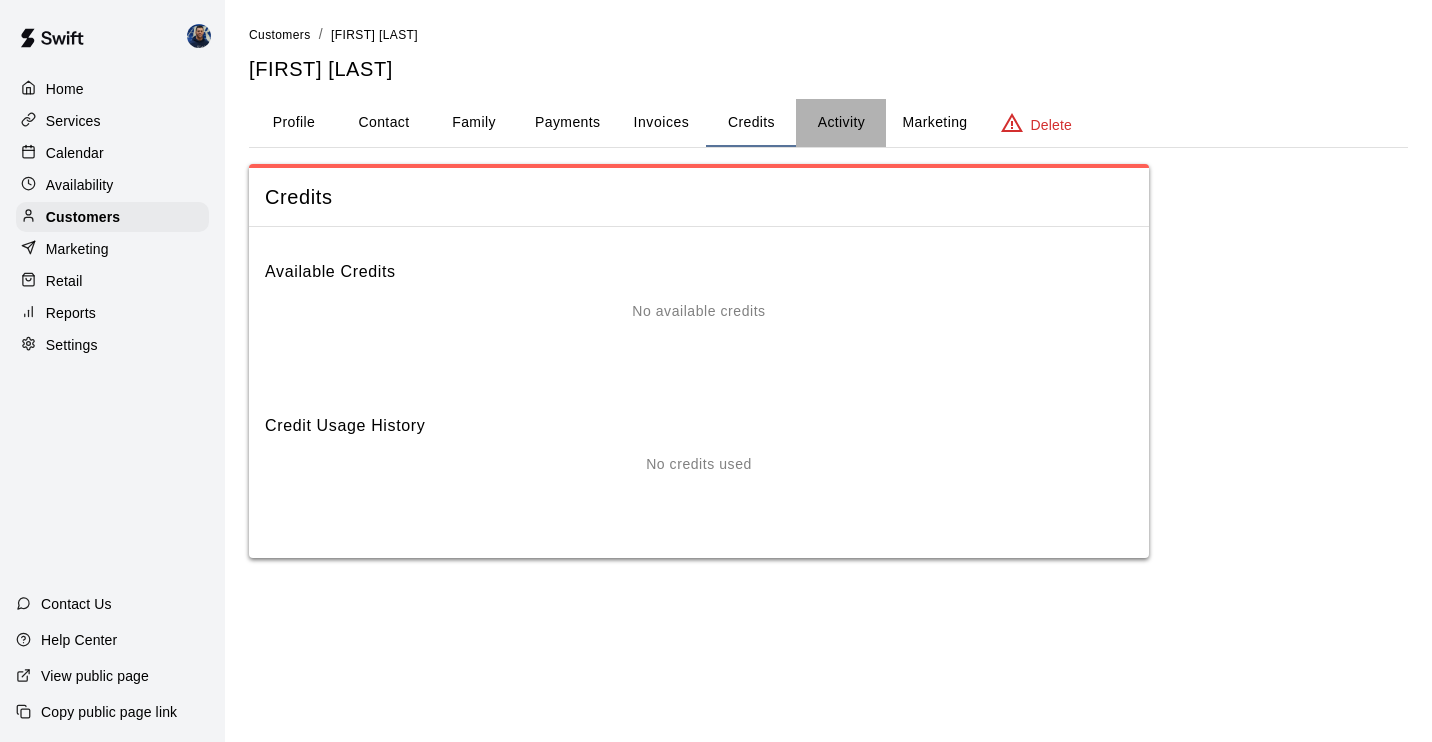 click on "Activity" at bounding box center [841, 123] 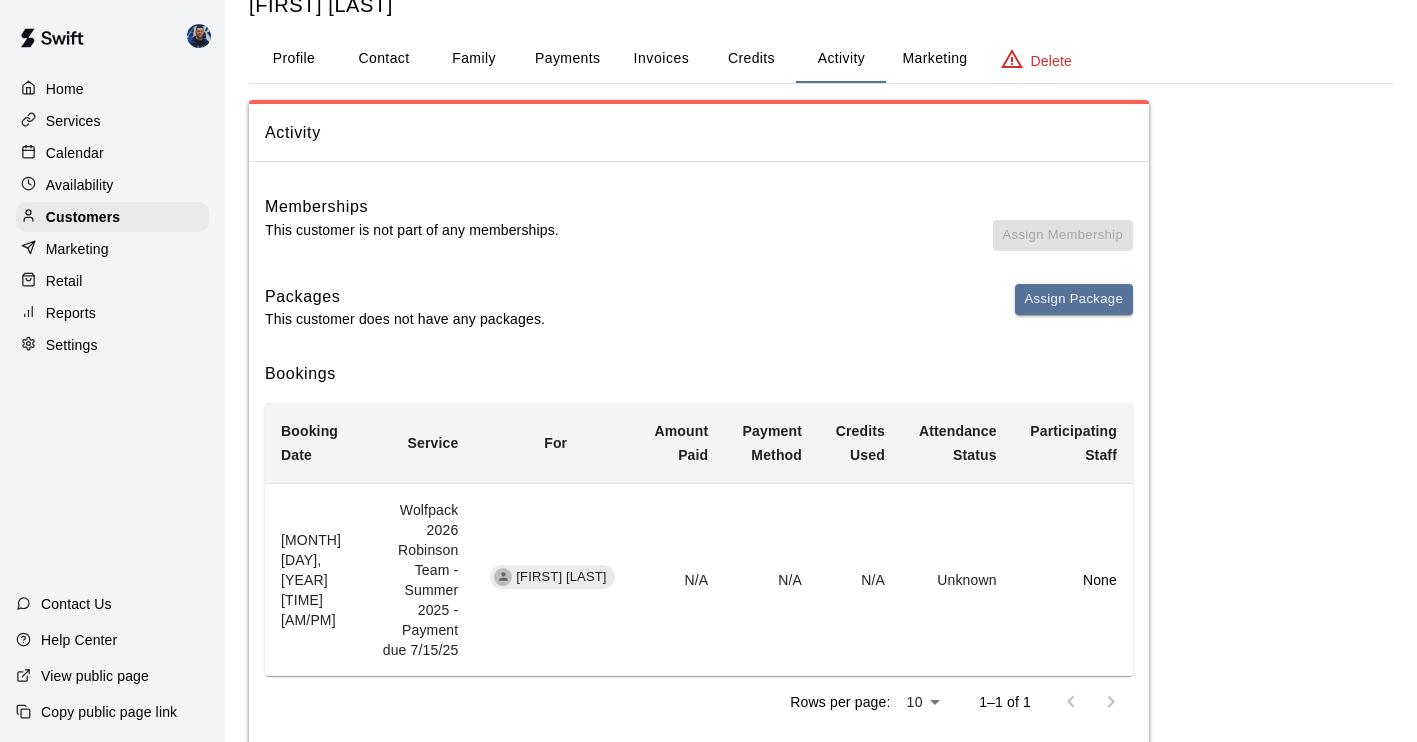 scroll, scrollTop: 114, scrollLeft: 0, axis: vertical 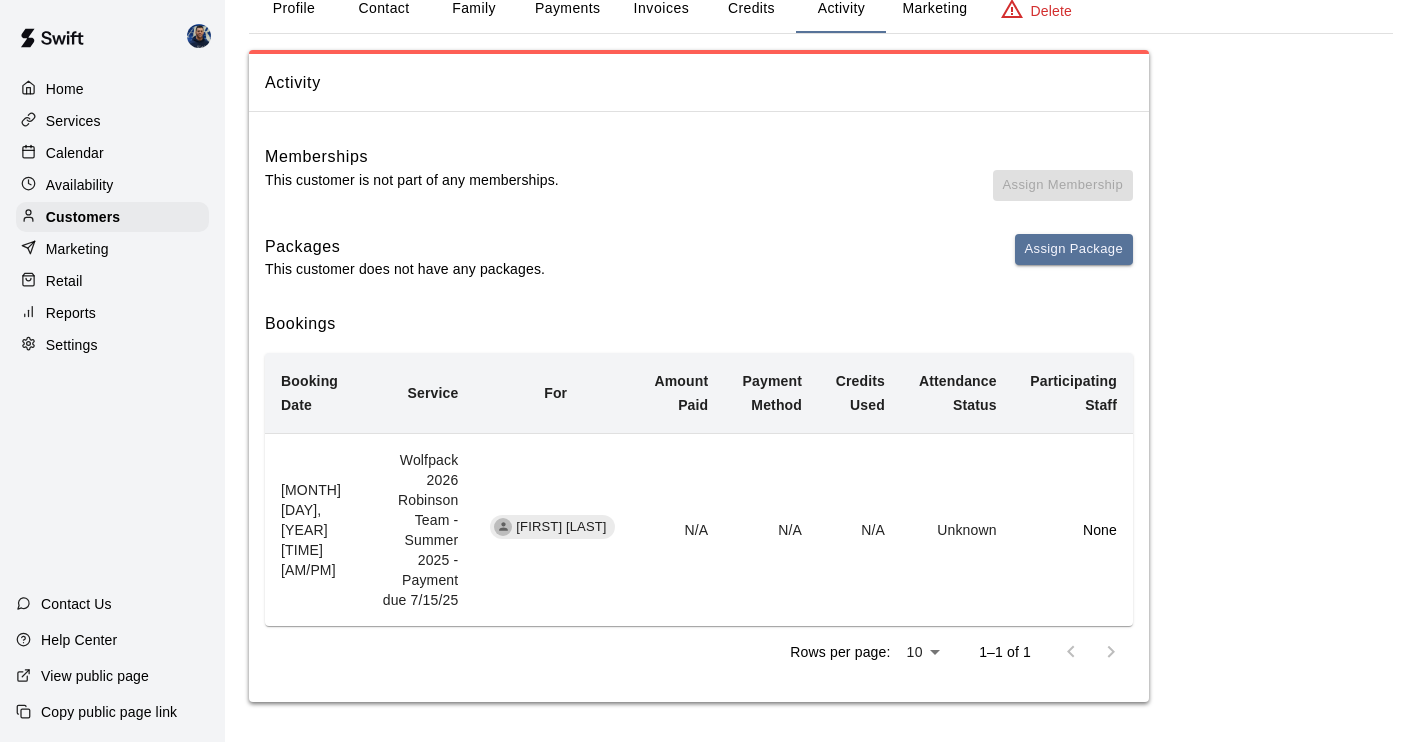 click on "Wolfpack 2026 Robinson Team - Summer 2025 - Payment due 7/15/25" at bounding box center (420, 529) 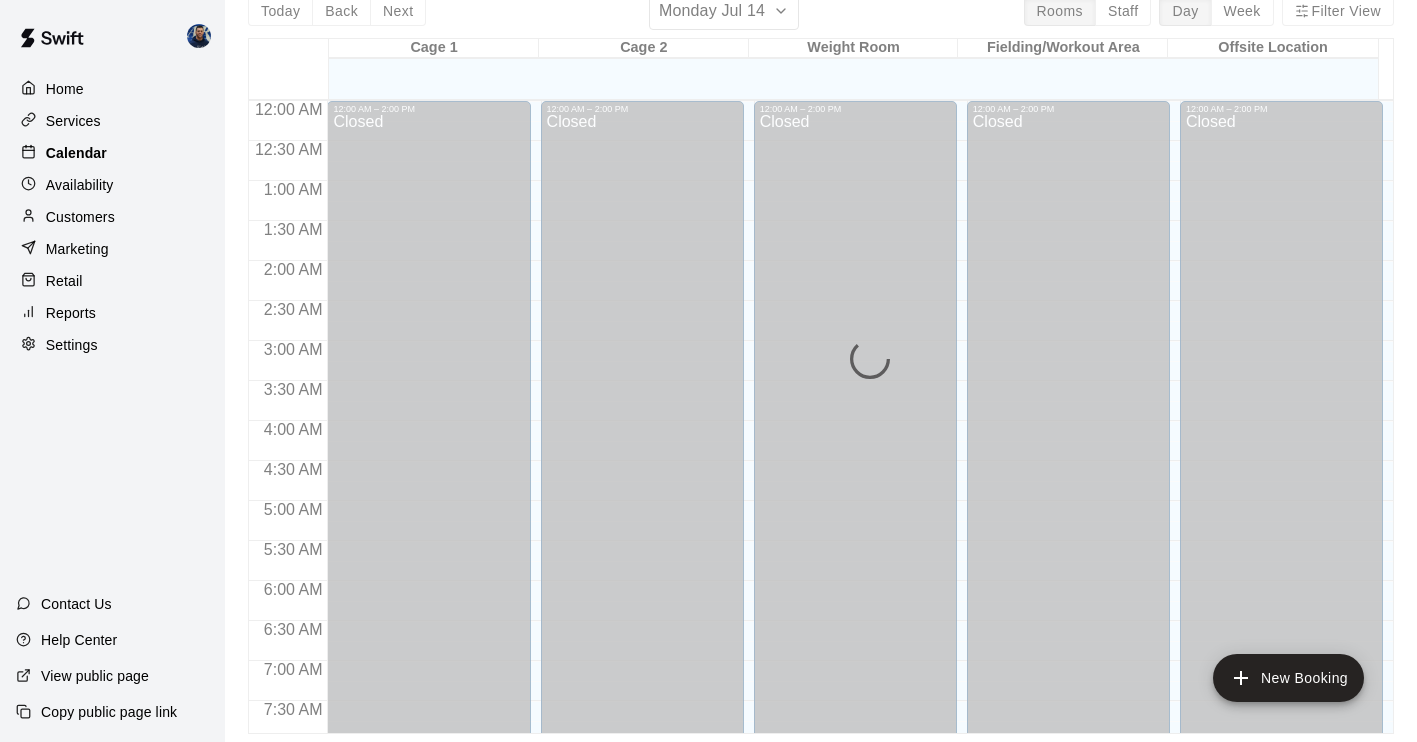 scroll, scrollTop: 0, scrollLeft: 0, axis: both 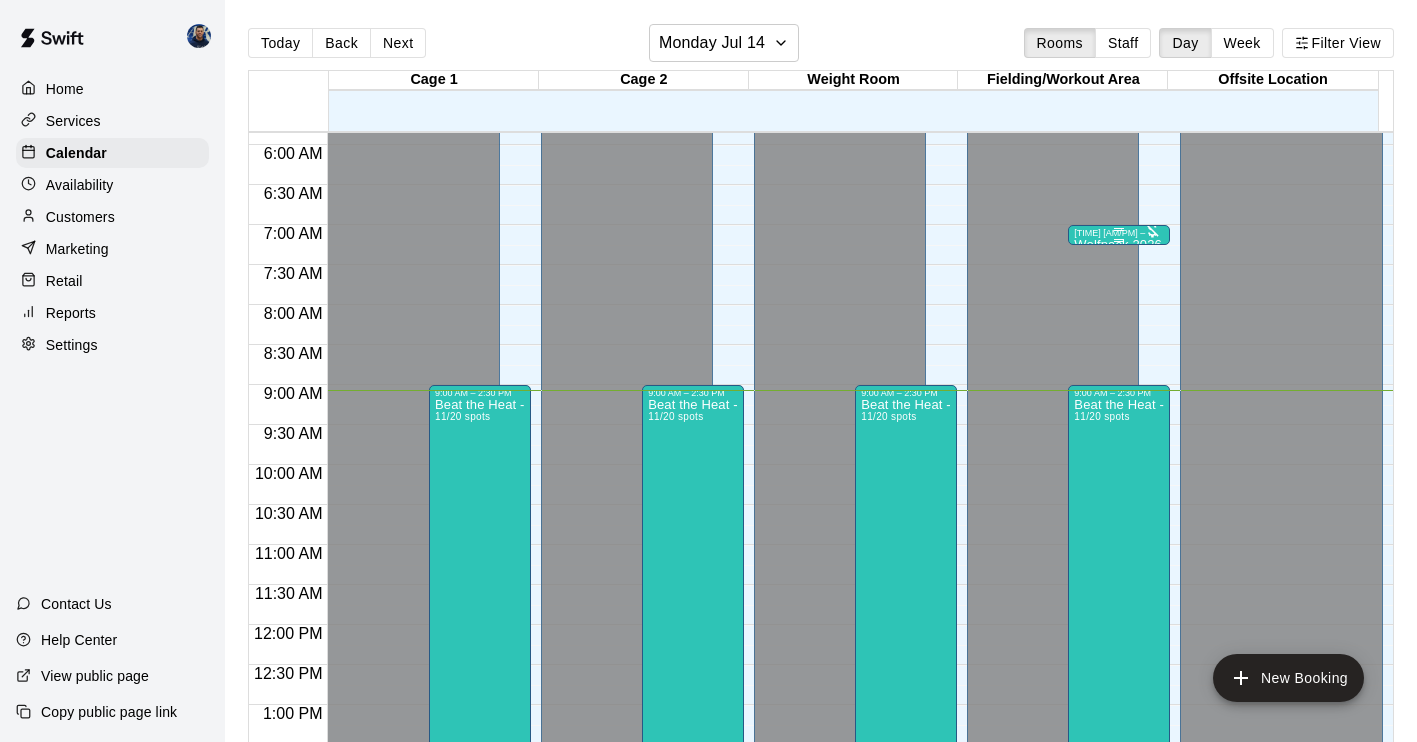 click at bounding box center (1119, 229) 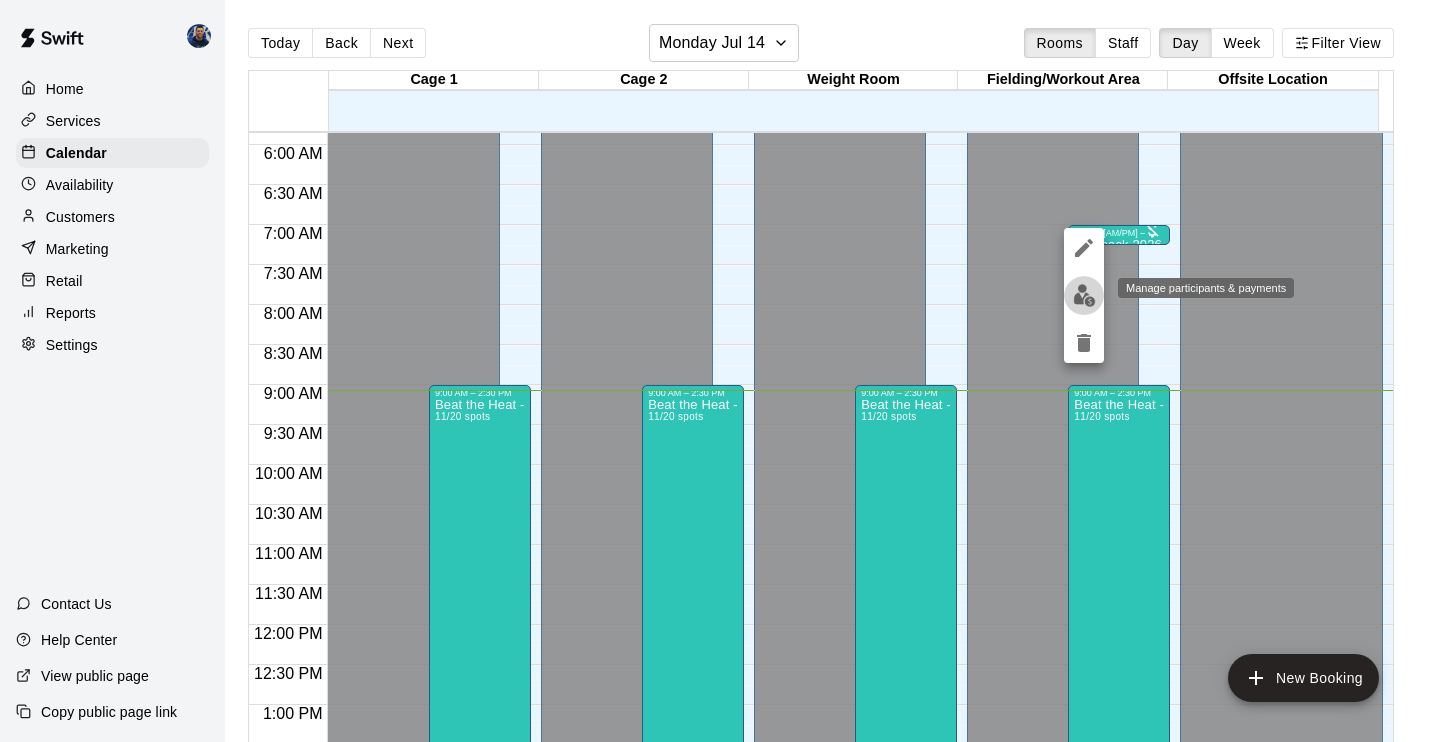 click at bounding box center (1084, 295) 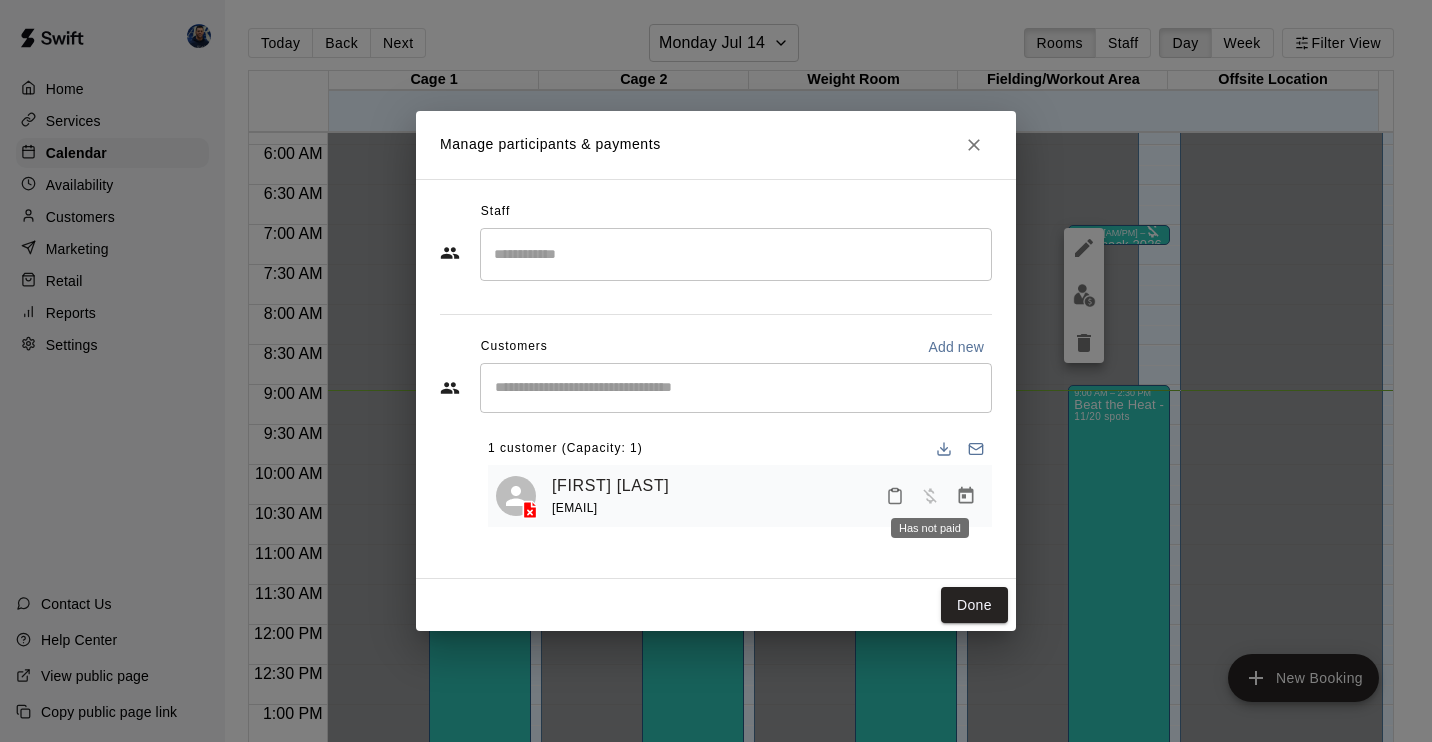 click at bounding box center [930, 494] 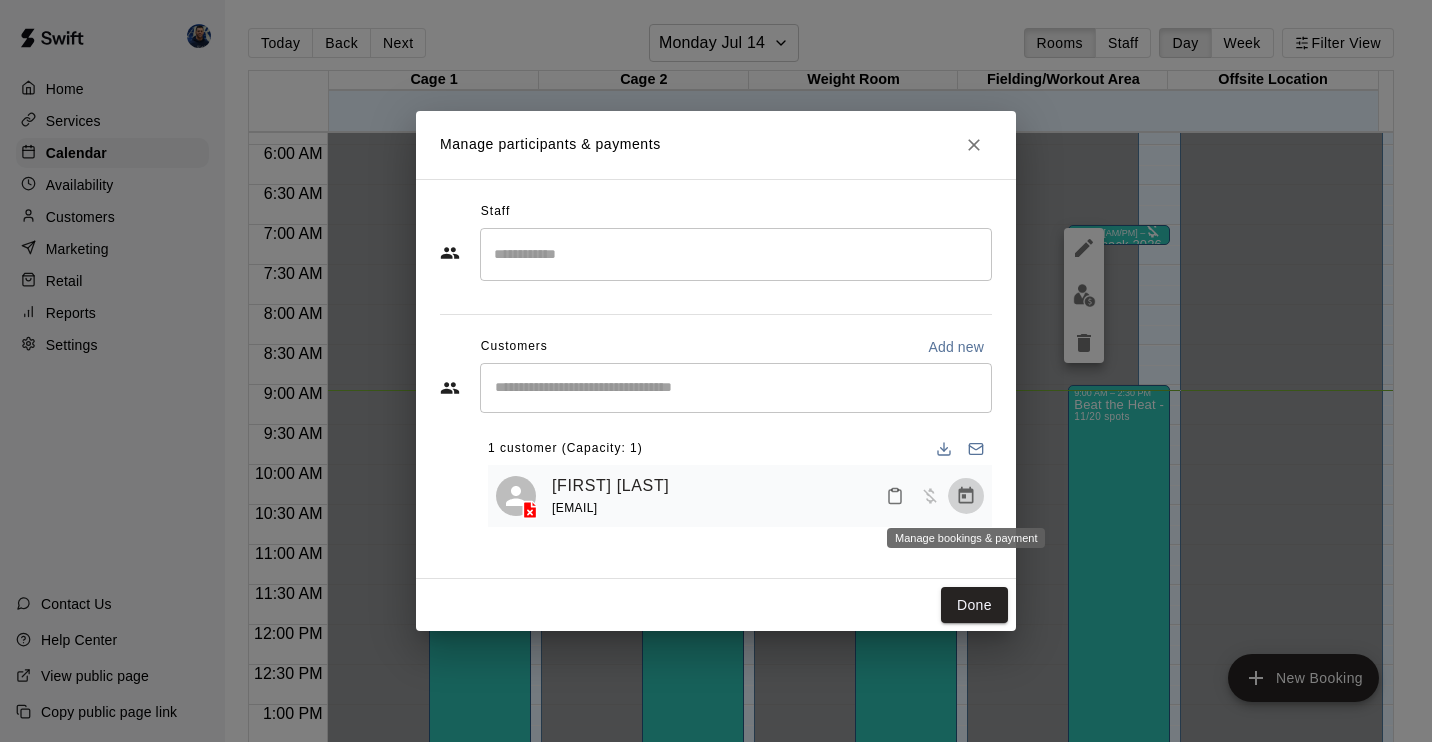 click 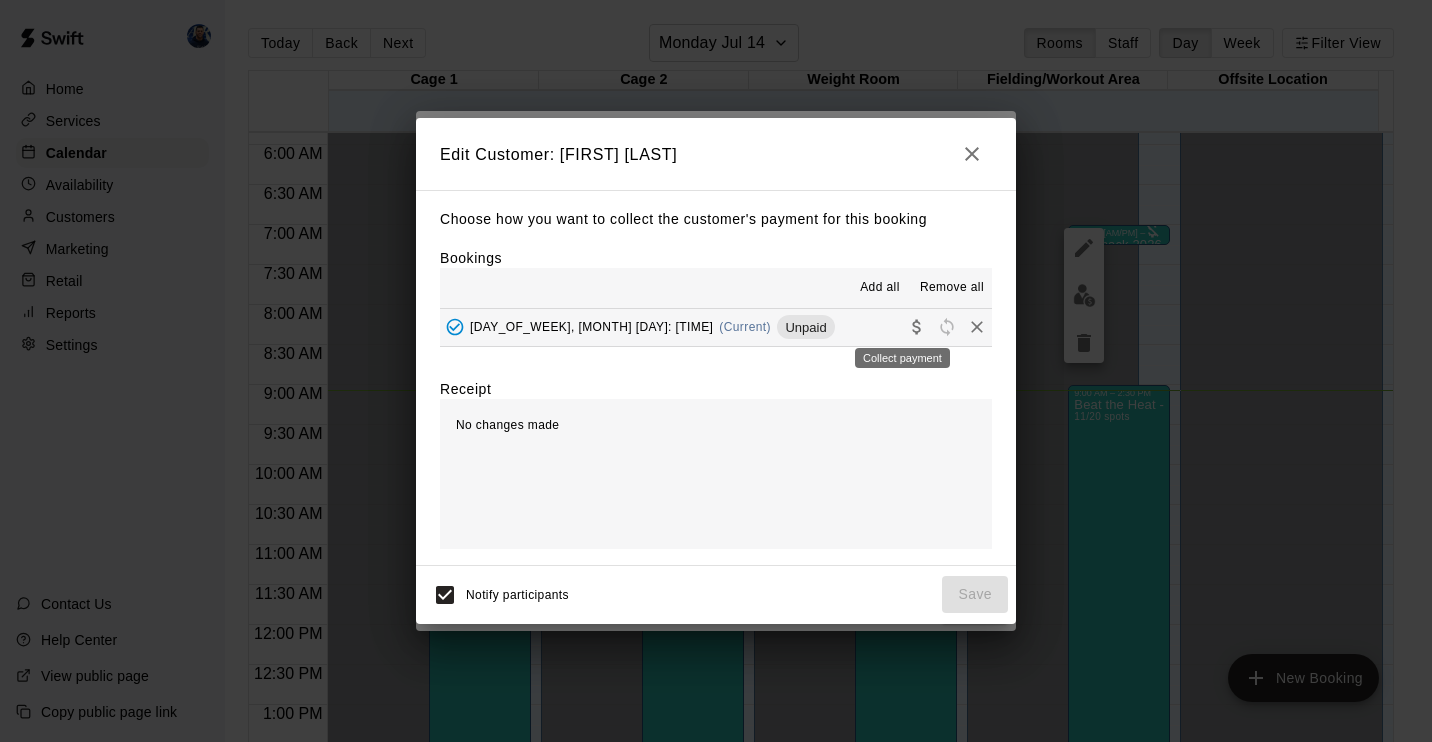 click 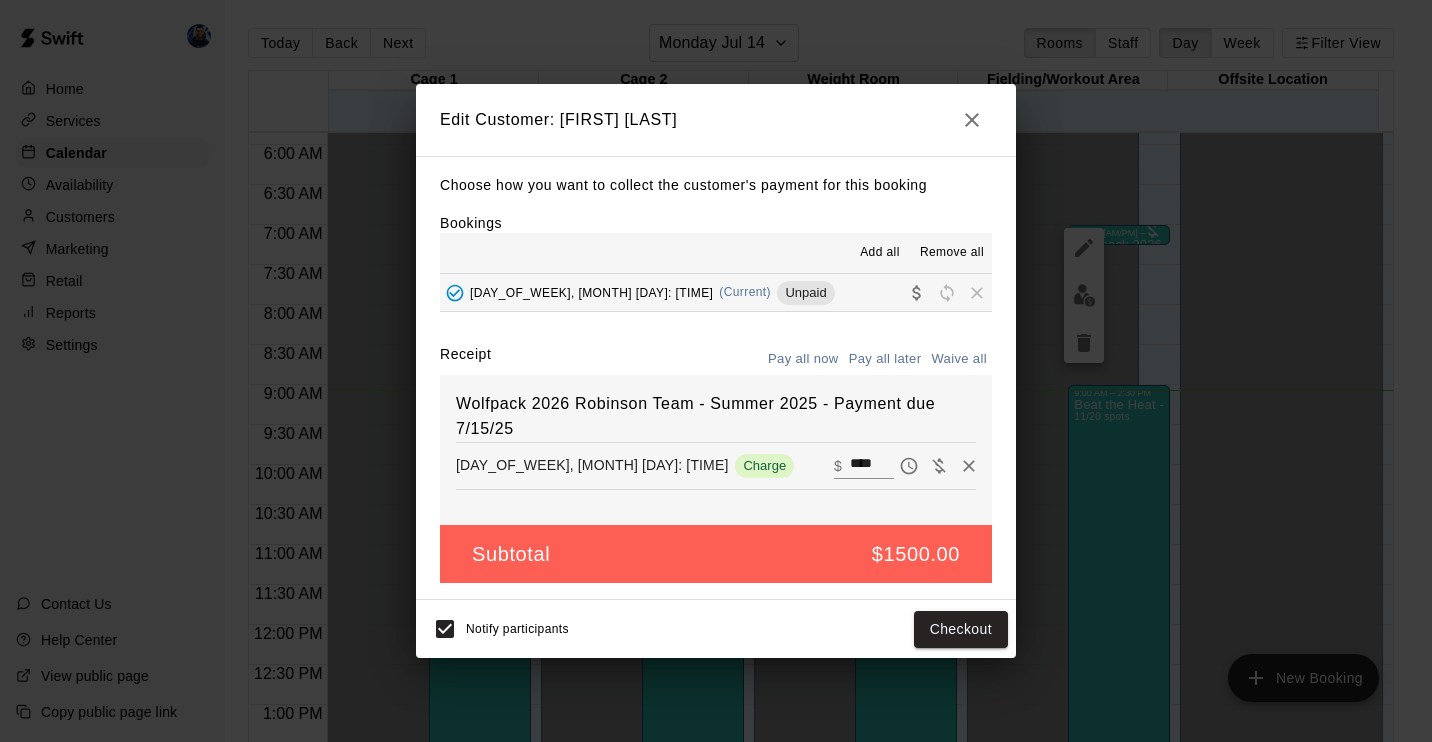 click on "Notify participants" at bounding box center (517, 630) 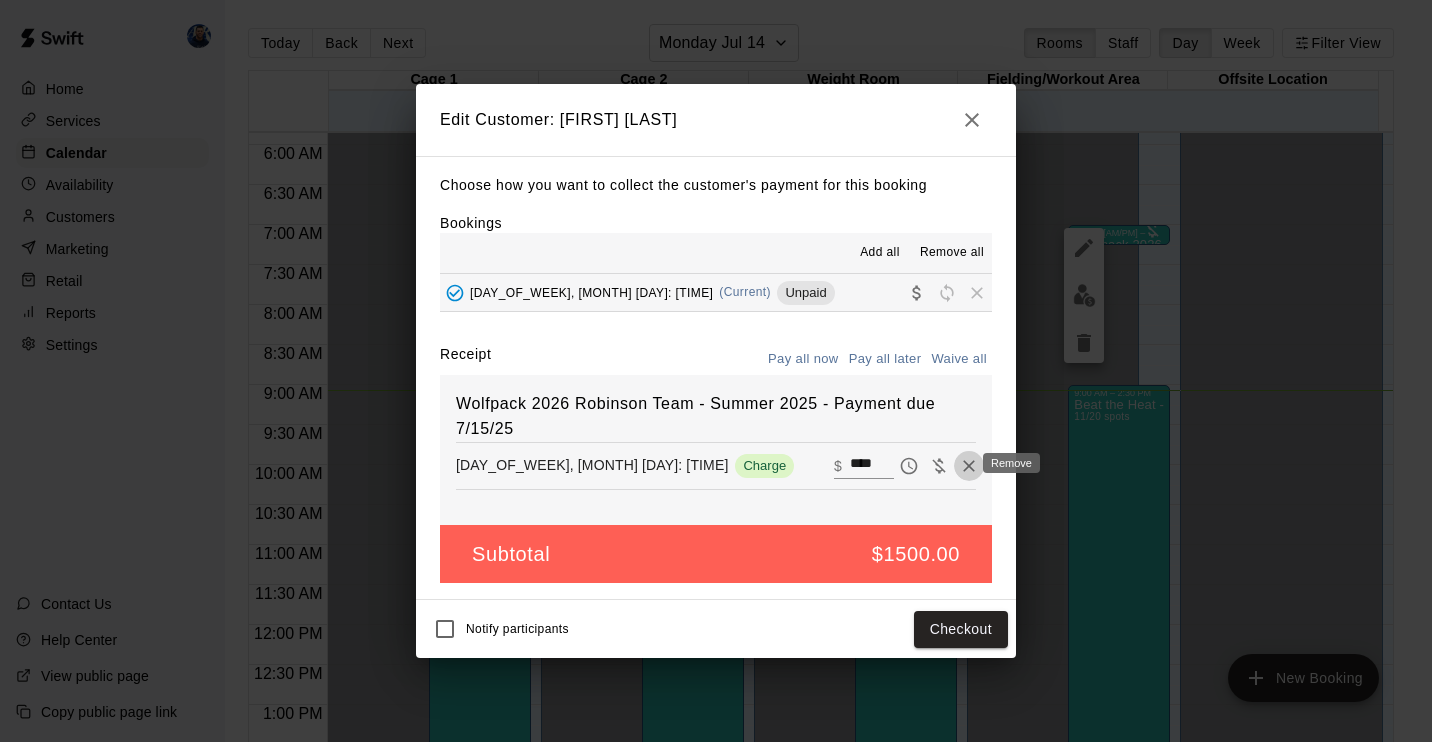click 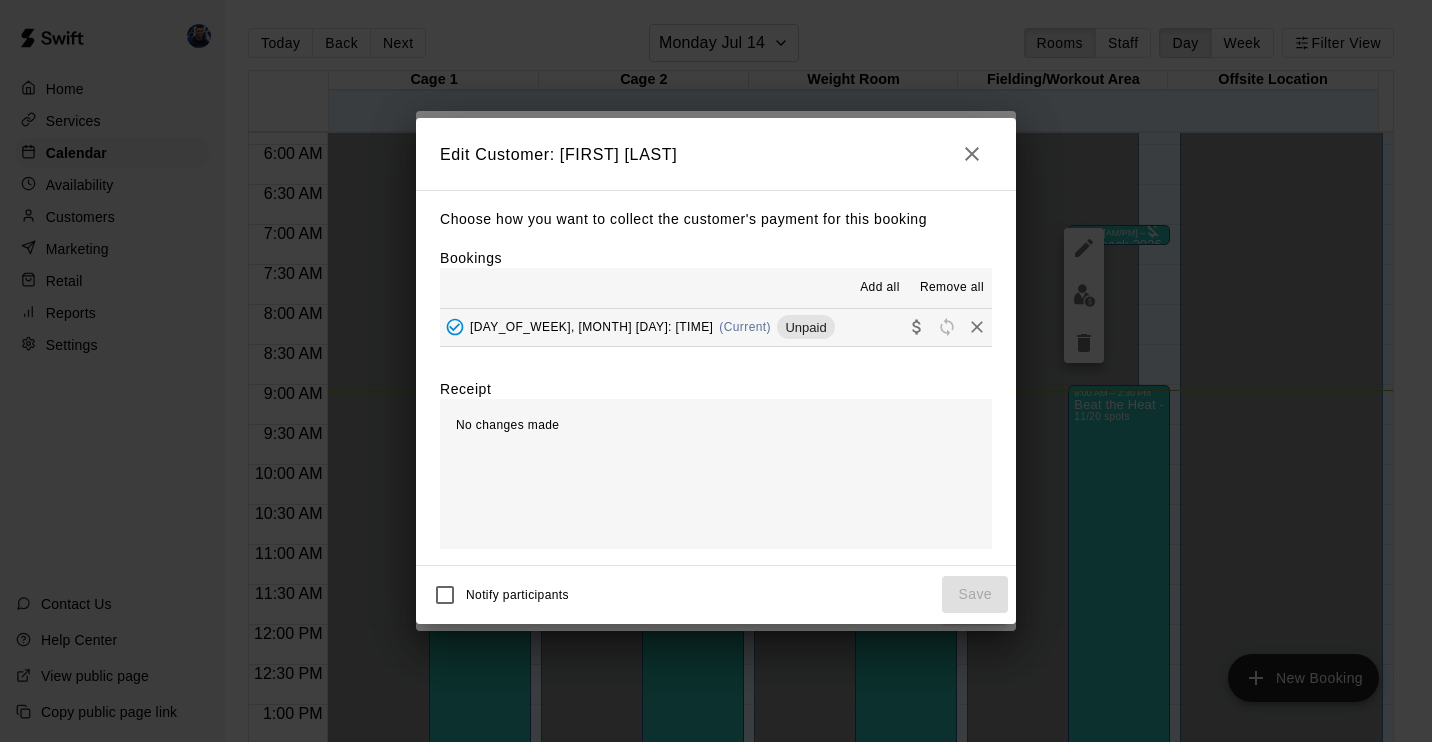 click at bounding box center (972, 154) 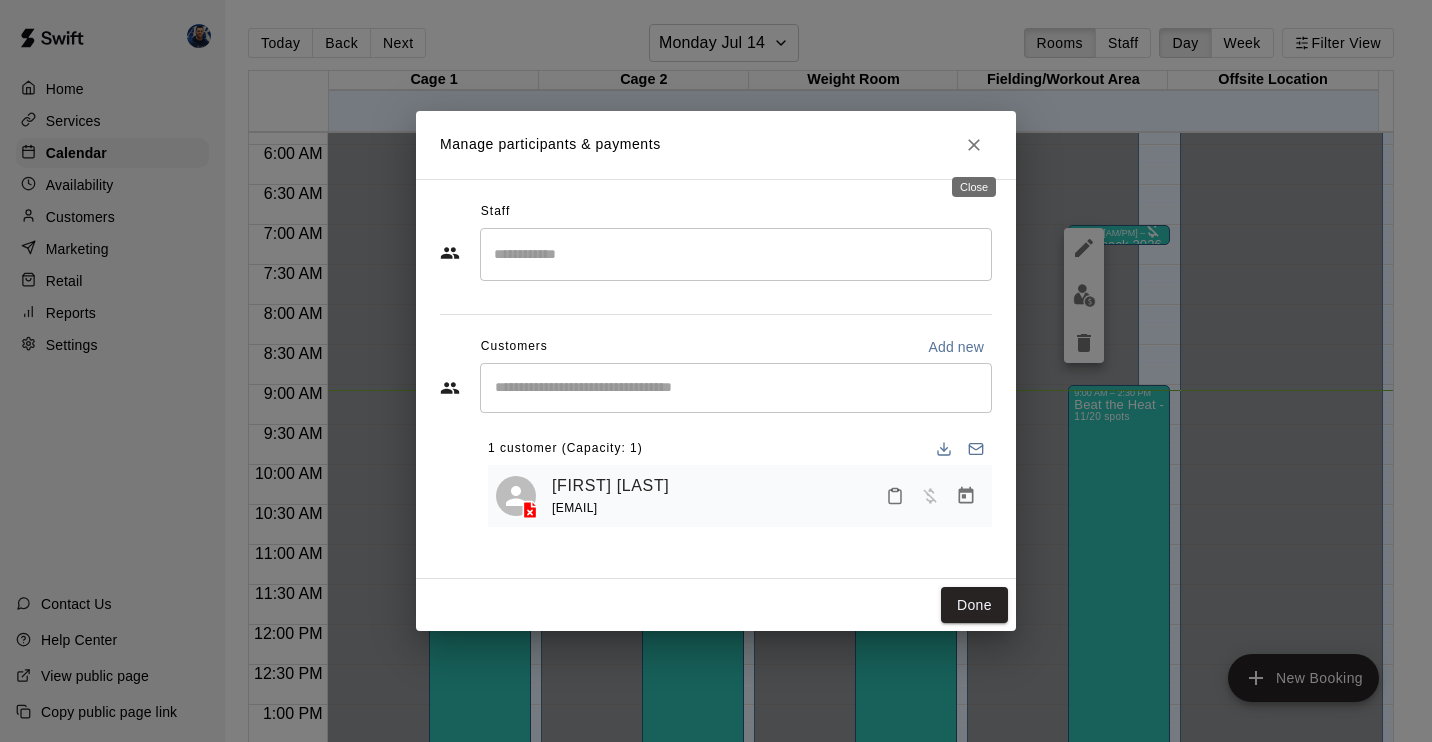 click at bounding box center [974, 145] 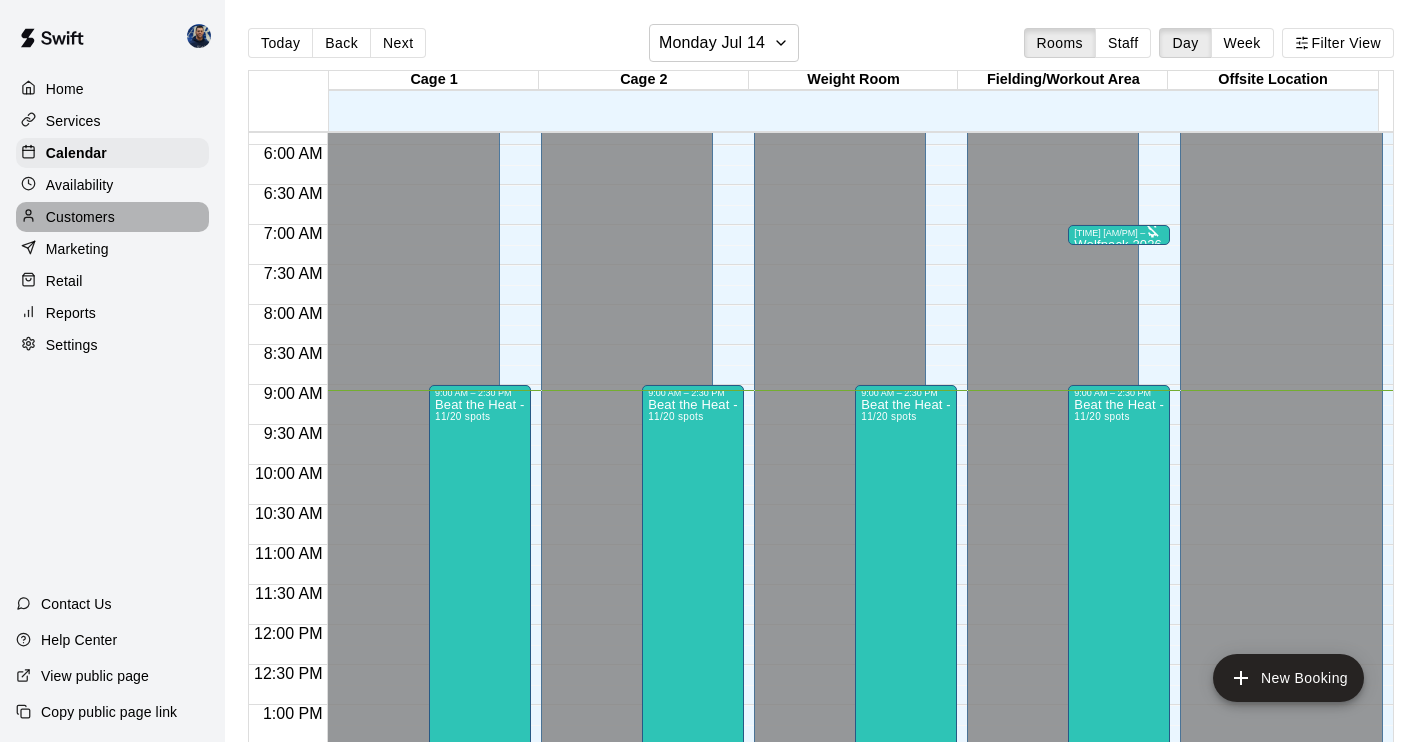 click on "Customers" at bounding box center [80, 217] 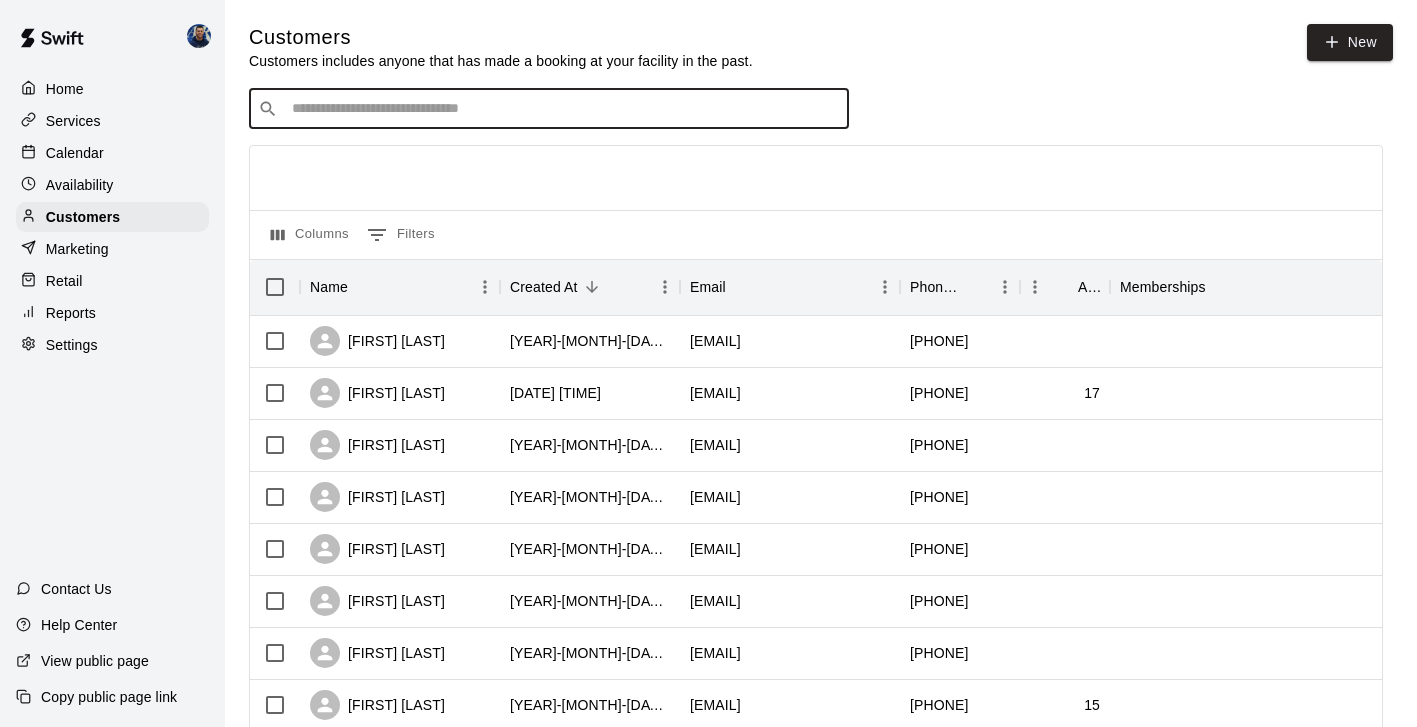 click at bounding box center (563, 109) 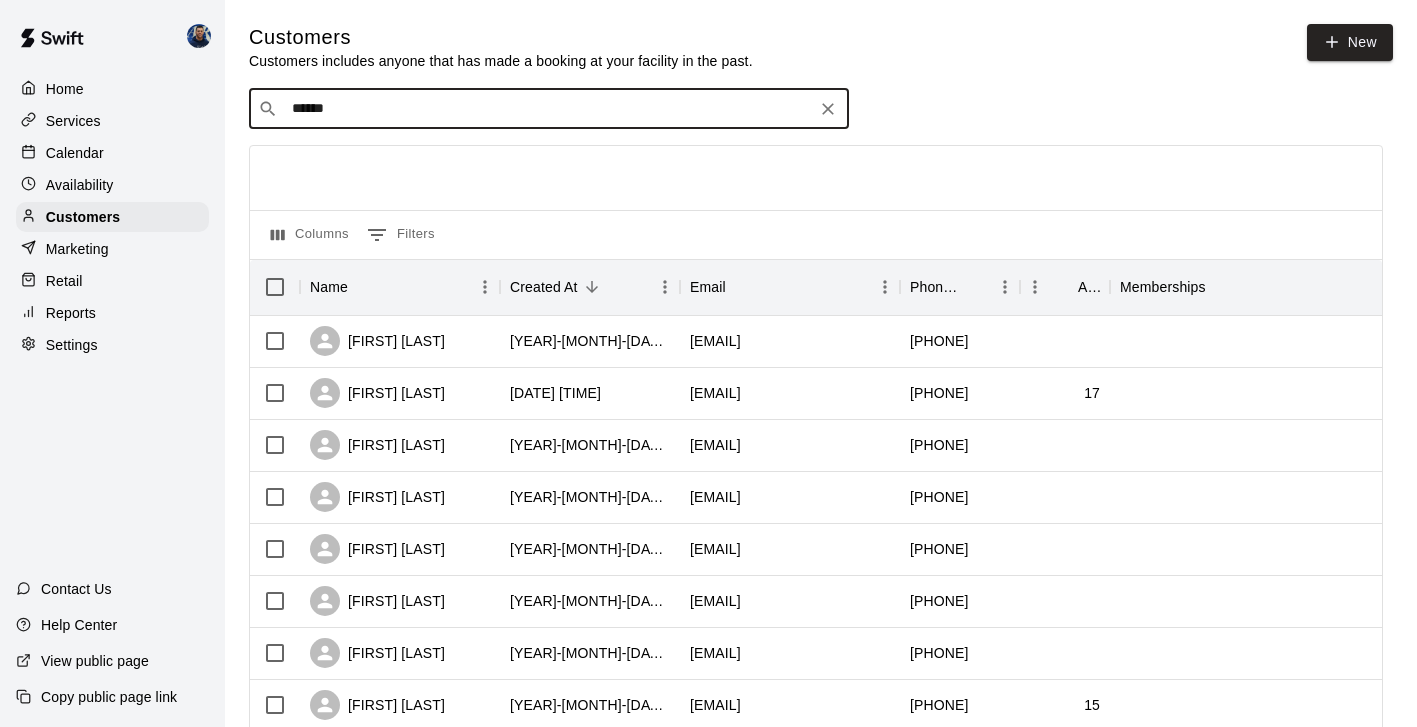 type on "*******" 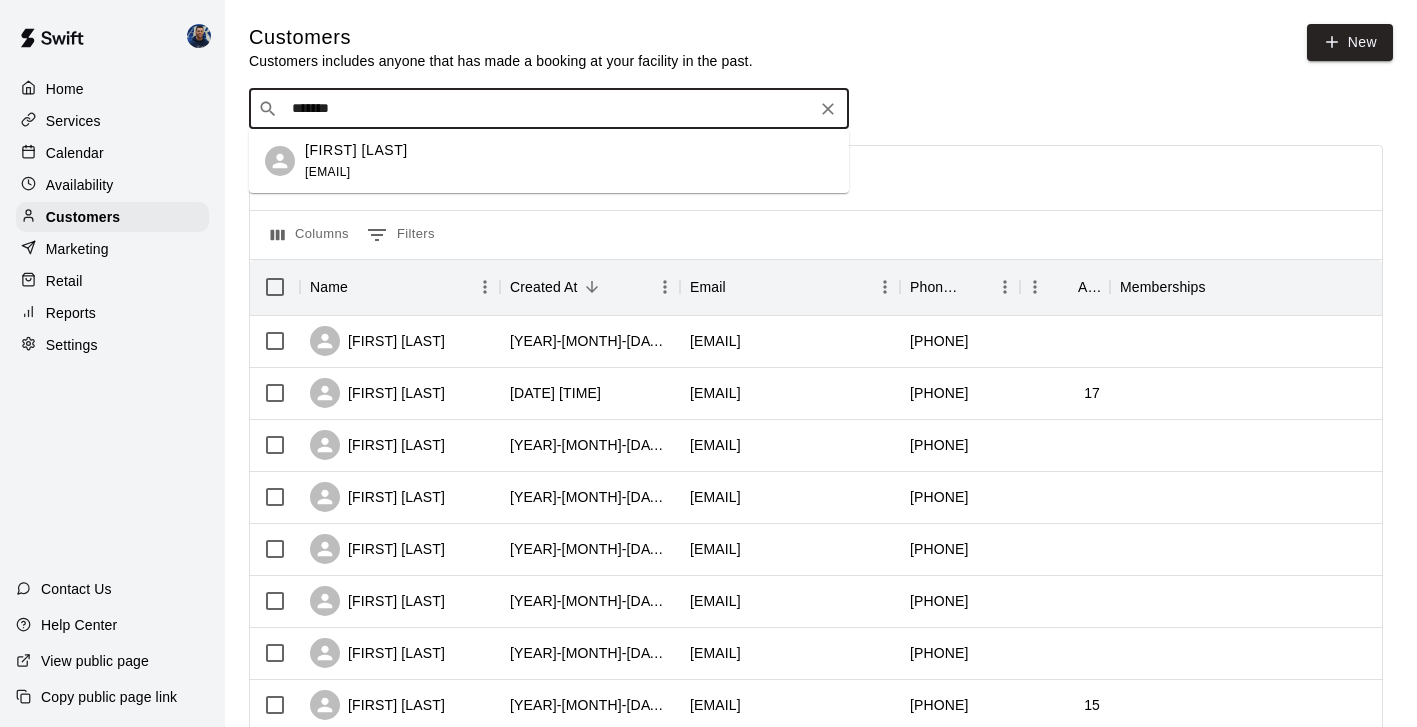 click on "[FIRST] [LAST][EMAIL]" at bounding box center [569, 161] 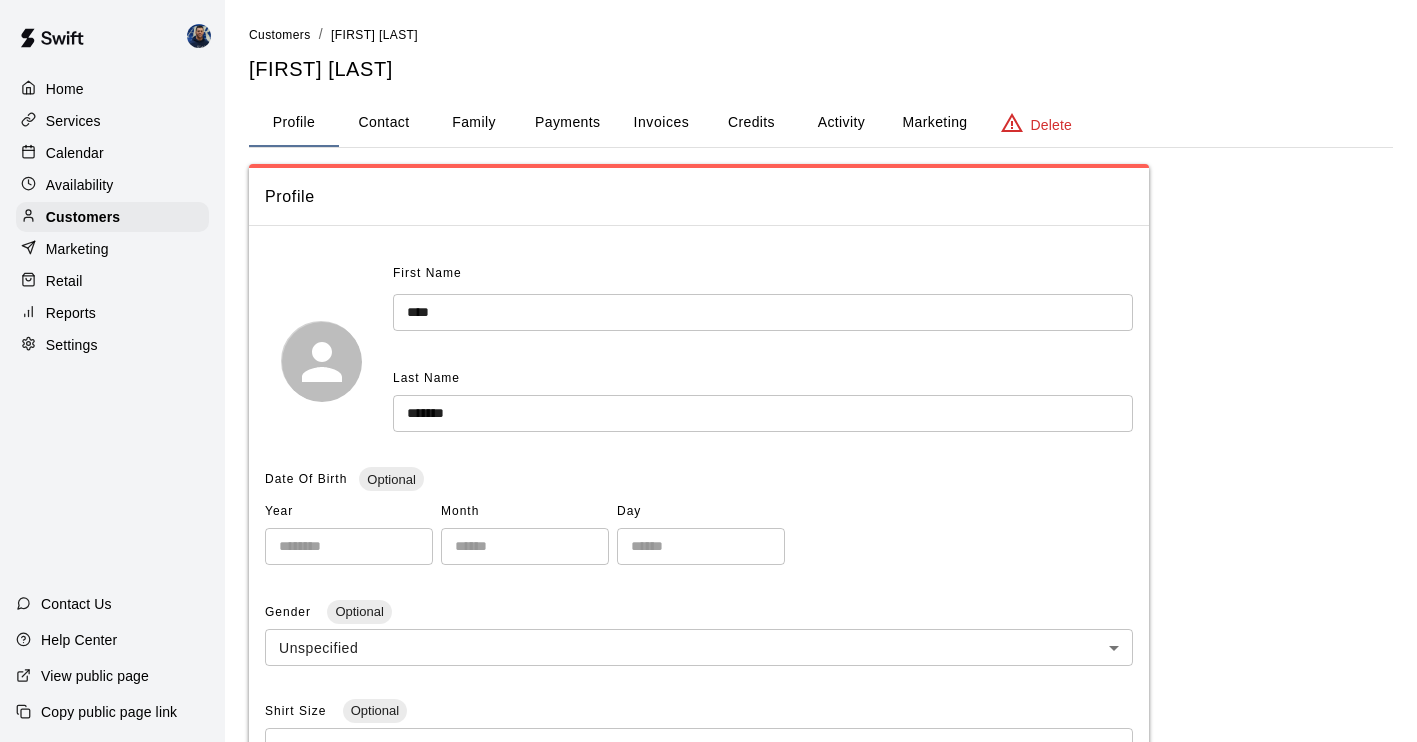 click on "Activity" at bounding box center (841, 123) 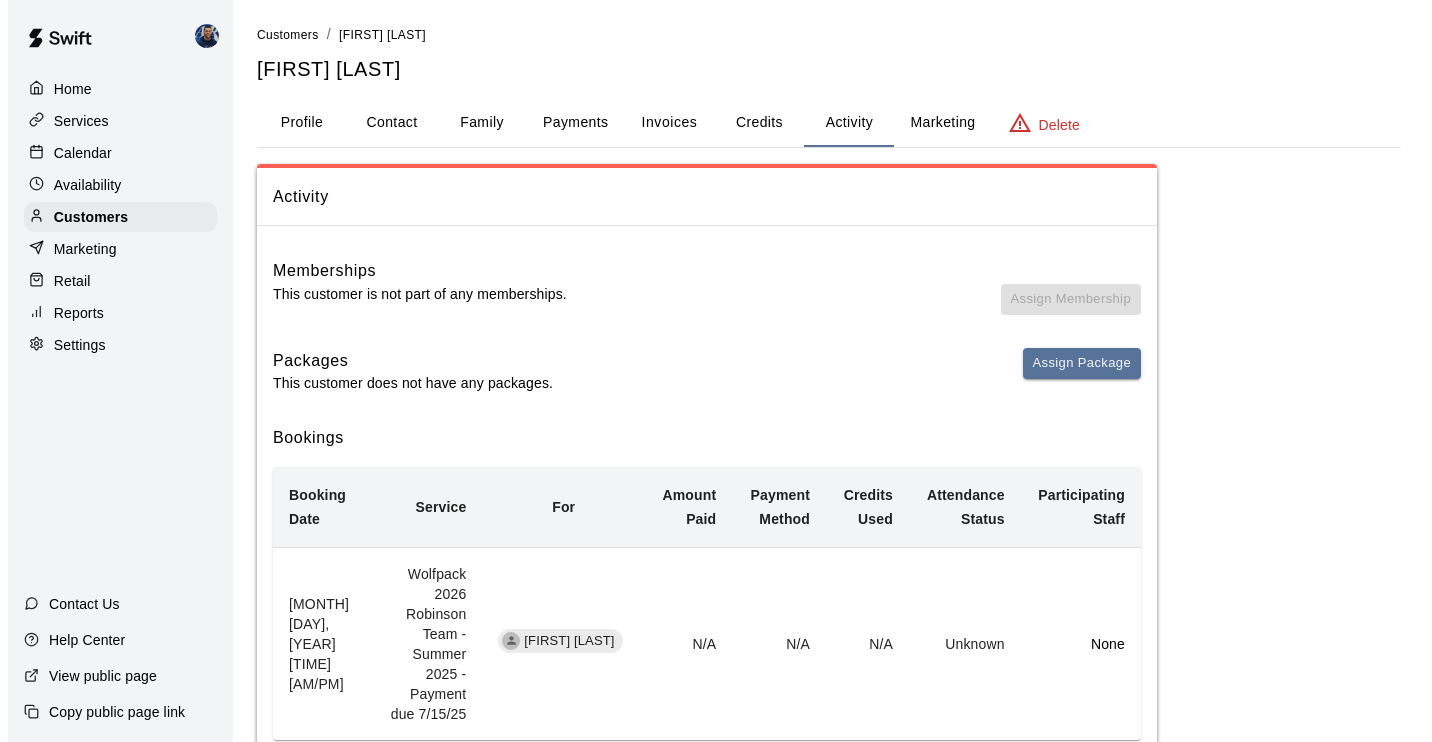 scroll, scrollTop: 114, scrollLeft: 0, axis: vertical 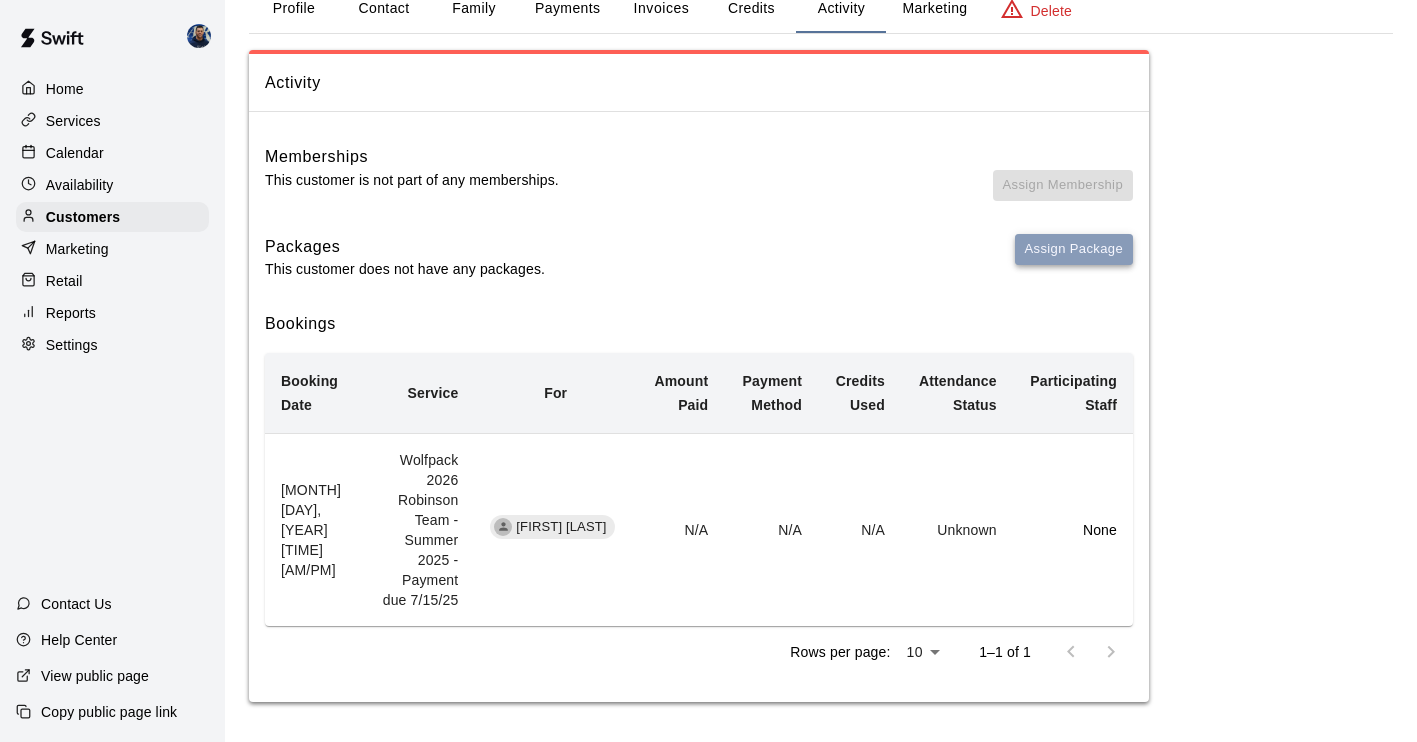 click on "Assign Package" at bounding box center [1074, 249] 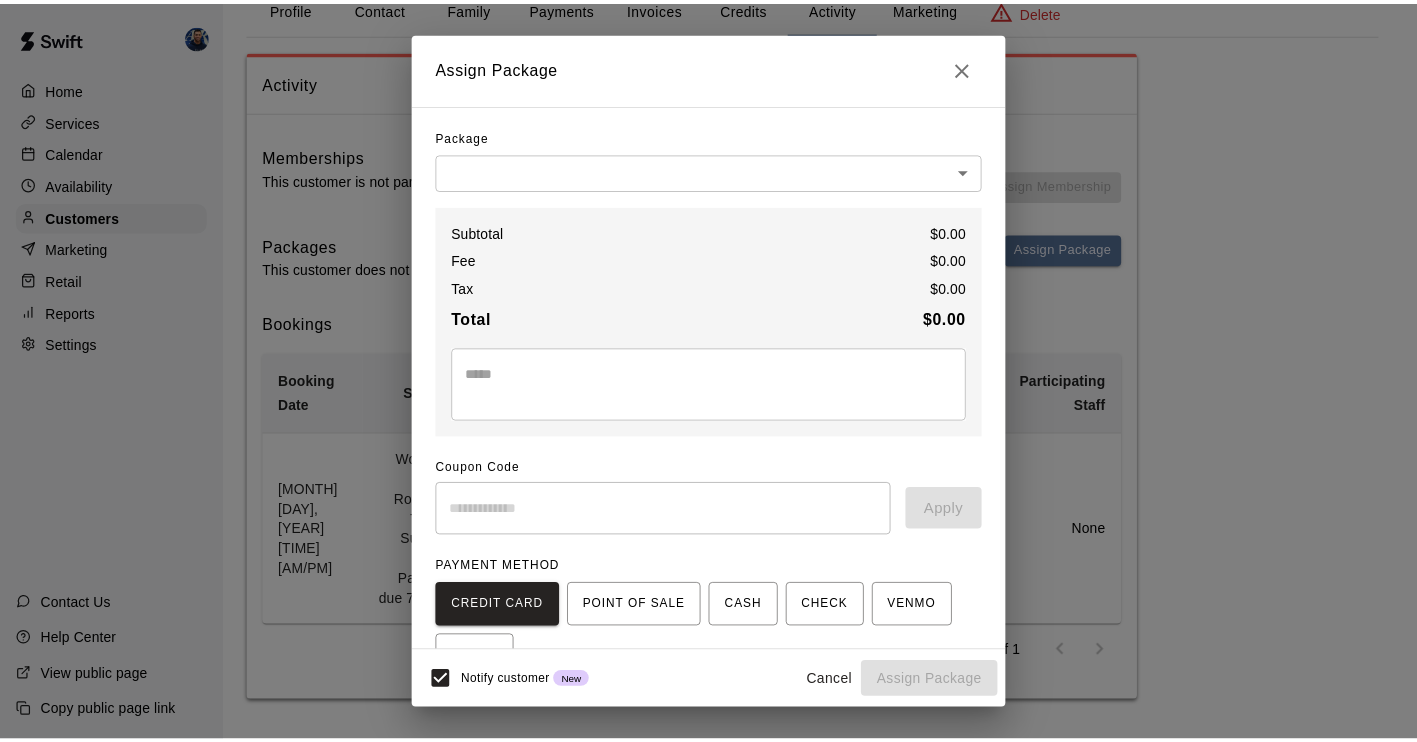 scroll, scrollTop: 132, scrollLeft: 0, axis: vertical 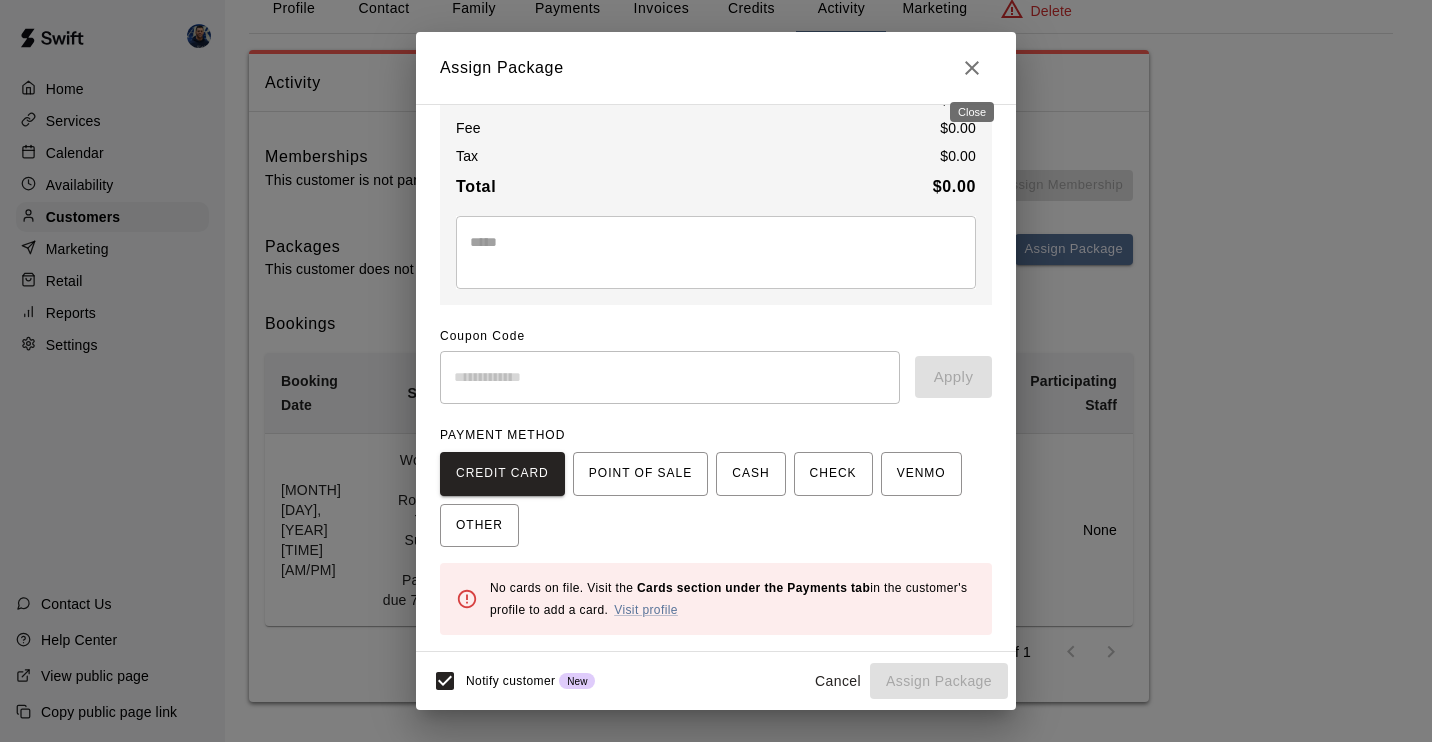 click 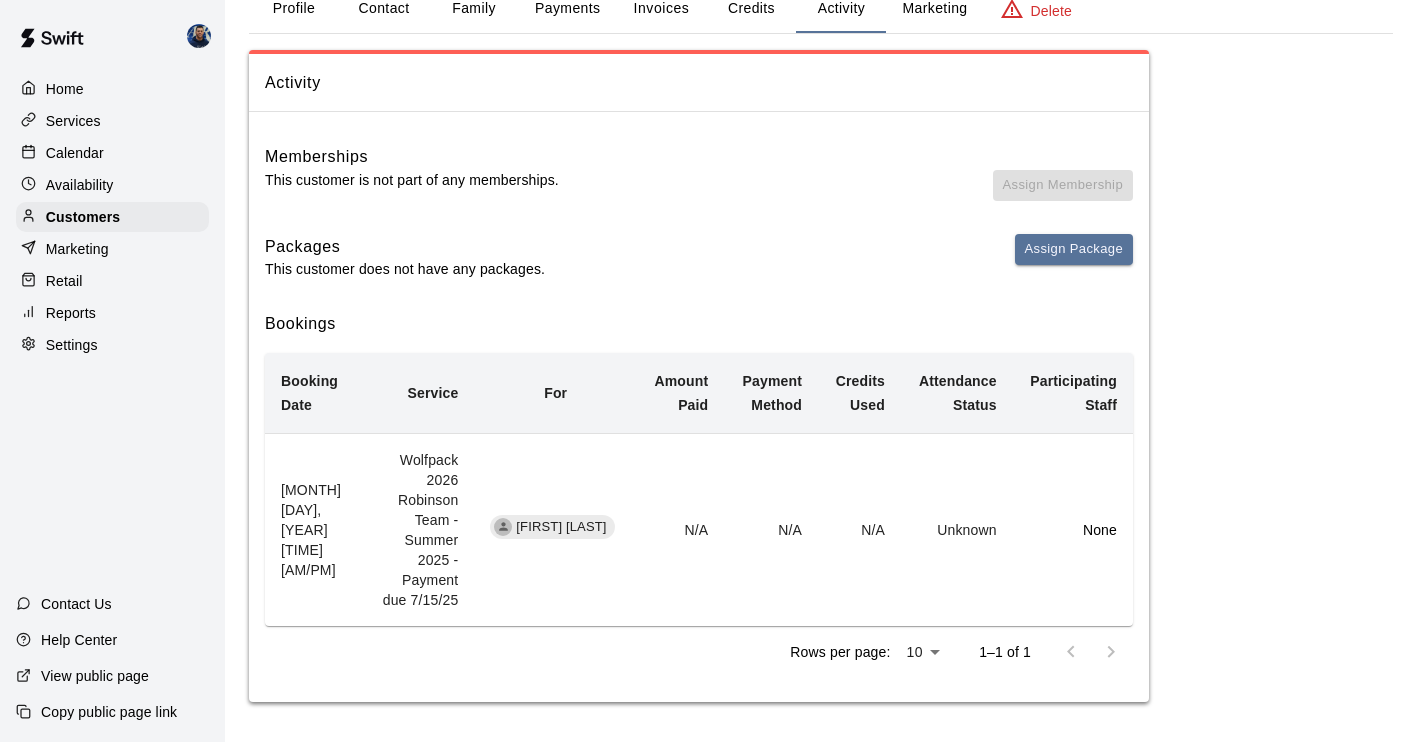 scroll, scrollTop: 0, scrollLeft: 0, axis: both 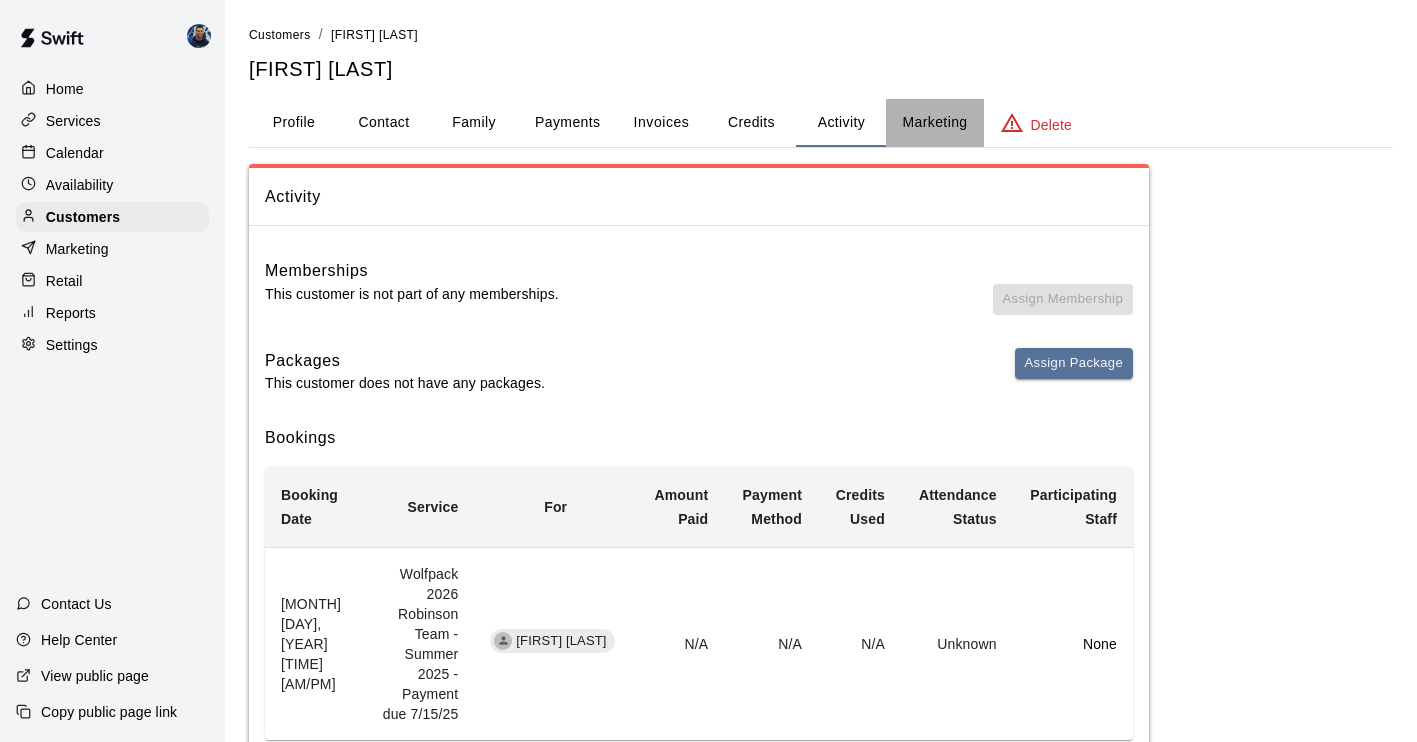 click on "Marketing" at bounding box center (934, 123) 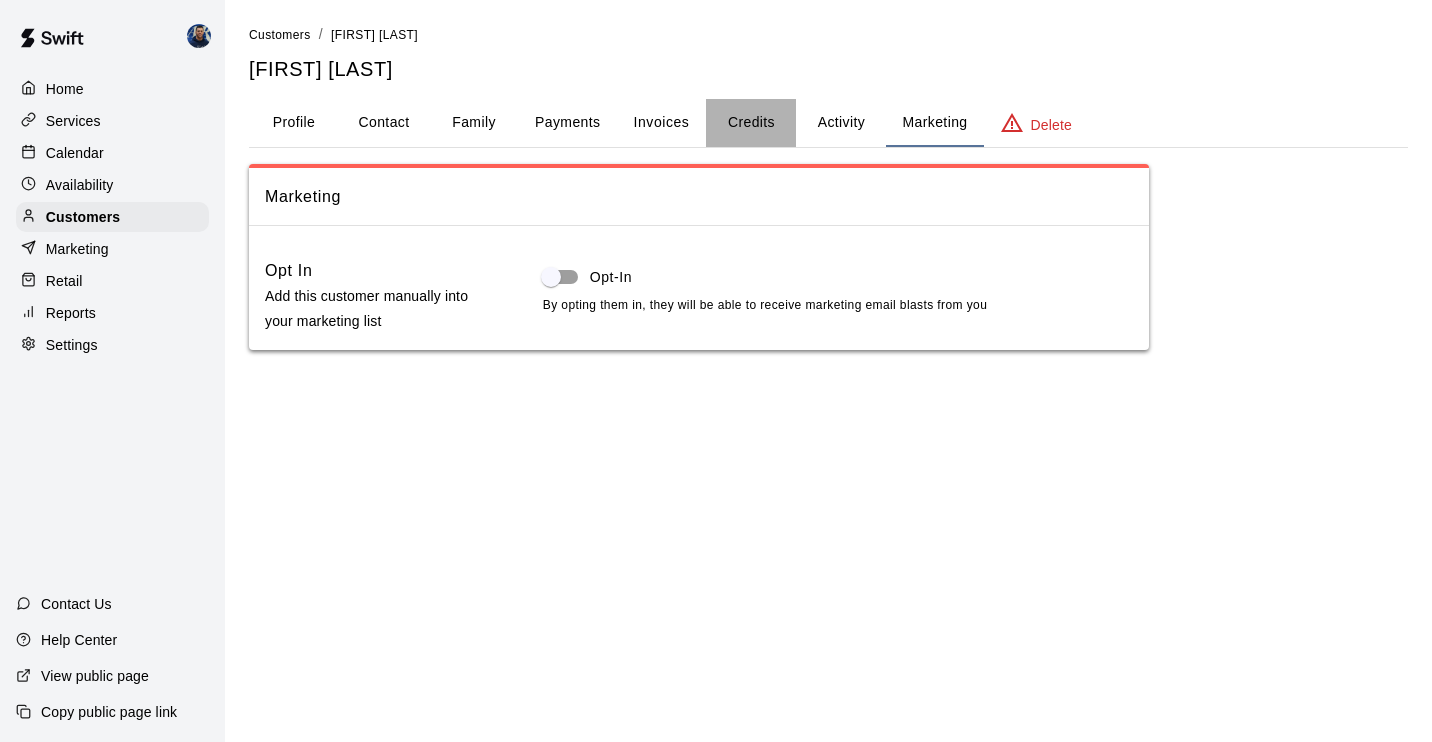 click on "Credits" at bounding box center [751, 123] 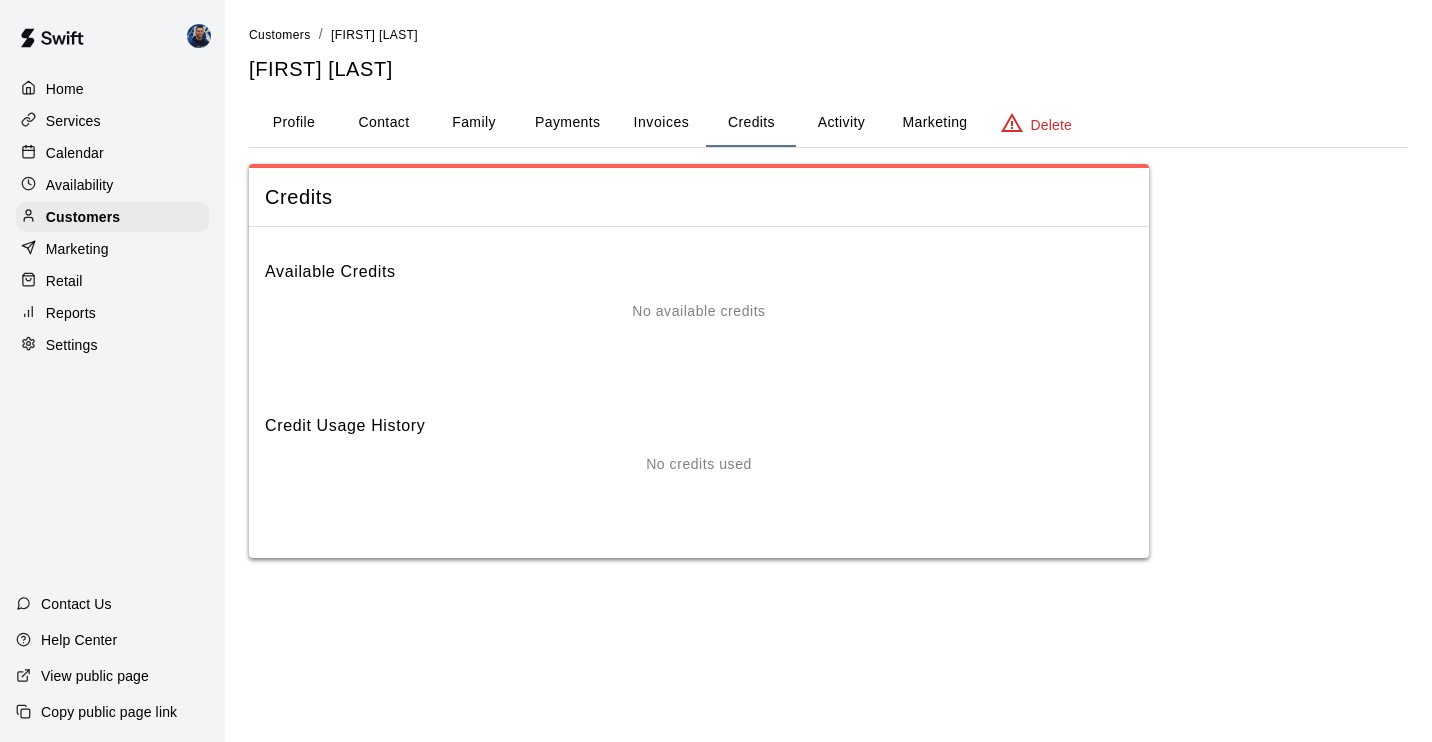 click on "Activity" at bounding box center (841, 123) 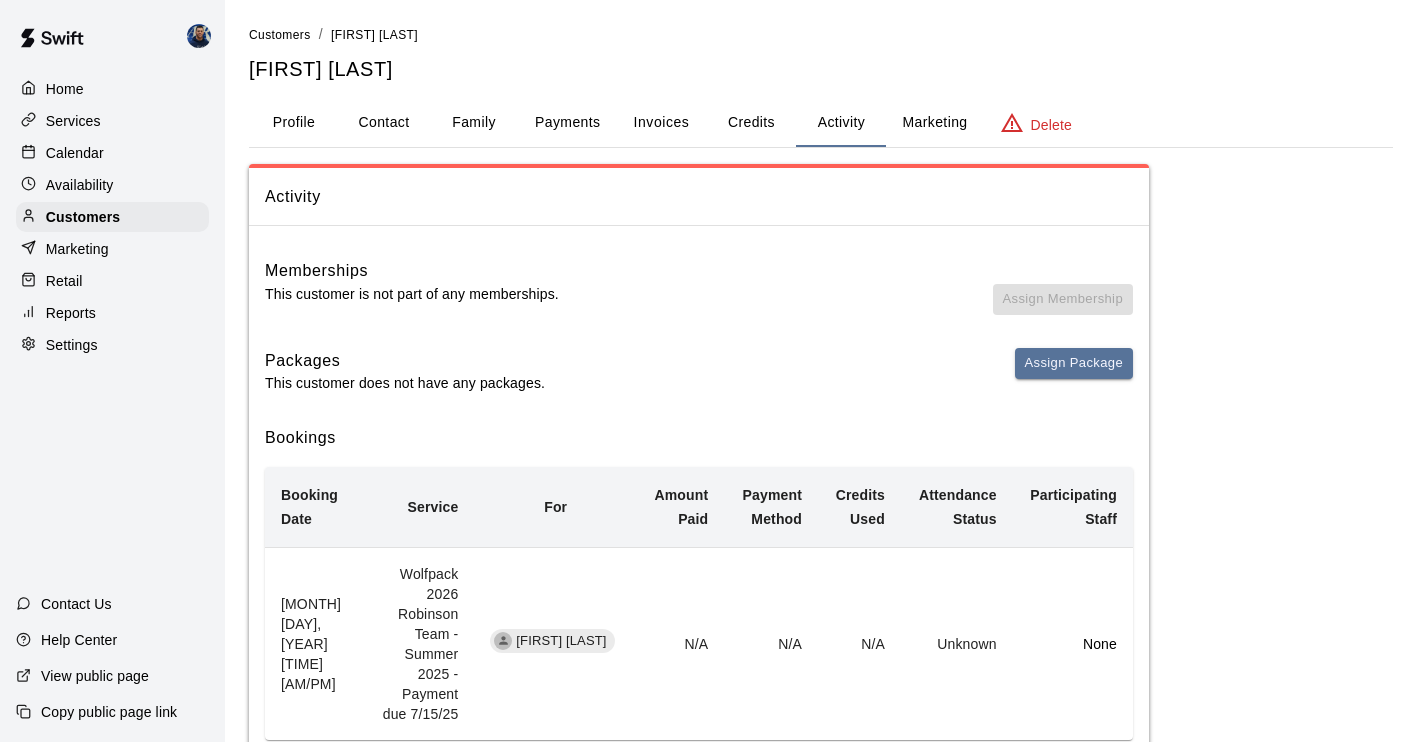 click on "[MONTH] [DAY], [YEAR] [TIME] [AM/PM]" at bounding box center (315, 643) 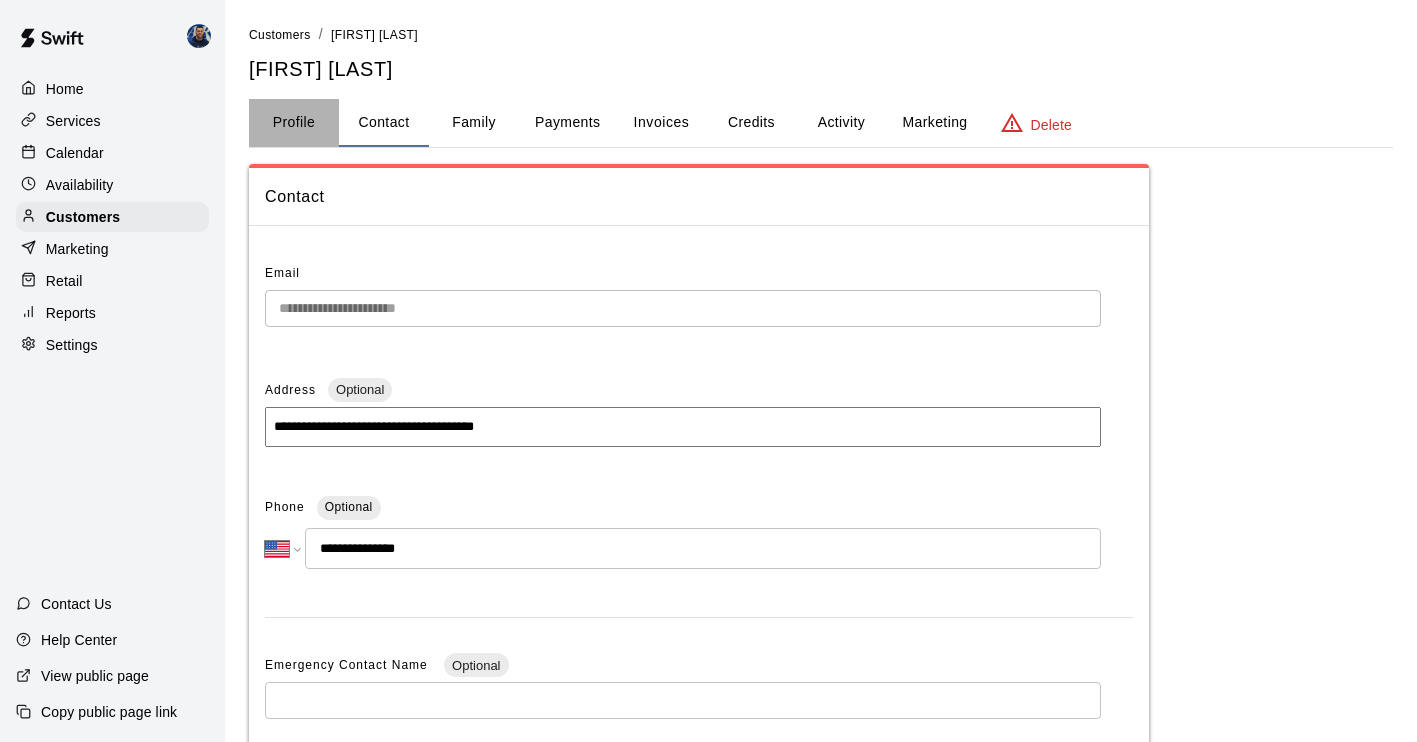 click on "Profile" at bounding box center [294, 123] 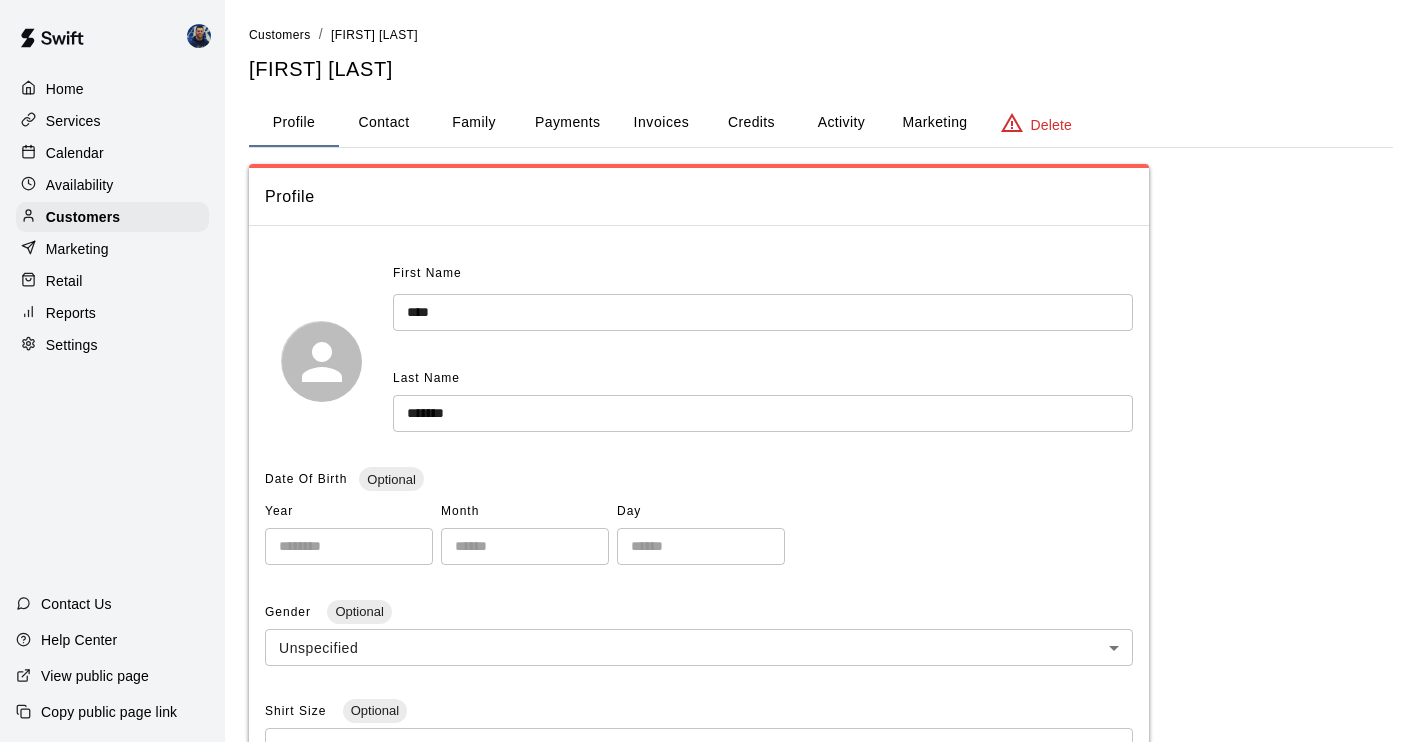 click on "Payments" at bounding box center (567, 123) 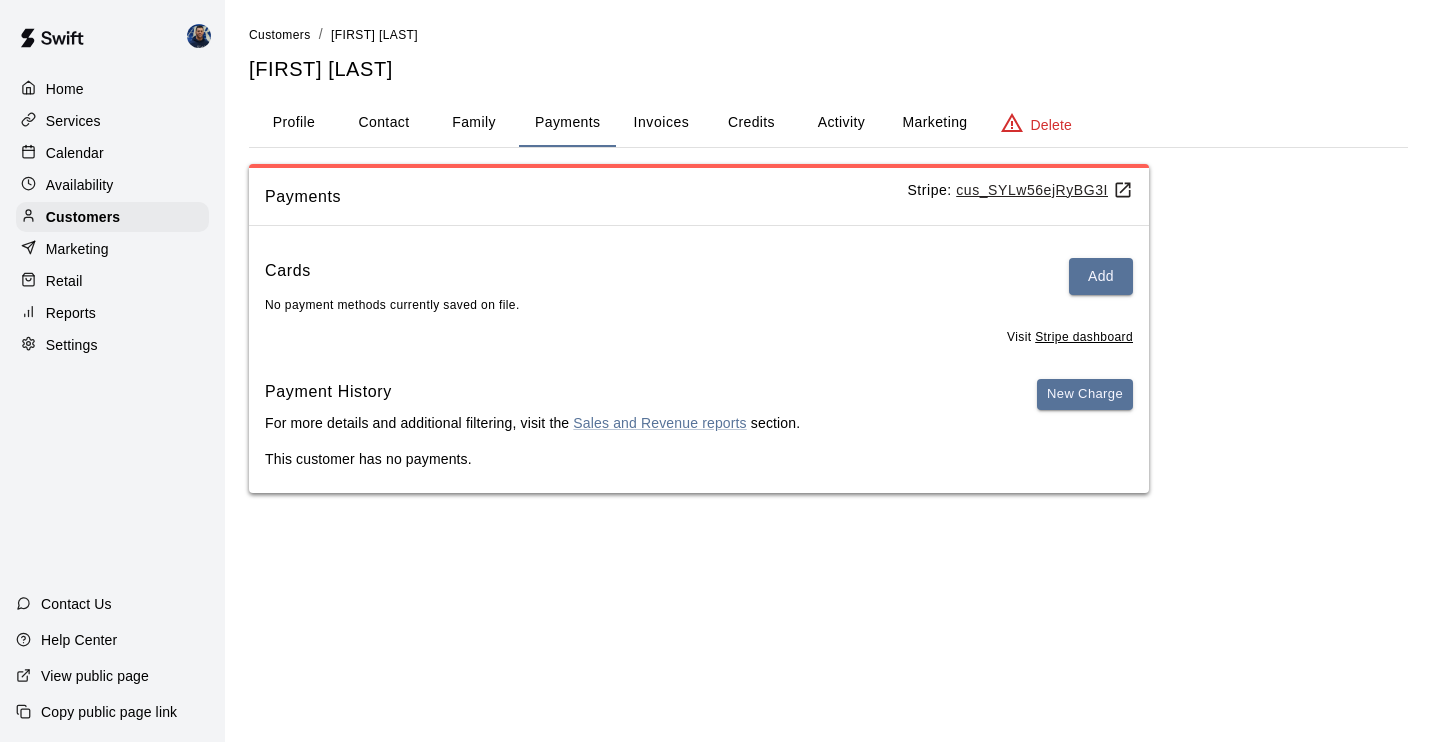 click on "Services" at bounding box center (112, 121) 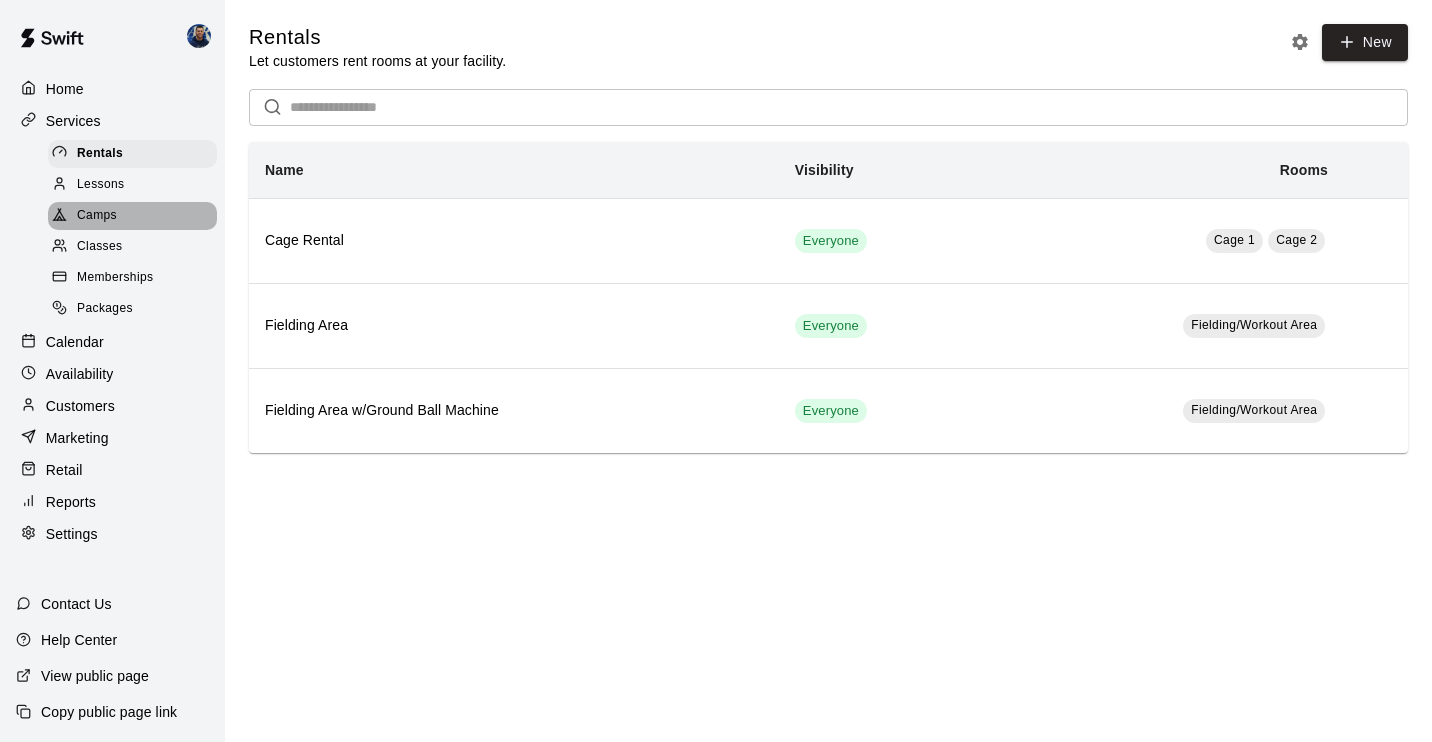 click on "Camps" at bounding box center [97, 216] 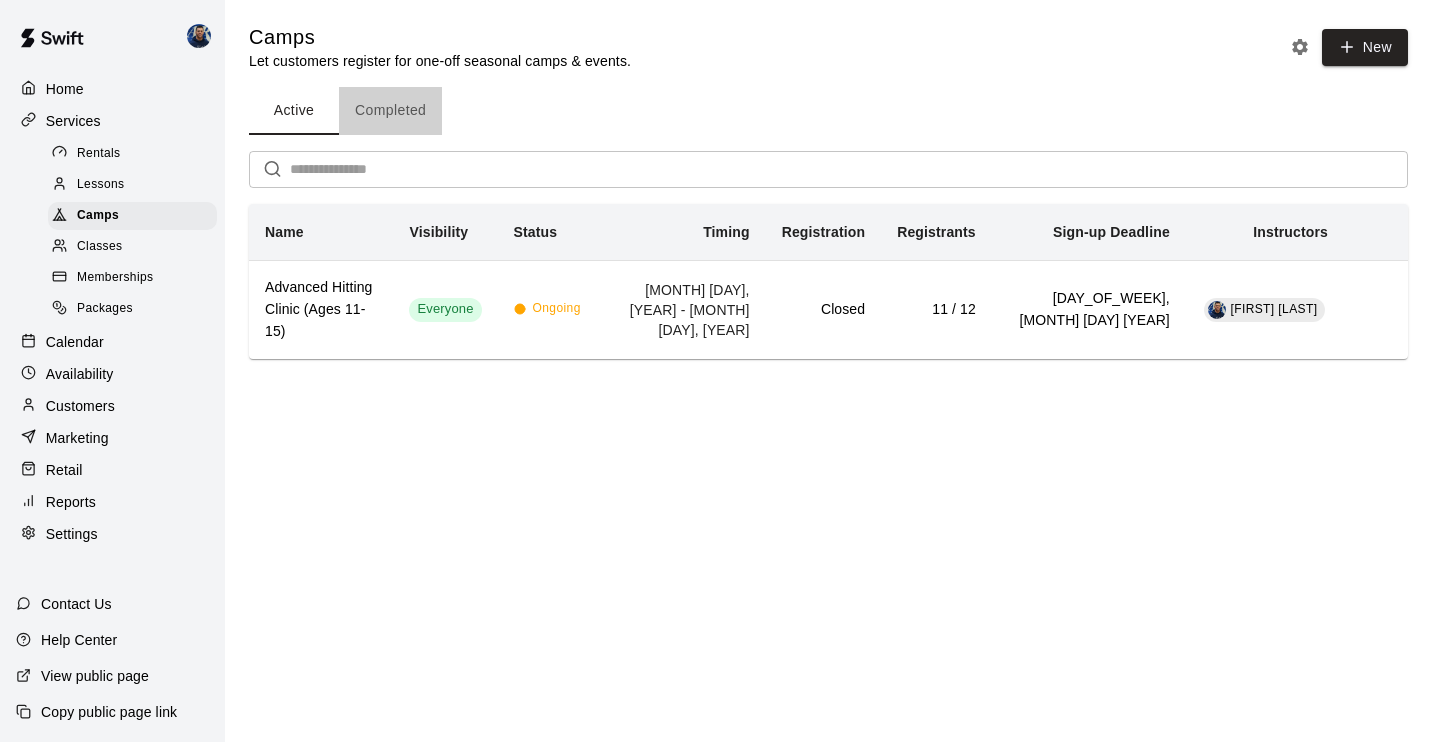 click on "Completed" at bounding box center (390, 111) 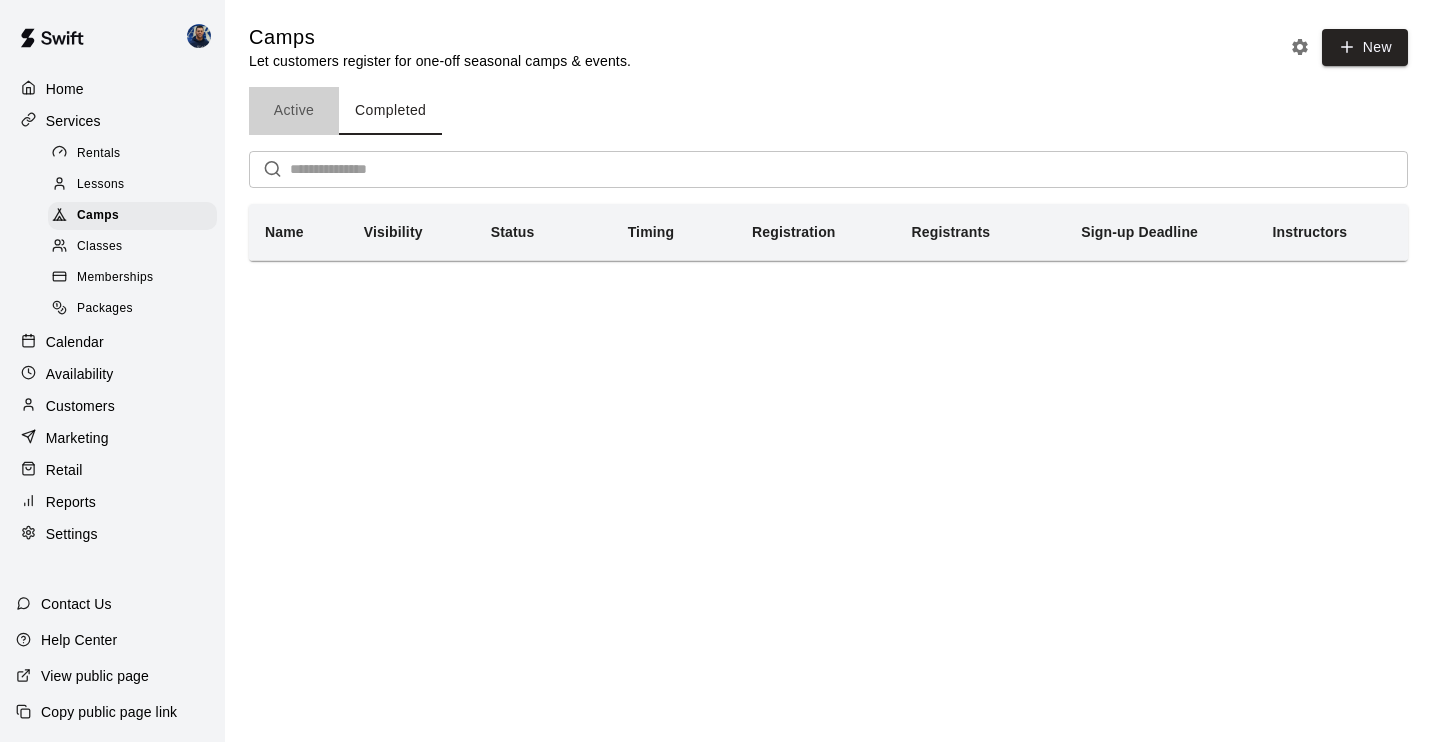 click on "Active" at bounding box center [294, 111] 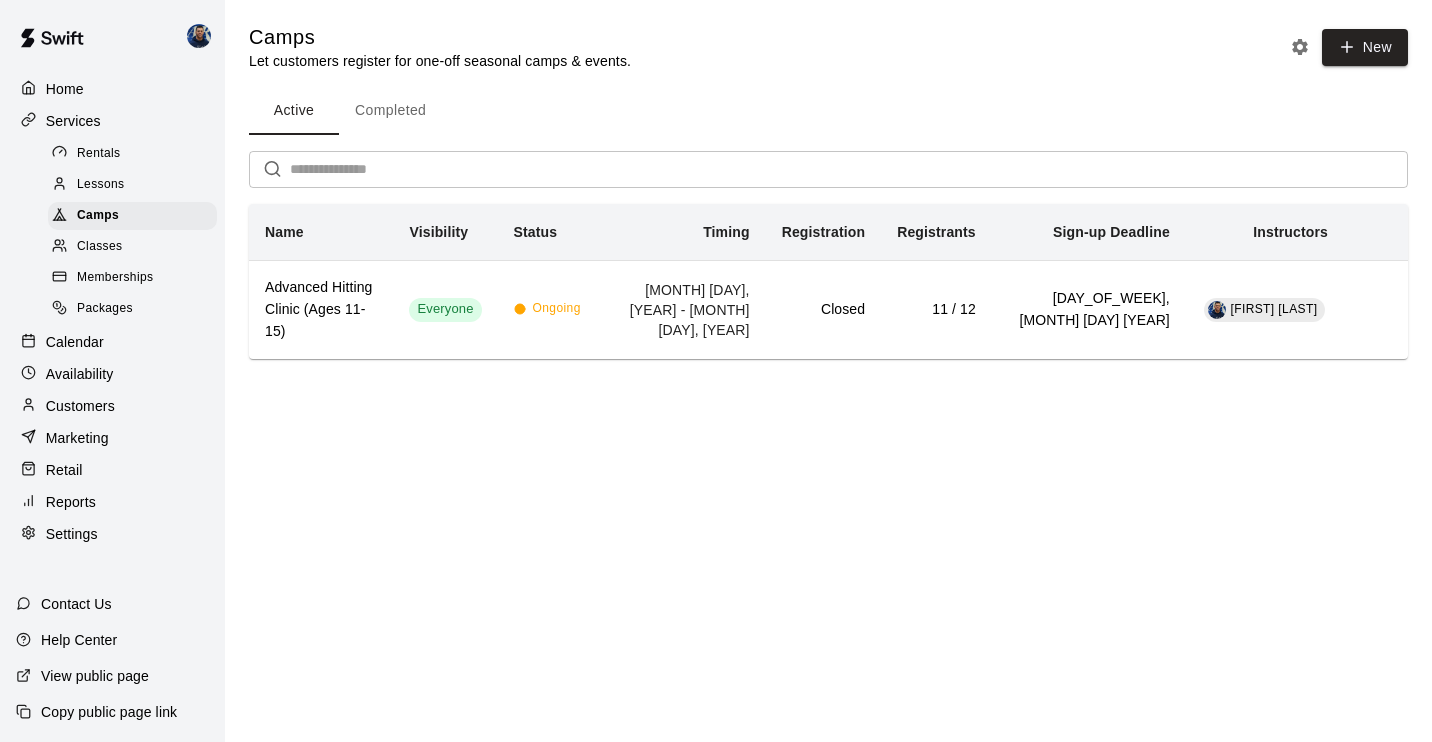 click on "Classes" at bounding box center [132, 247] 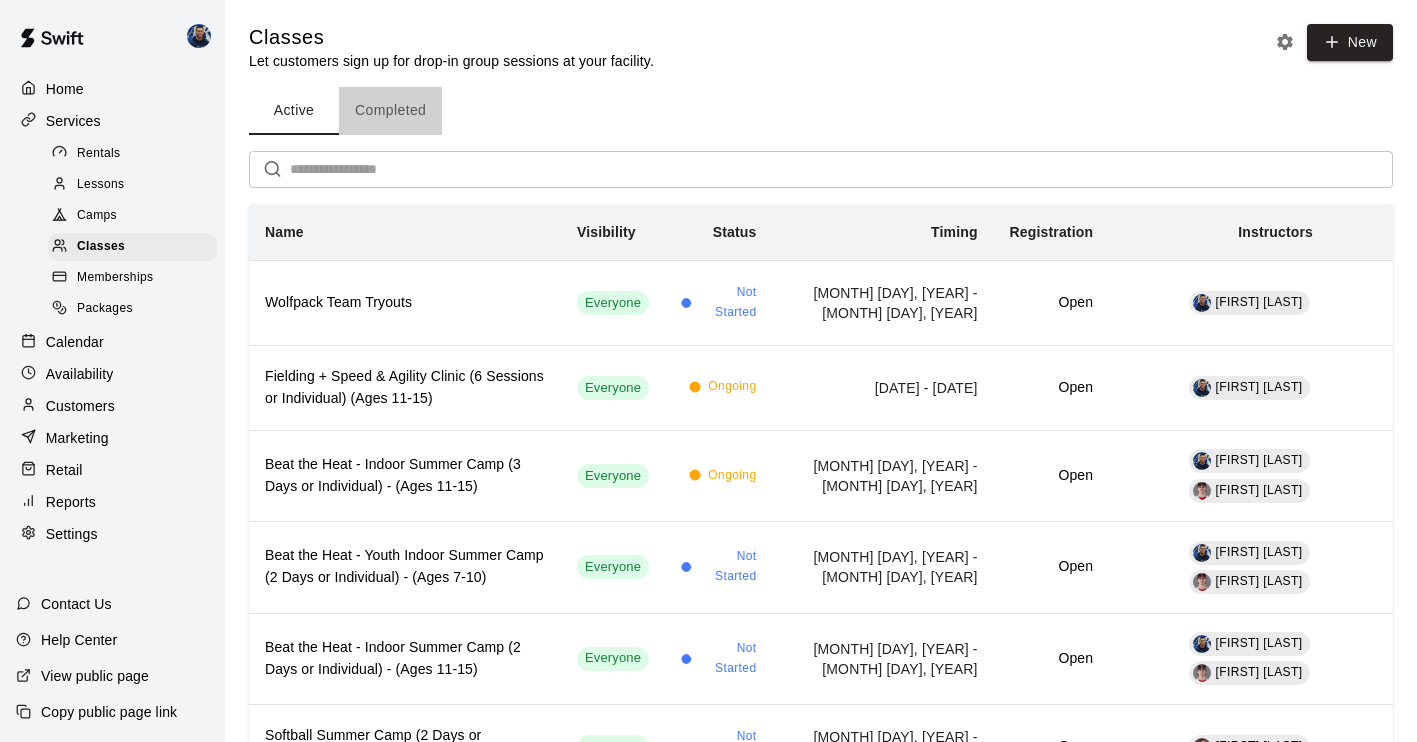click on "Completed" at bounding box center [390, 111] 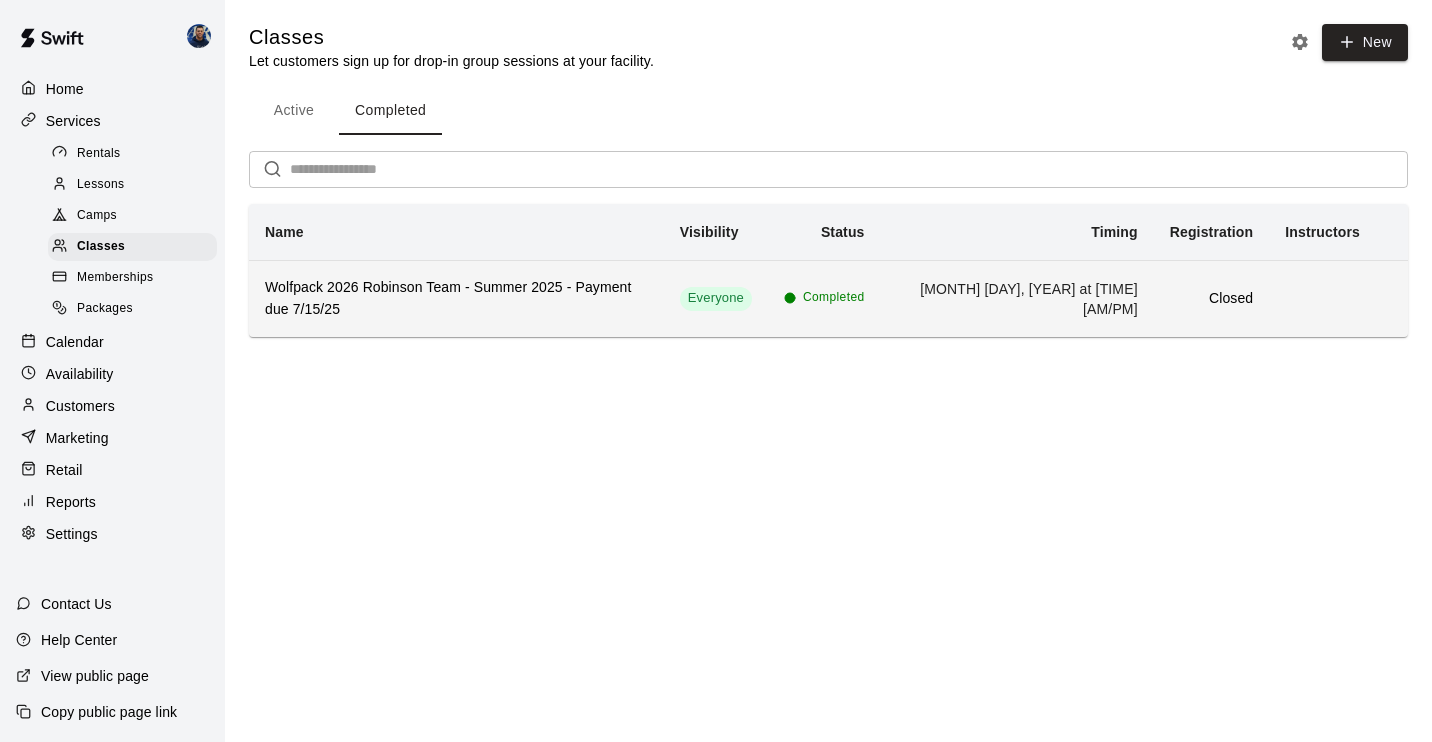 click on "Wolfpack 2026 Robinson Team - Summer 2025 - Payment due 7/15/25" at bounding box center [456, 299] 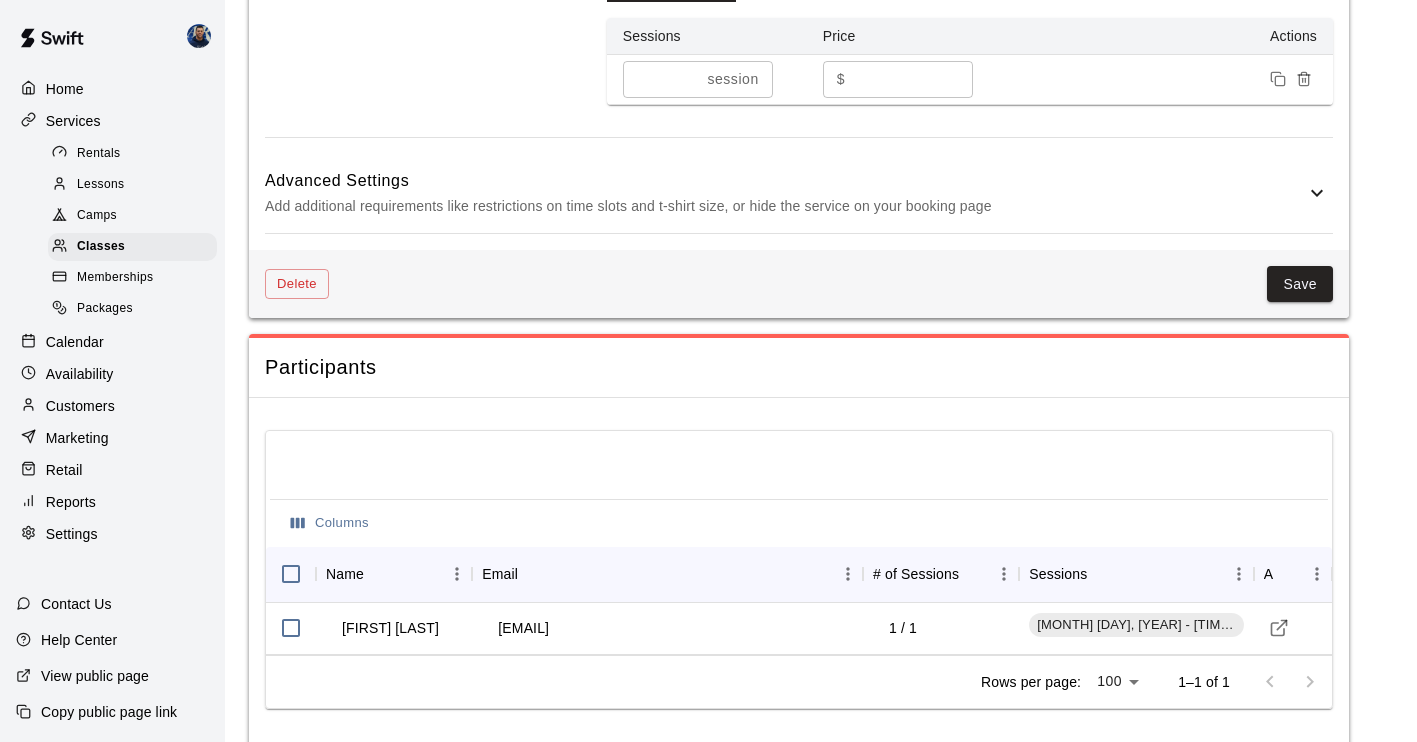 scroll, scrollTop: 1260, scrollLeft: 0, axis: vertical 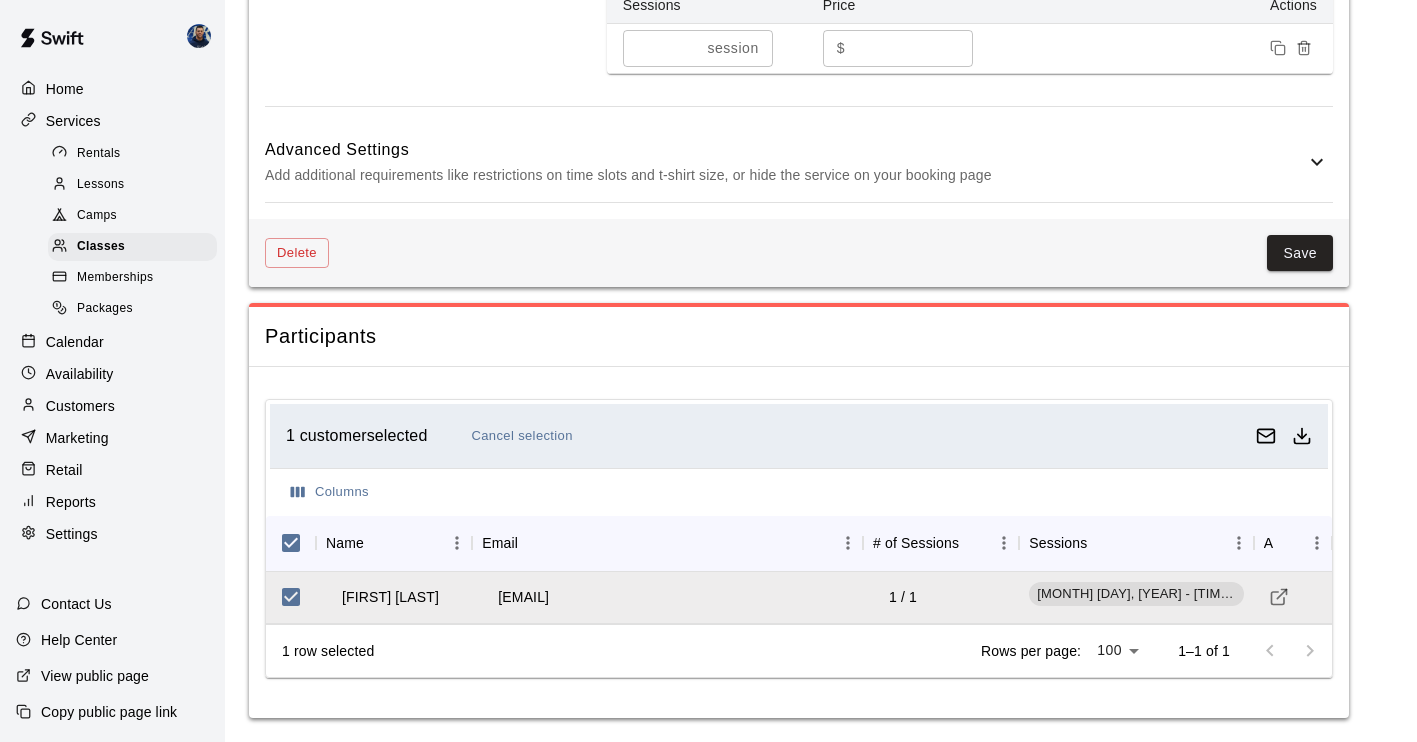 click on "Cancel selection" at bounding box center (521, 436) 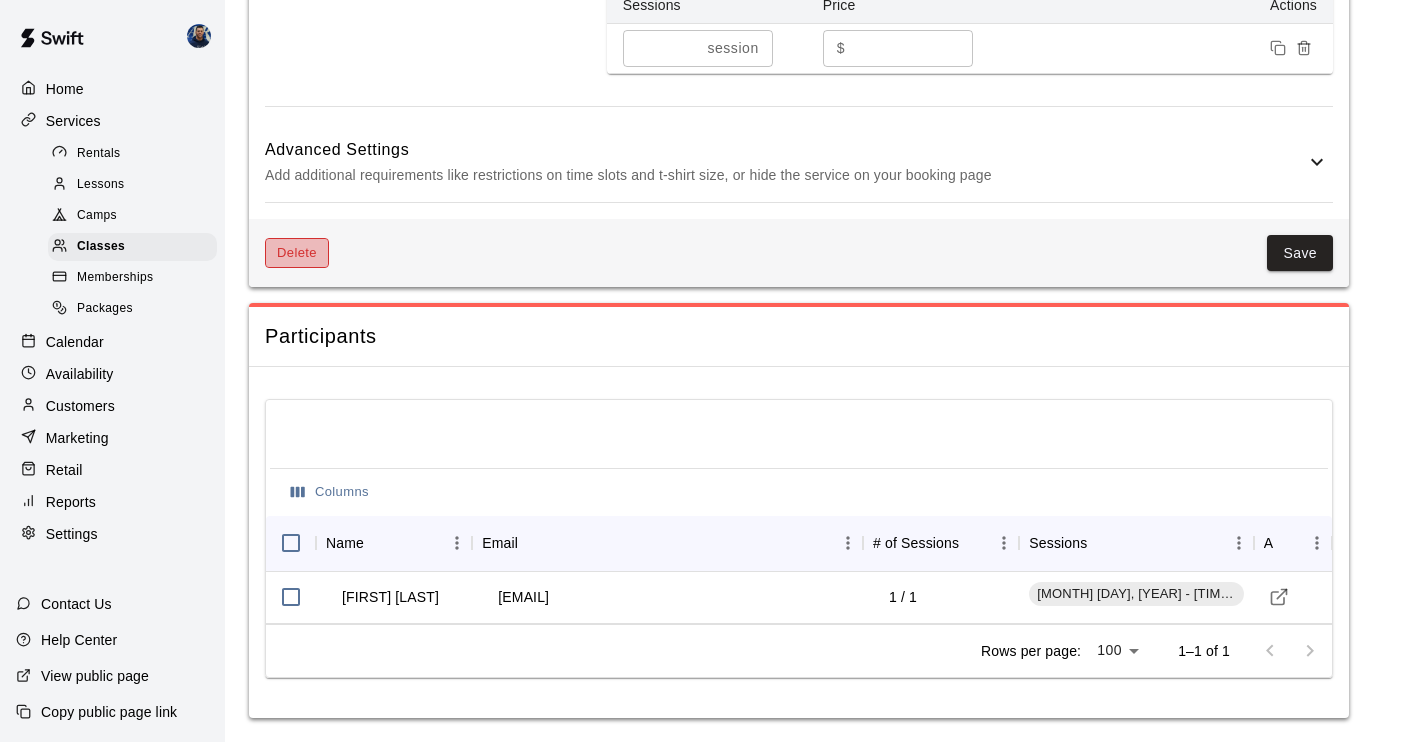 click on "Delete" at bounding box center [297, 253] 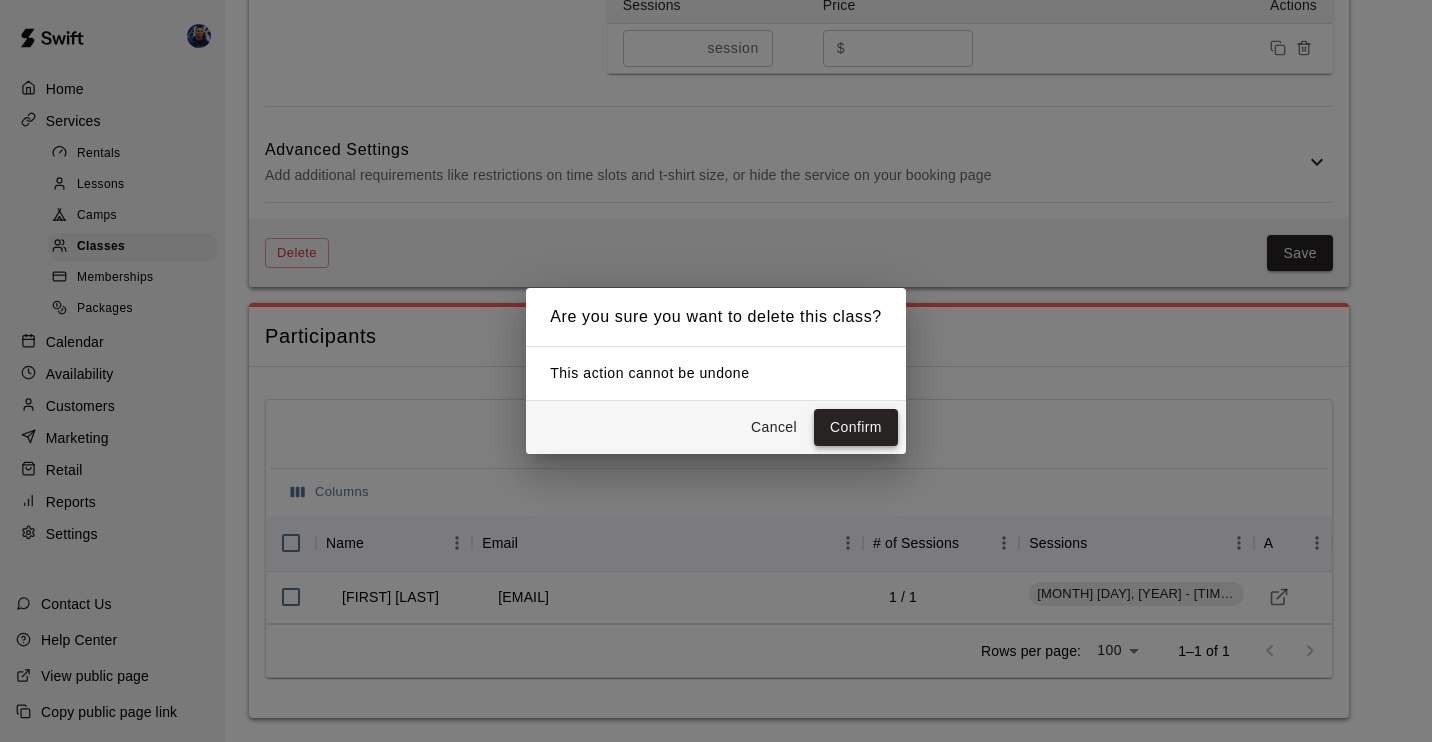 click on "Confirm" at bounding box center [856, 427] 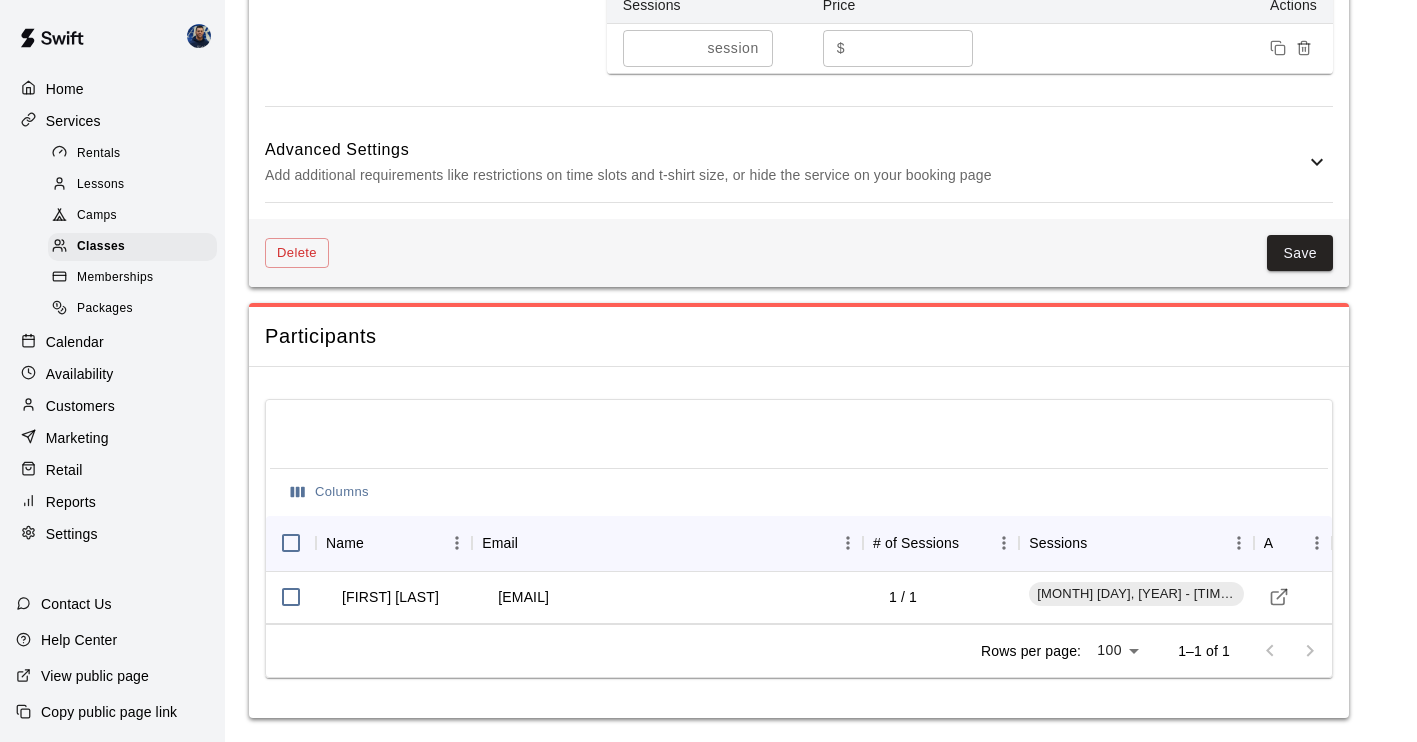 scroll, scrollTop: 0, scrollLeft: 0, axis: both 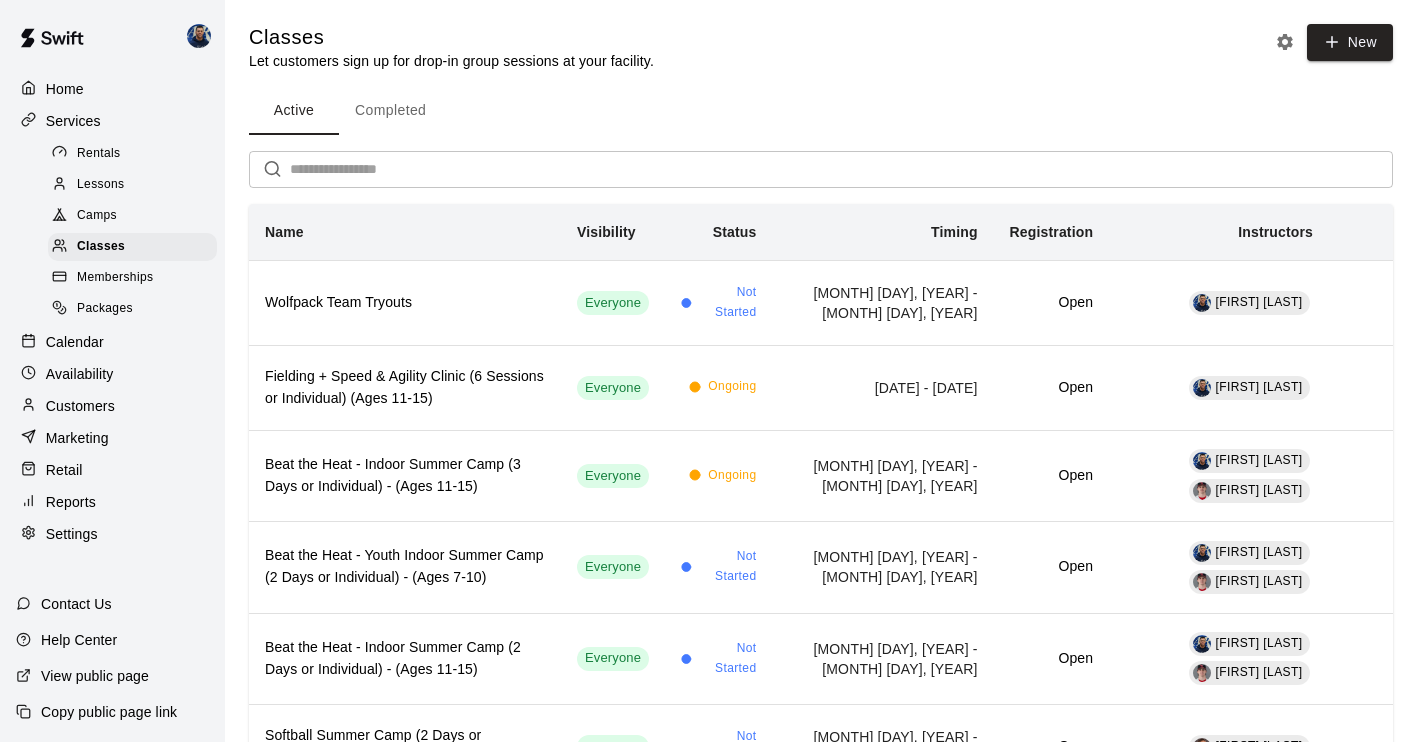 click on "Camps" at bounding box center (132, 216) 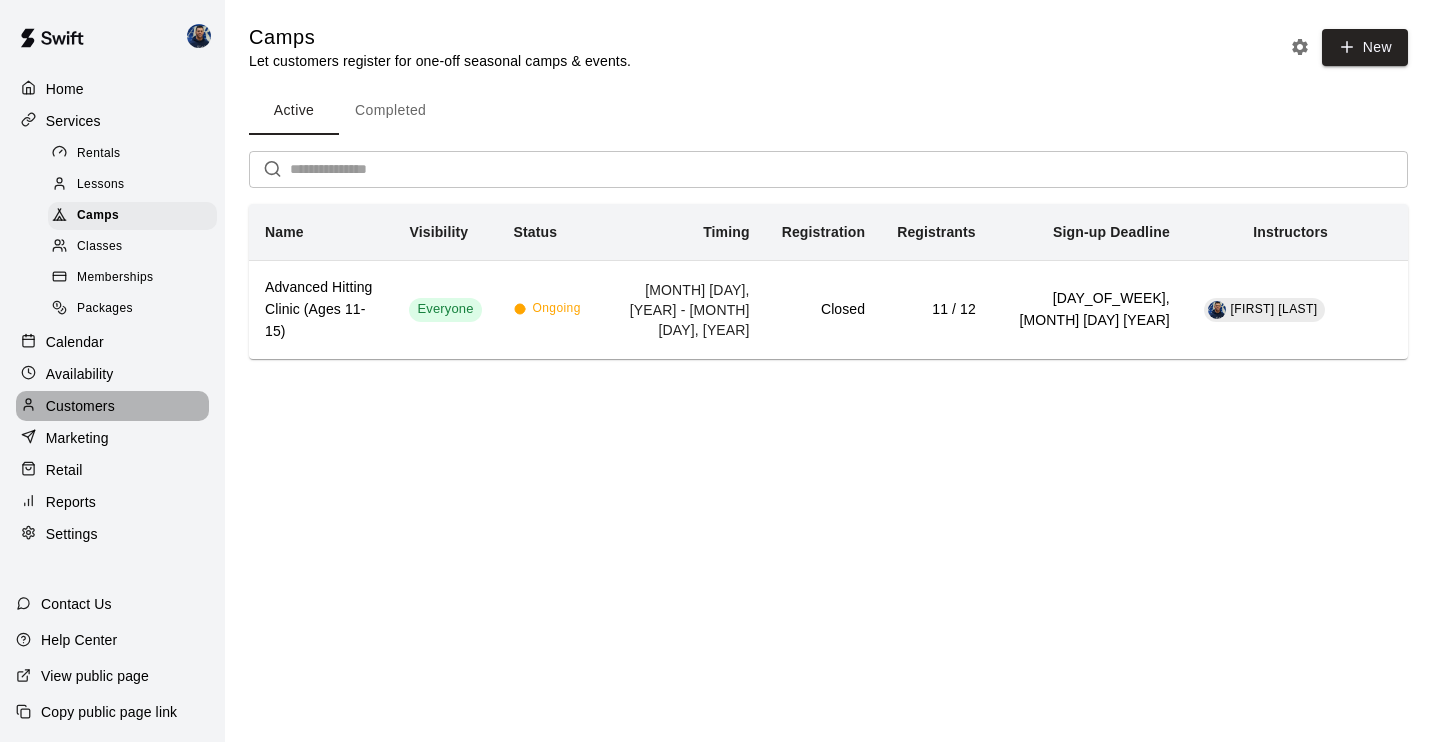 click on "Customers" at bounding box center [80, 406] 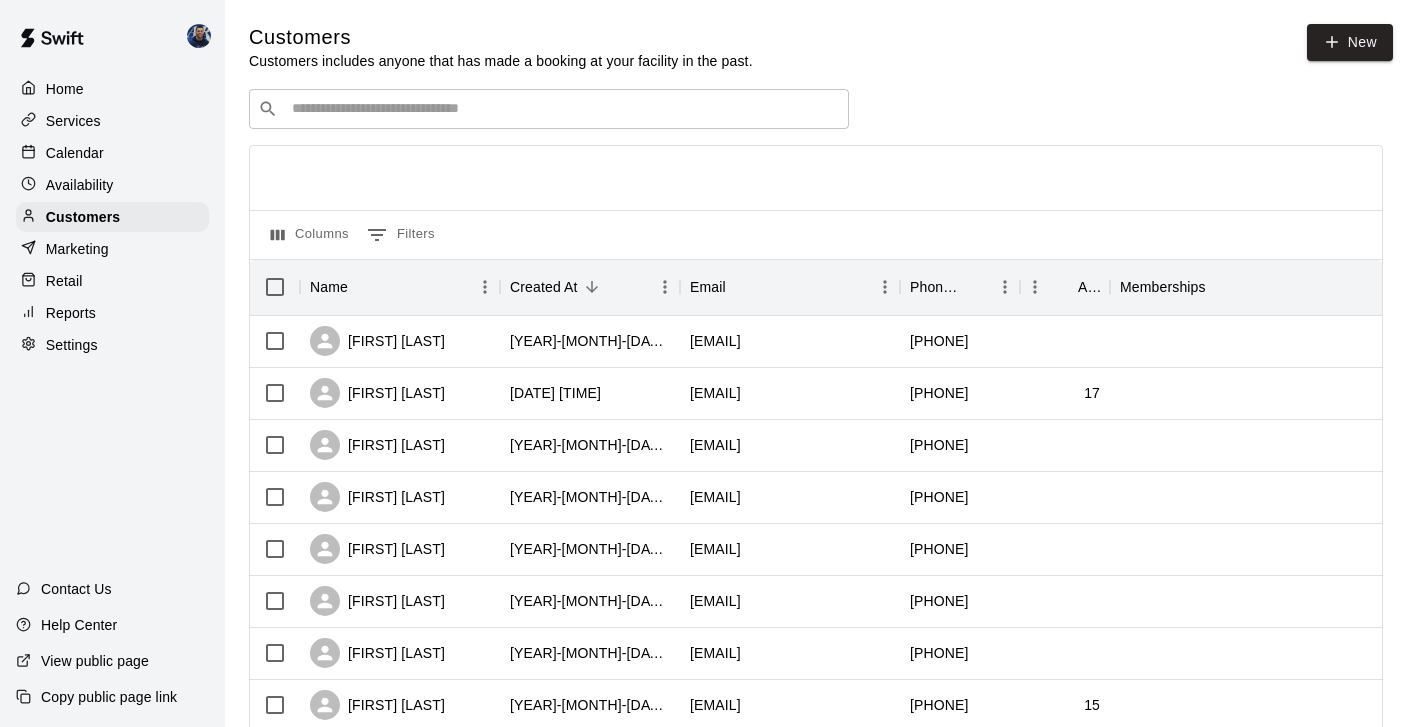 click at bounding box center [563, 109] 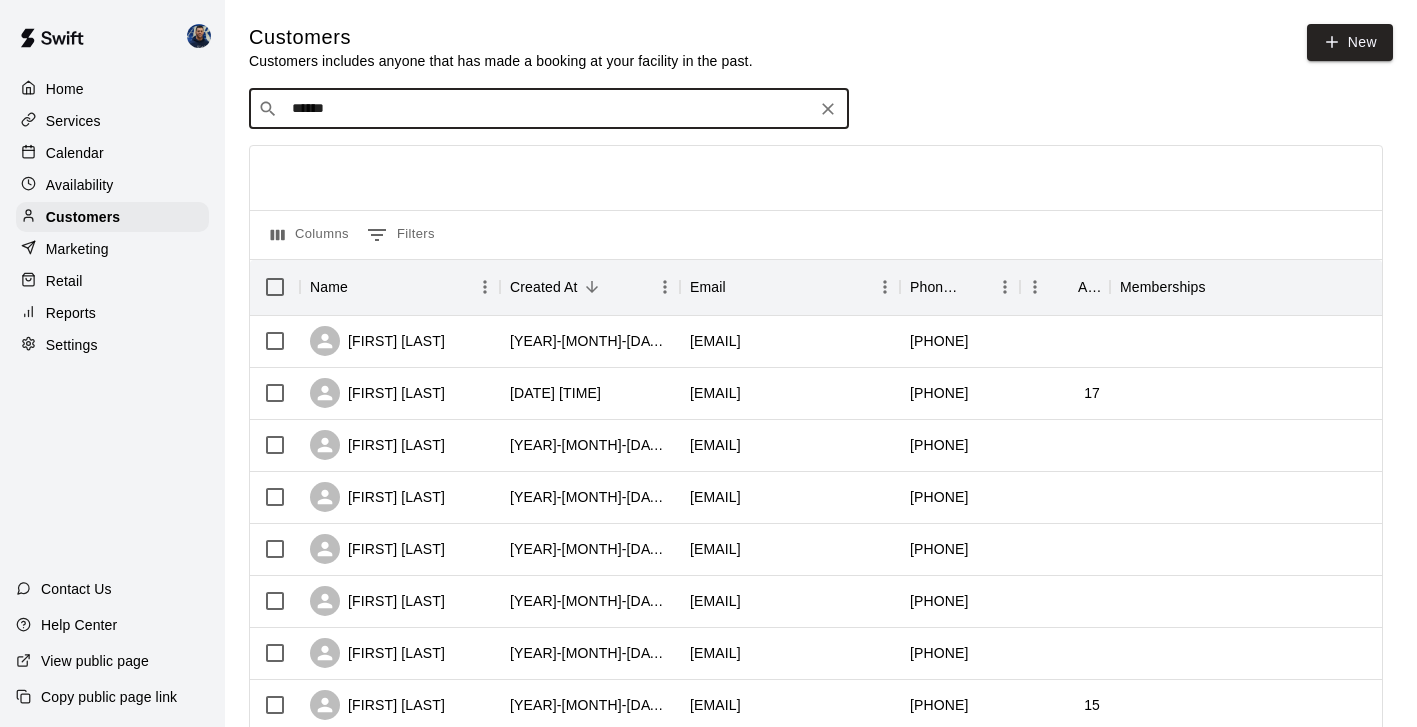 type on "*******" 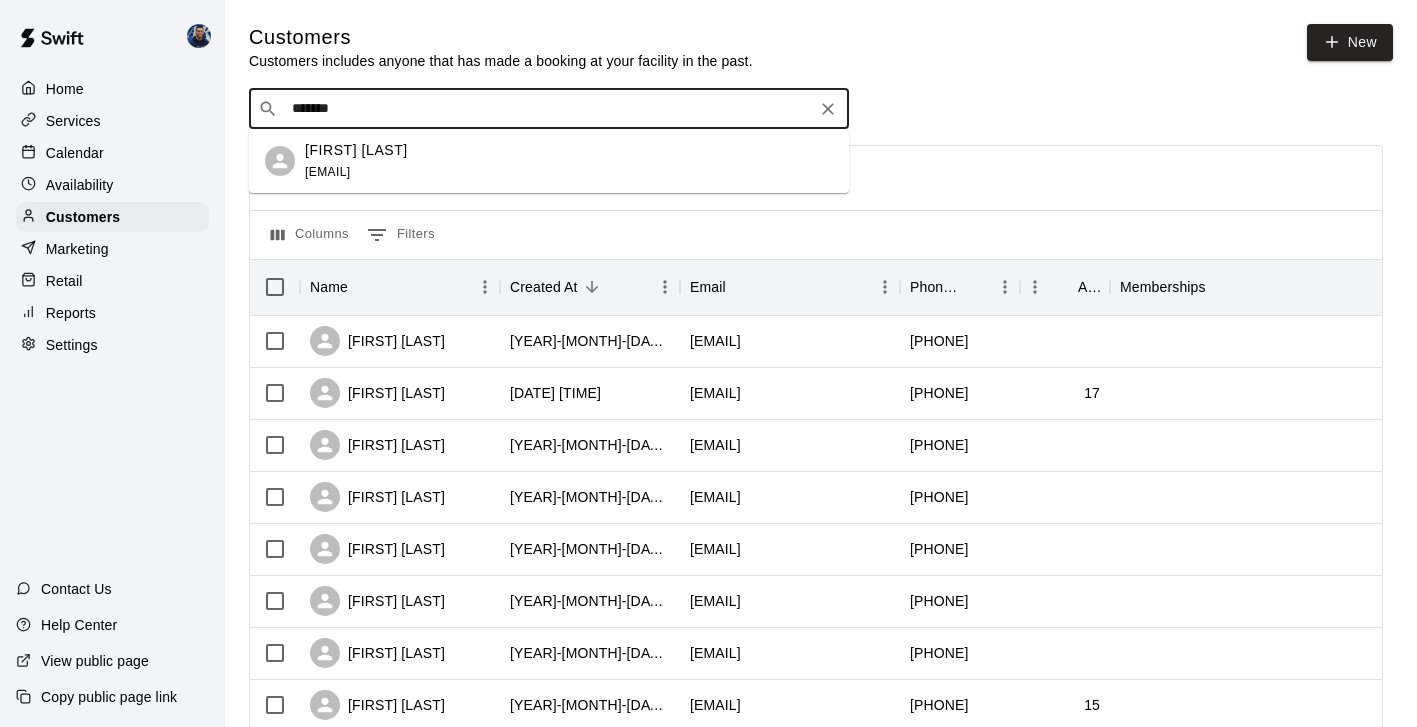 click on "[FIRST] [LAST][EMAIL]" at bounding box center (569, 161) 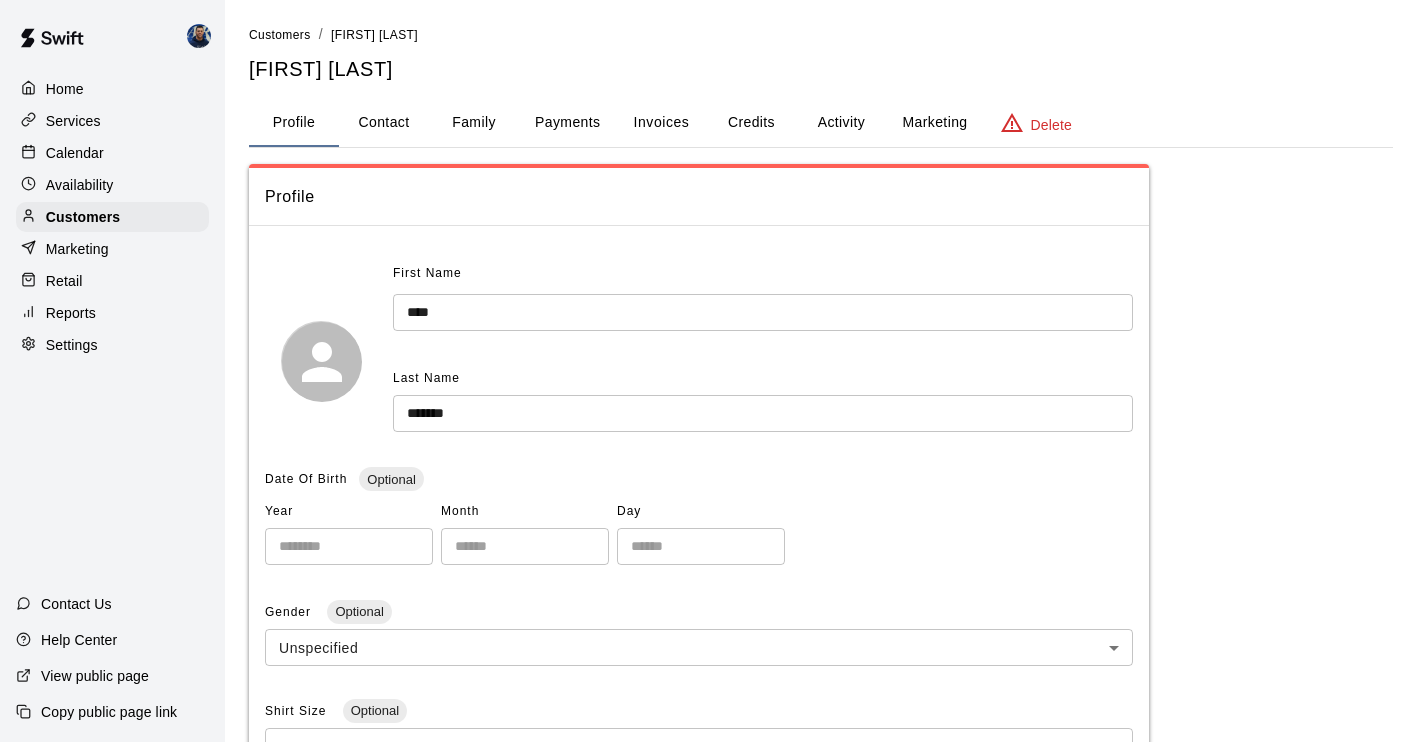 click on "Activity" at bounding box center [841, 123] 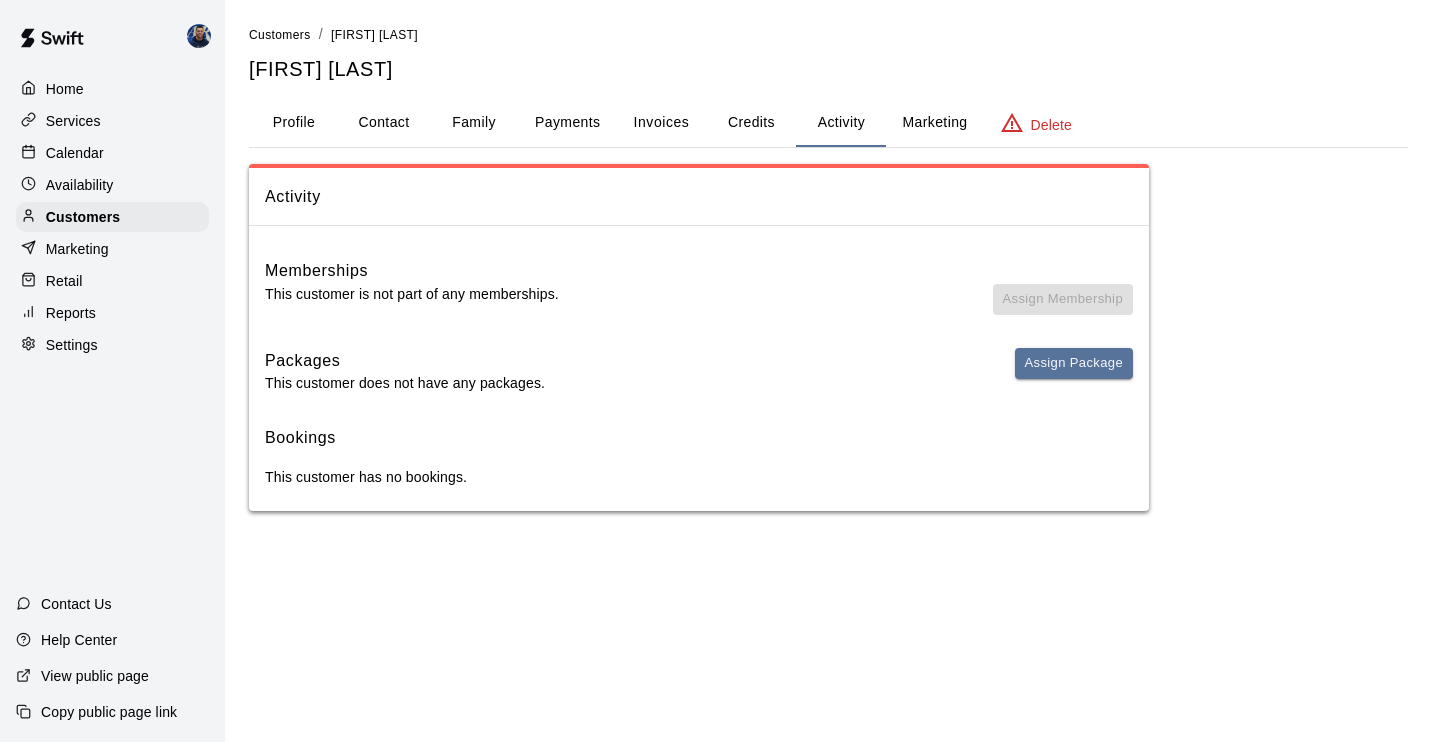 click on "Services" at bounding box center (73, 121) 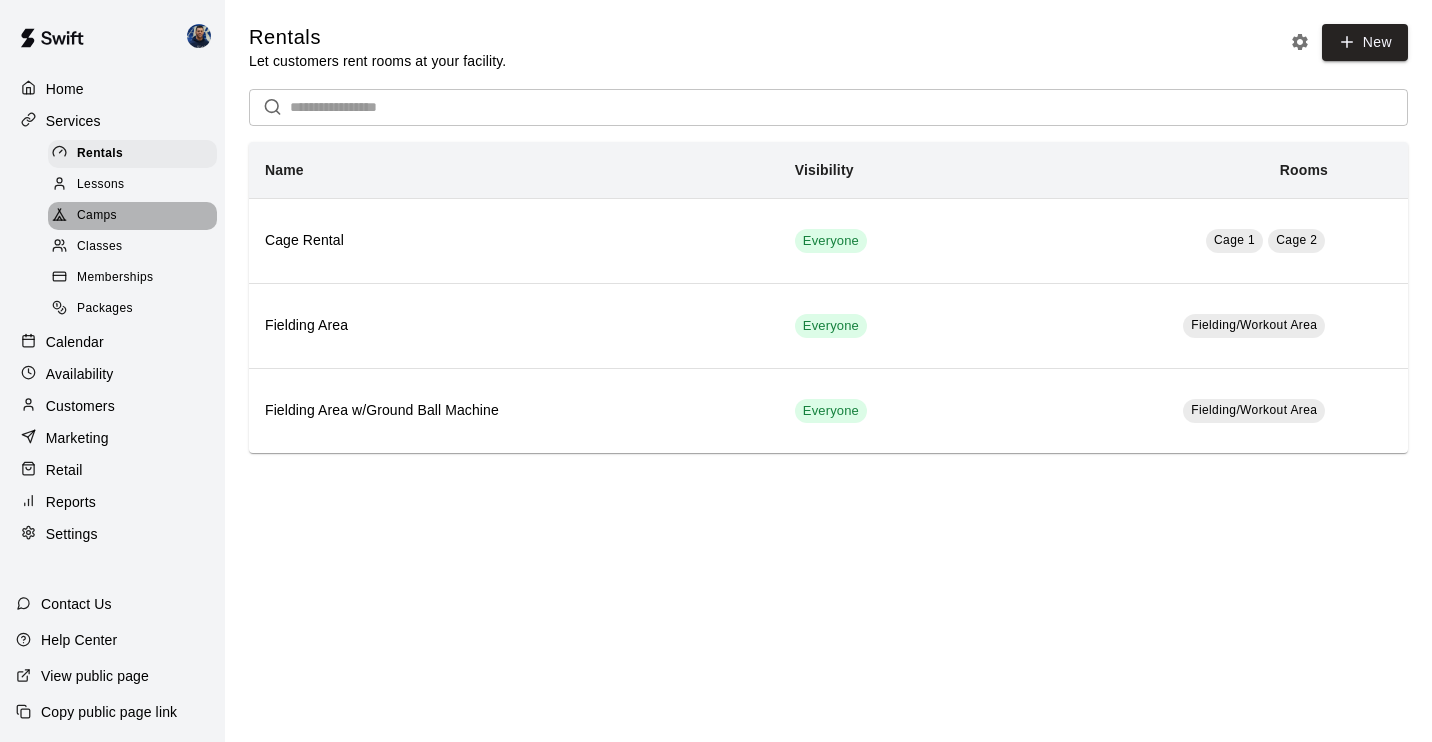 click on "Camps" at bounding box center [132, 216] 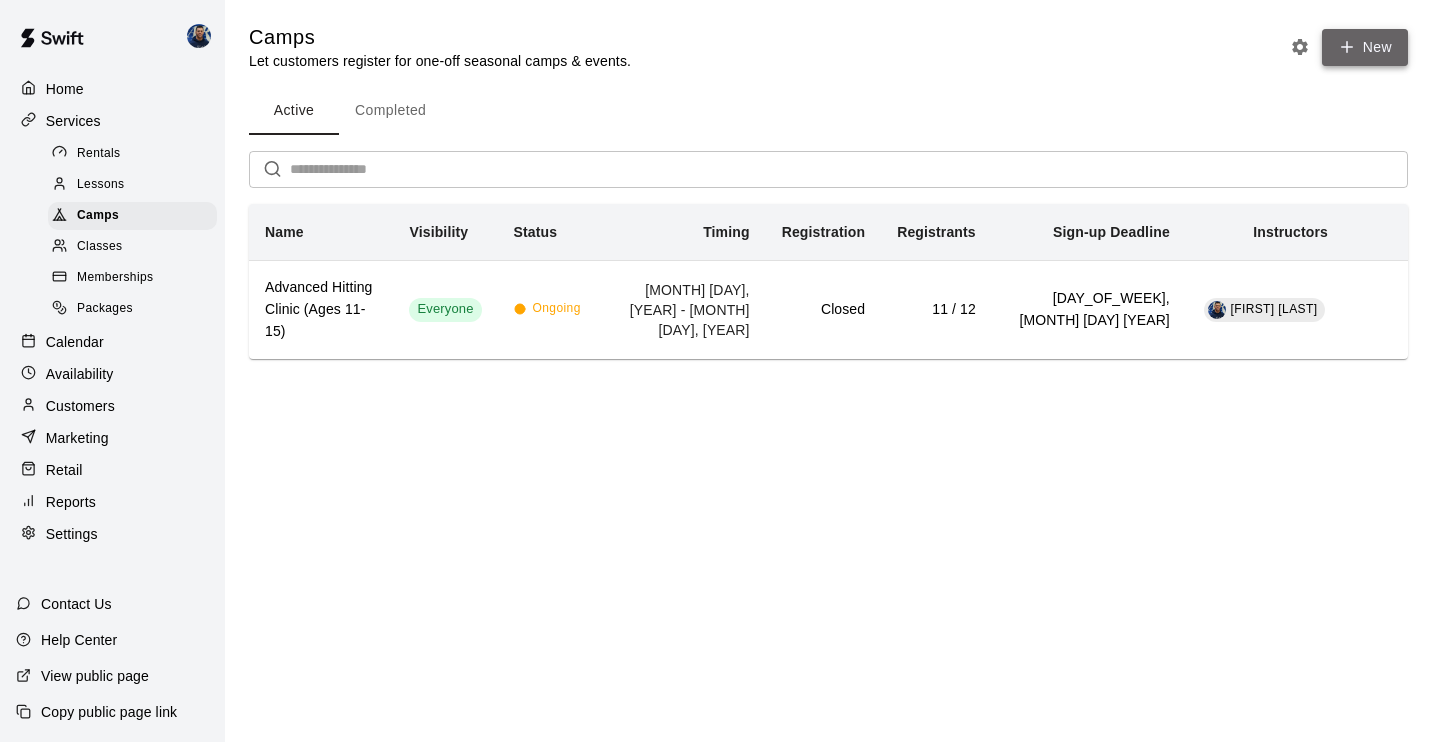 click on "New" at bounding box center (1365, 47) 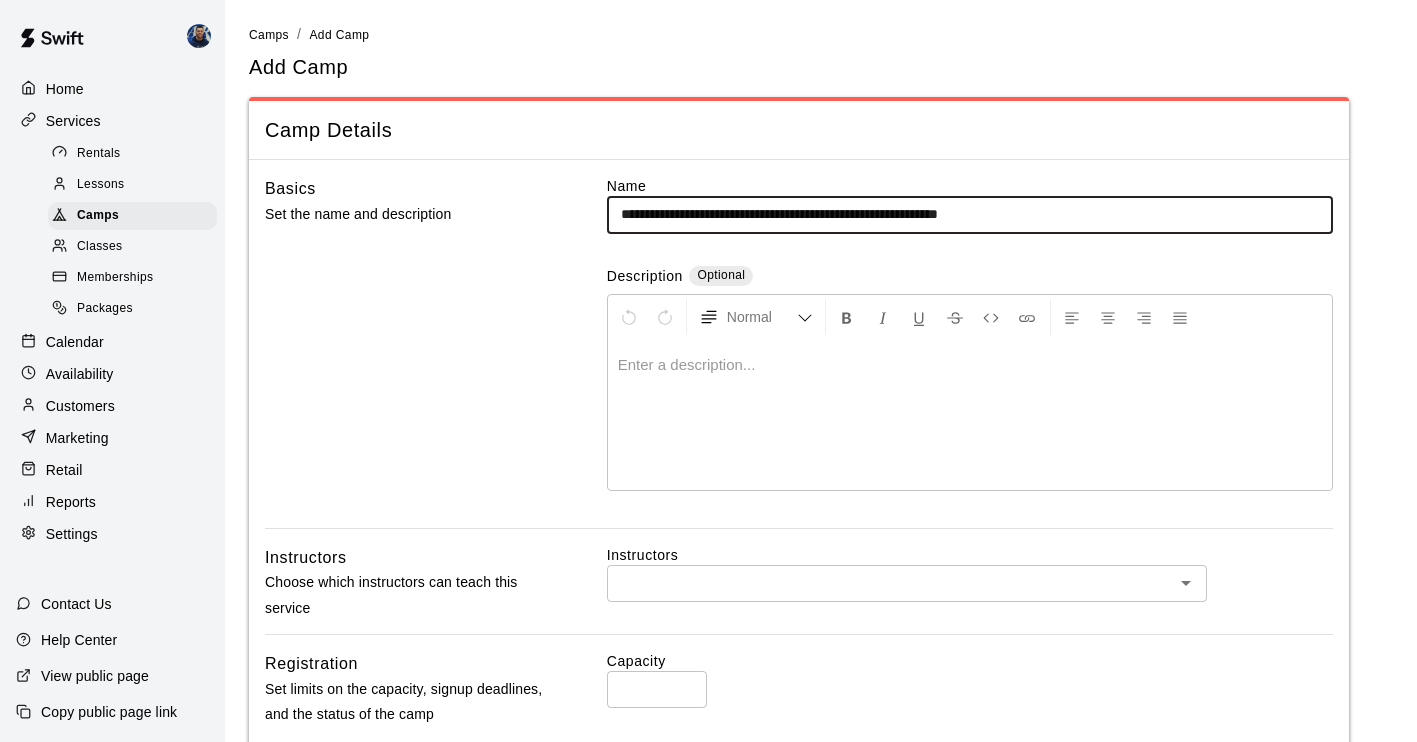 type on "**********" 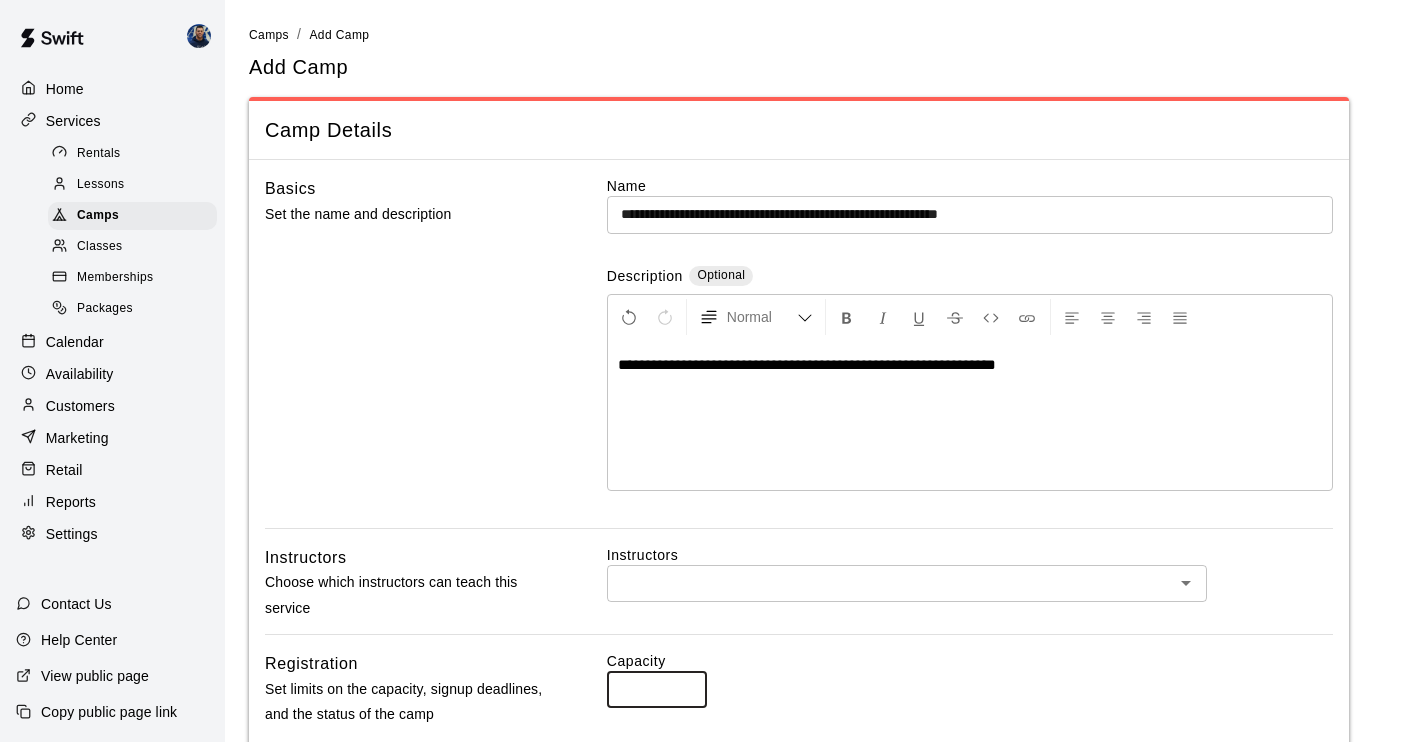drag, startPoint x: 646, startPoint y: 695, endPoint x: 605, endPoint y: 690, distance: 41.303753 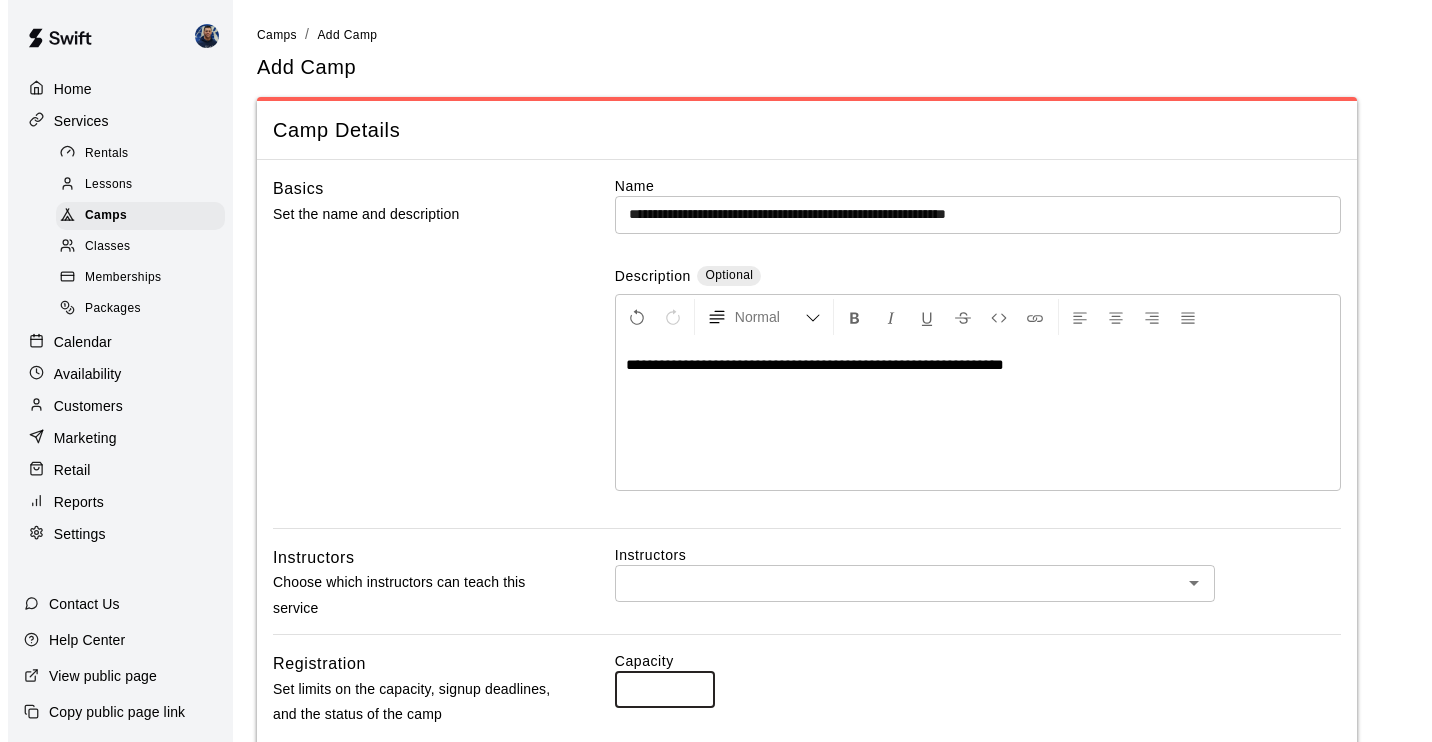 scroll, scrollTop: 341, scrollLeft: 0, axis: vertical 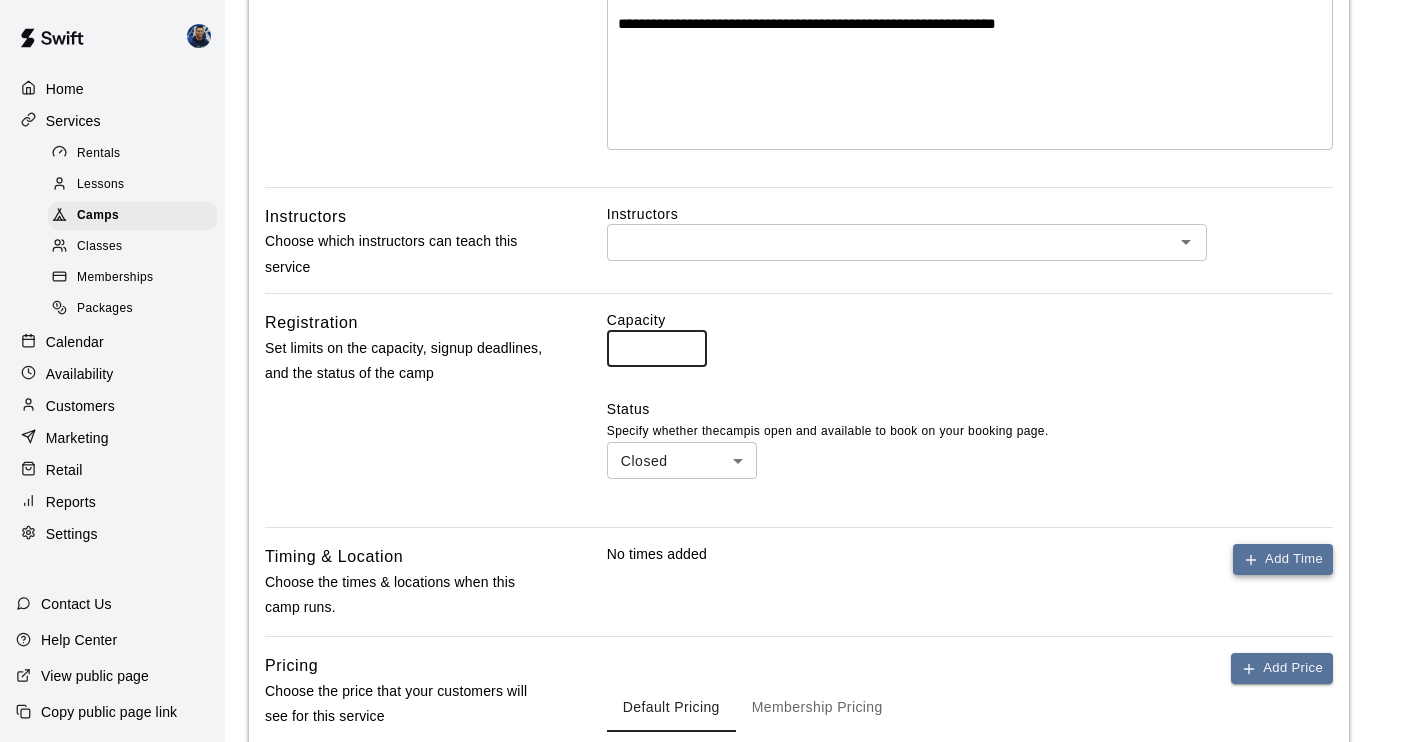 type on "*" 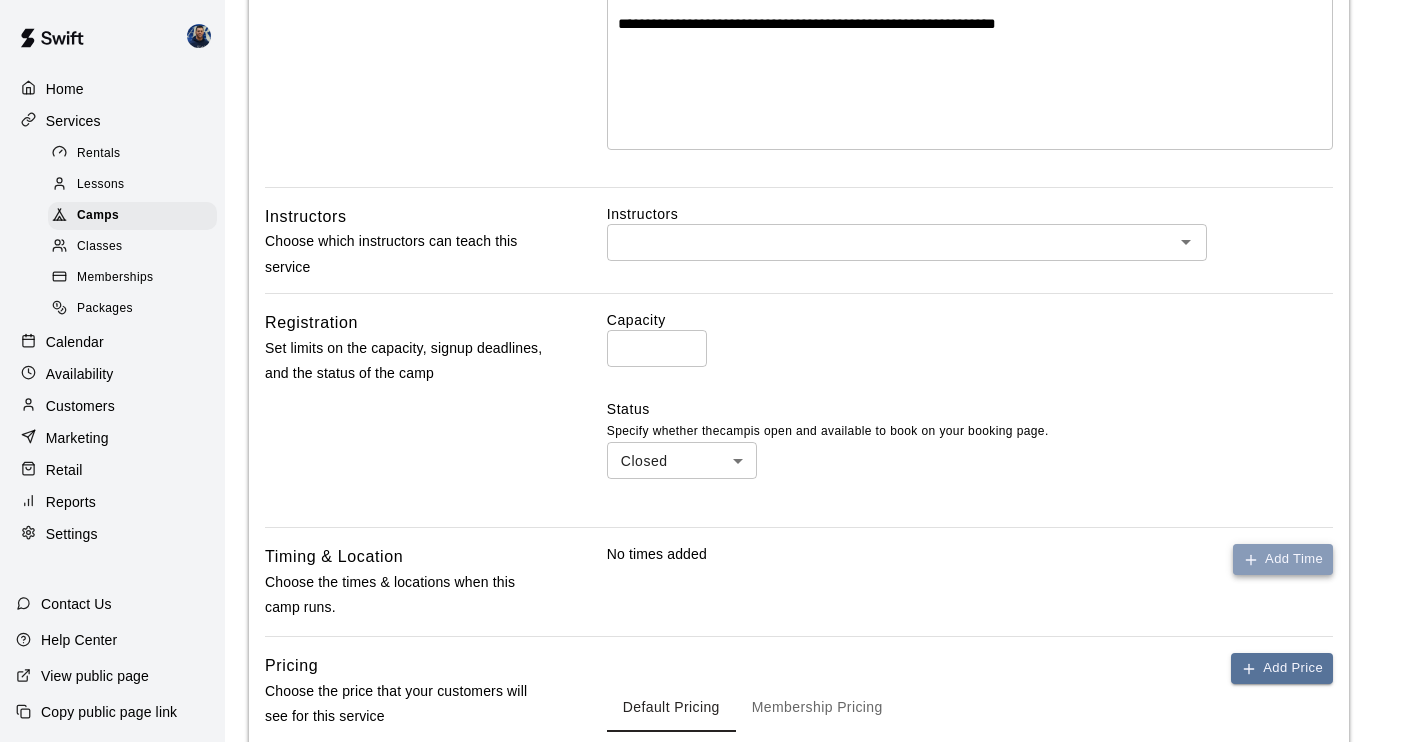 click on "Add Time" at bounding box center (1283, 559) 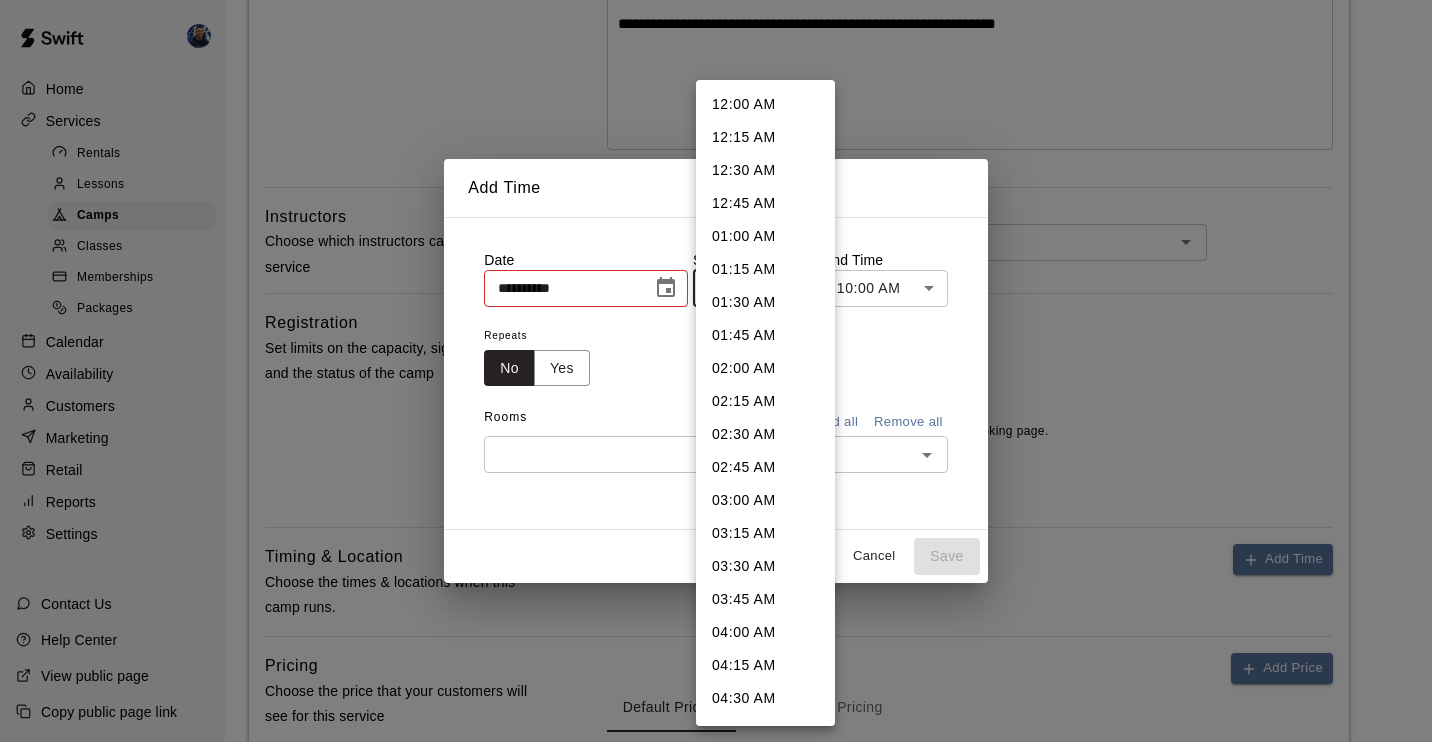 click on "**********" at bounding box center [716, 340] 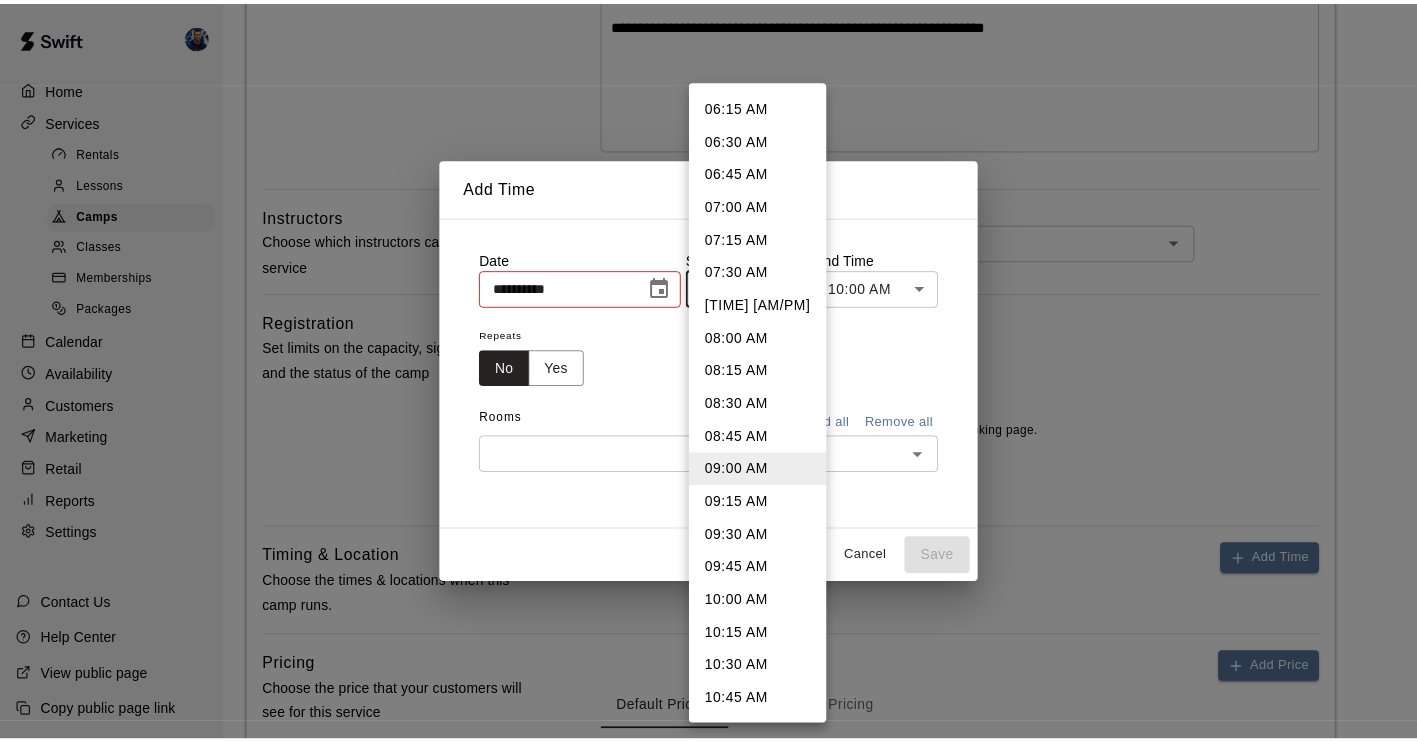 scroll, scrollTop: 797, scrollLeft: 0, axis: vertical 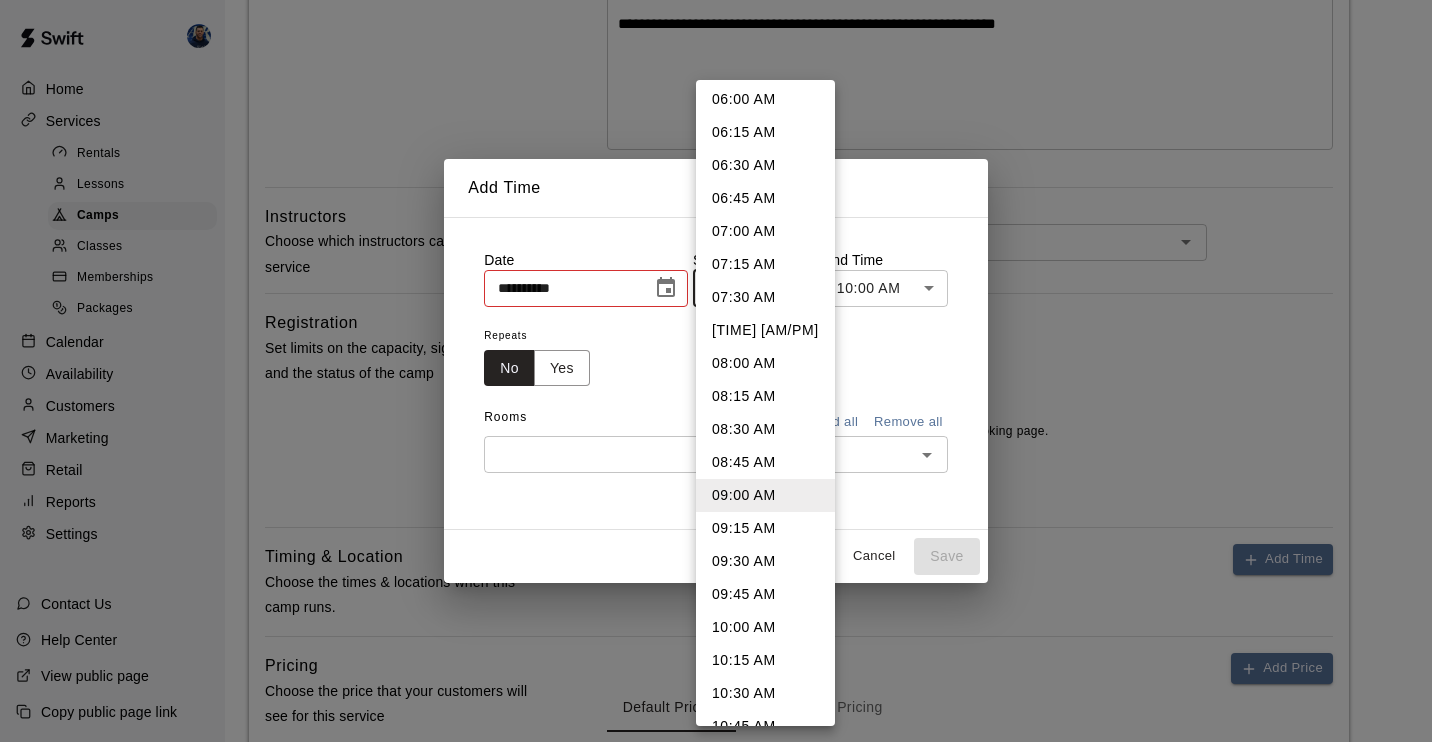 click on "06:00 AM" at bounding box center [765, 99] 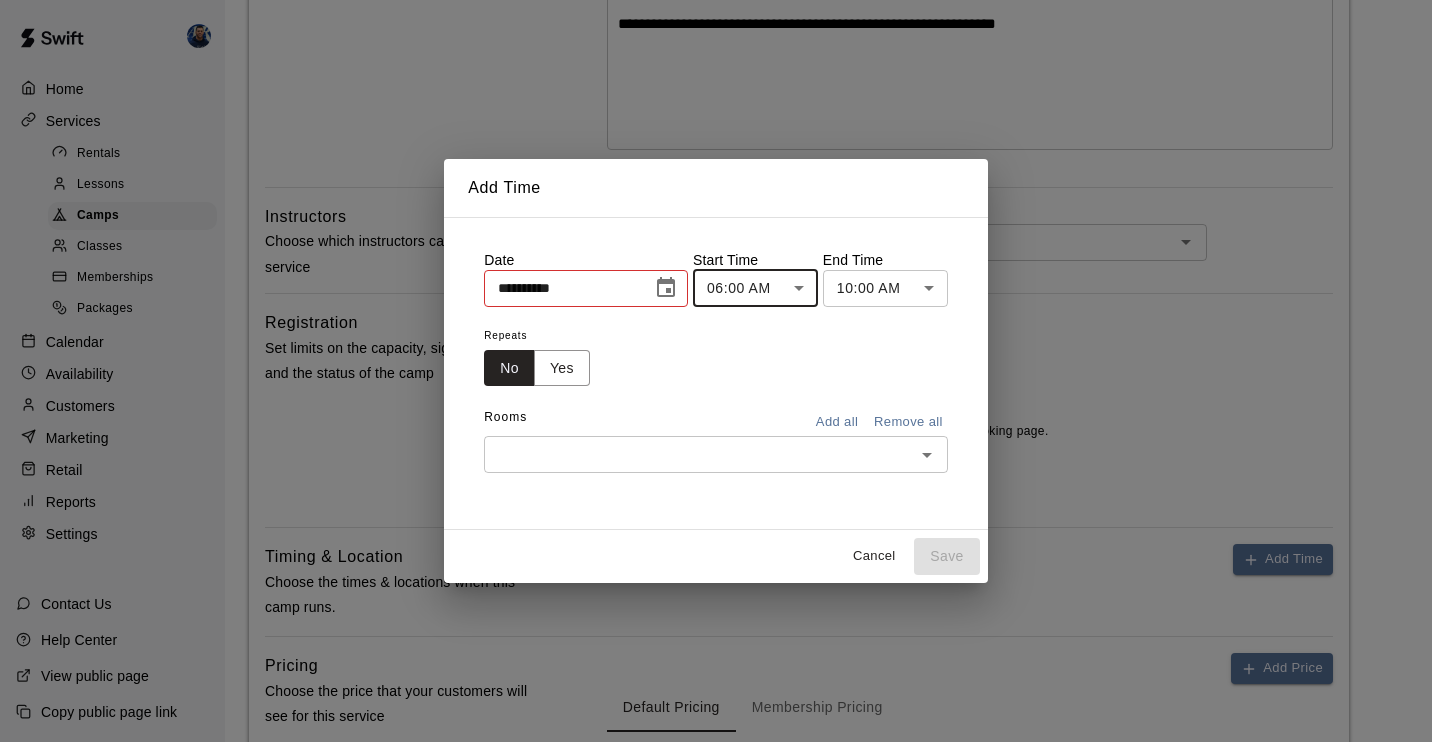 click on "**********" at bounding box center (716, 340) 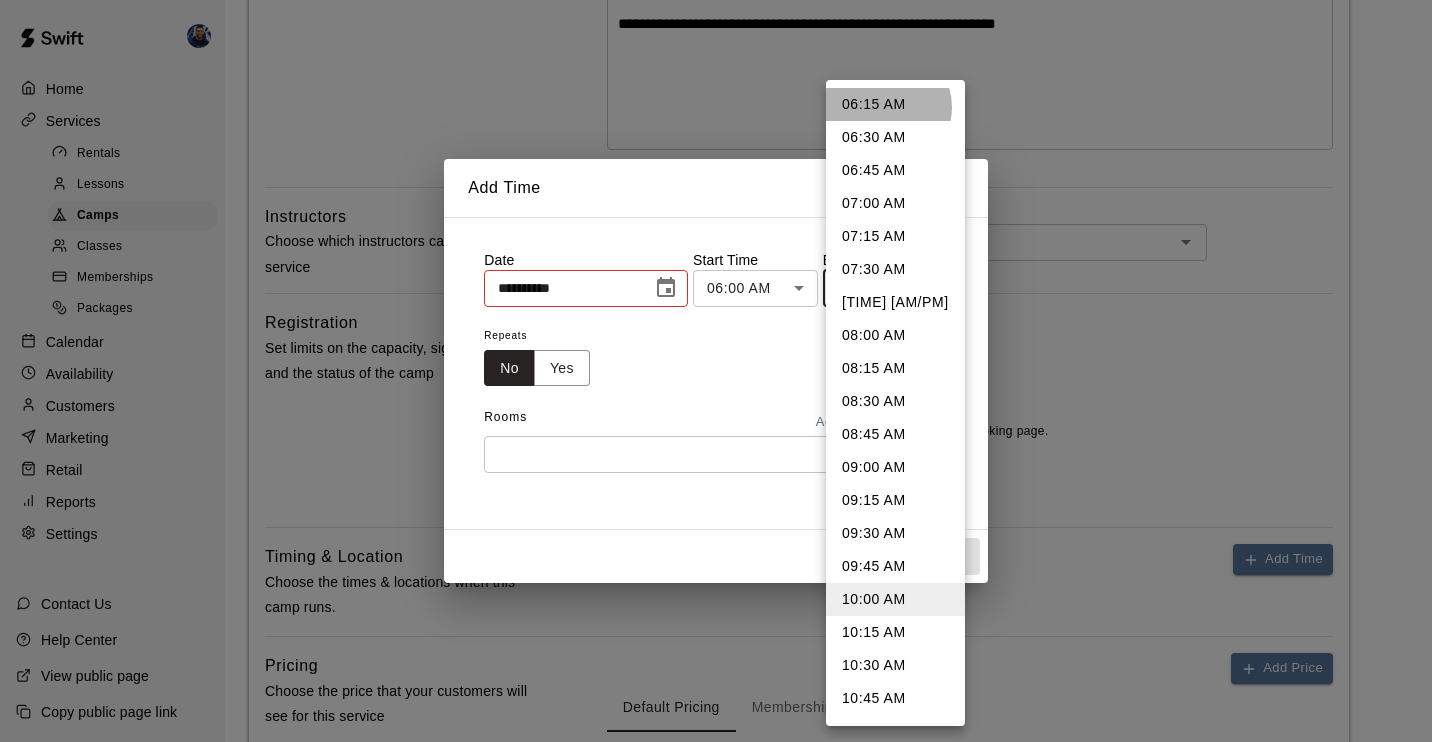click on "06:15 AM" at bounding box center (895, 104) 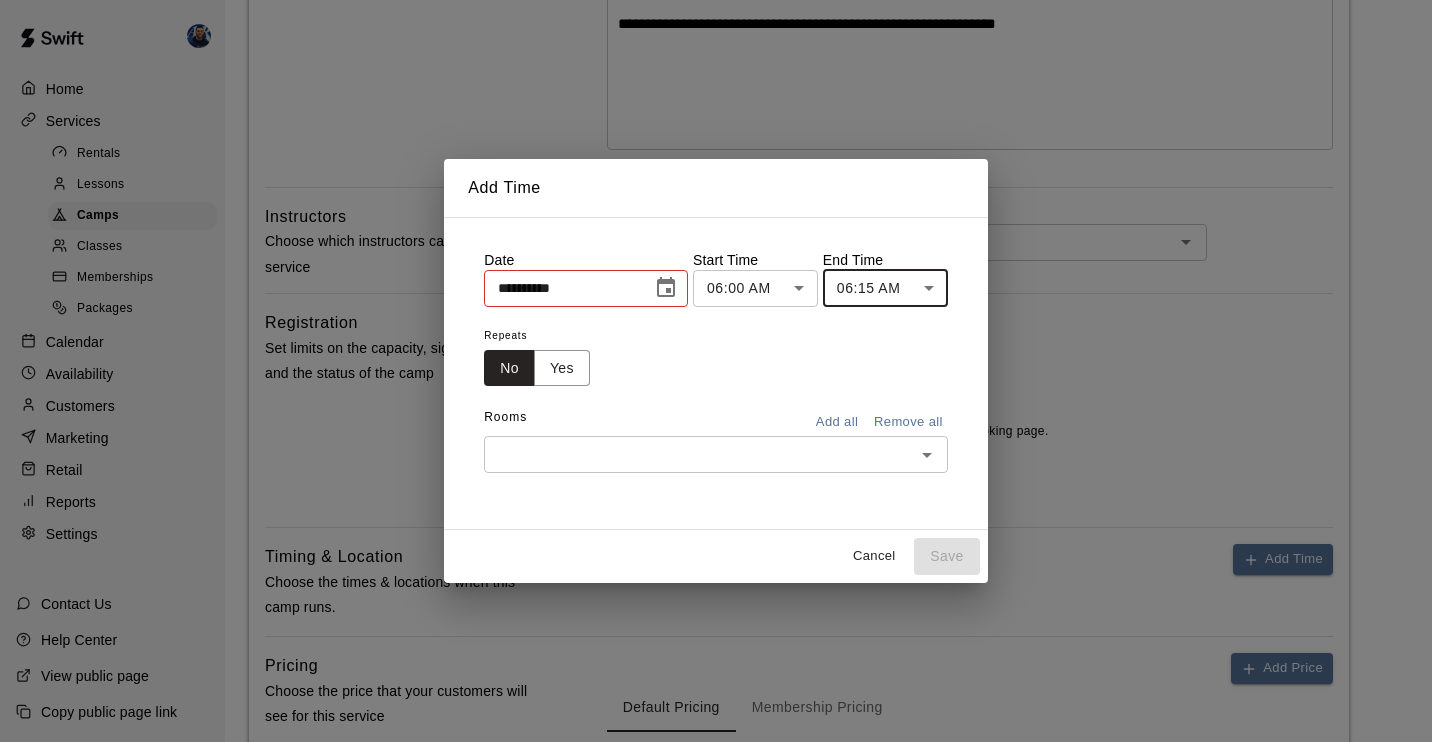 click at bounding box center (699, 454) 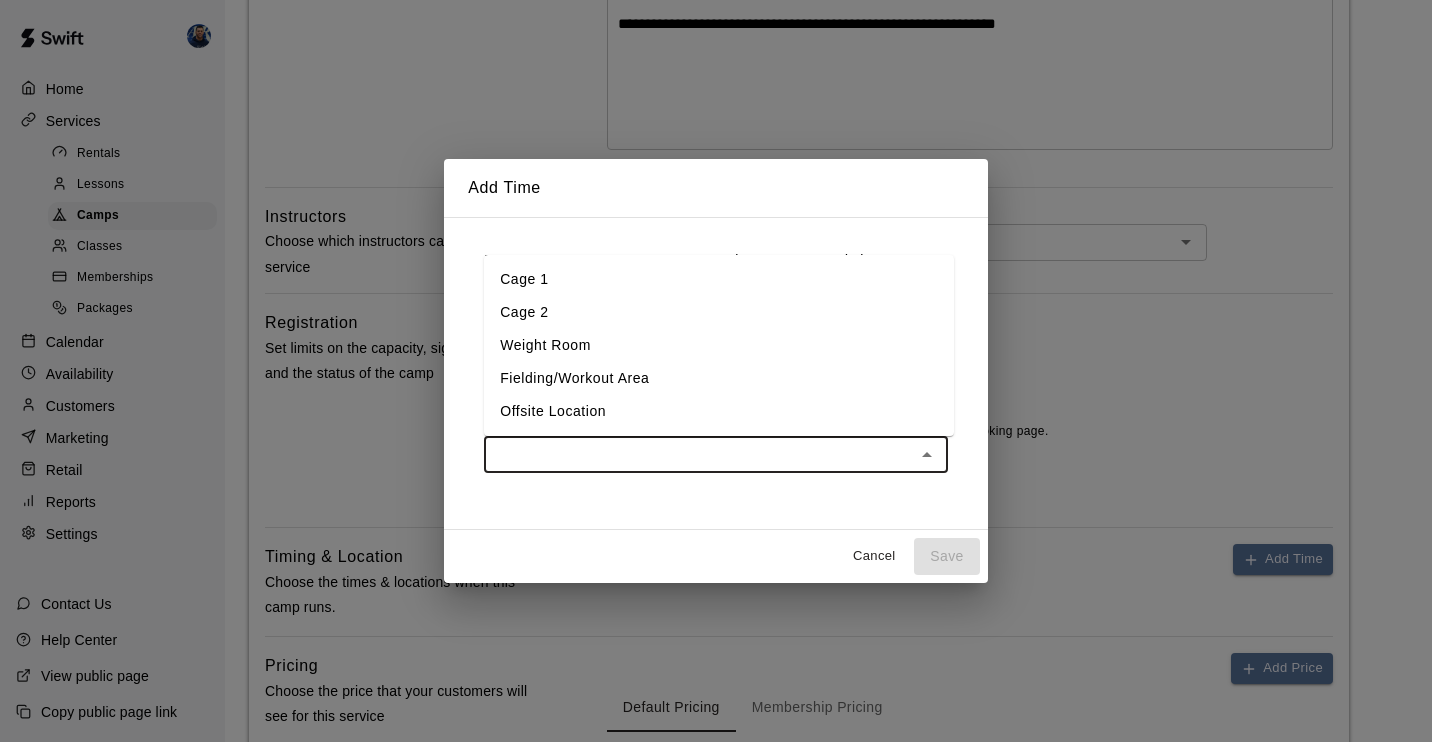 click on "Offsite Location" at bounding box center (719, 411) 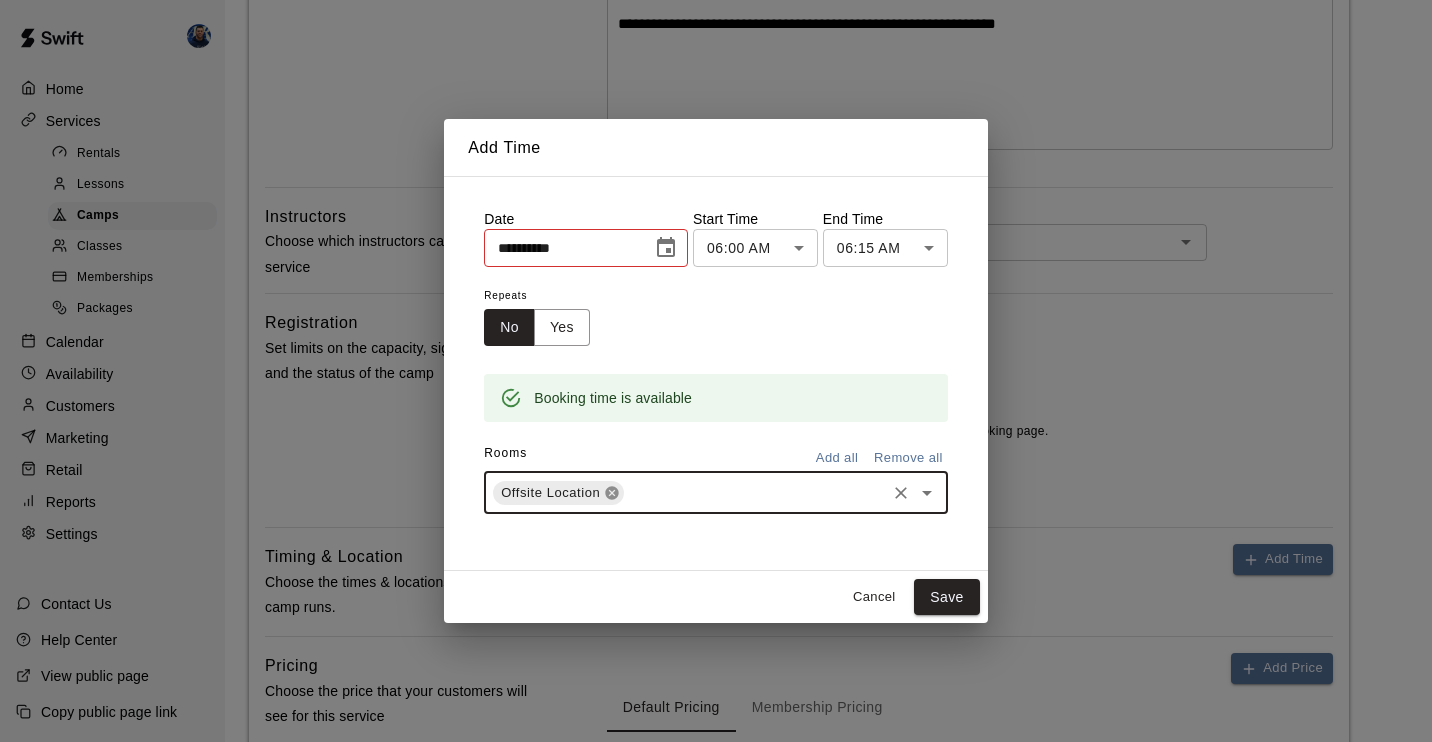 click 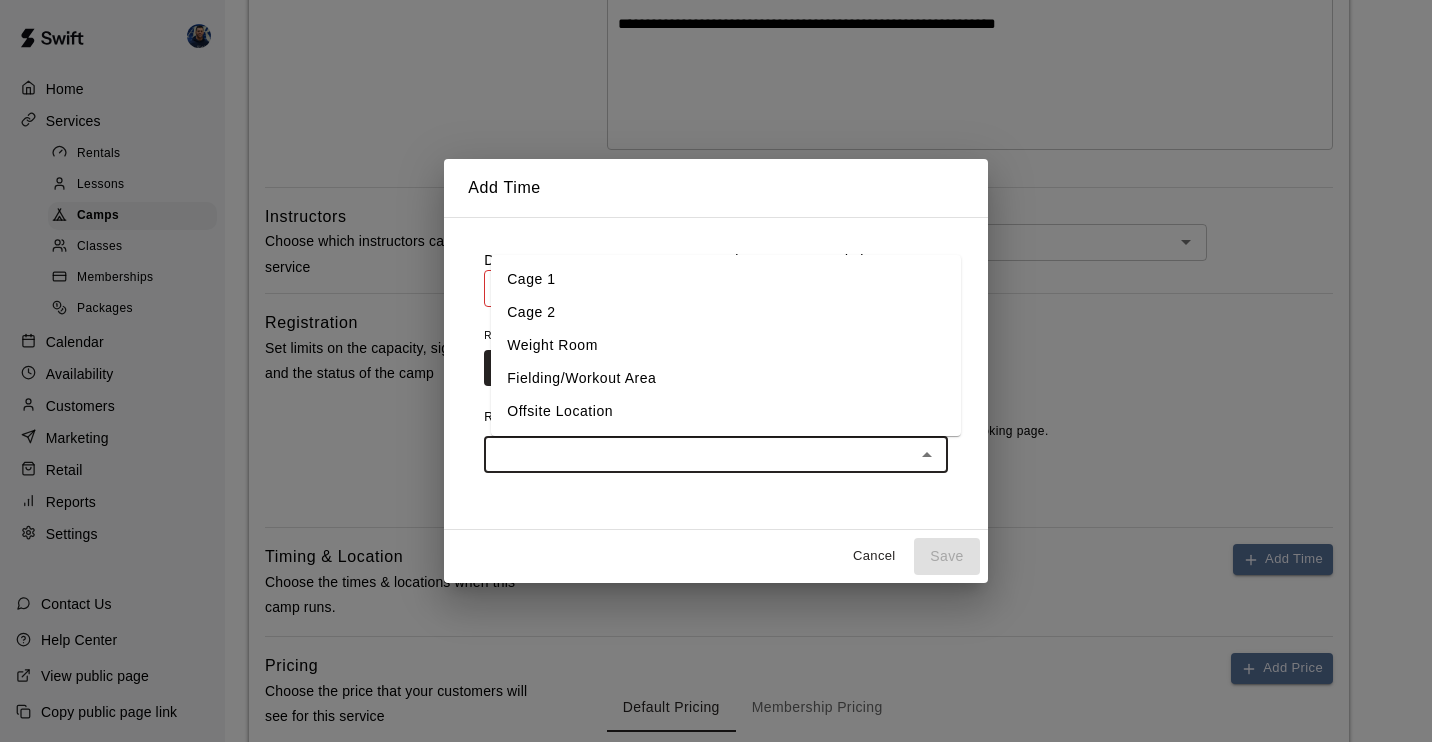 click at bounding box center (699, 454) 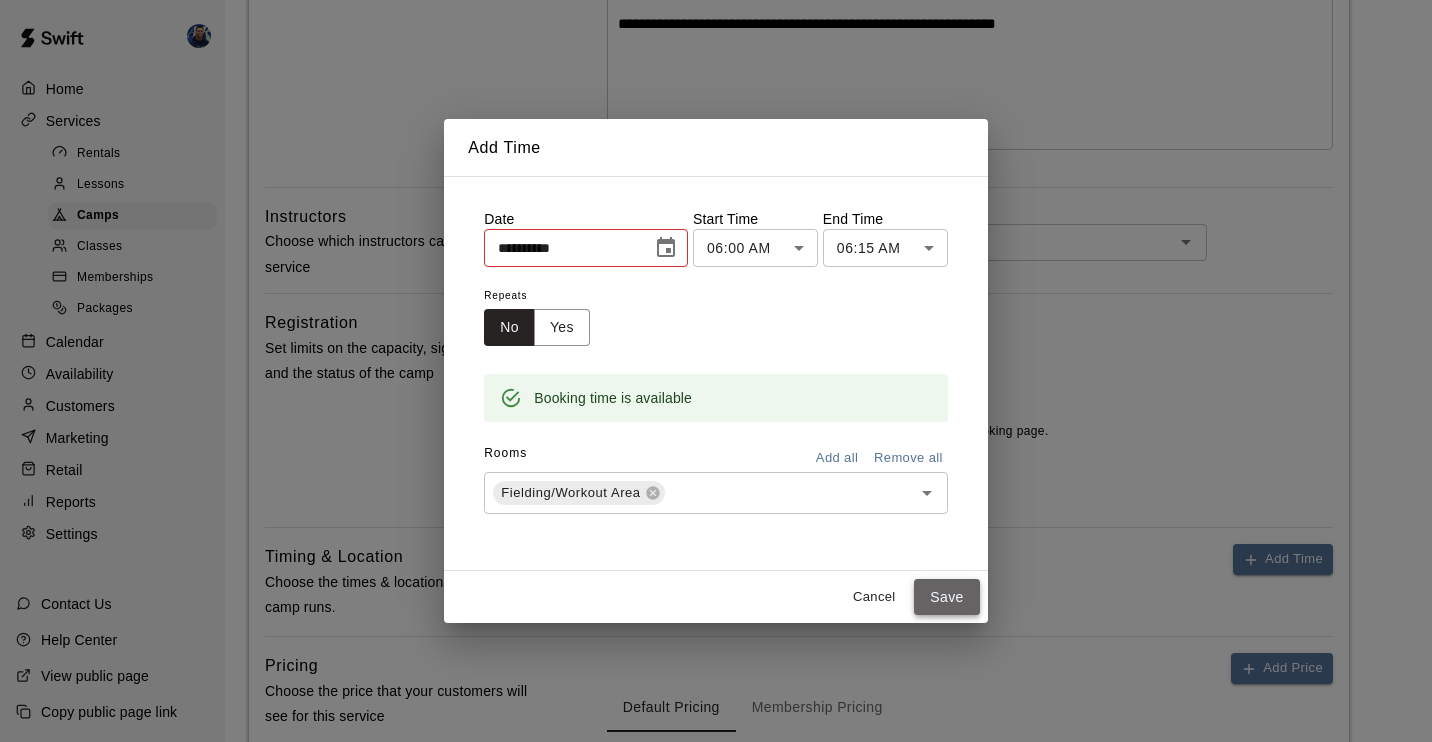 click on "Save" at bounding box center [947, 597] 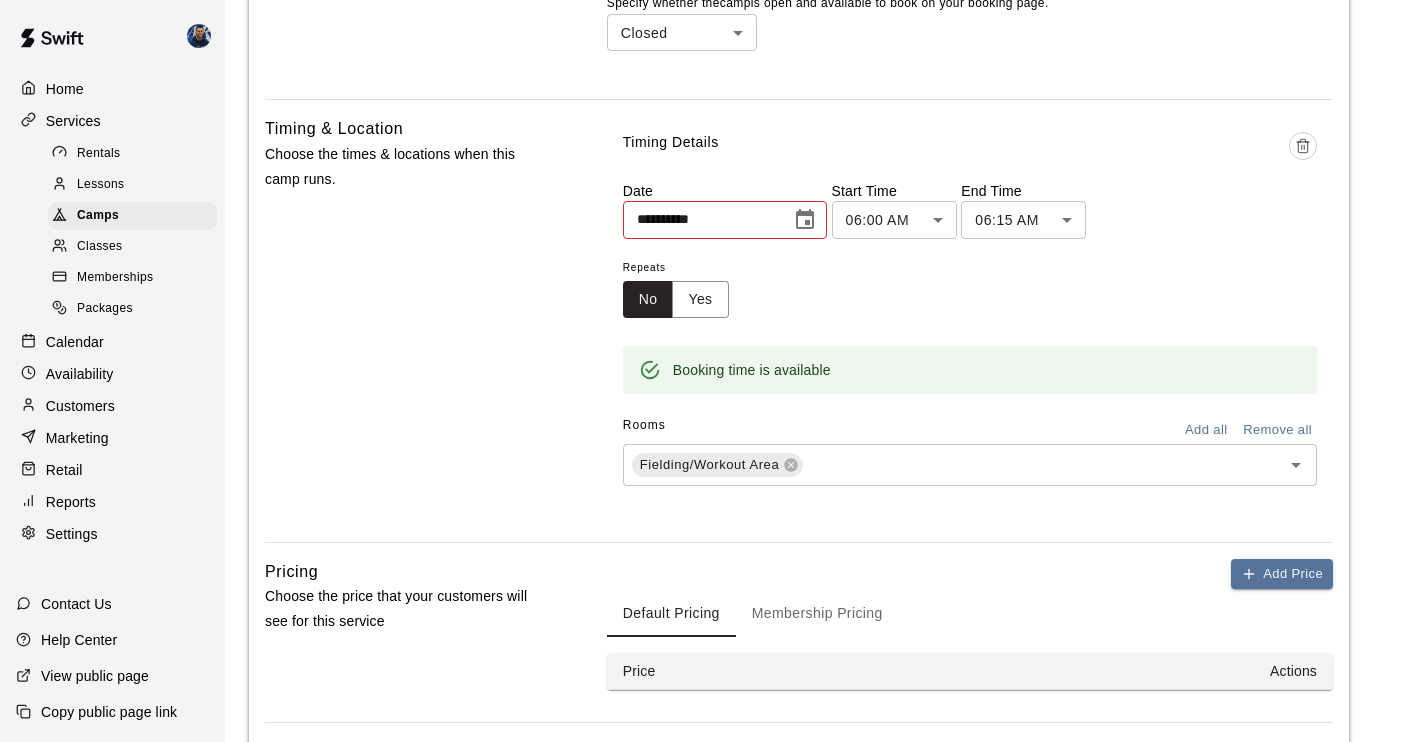 scroll, scrollTop: 955, scrollLeft: 0, axis: vertical 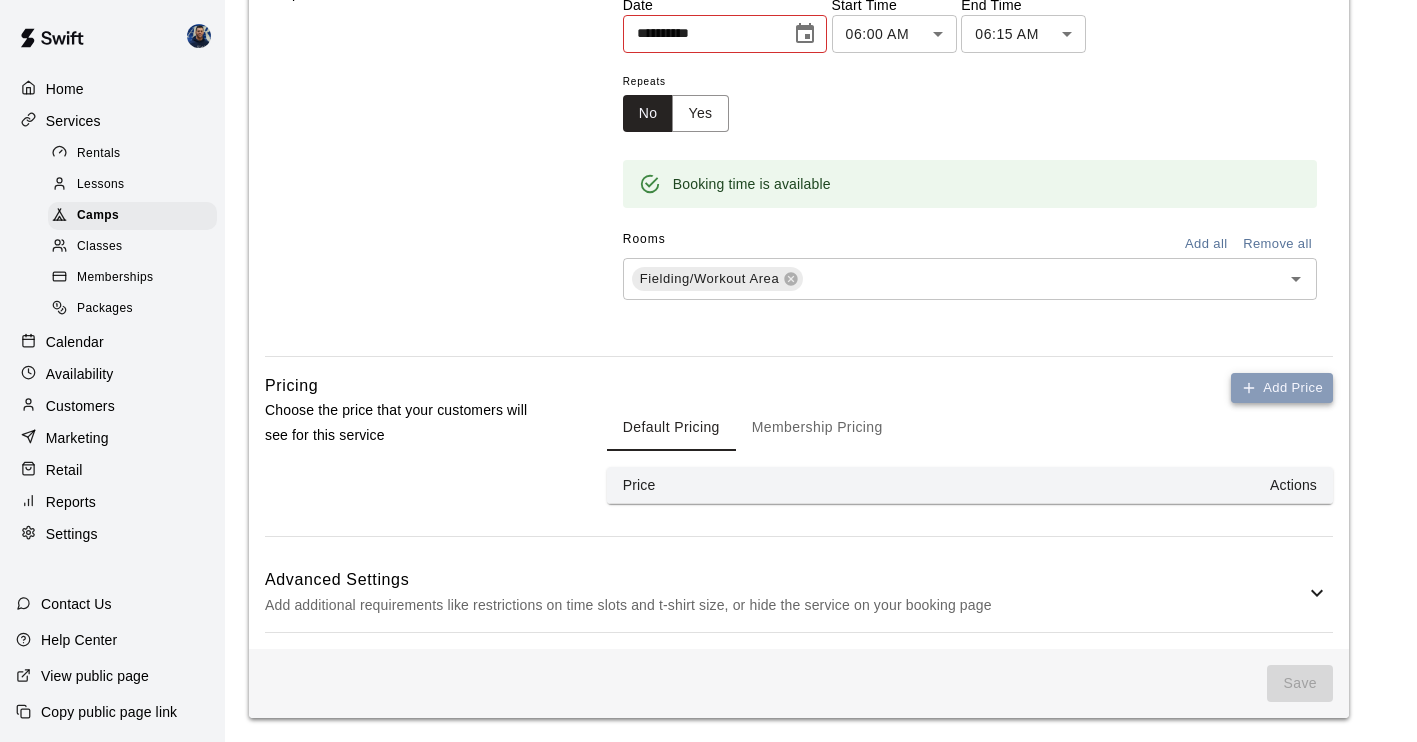 click on "Add Price" at bounding box center (1282, 388) 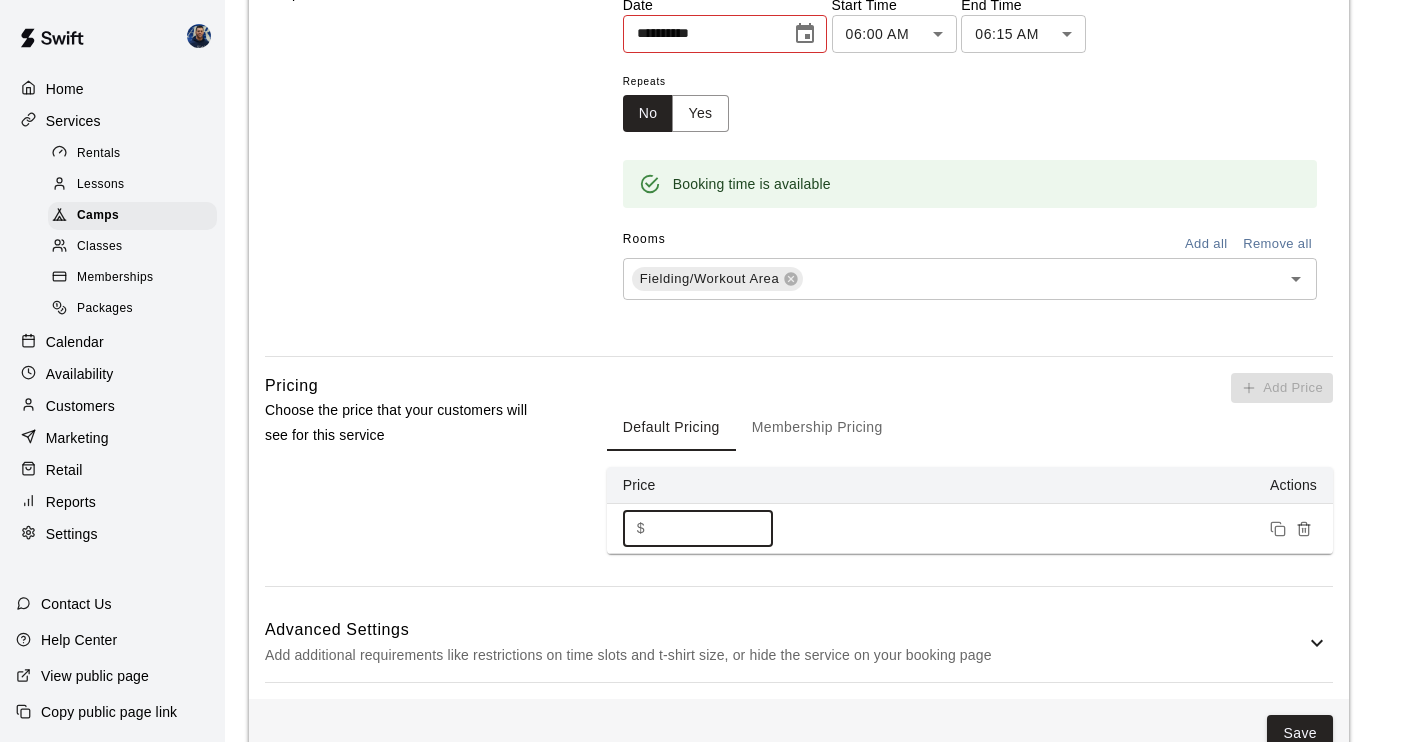 drag, startPoint x: 674, startPoint y: 532, endPoint x: 627, endPoint y: 528, distance: 47.169907 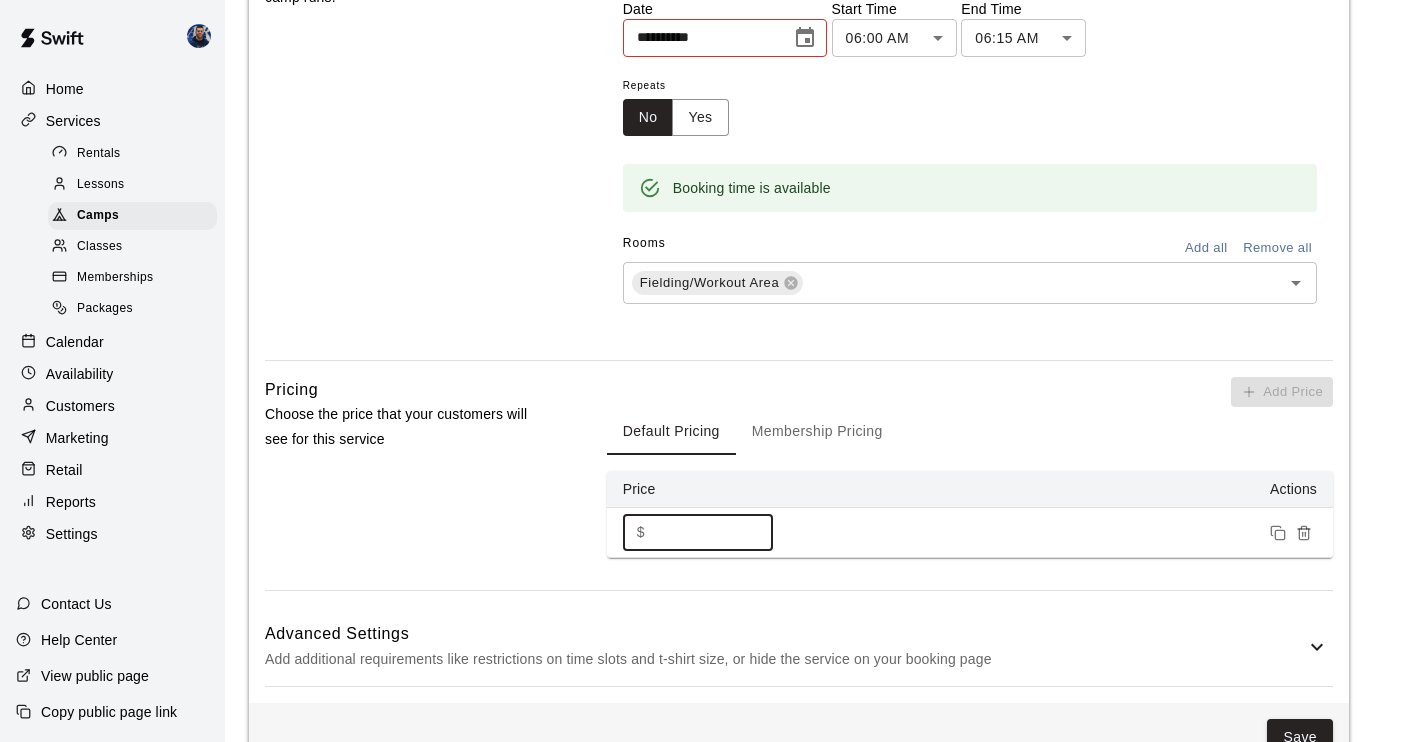 scroll, scrollTop: 1005, scrollLeft: 0, axis: vertical 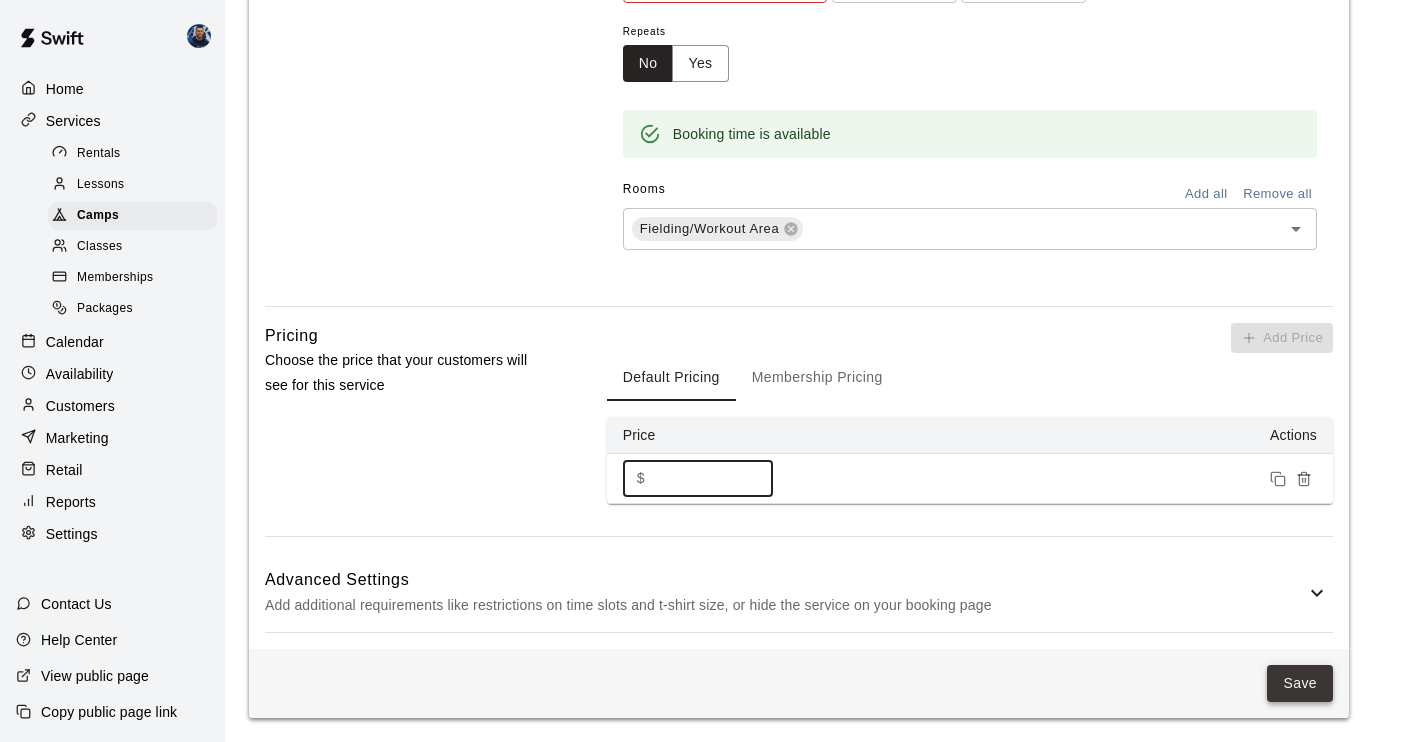 type on "****" 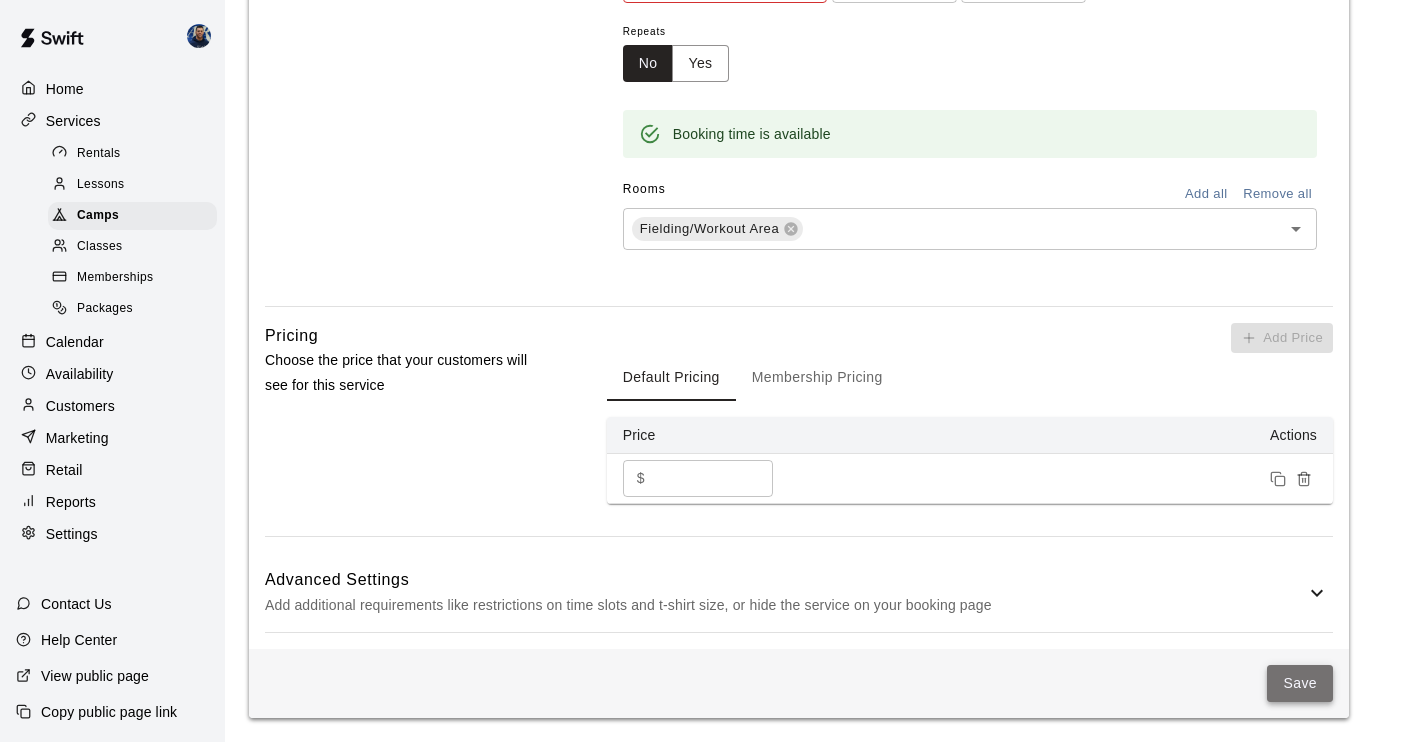 click on "Save" at bounding box center (1300, 683) 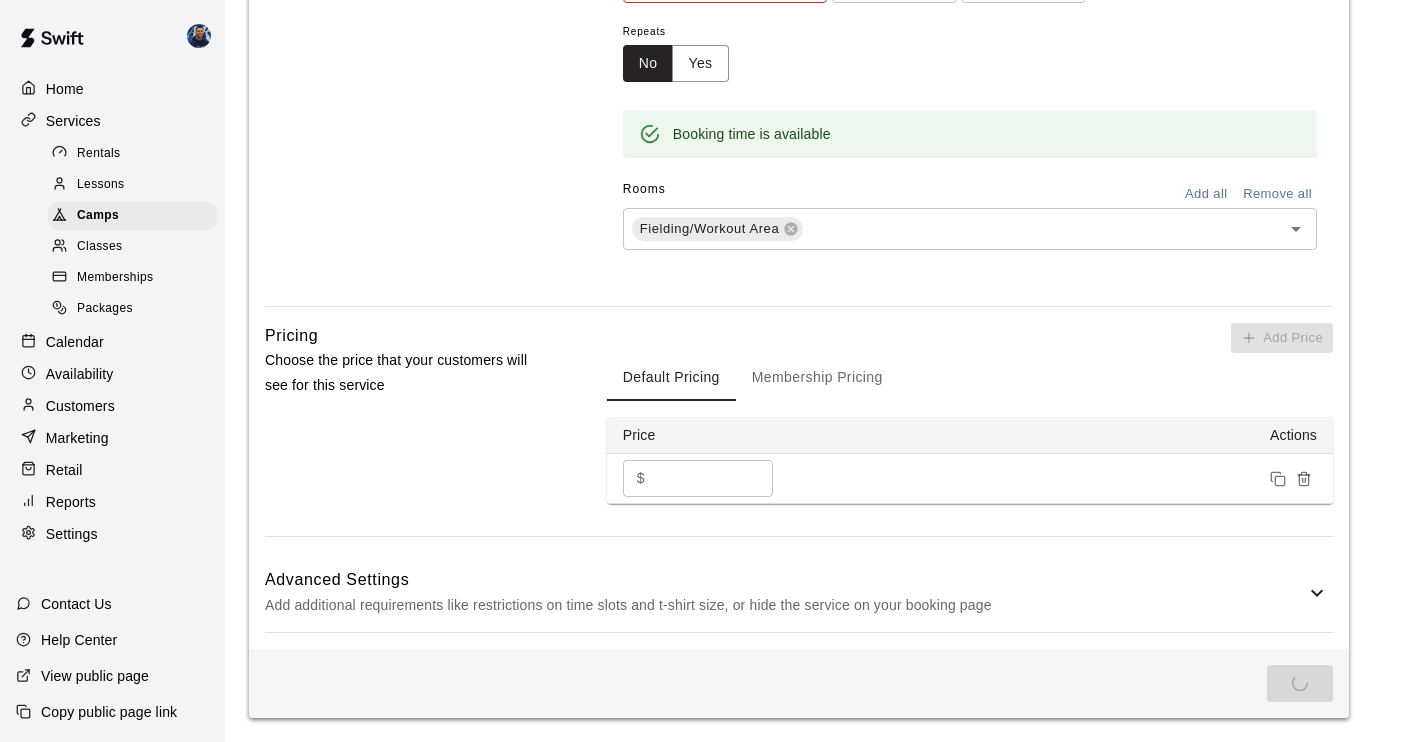 scroll, scrollTop: 0, scrollLeft: 0, axis: both 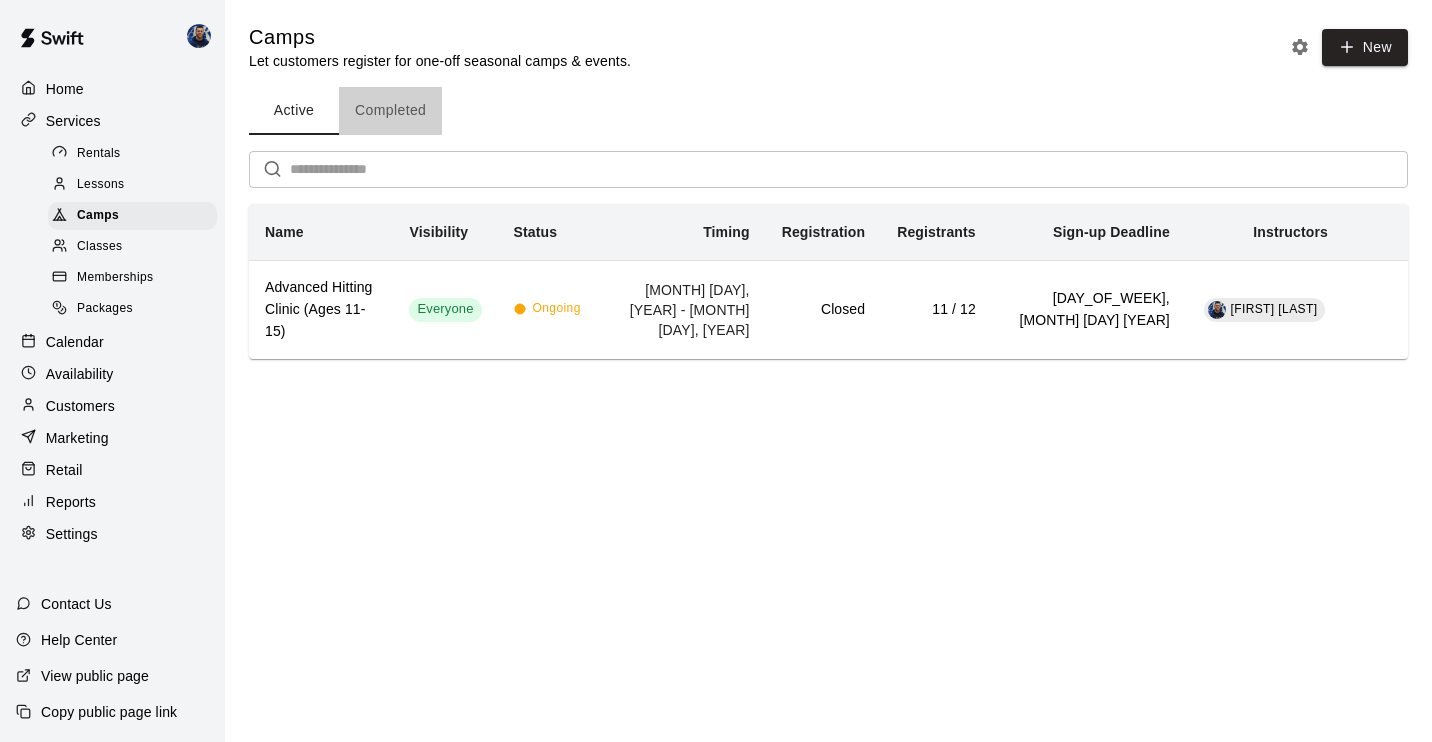 click on "Completed" at bounding box center [390, 111] 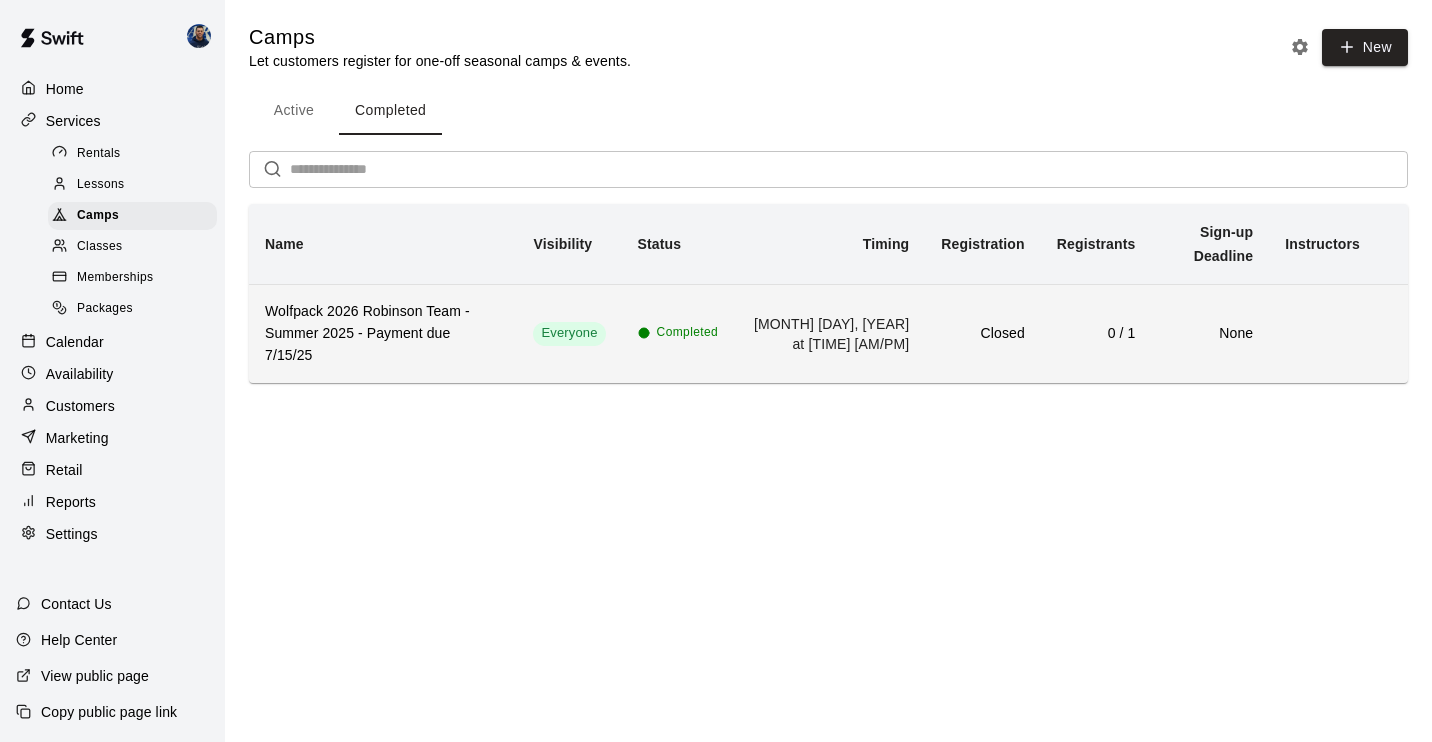 click on "Wolfpack 2026 Robinson Team - Summer 2025 - Payment due 7/15/25" at bounding box center (383, 334) 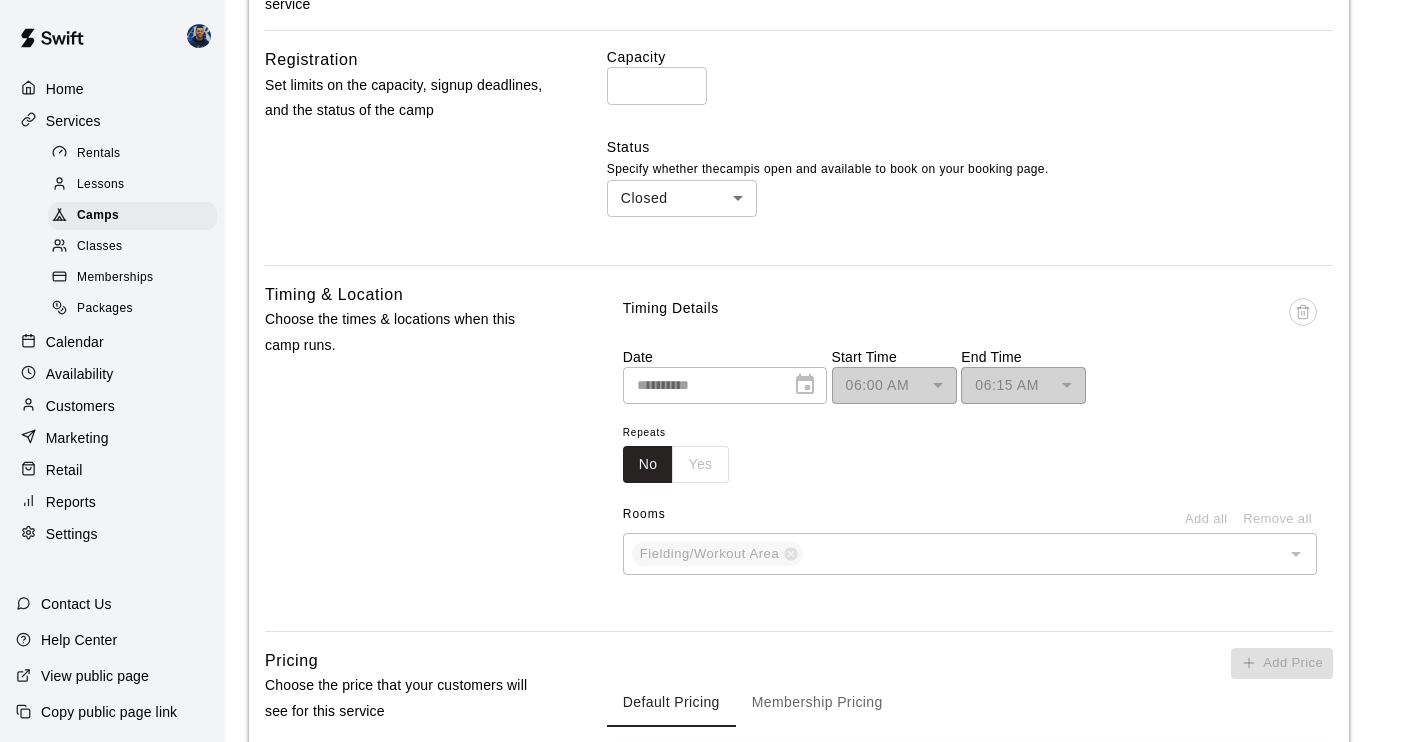 scroll, scrollTop: 939, scrollLeft: 0, axis: vertical 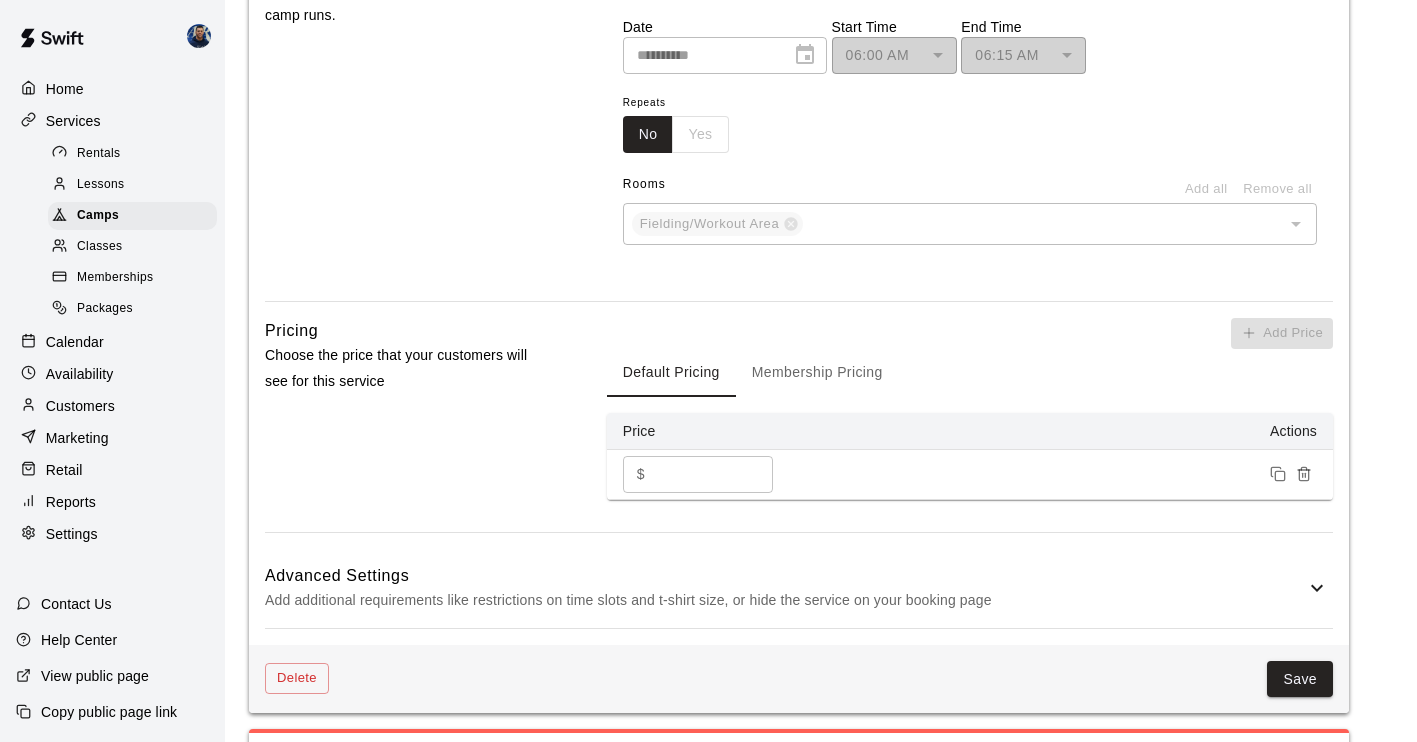 click 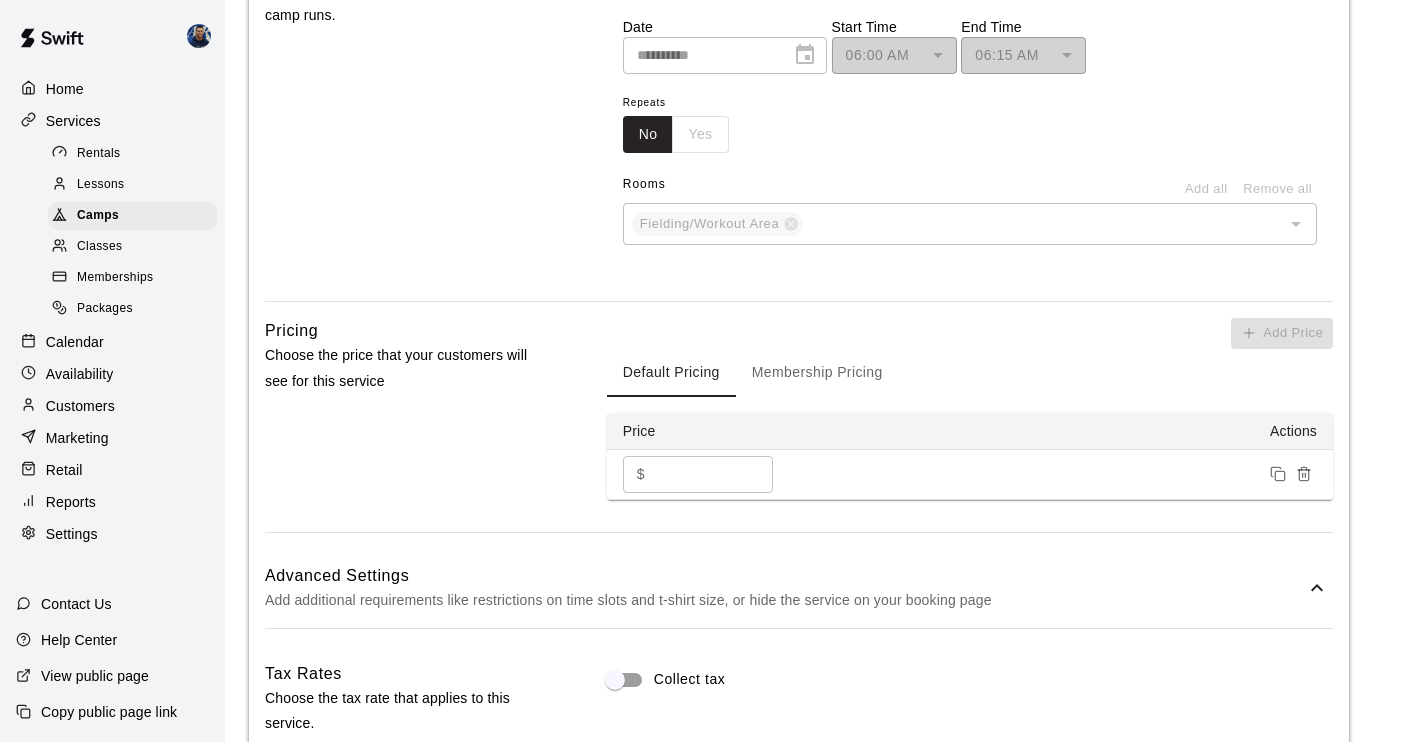 scroll, scrollTop: 1232, scrollLeft: 0, axis: vertical 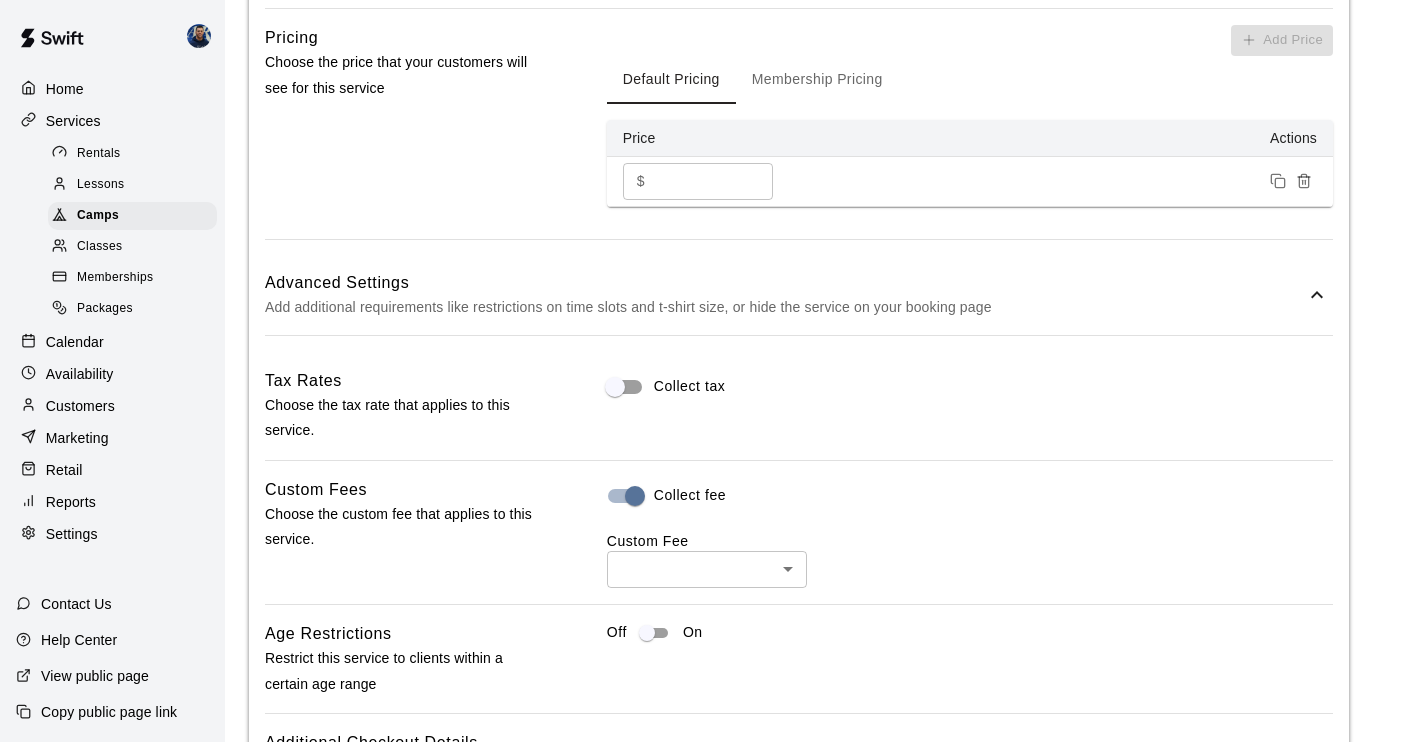 click on "**********" at bounding box center [708, 171] 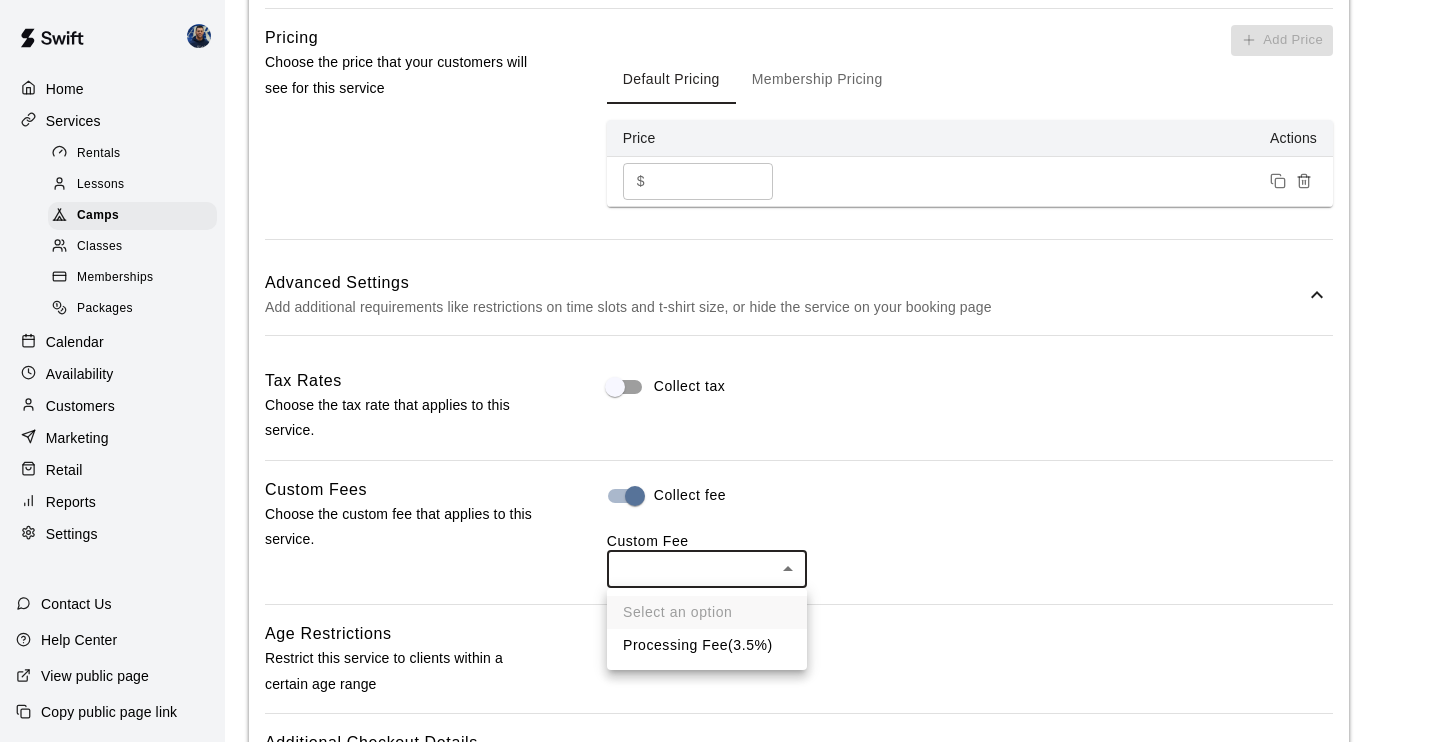 click on "Processing Fee  ( 3.5% )" at bounding box center (707, 645) 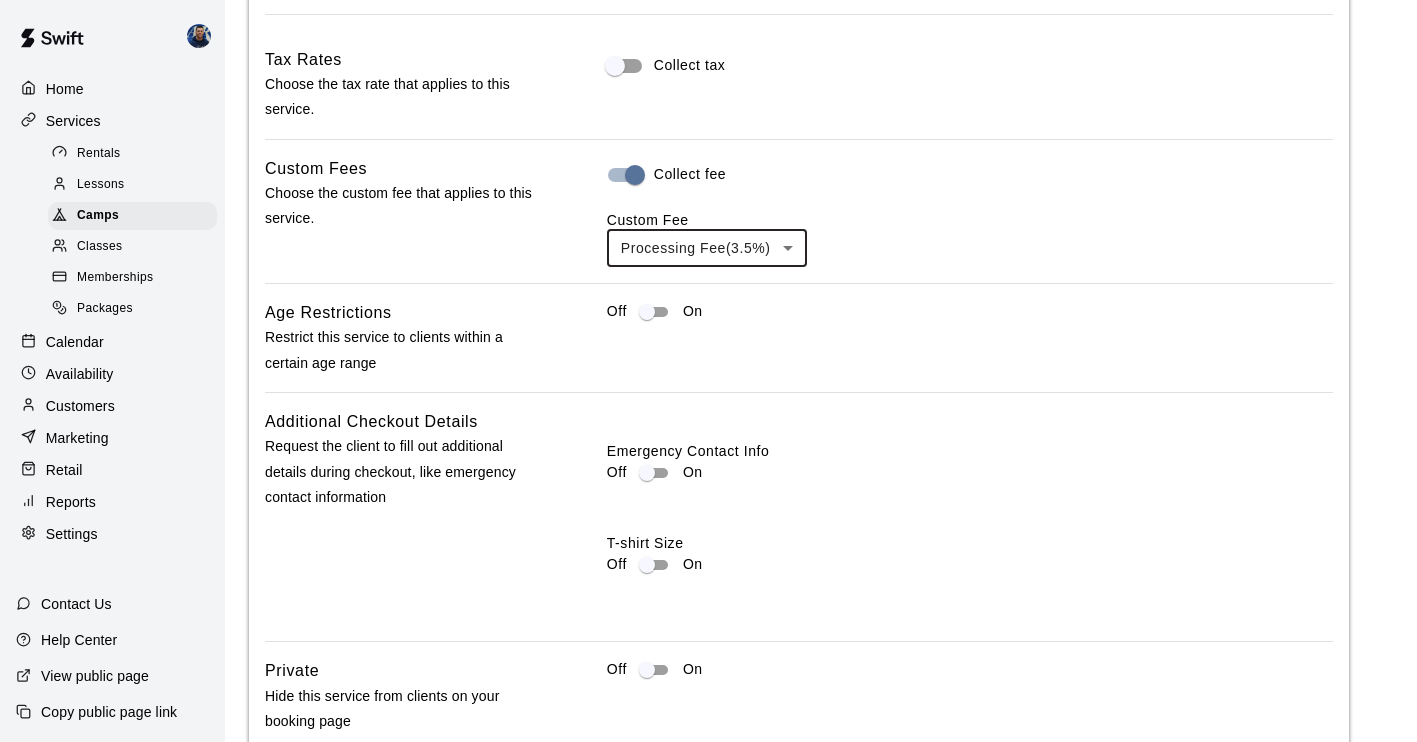 scroll, scrollTop: 1793, scrollLeft: 0, axis: vertical 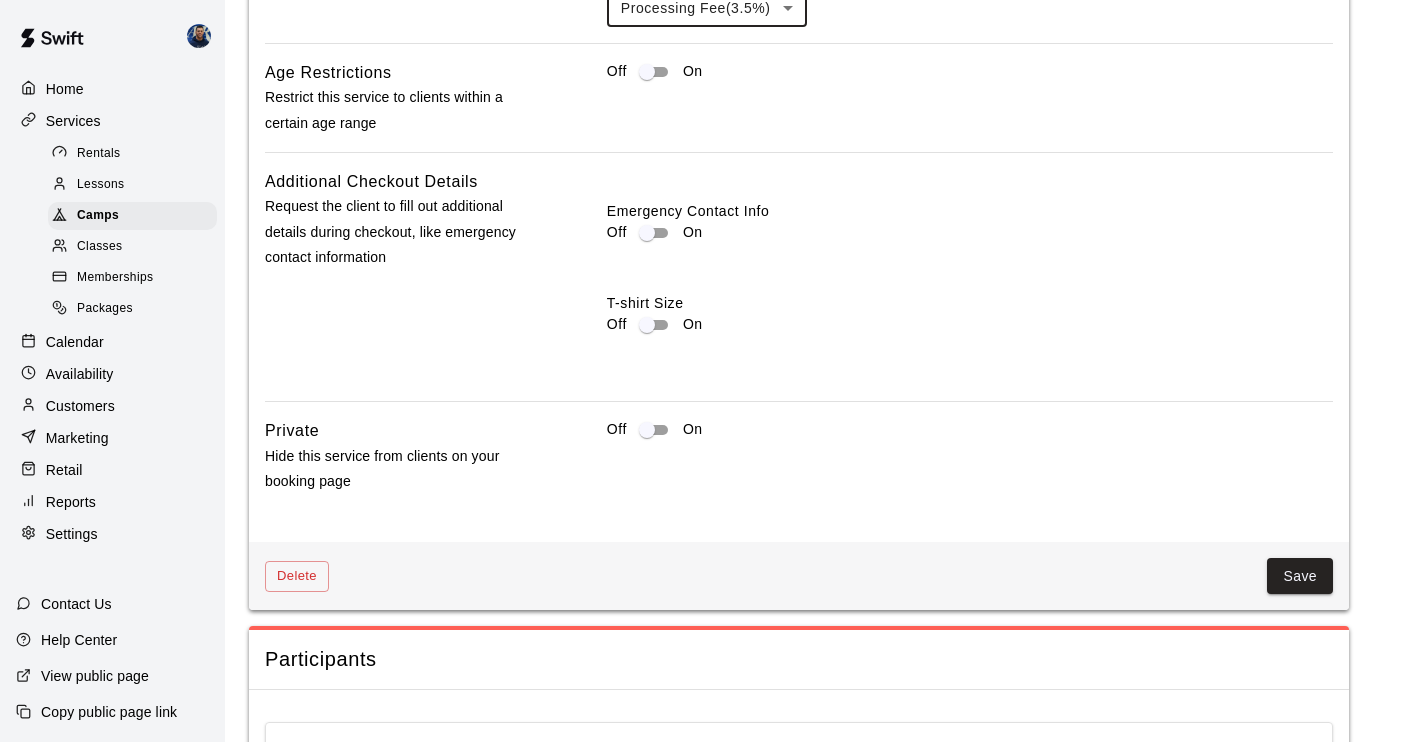 drag, startPoint x: 1286, startPoint y: 570, endPoint x: 855, endPoint y: 644, distance: 437.30652 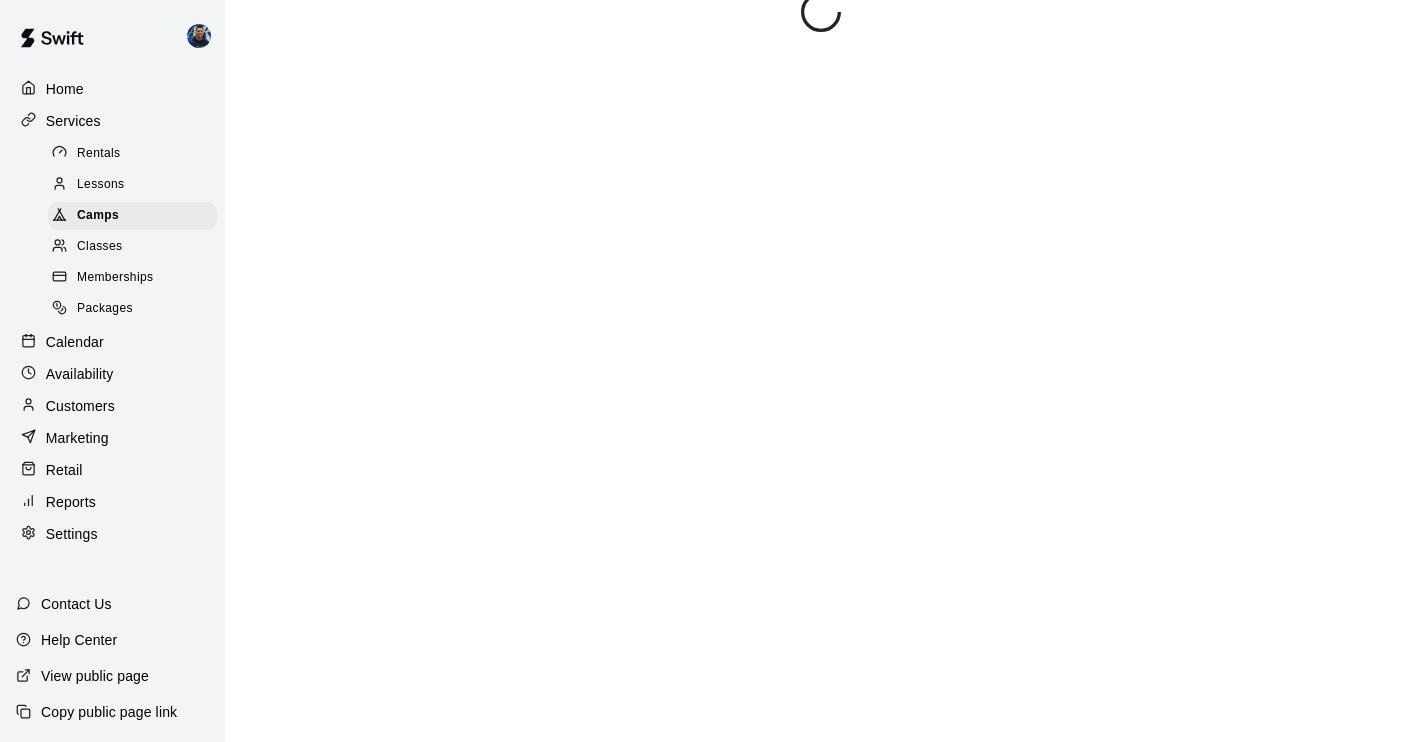 scroll, scrollTop: 0, scrollLeft: 0, axis: both 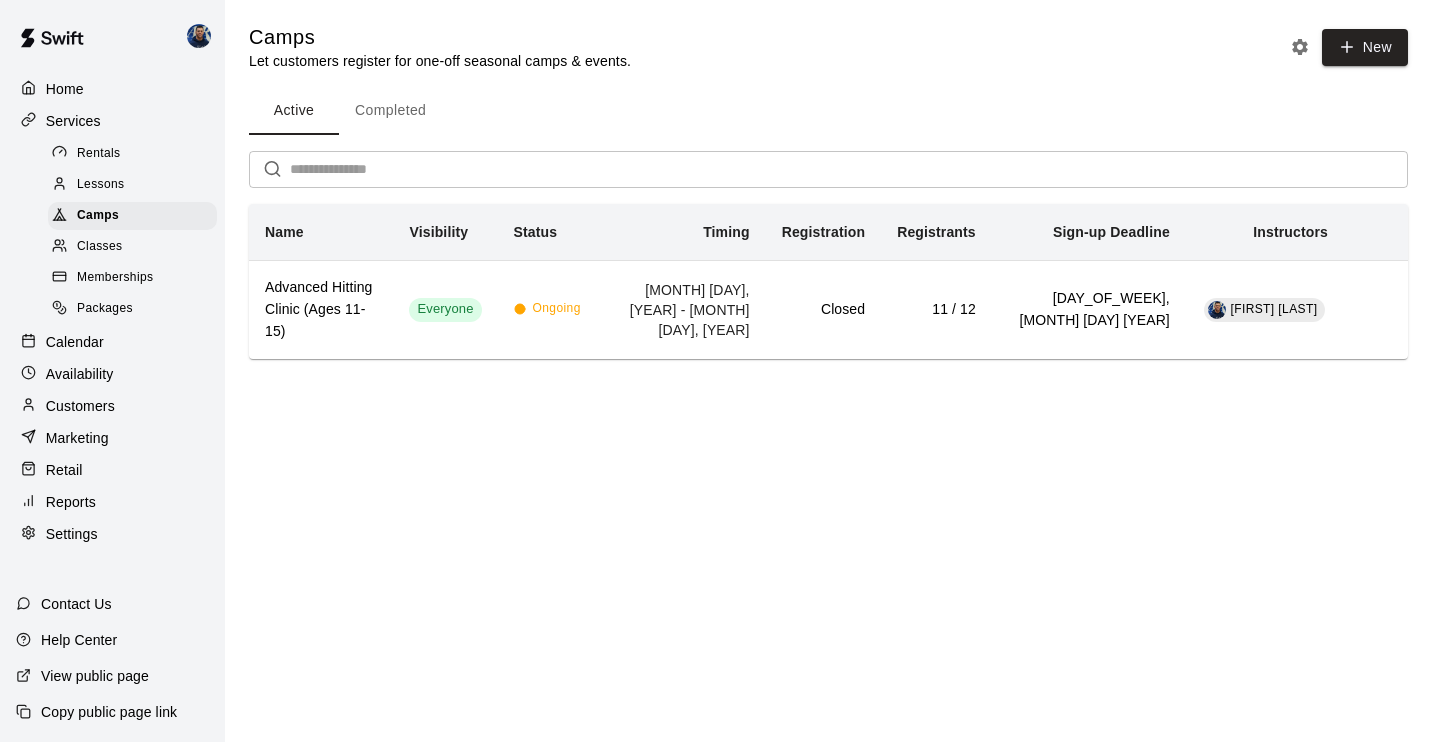 drag, startPoint x: 388, startPoint y: 118, endPoint x: 384, endPoint y: 159, distance: 41.19466 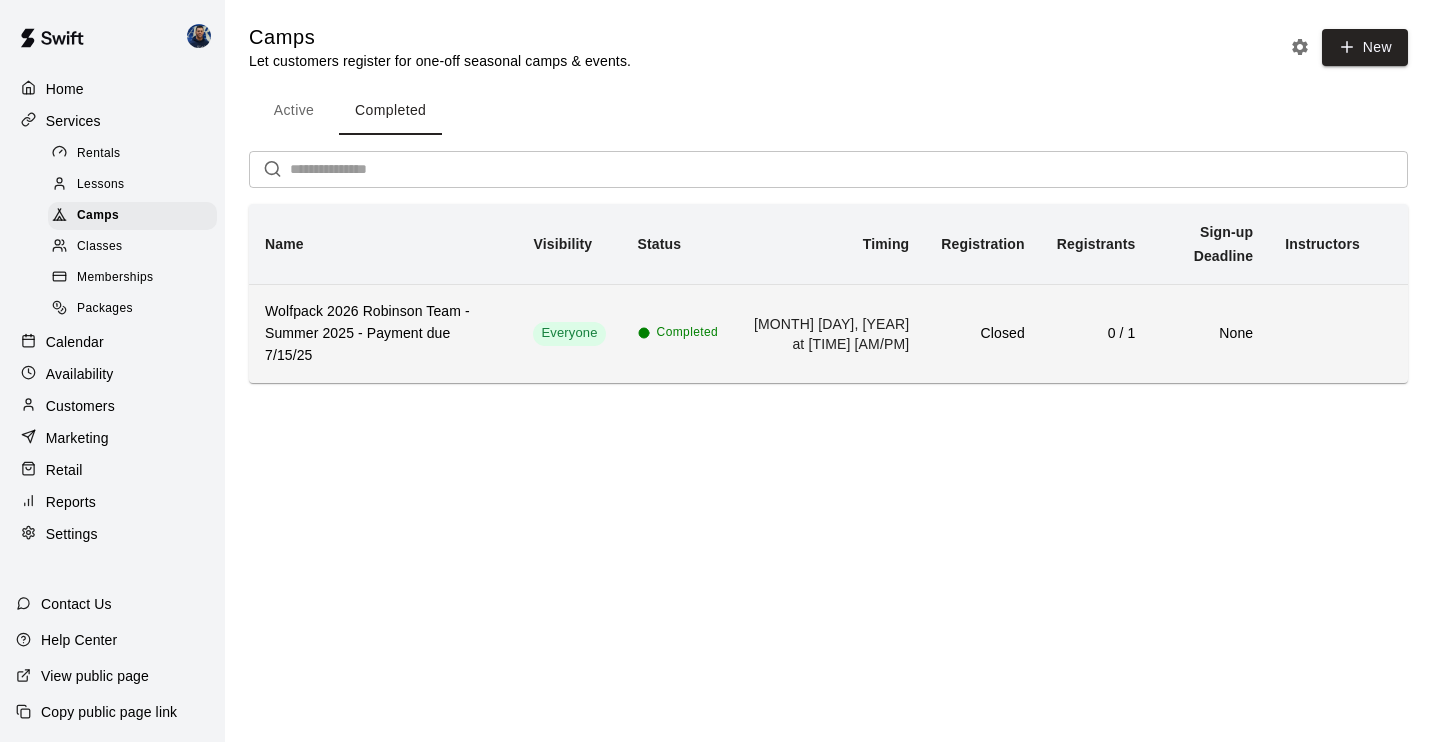 click on "Wolfpack 2026 Robinson Team - Summer 2025 - Payment due 7/15/25" at bounding box center [383, 334] 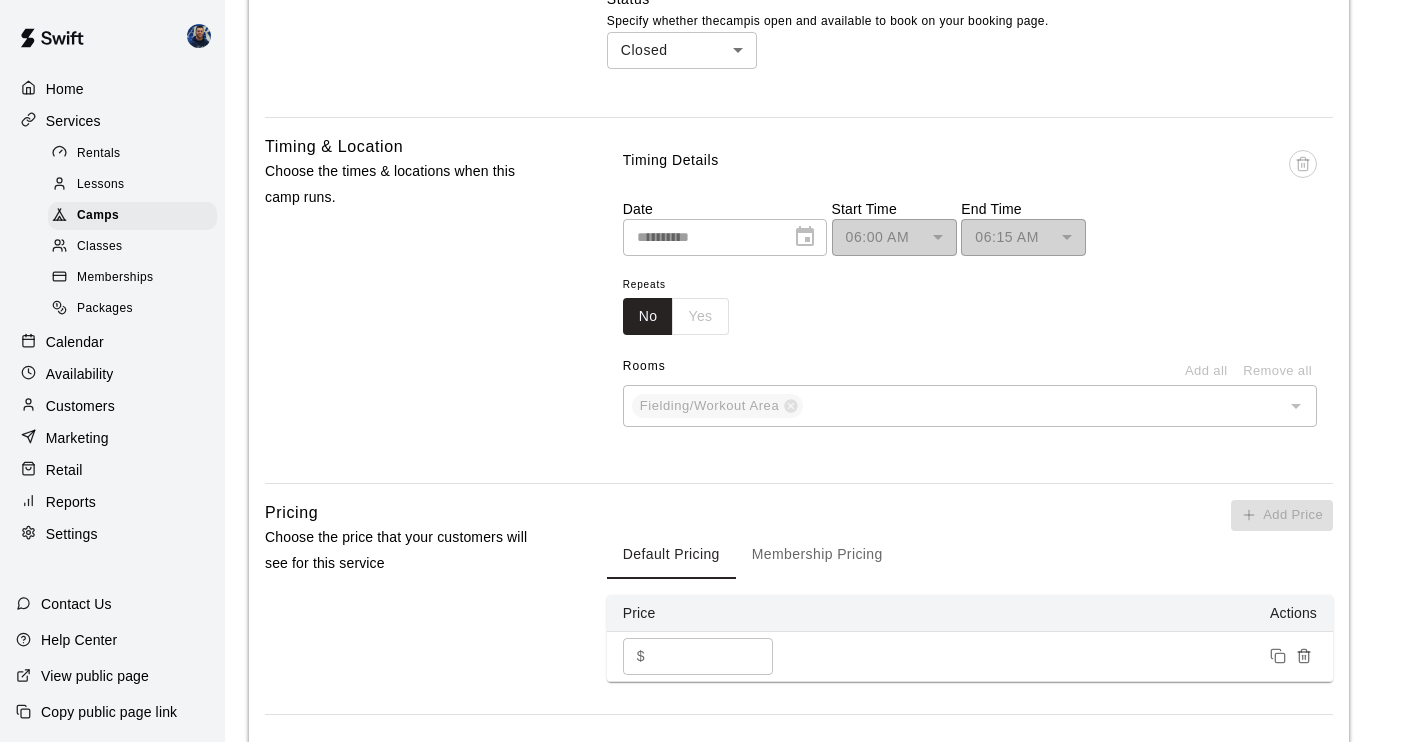 scroll, scrollTop: 966, scrollLeft: 0, axis: vertical 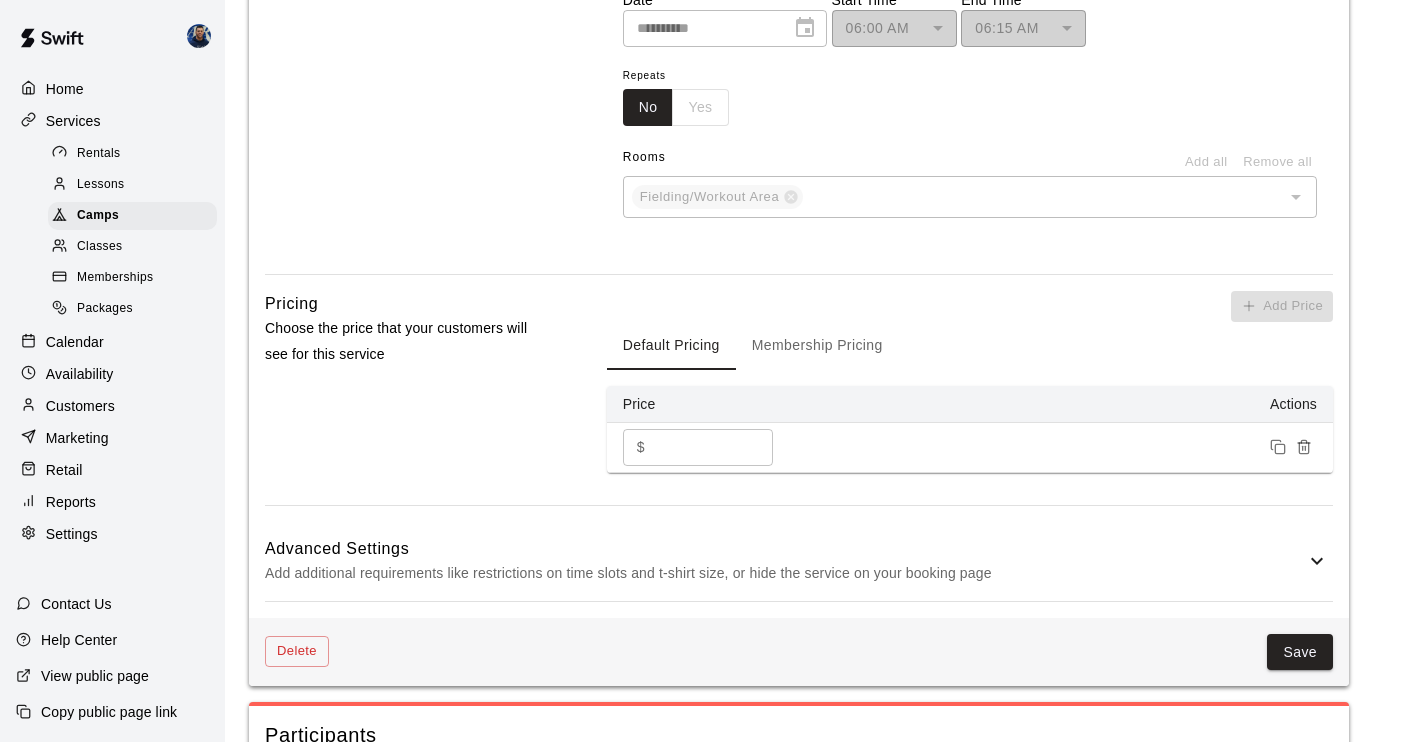 click 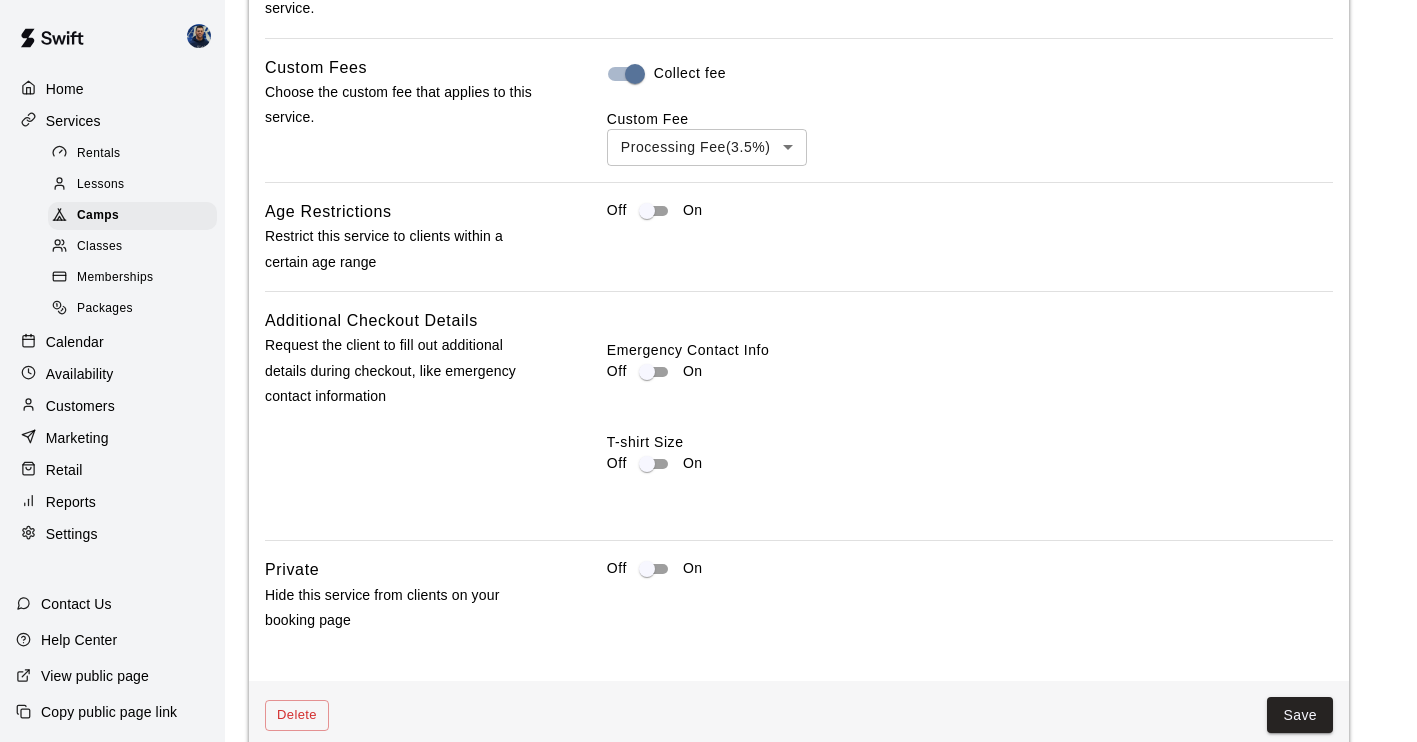 scroll, scrollTop: 1897, scrollLeft: 0, axis: vertical 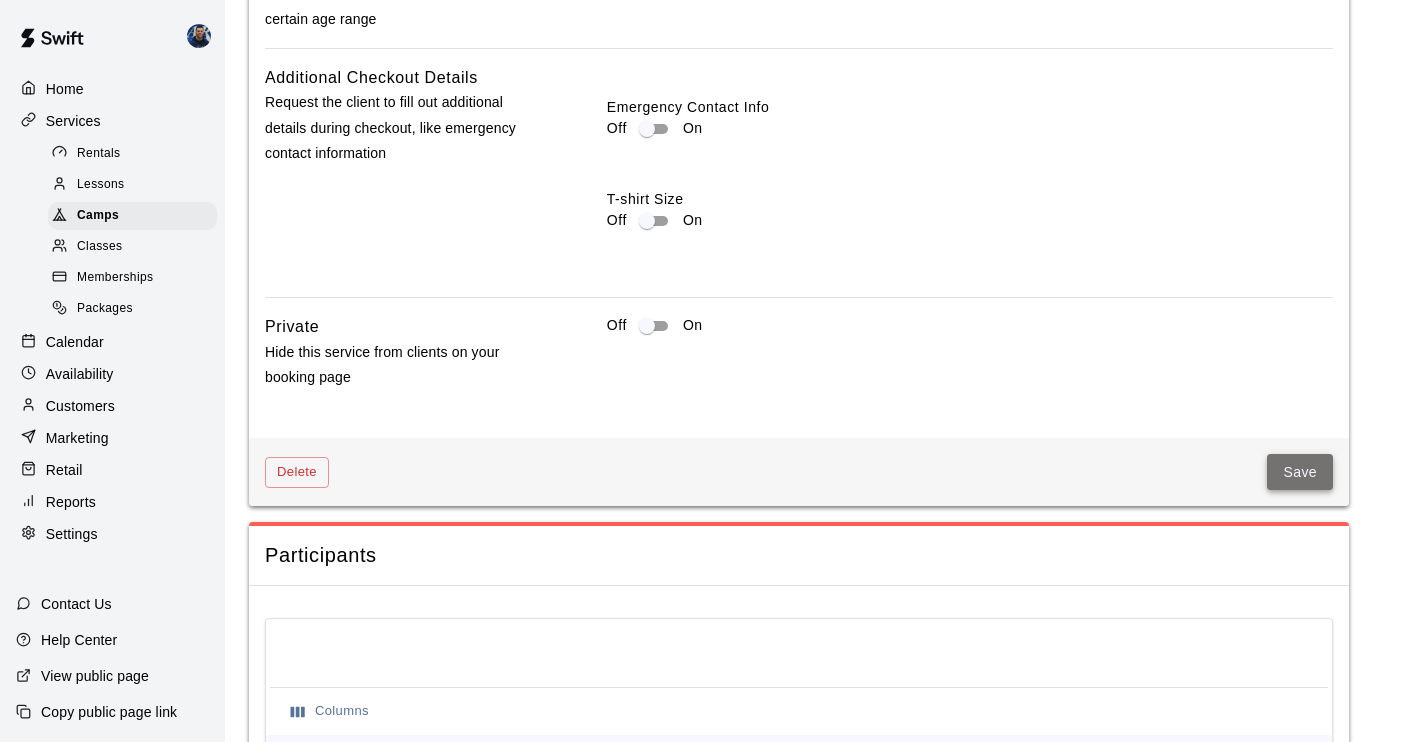 click on "Save" at bounding box center [1300, 472] 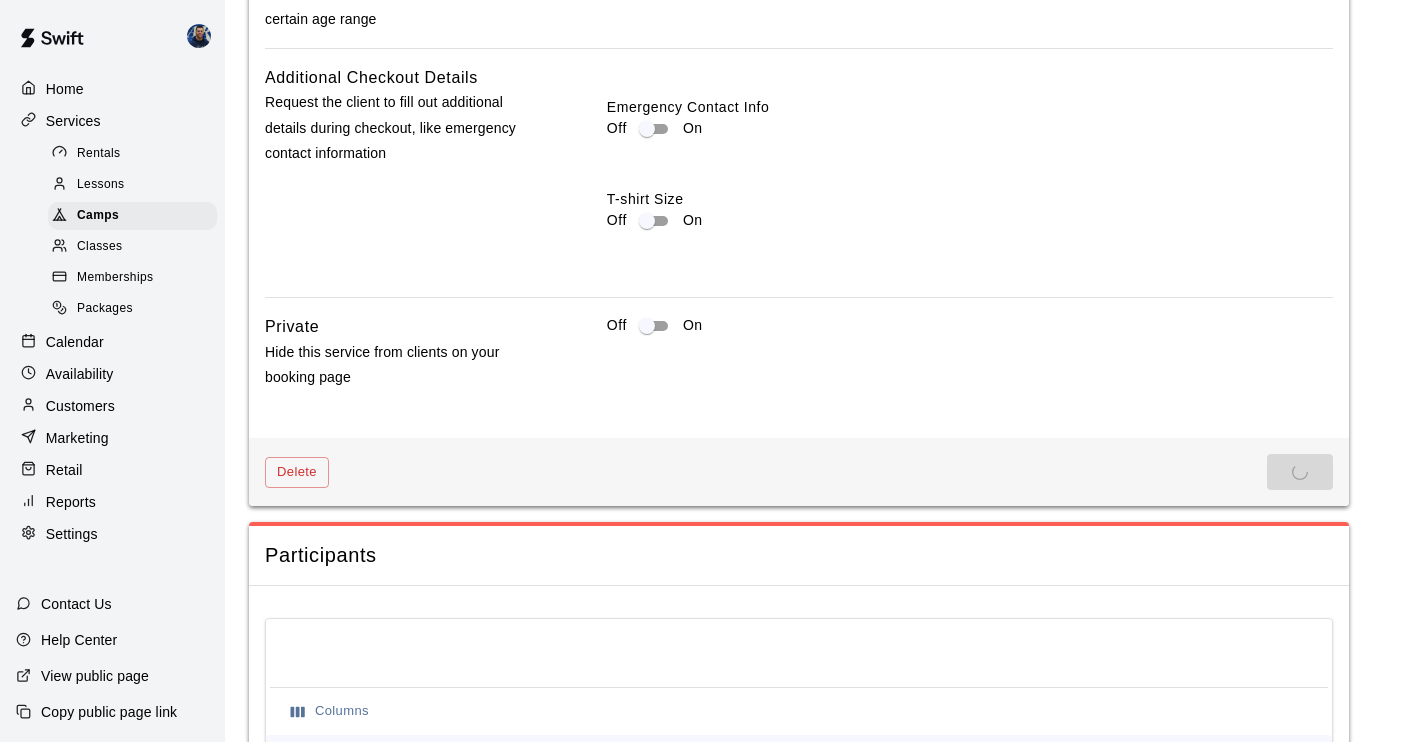scroll, scrollTop: 2080, scrollLeft: 0, axis: vertical 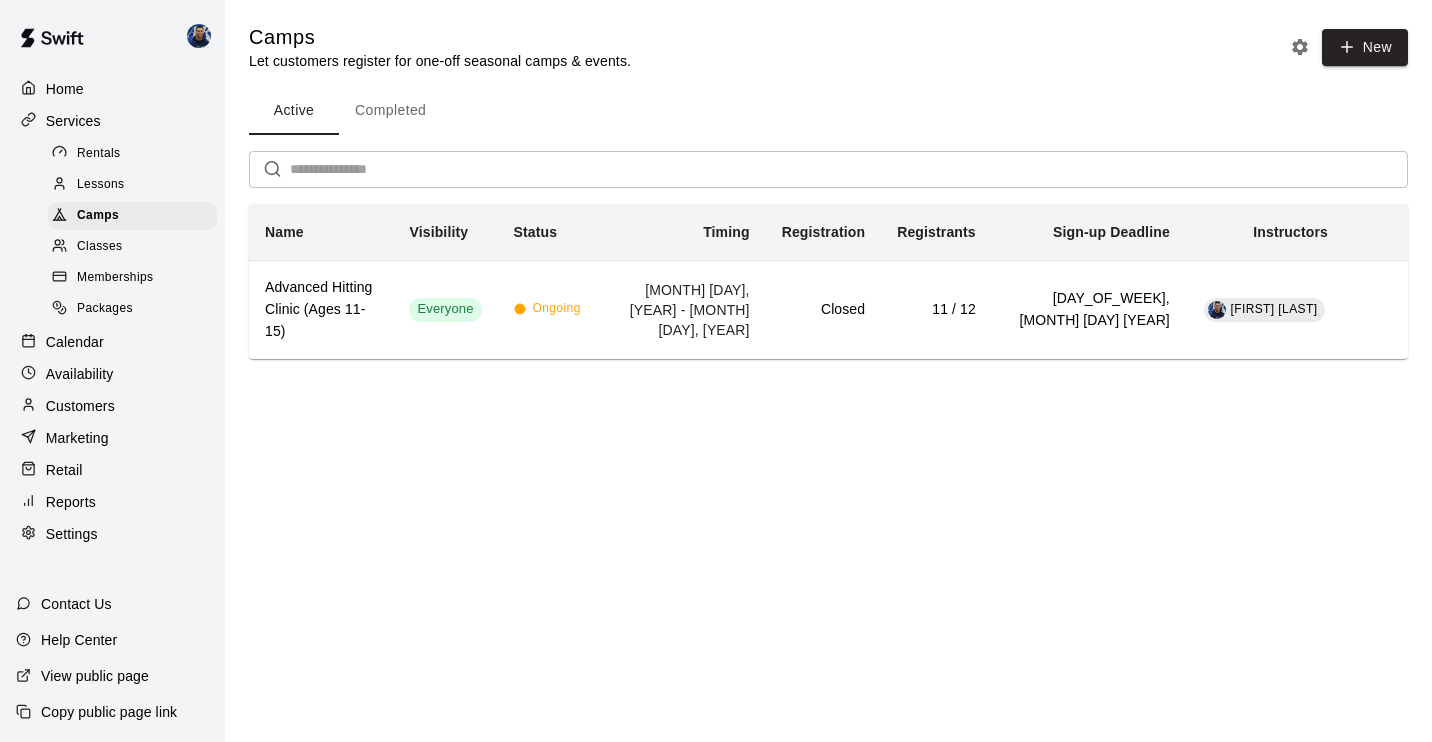 click on "Customers" at bounding box center [80, 406] 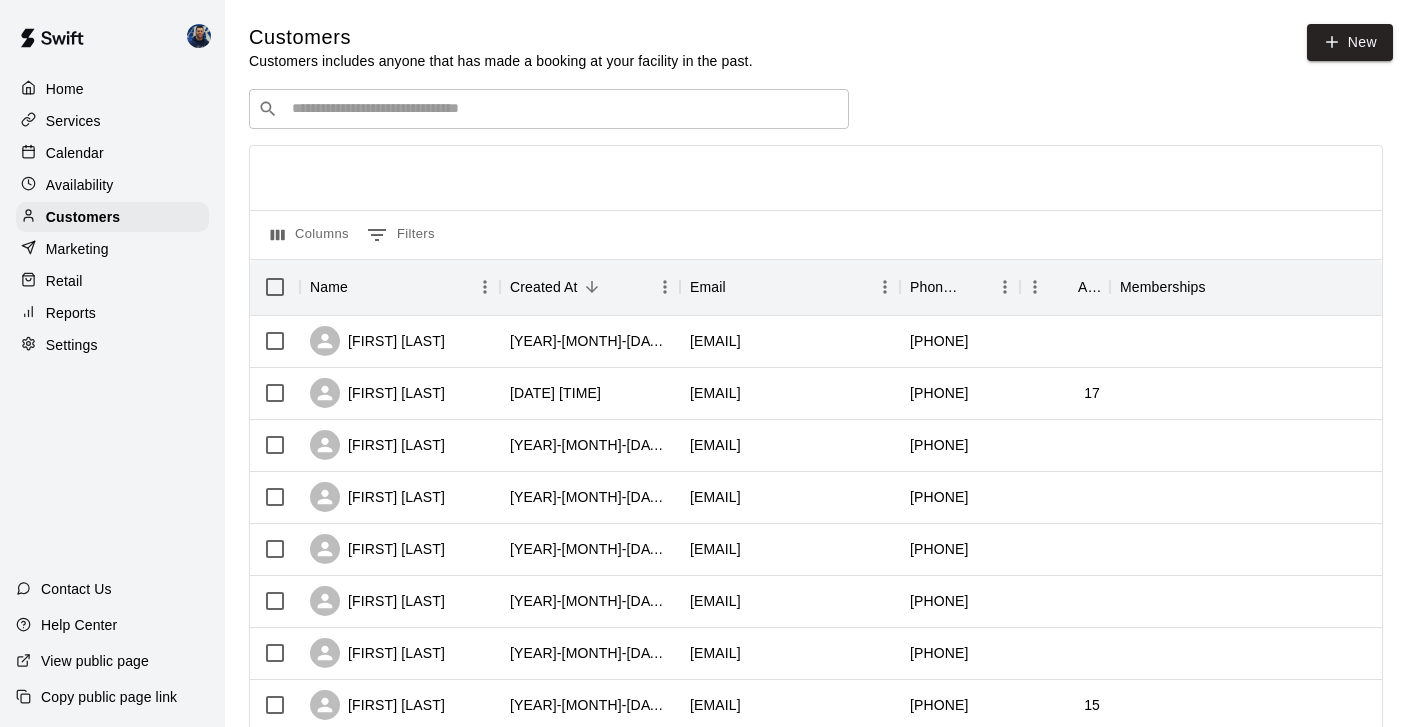 click on "​ ​" at bounding box center (549, 109) 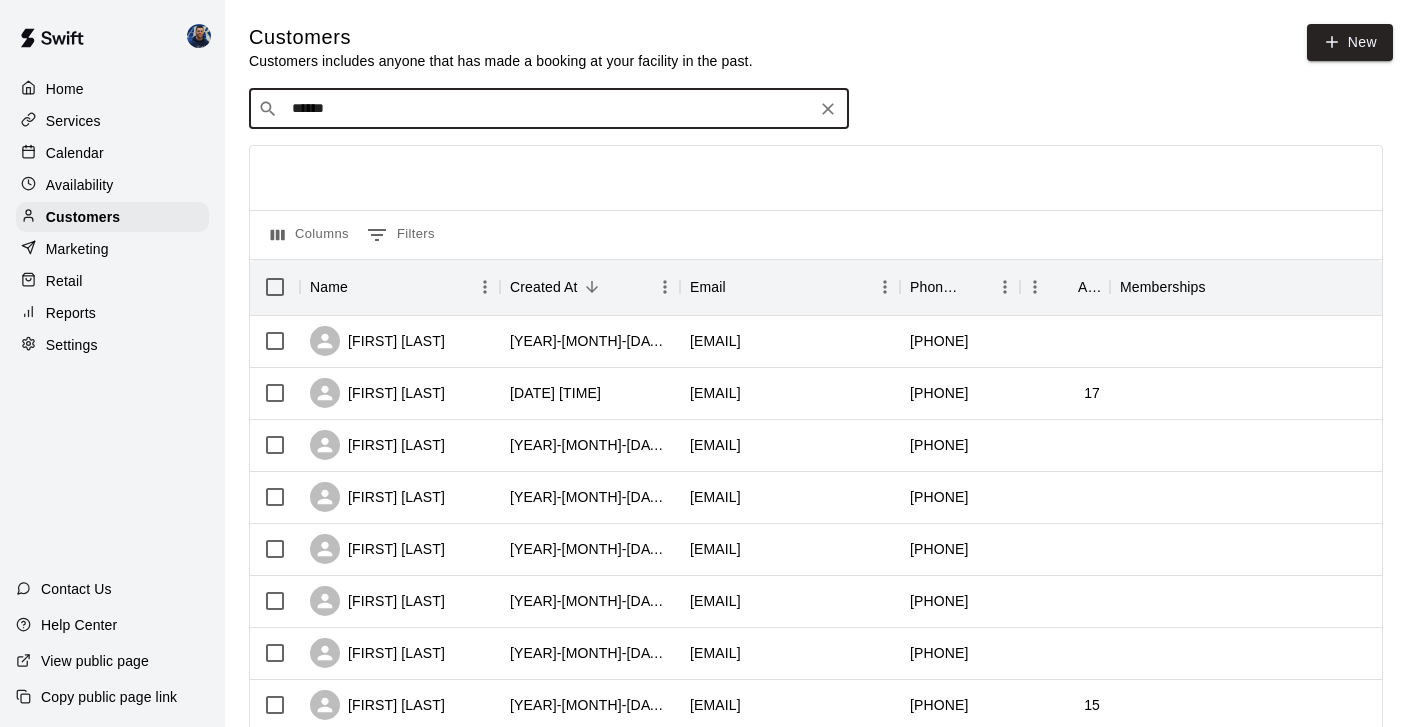 type on "*******" 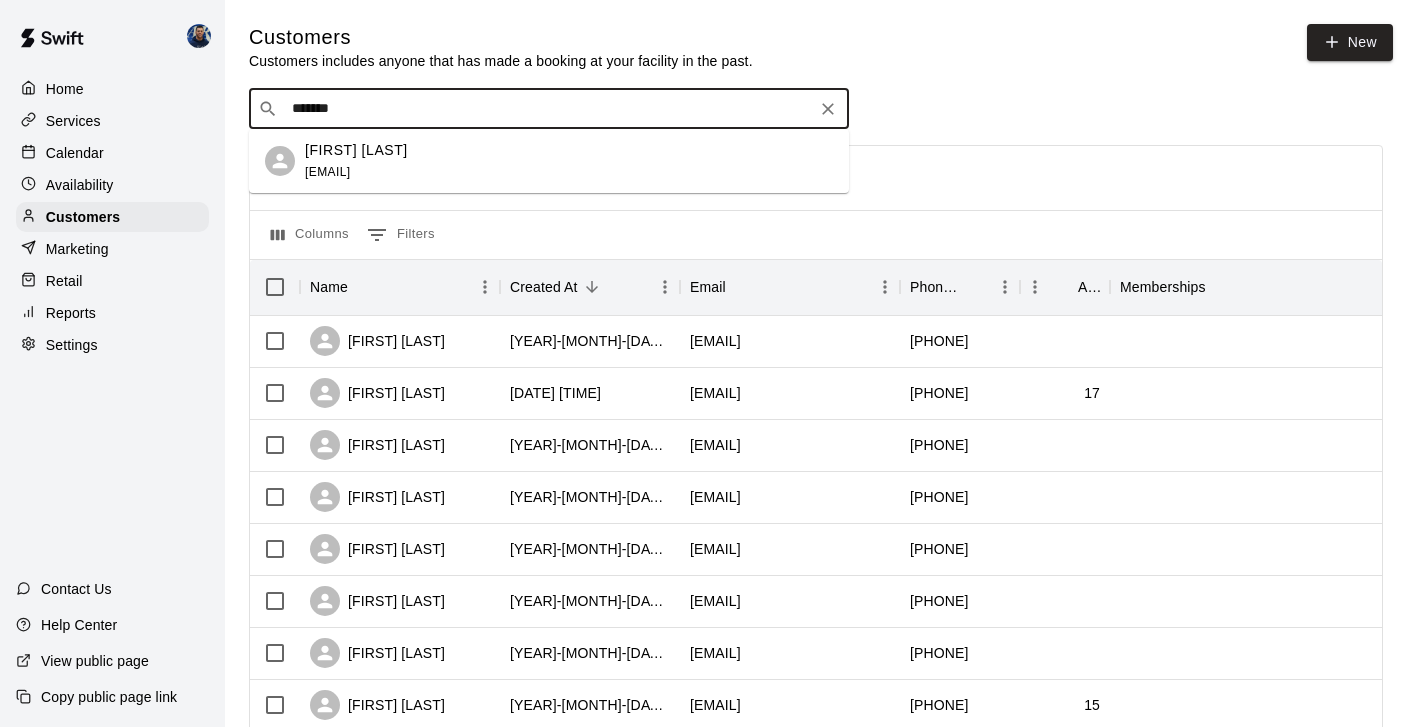 click on "[EMAIL]" at bounding box center [327, 172] 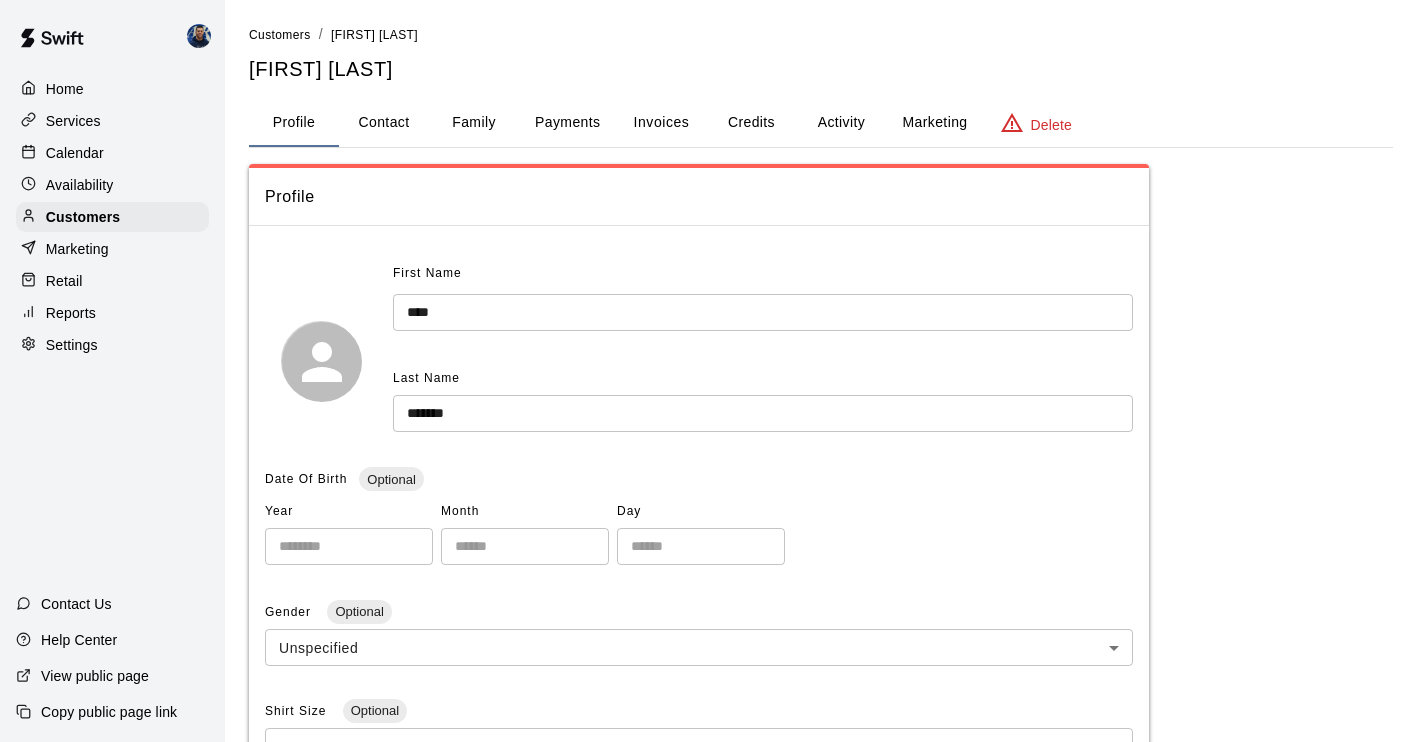 click on "Activity" at bounding box center (841, 123) 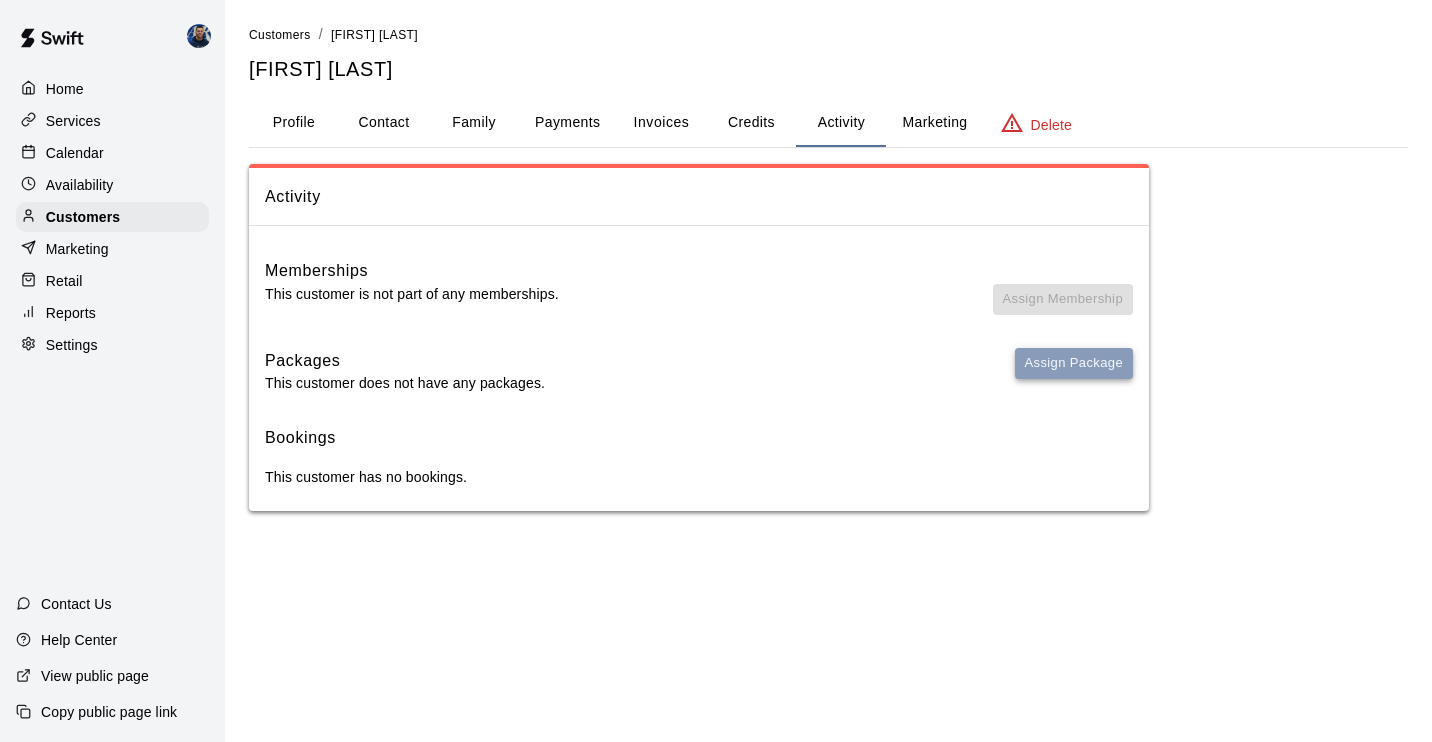 click on "Assign Package" at bounding box center (1074, 363) 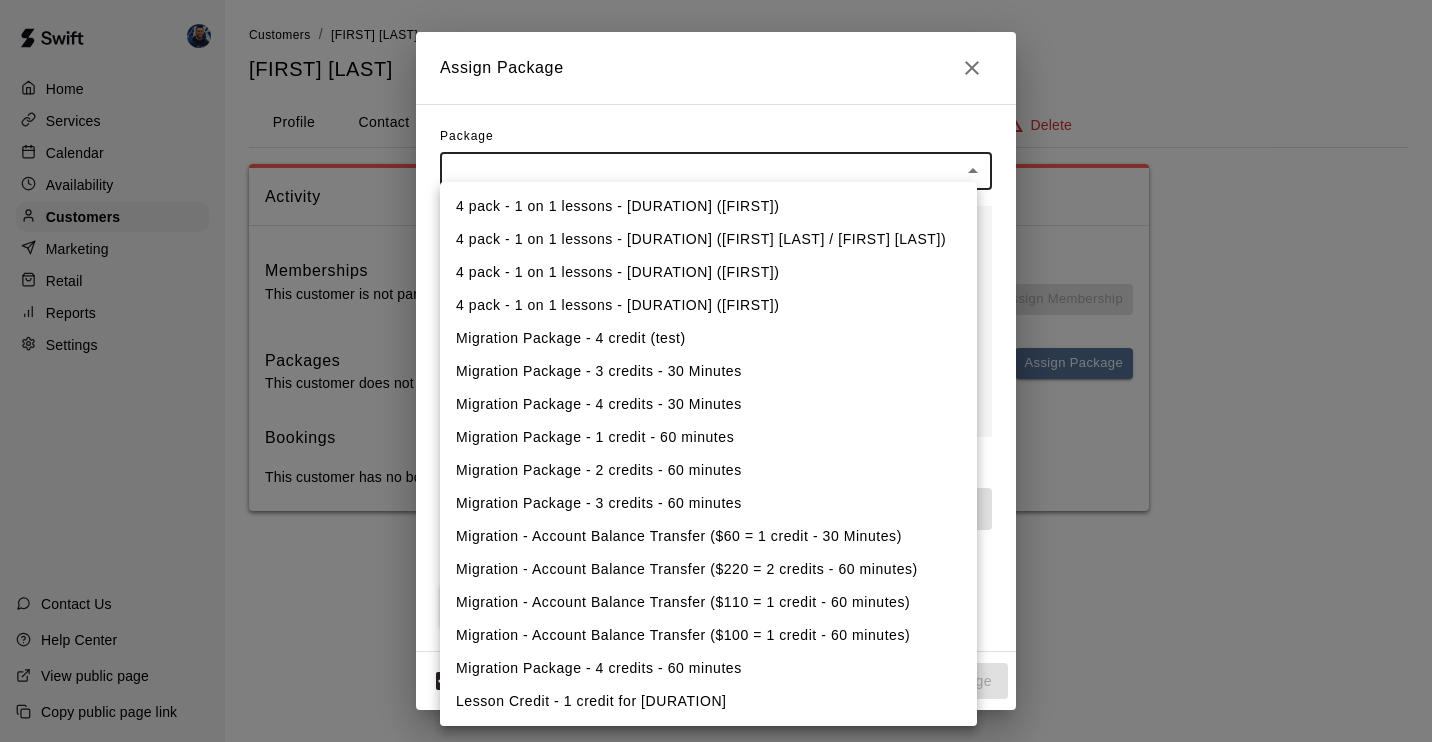 click on "Home Services Calendar Availability Customers Marketing Retail Reports Settings Contact Us Help Center View public page Copy public page link Customers / [FIRST] [LAST] [FIRST] [LAST] Profile Contact Family Payments Invoices Credits Activity Marketing Delete Activity Memberships This customer is not part of any memberships. Assign Membership Packages This customer does not have any packages. Assign Package Bookings This customer has no bookings. Swift - Edit Customer Close cross-small Assign Package Package ​ ​ Subtotal $ 0.00 Fee $ 0.00 Tax $ 0.00 Total $ 0.00 * ​ Coupon Code ​ Apply PAYMENT METHOD CREDIT CARD POINT OF SALE CASH CHECK VENMO OTHER No cards on file. Visit the   Cards section under the Payments tab  in the customer's profile to add a card. Visit profile Notify customer New Cancel Assign Package 4 pack - 1 on 1 lessons - 30 Minutes ([FIRST]) 4 pack - 1 on 1 lessons - 60 Minutes ([FIRST] / [FIRST])  4 pack - 1 on 1 lessons - 30 Minutes ([FIRST]) 4 pack - 1 on 1 lessons - 60 Minutes ([FIRST])" at bounding box center [716, 275] 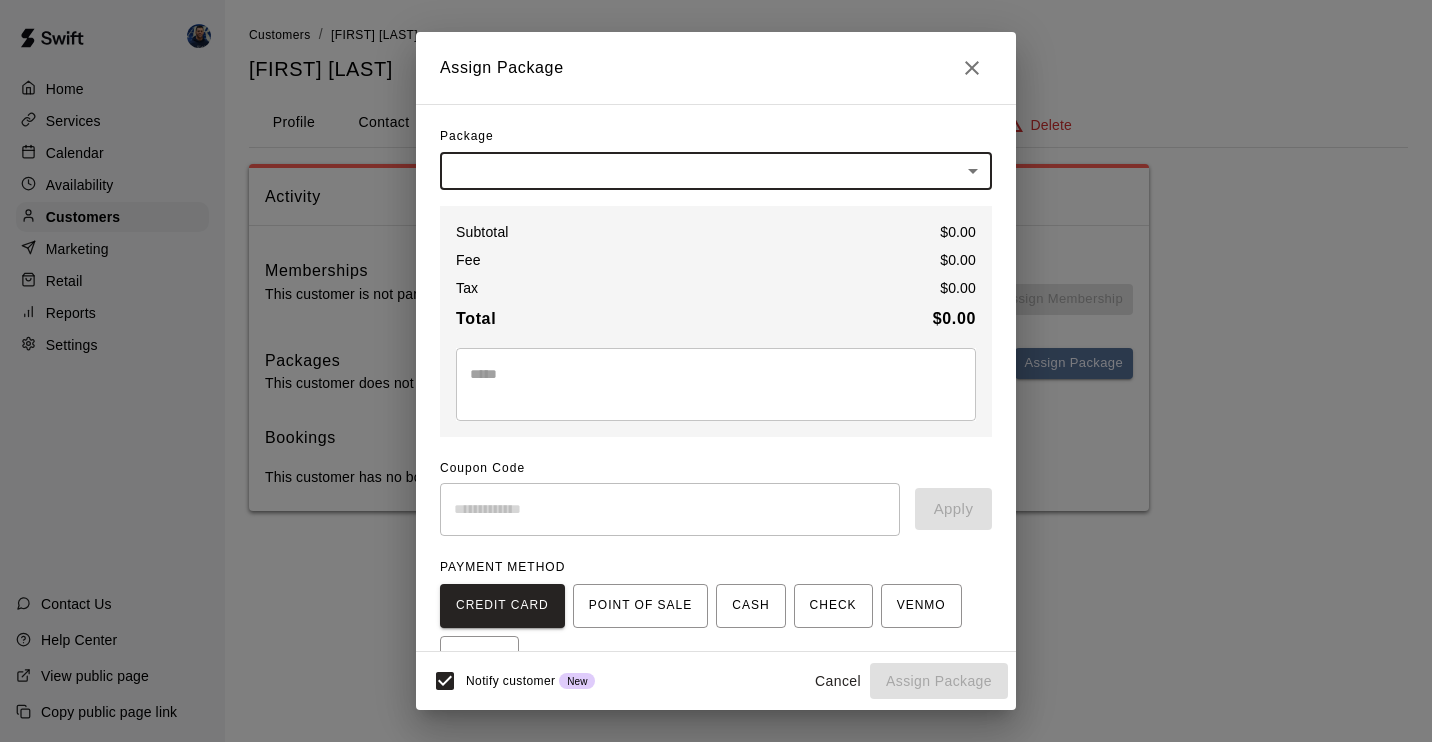 click on "Cancel" at bounding box center [838, 681] 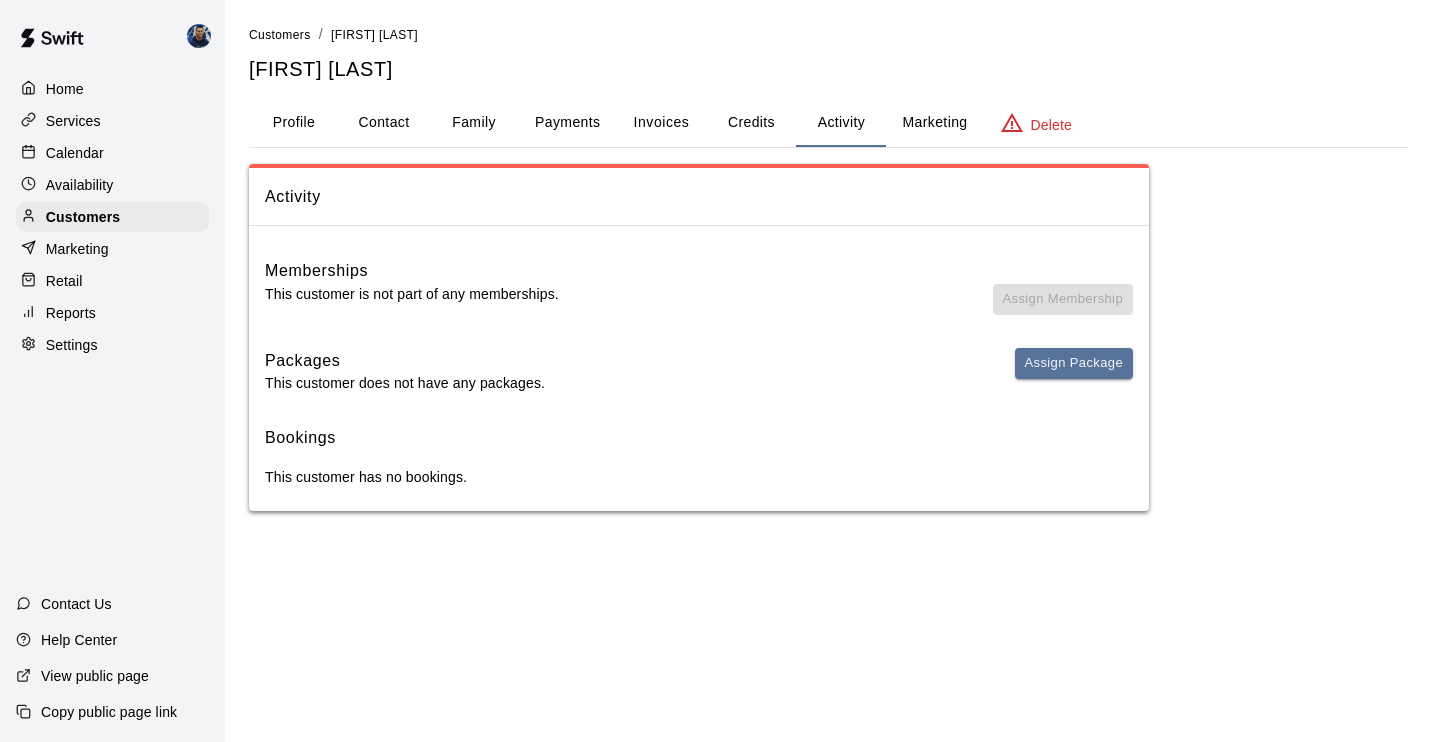 click on "Credits" at bounding box center (751, 123) 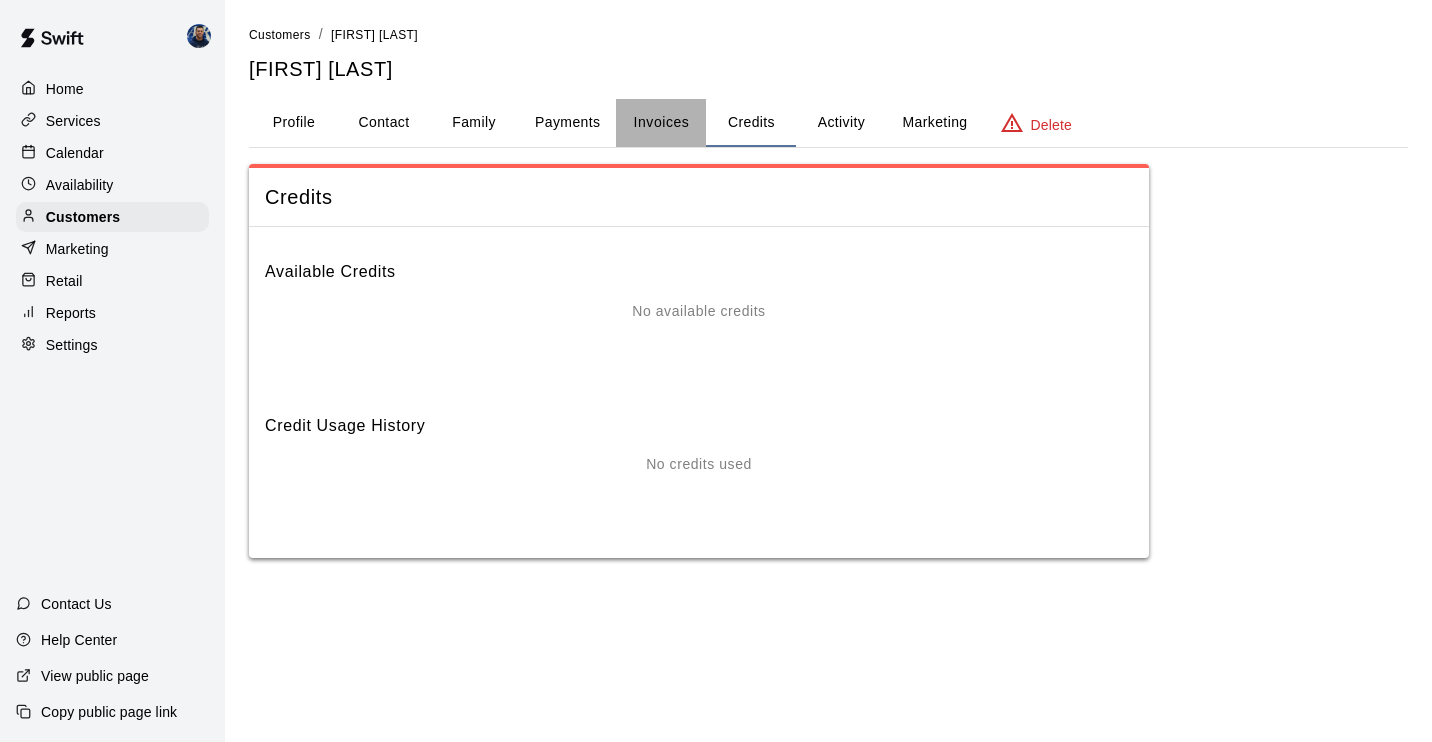 click on "Invoices" at bounding box center [662, 122] 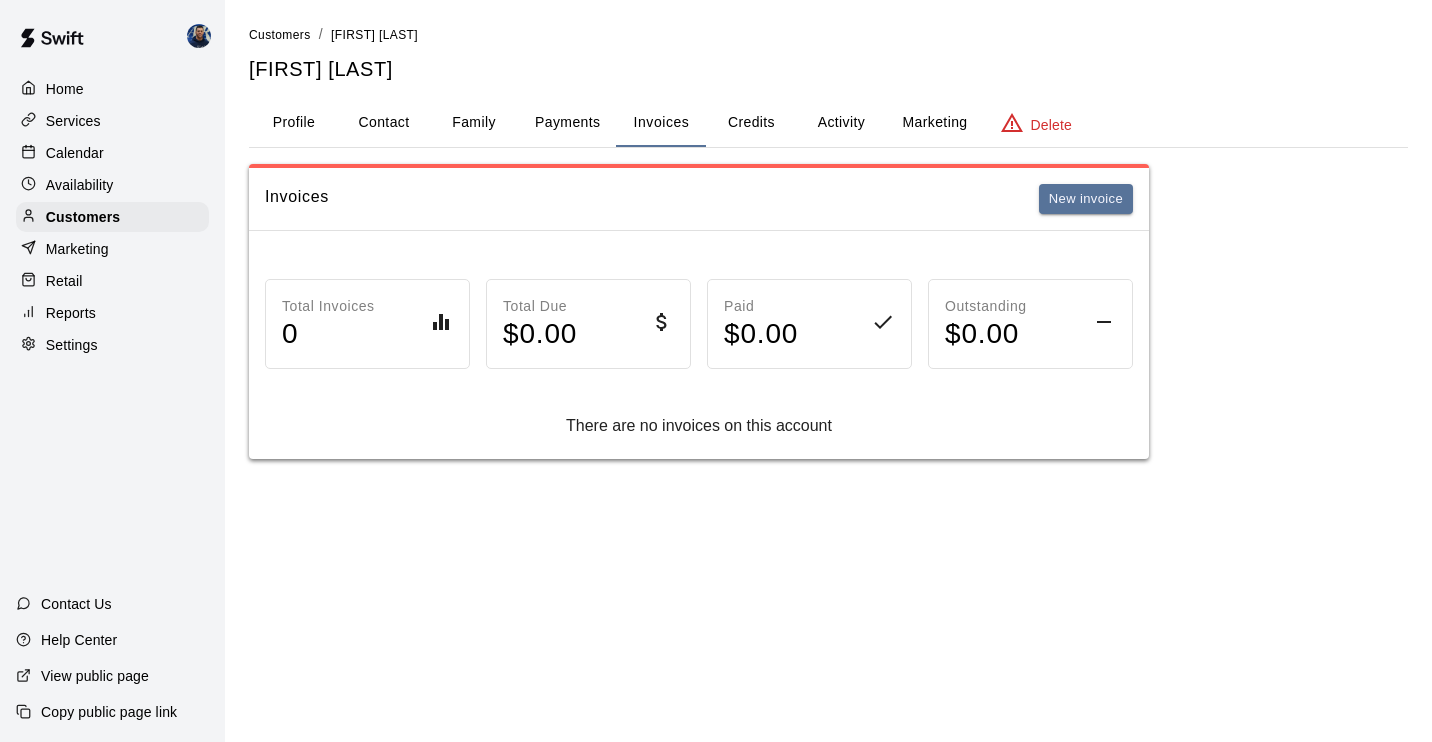click on "Activity" at bounding box center [841, 123] 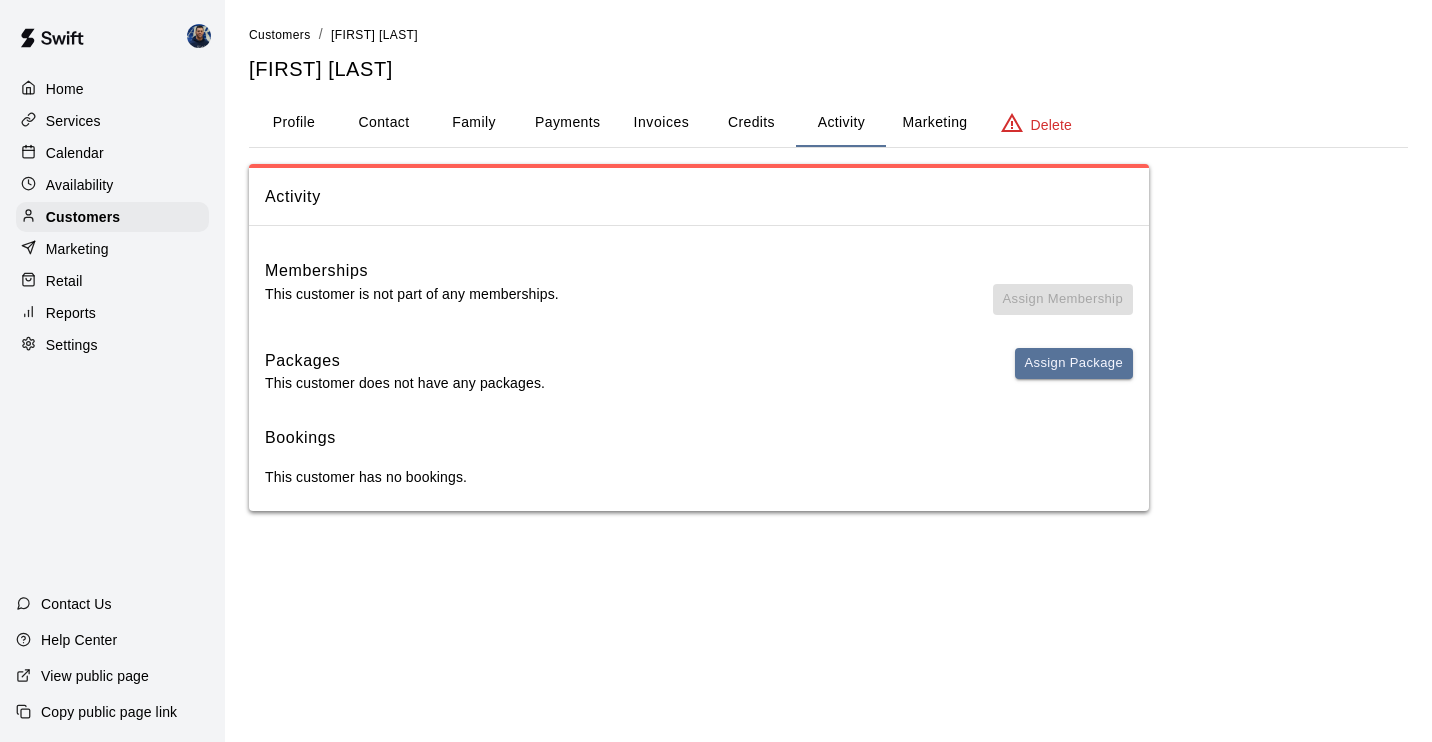 click on "Services" at bounding box center (112, 121) 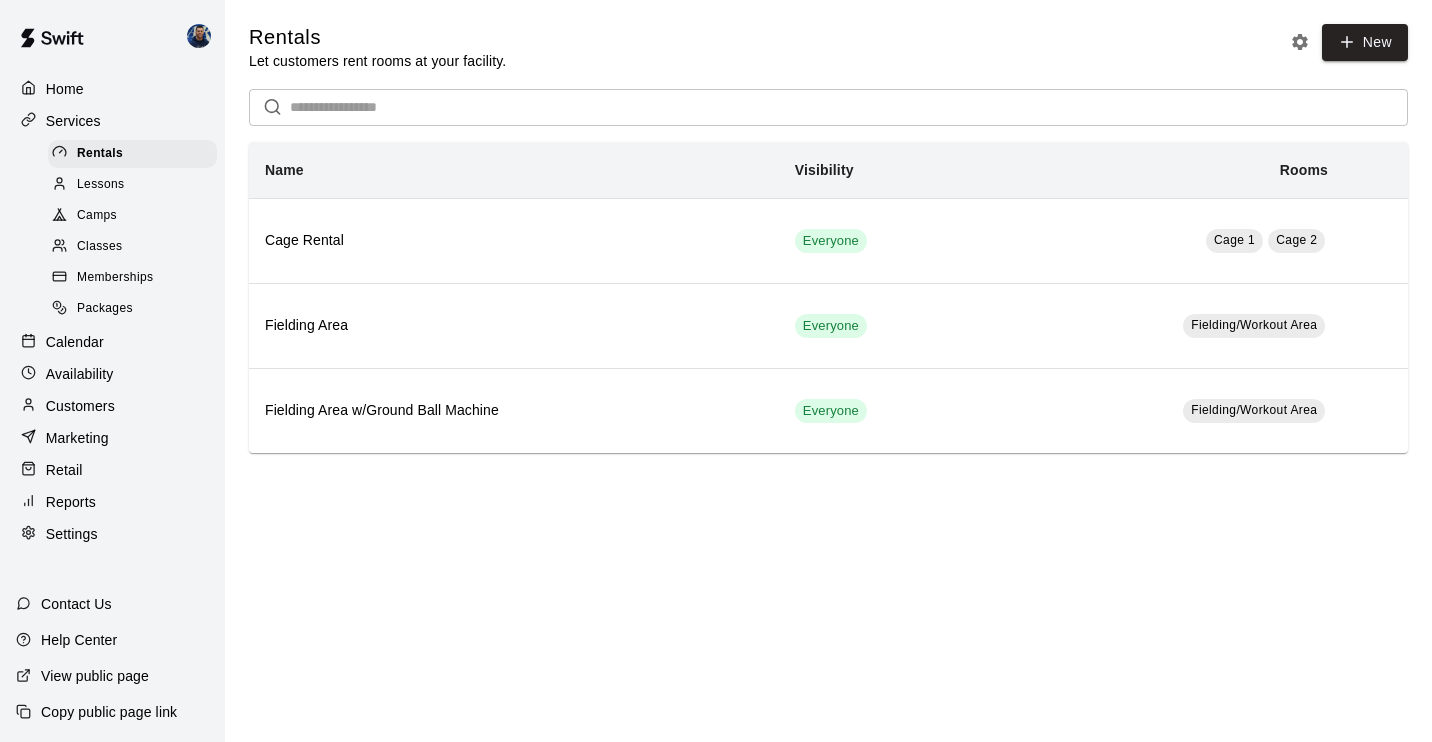 click on "Packages" at bounding box center (105, 309) 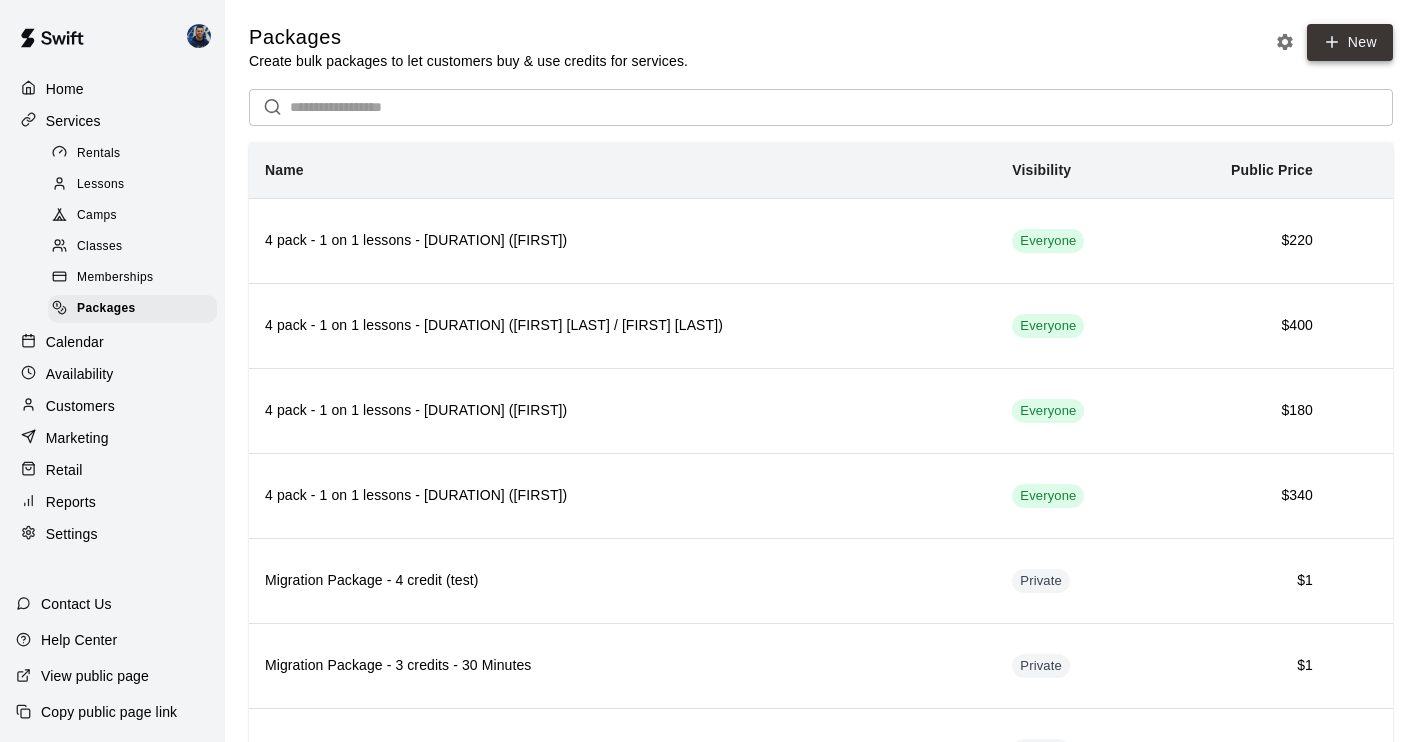 click on "New" at bounding box center [1350, 42] 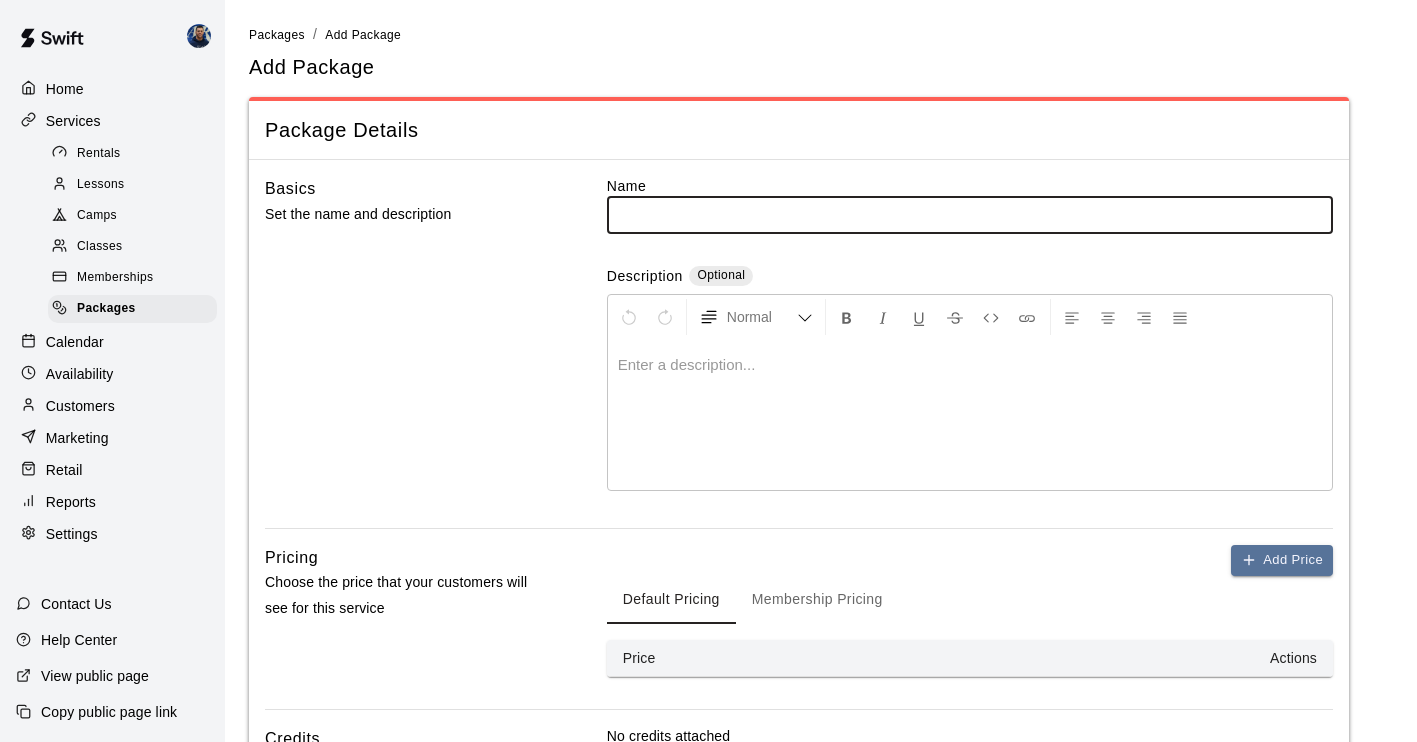 click at bounding box center [970, 214] 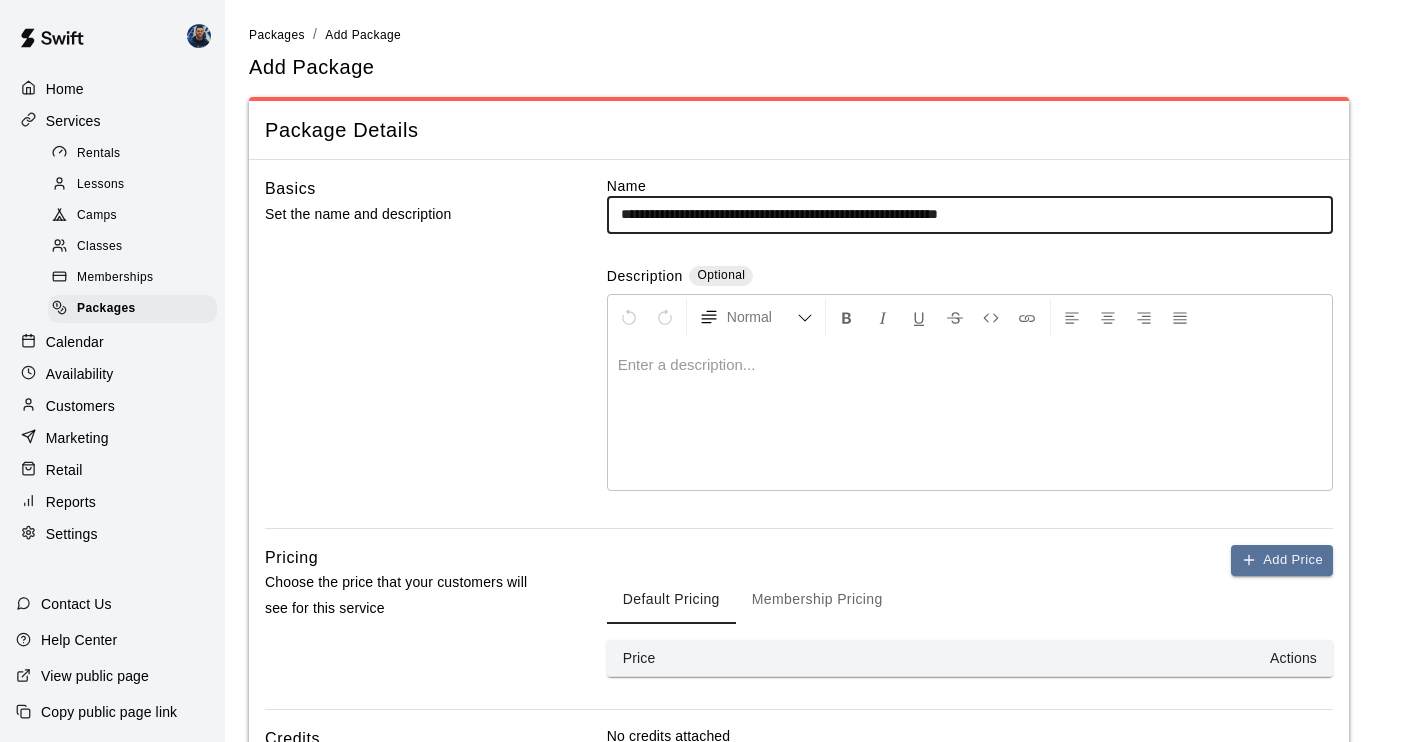 type on "**********" 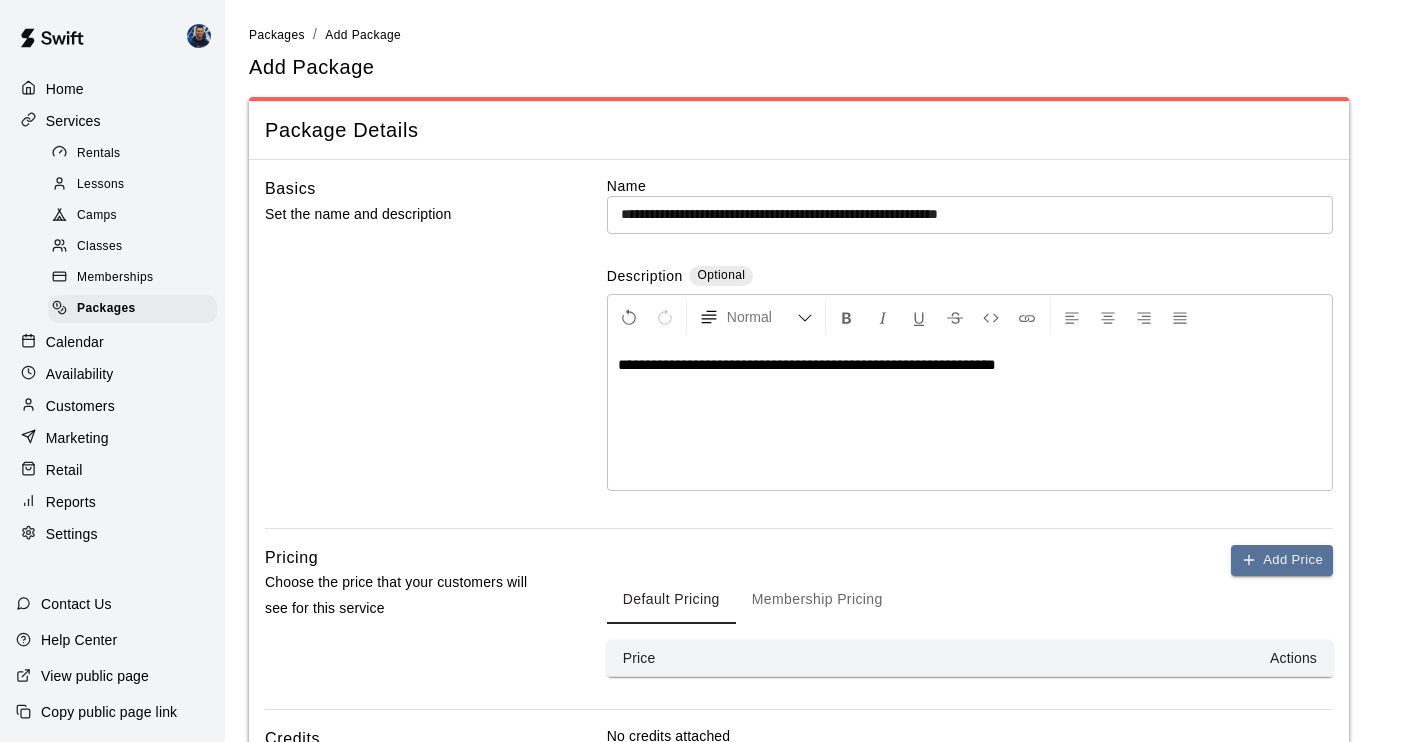 scroll, scrollTop: 110, scrollLeft: 0, axis: vertical 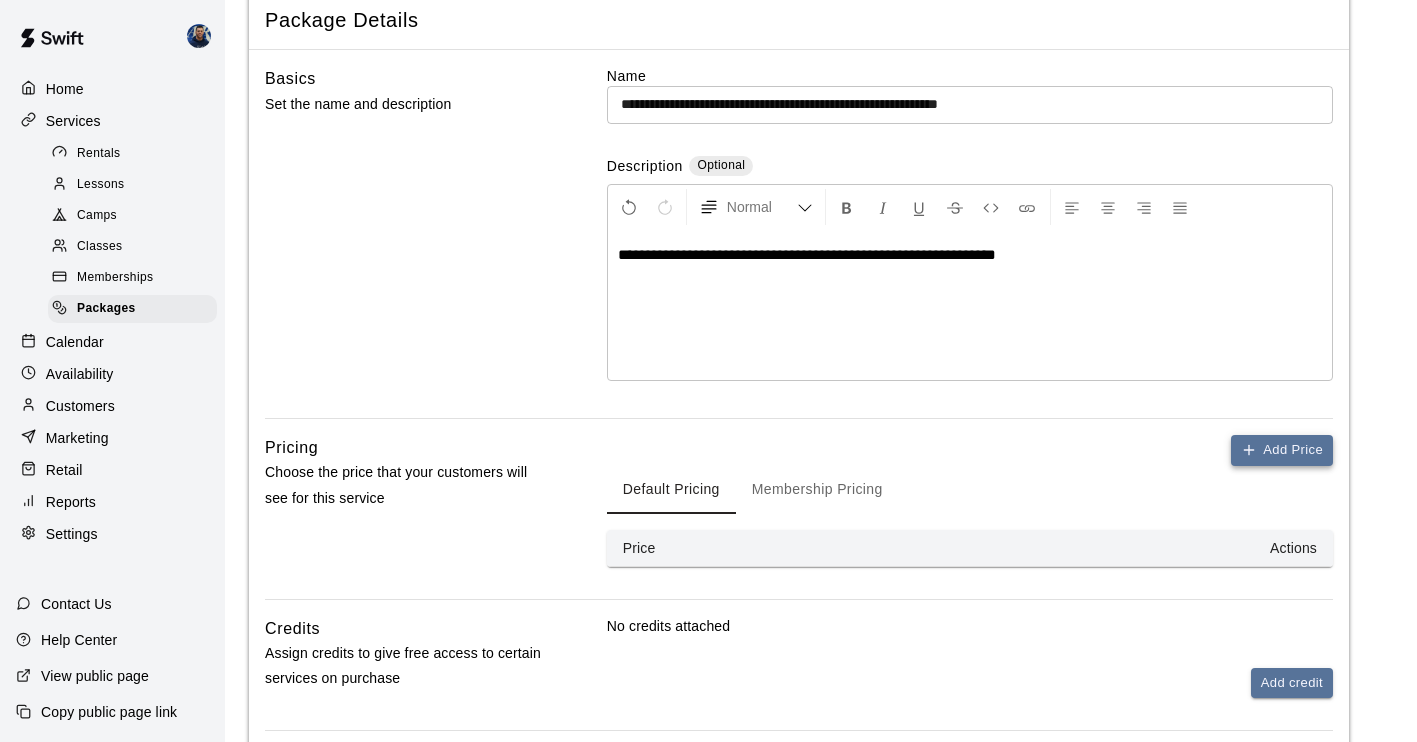click on "Add Price" at bounding box center (1282, 450) 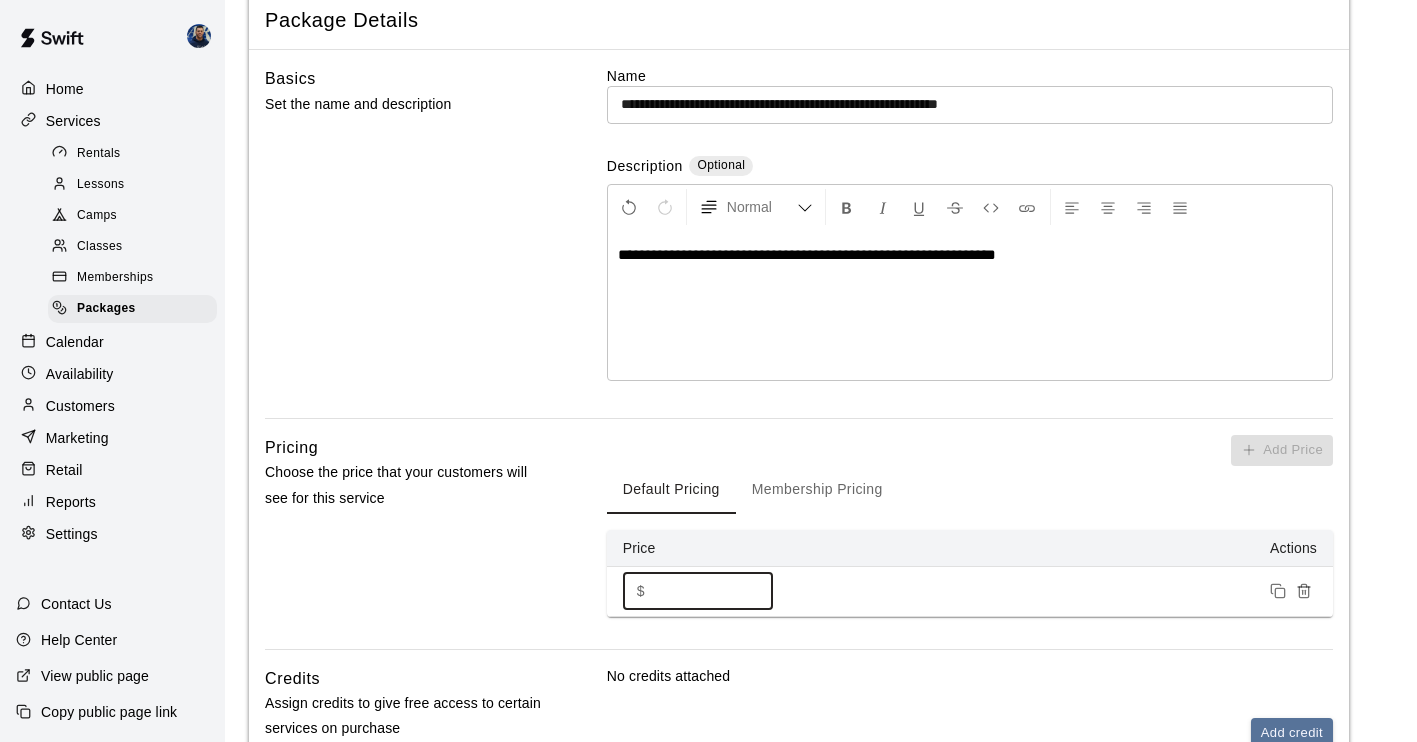 click on "*" at bounding box center (713, 591) 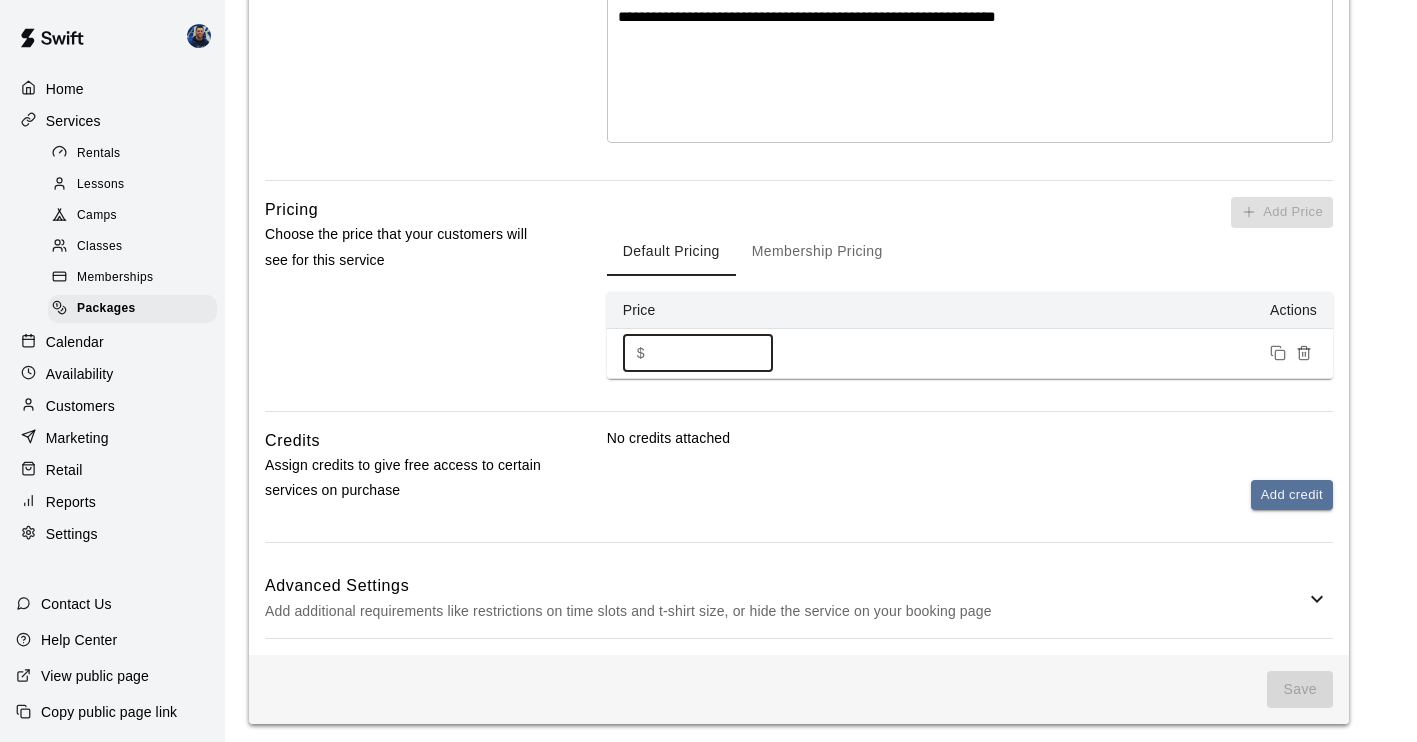 scroll, scrollTop: 354, scrollLeft: 0, axis: vertical 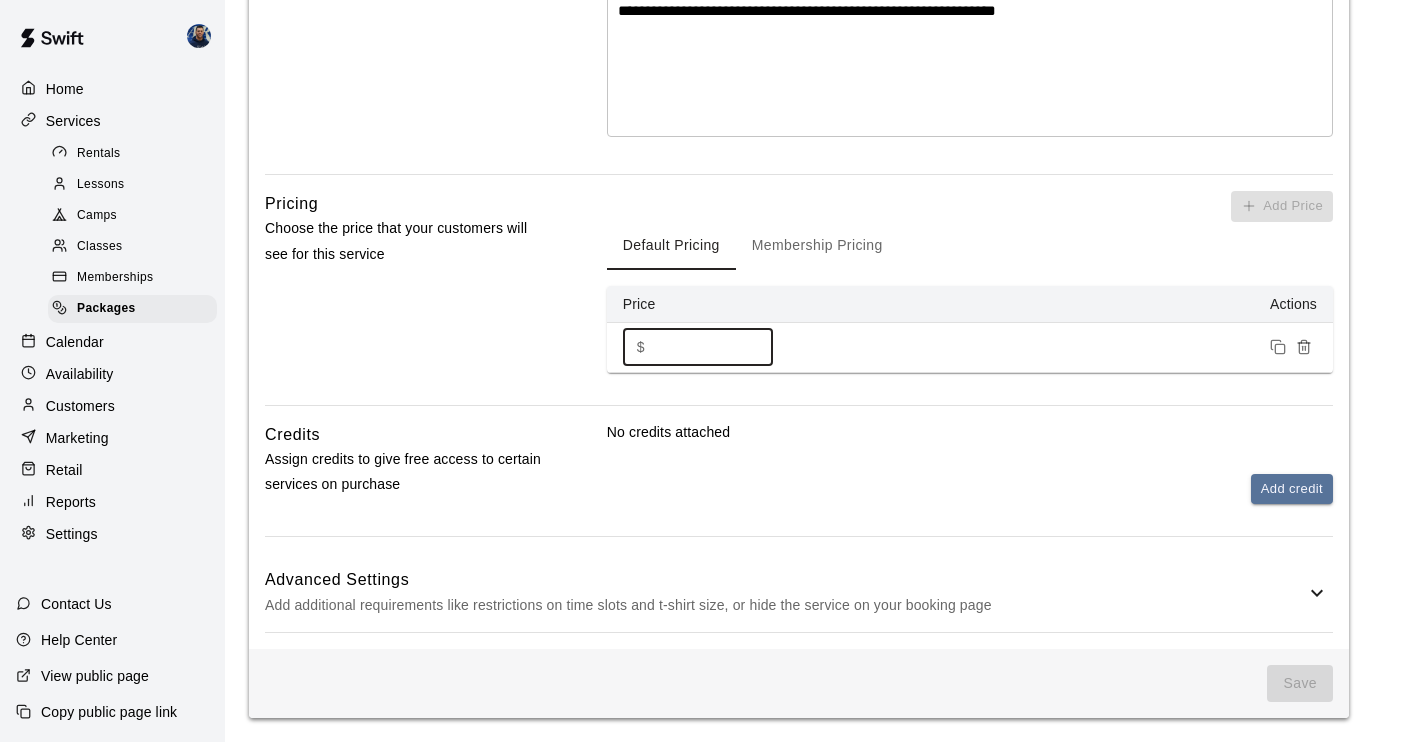 type on "****" 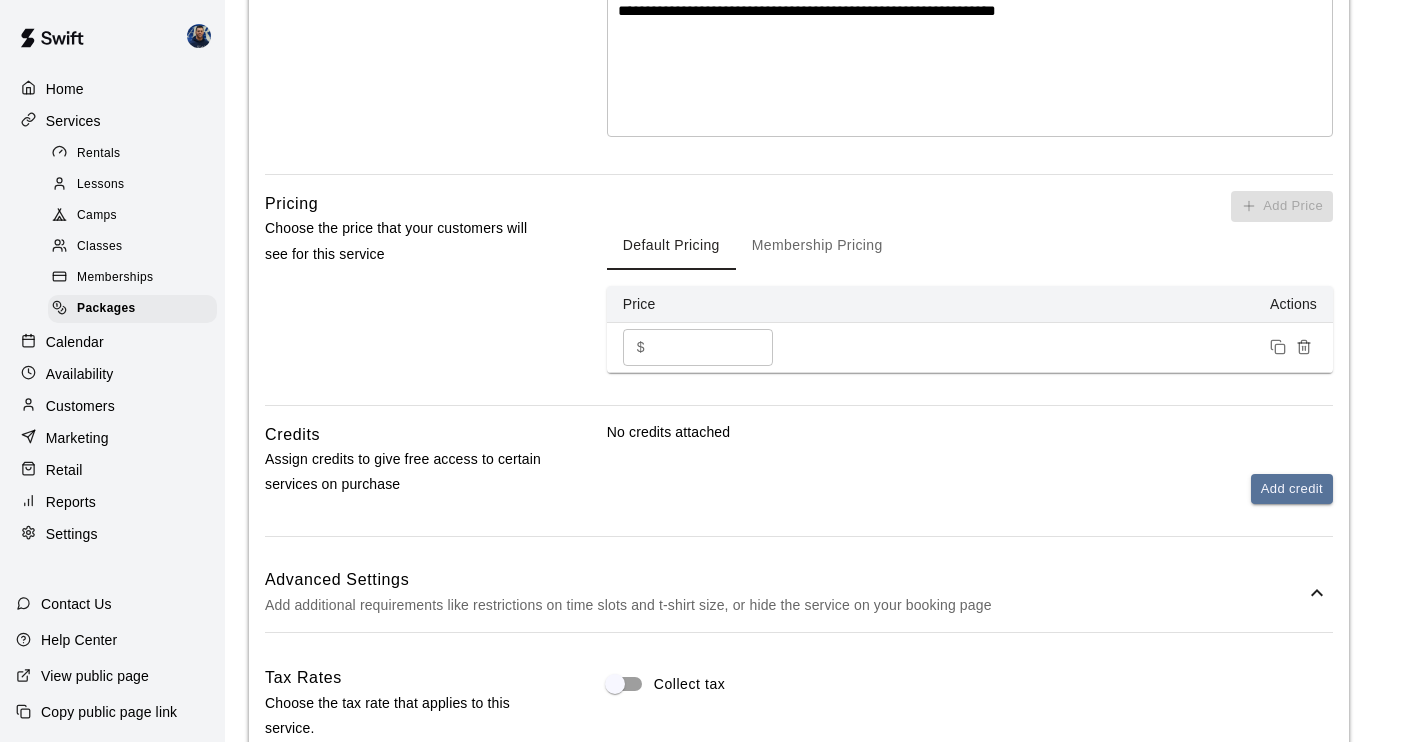 scroll, scrollTop: 598, scrollLeft: 0, axis: vertical 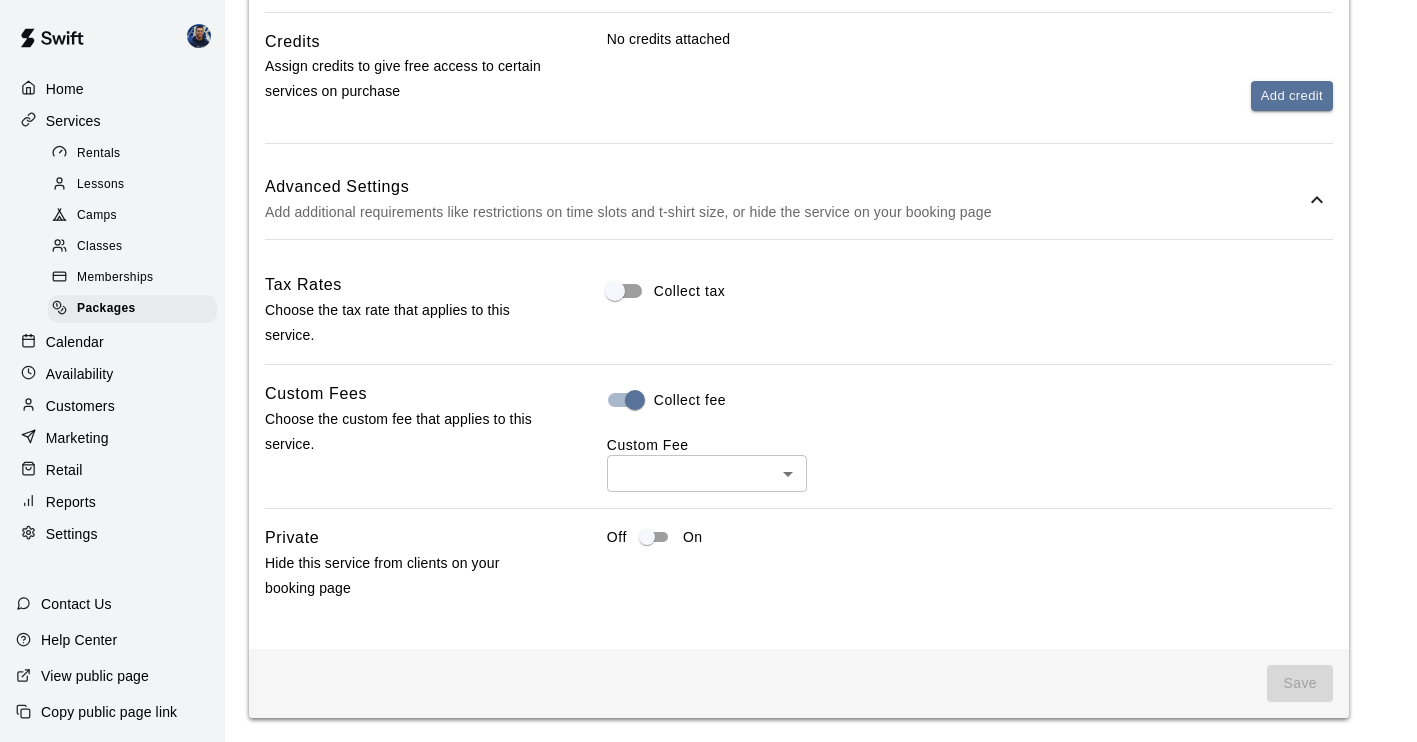 click on "Availability" at bounding box center (112, 374) 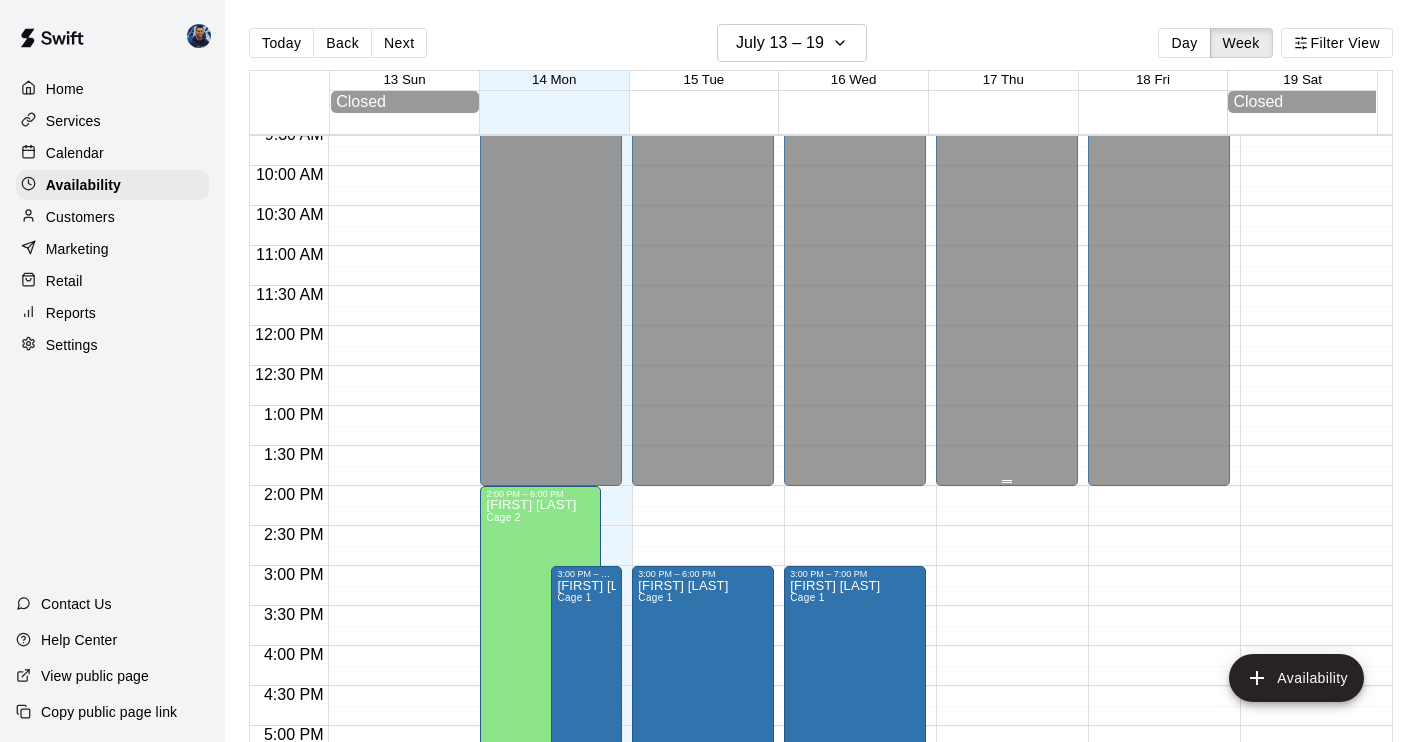 scroll, scrollTop: 883, scrollLeft: 0, axis: vertical 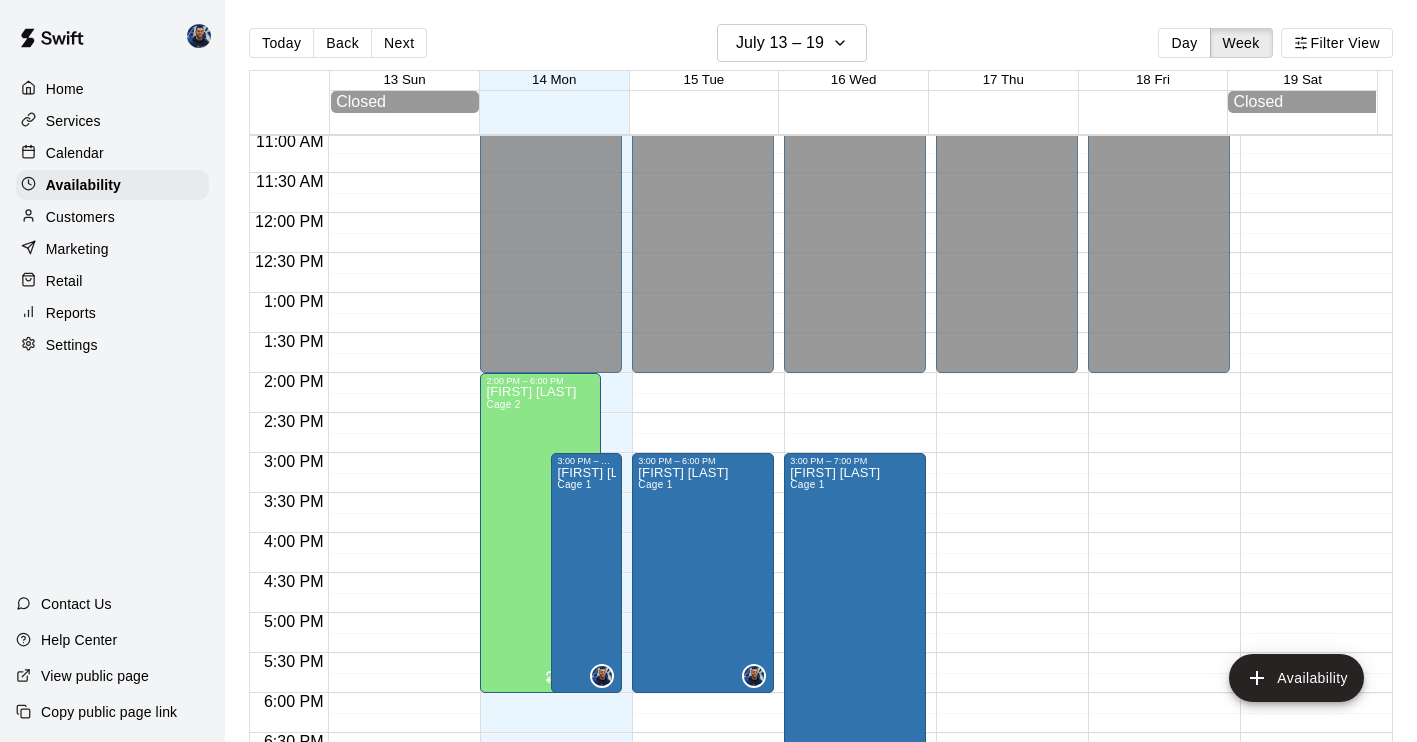 click on "Calendar" at bounding box center (75, 153) 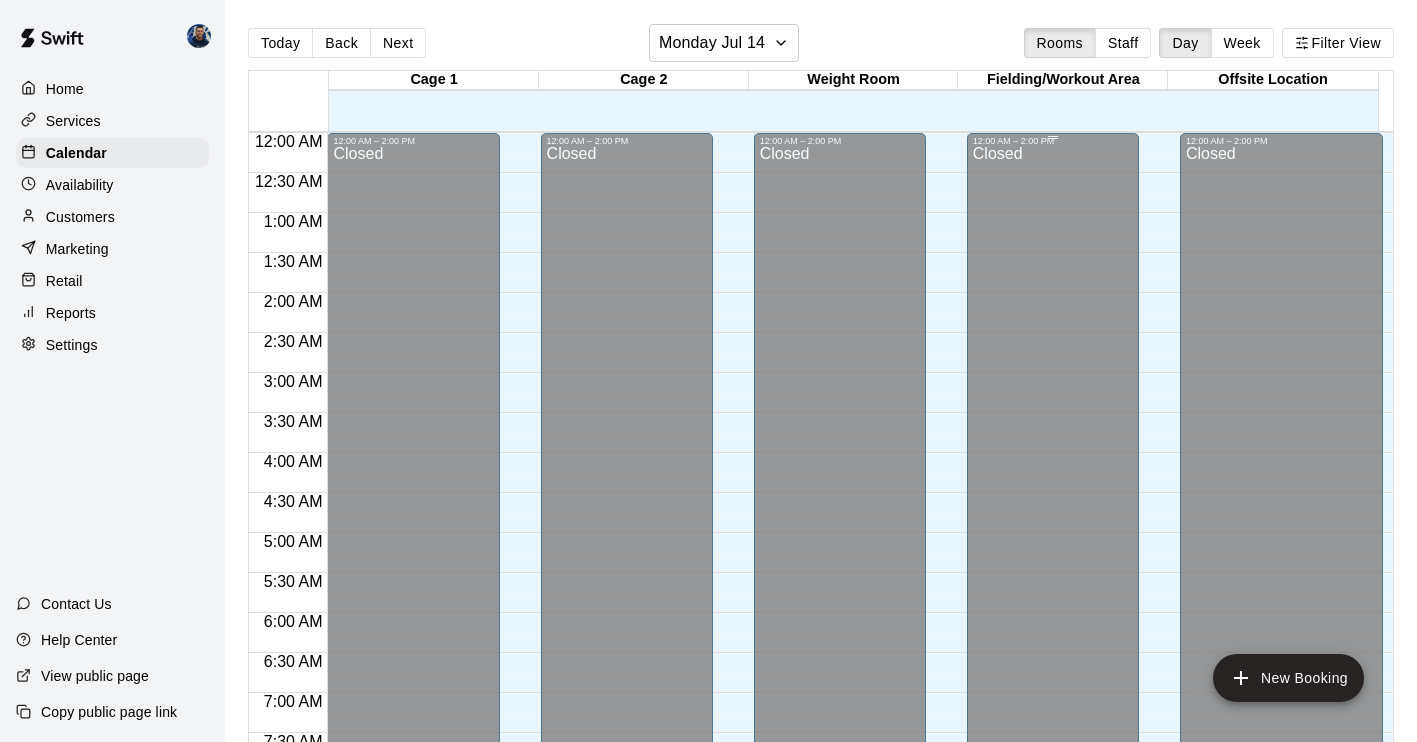 scroll, scrollTop: 12, scrollLeft: 0, axis: vertical 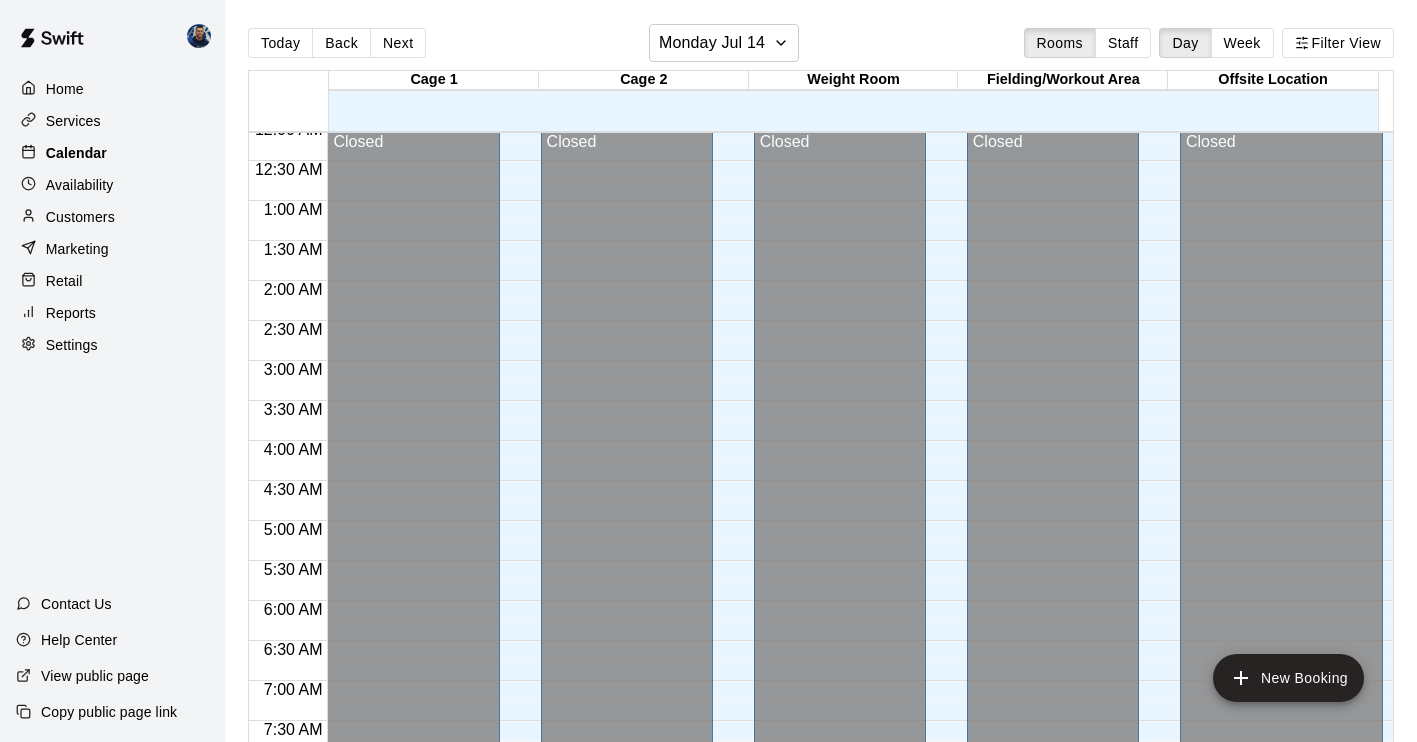 click on "Calendar" at bounding box center (76, 153) 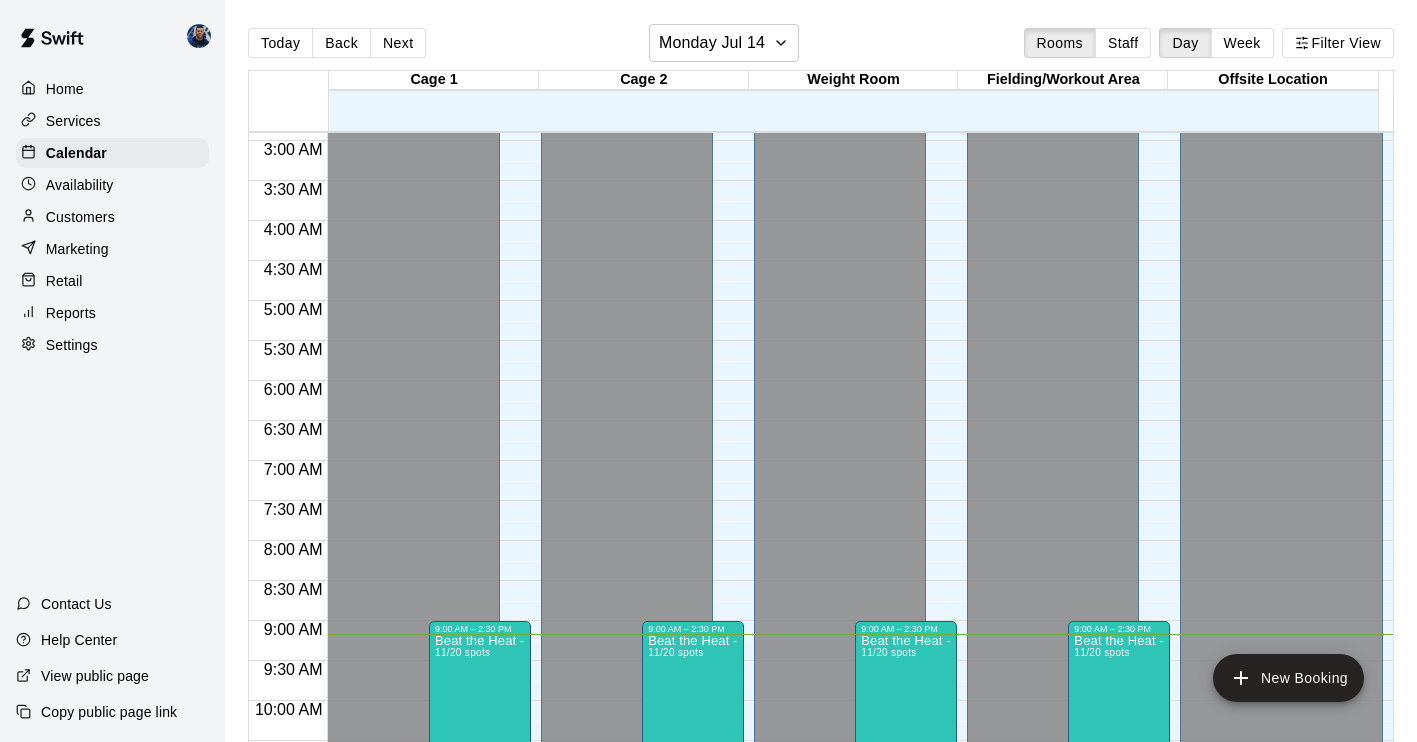 scroll, scrollTop: 290, scrollLeft: 0, axis: vertical 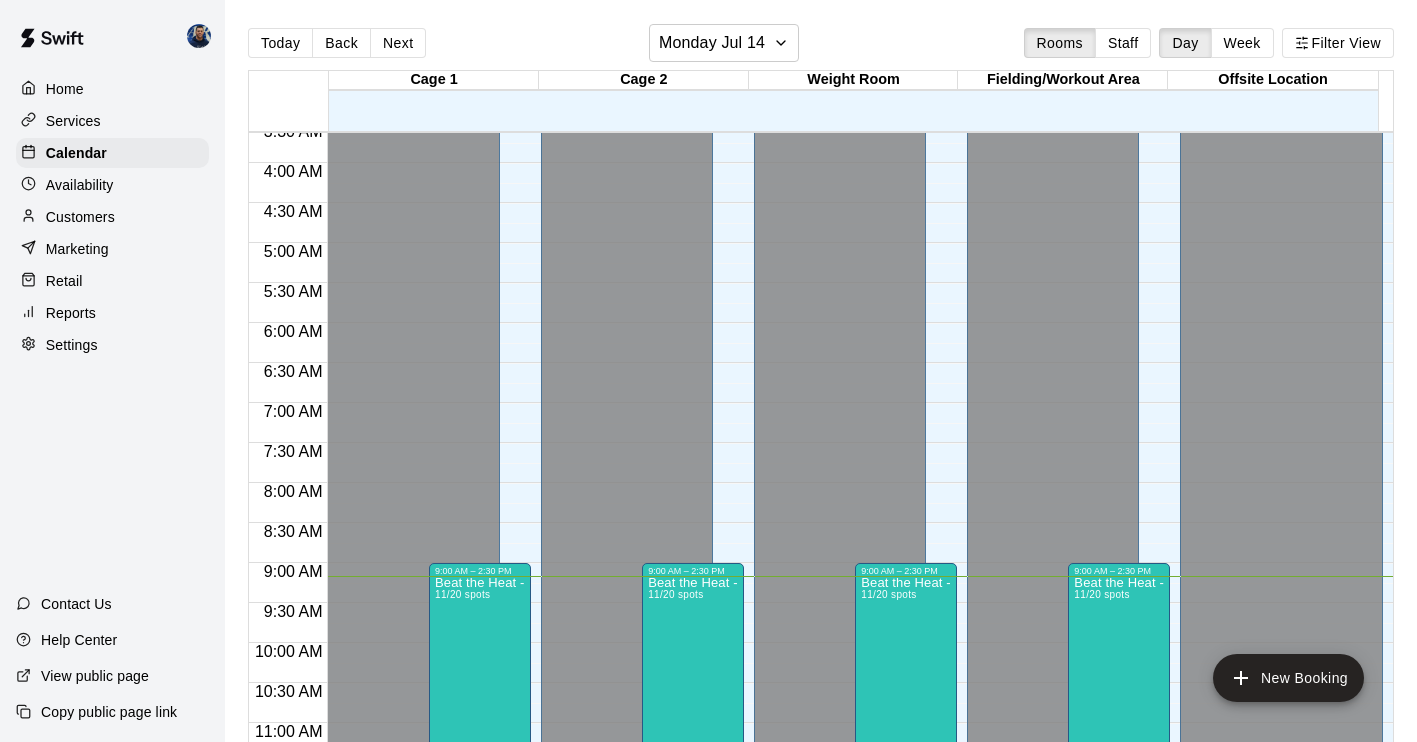 click on "Services" at bounding box center [73, 121] 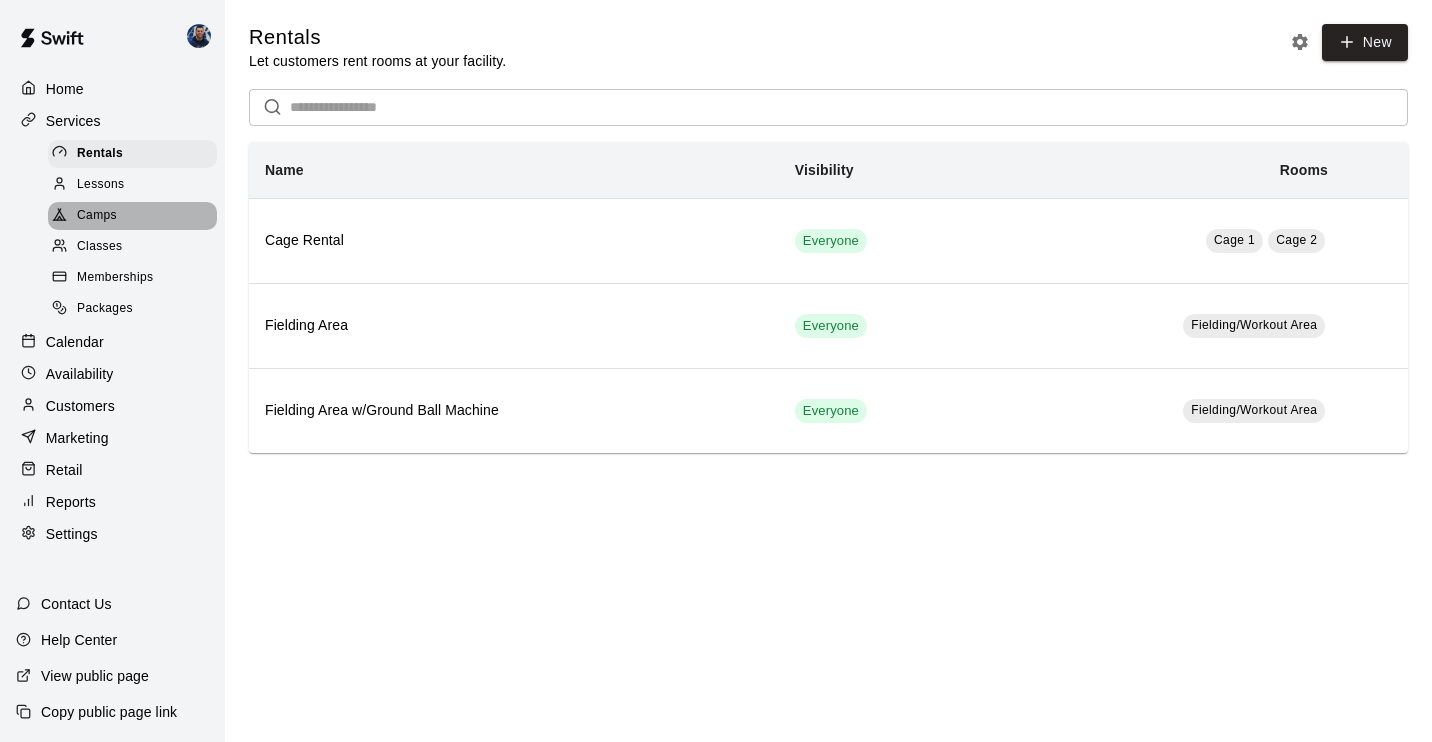 click on "Camps" at bounding box center (97, 216) 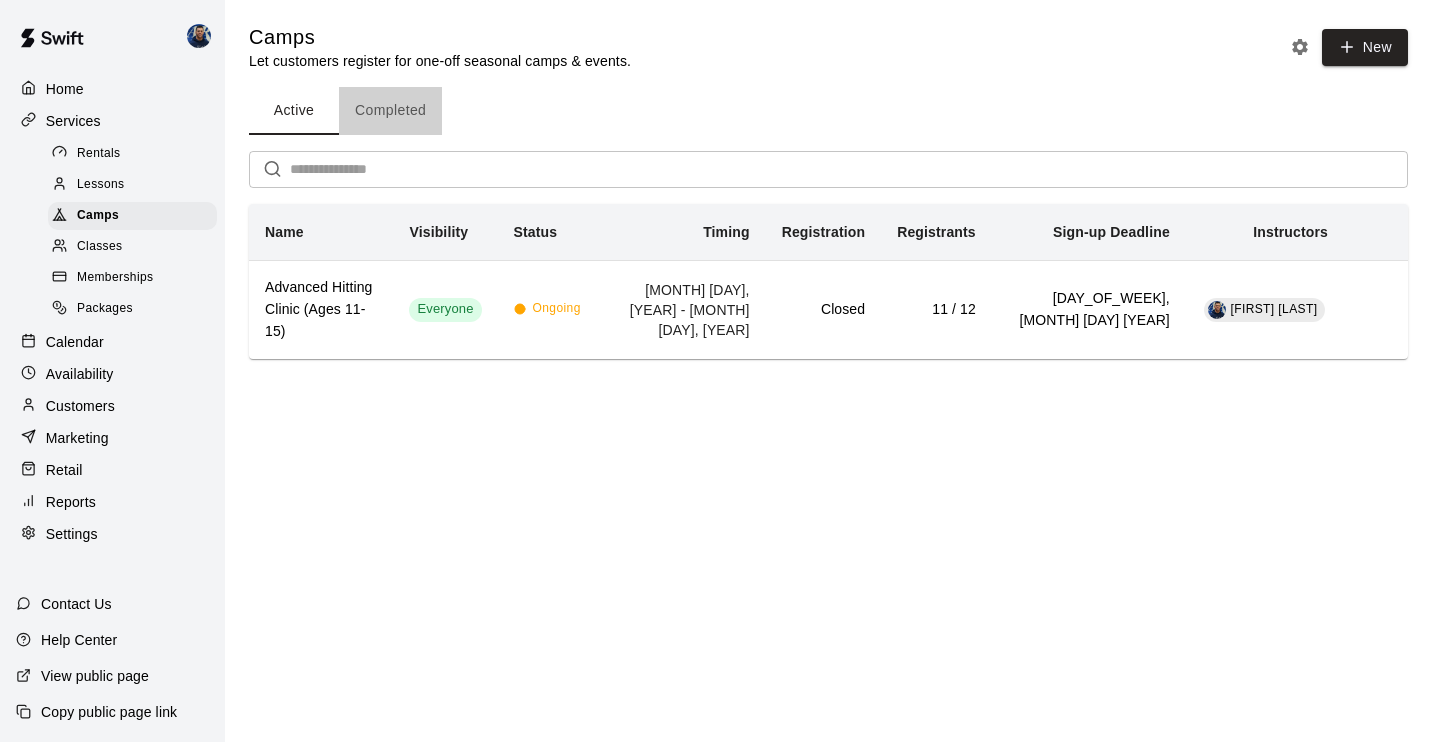 click on "Completed" at bounding box center [390, 111] 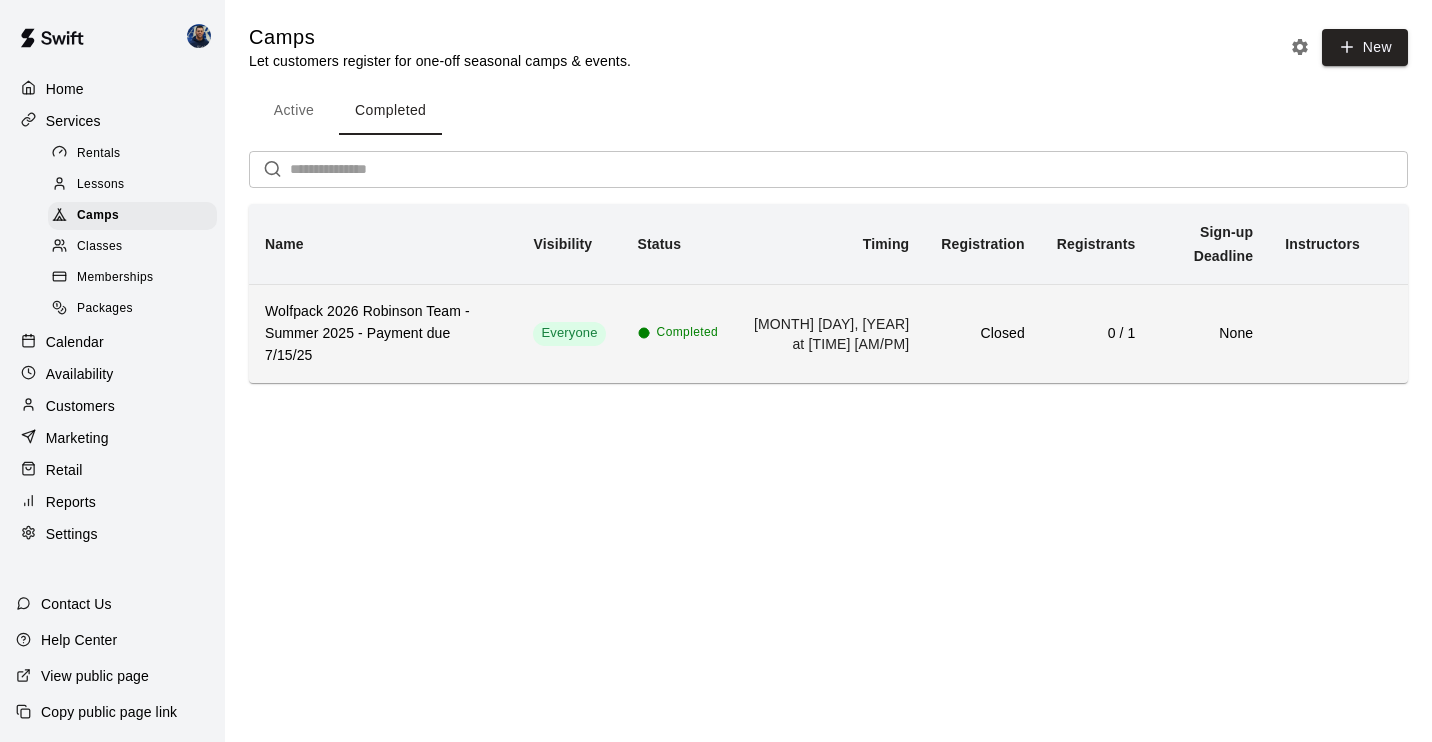 click on "Wolfpack 2026 Robinson Team - Summer 2025 - Payment due 7/15/25" at bounding box center (383, 334) 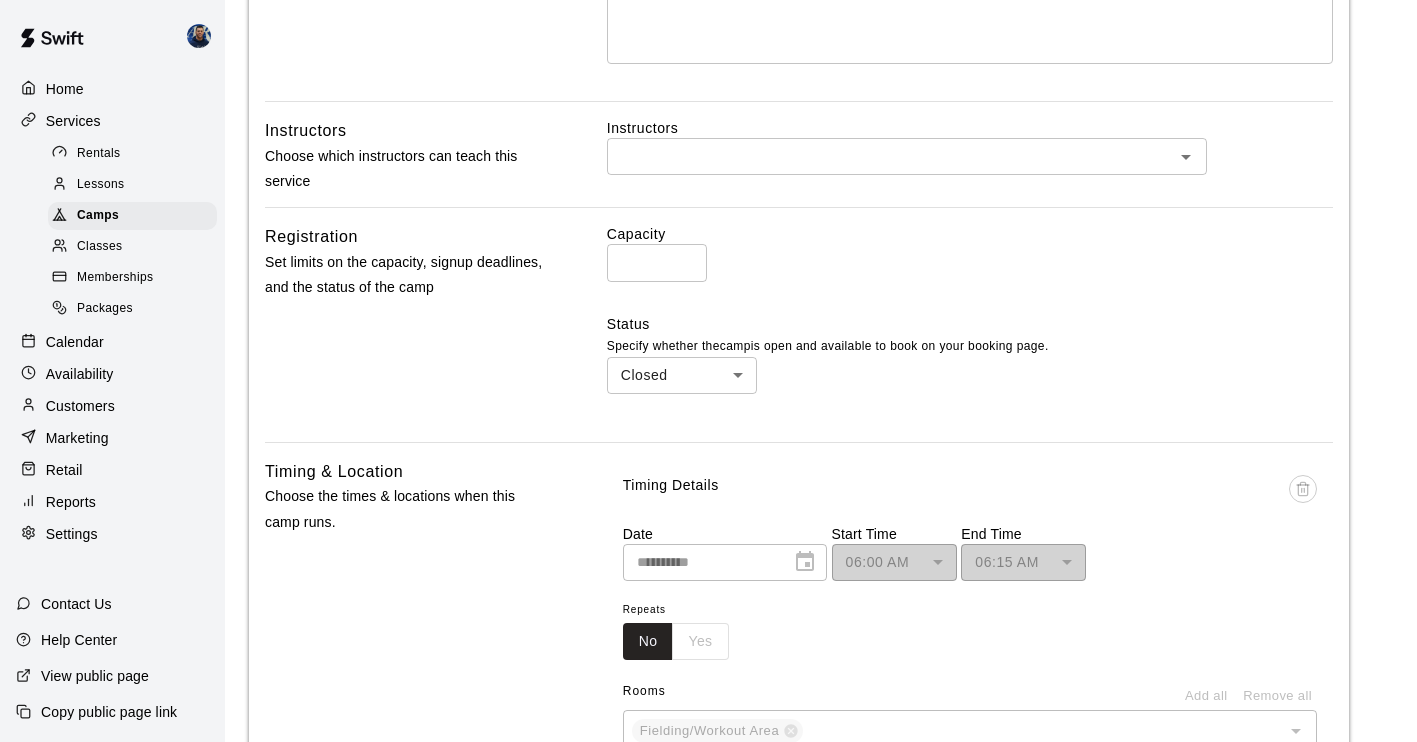 scroll, scrollTop: 535, scrollLeft: 0, axis: vertical 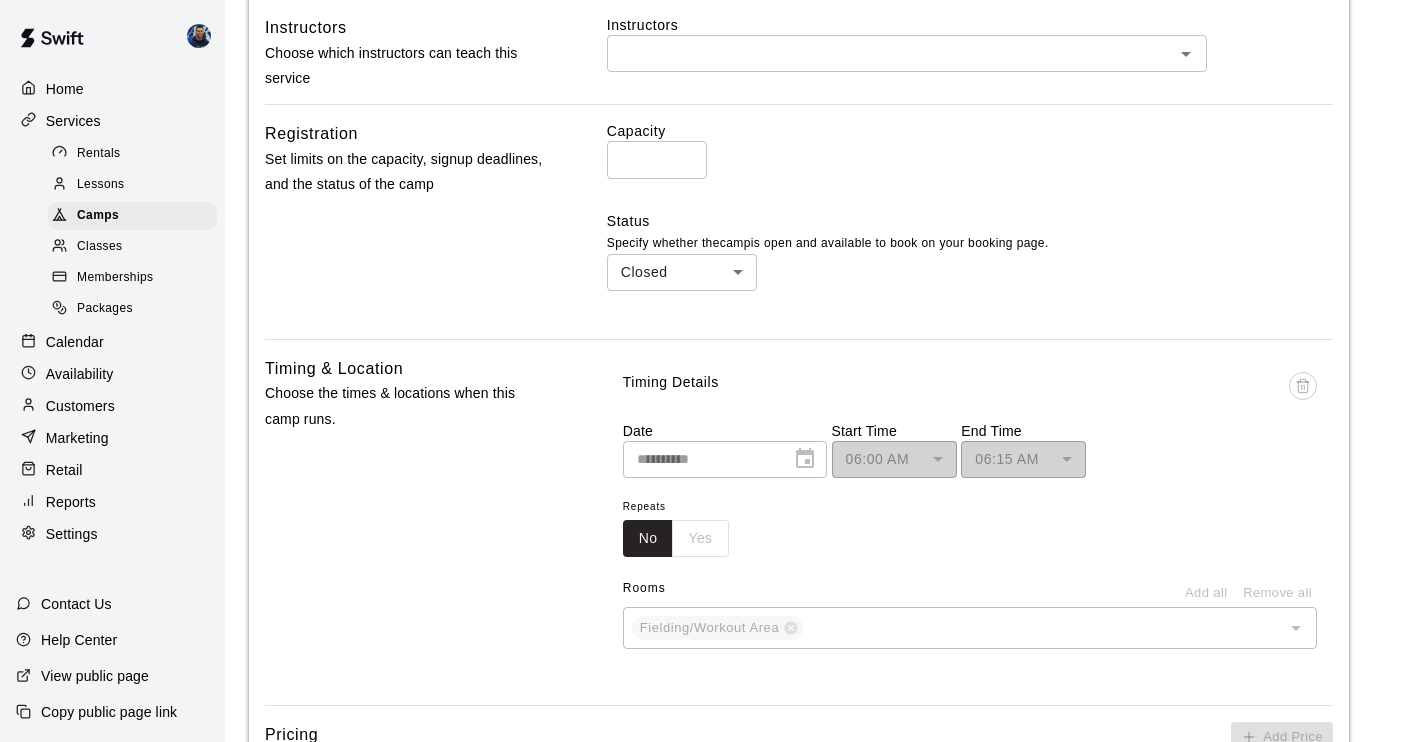 click on "[TIME] [AM/PM] ******** ​" at bounding box center (894, 459) 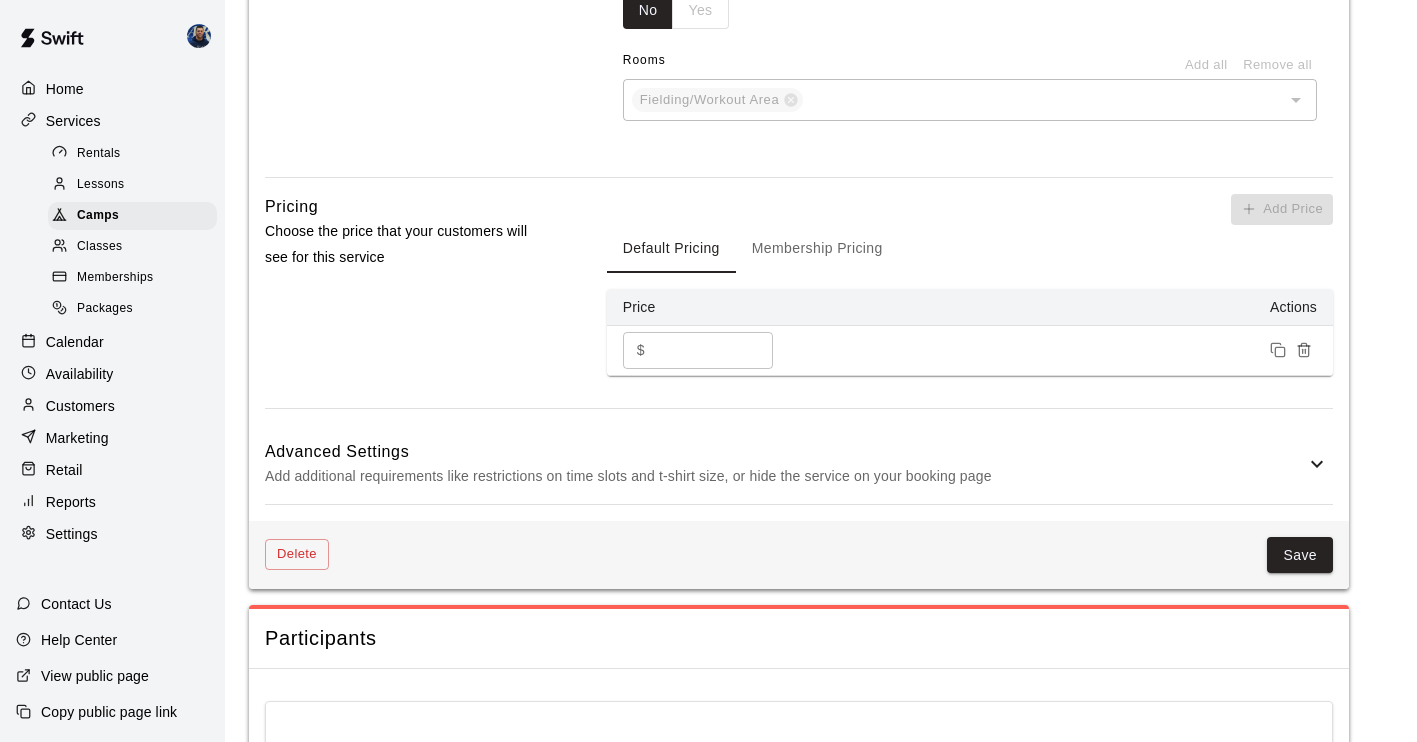 scroll, scrollTop: 1280, scrollLeft: 0, axis: vertical 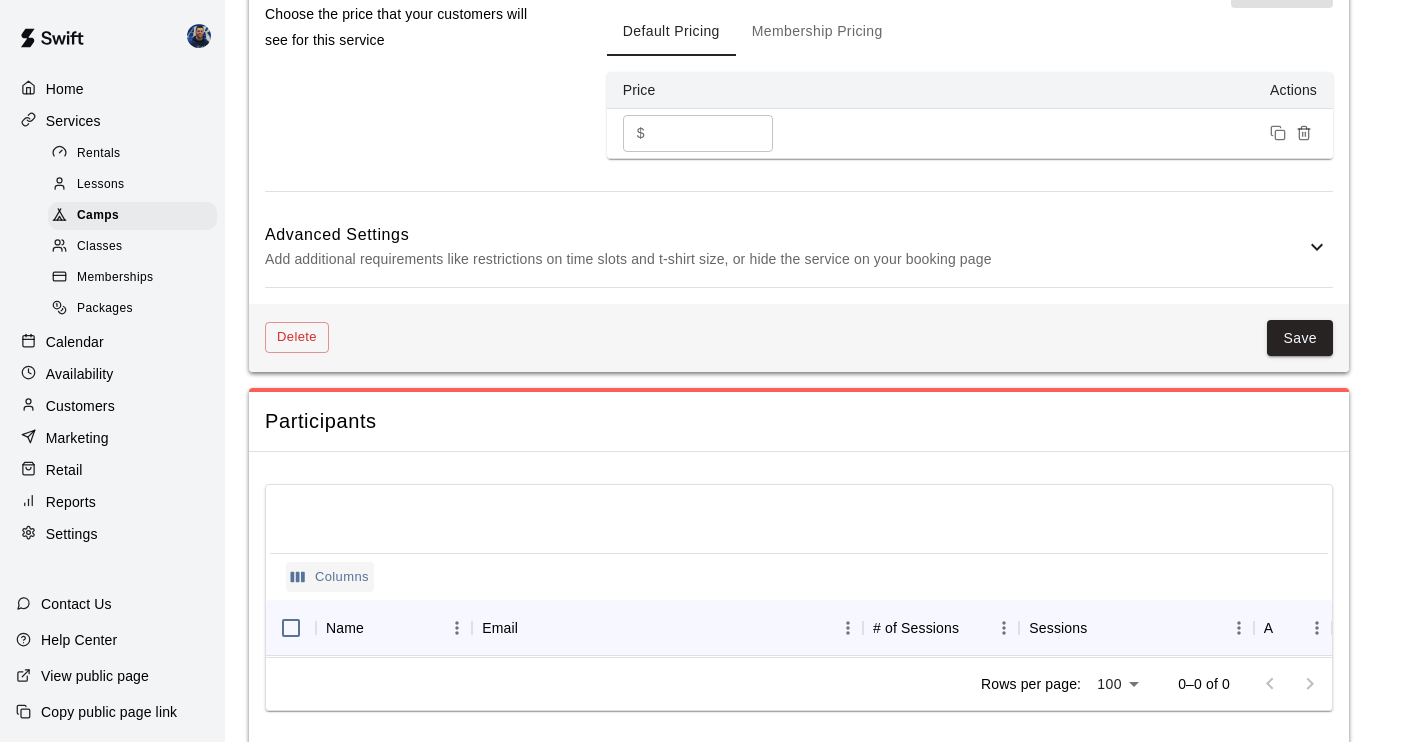 click on "Columns" at bounding box center (799, 577) 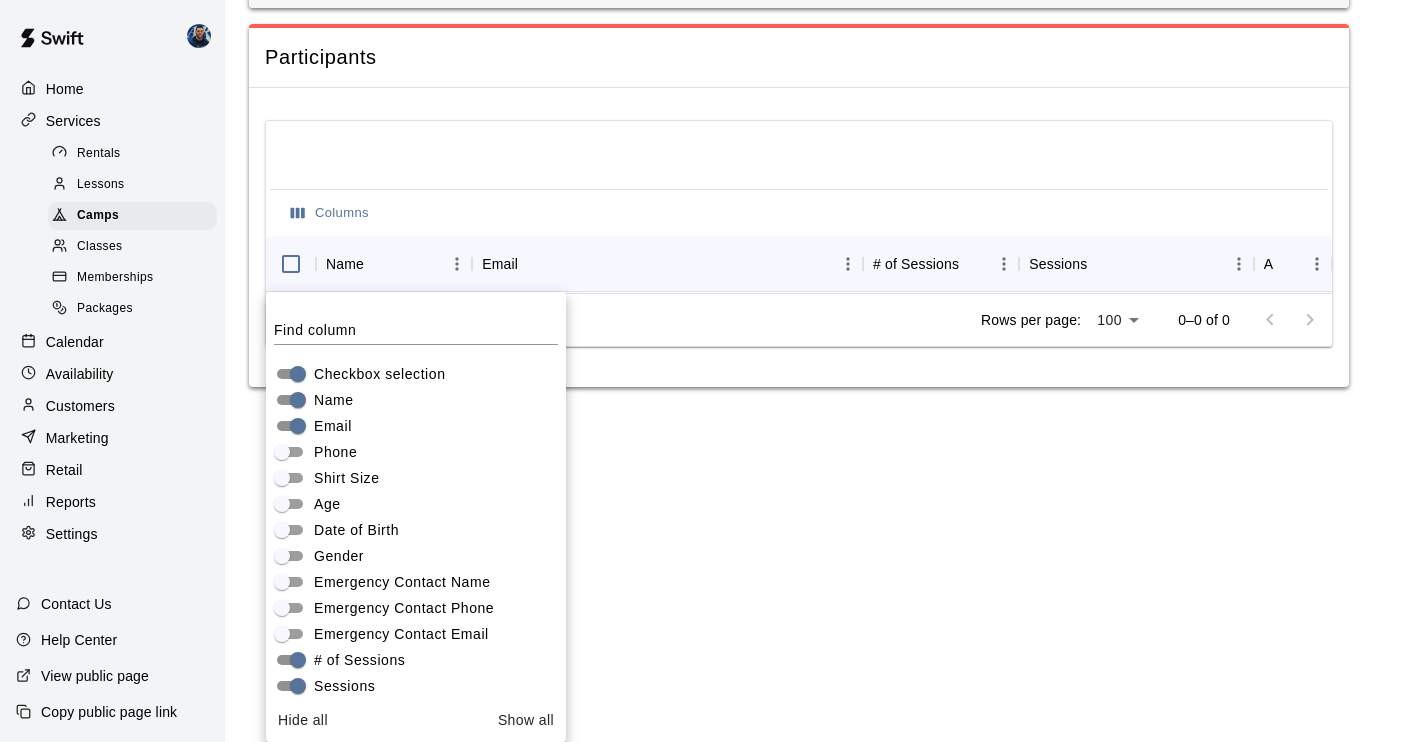 click on "**********" at bounding box center [708, -617] 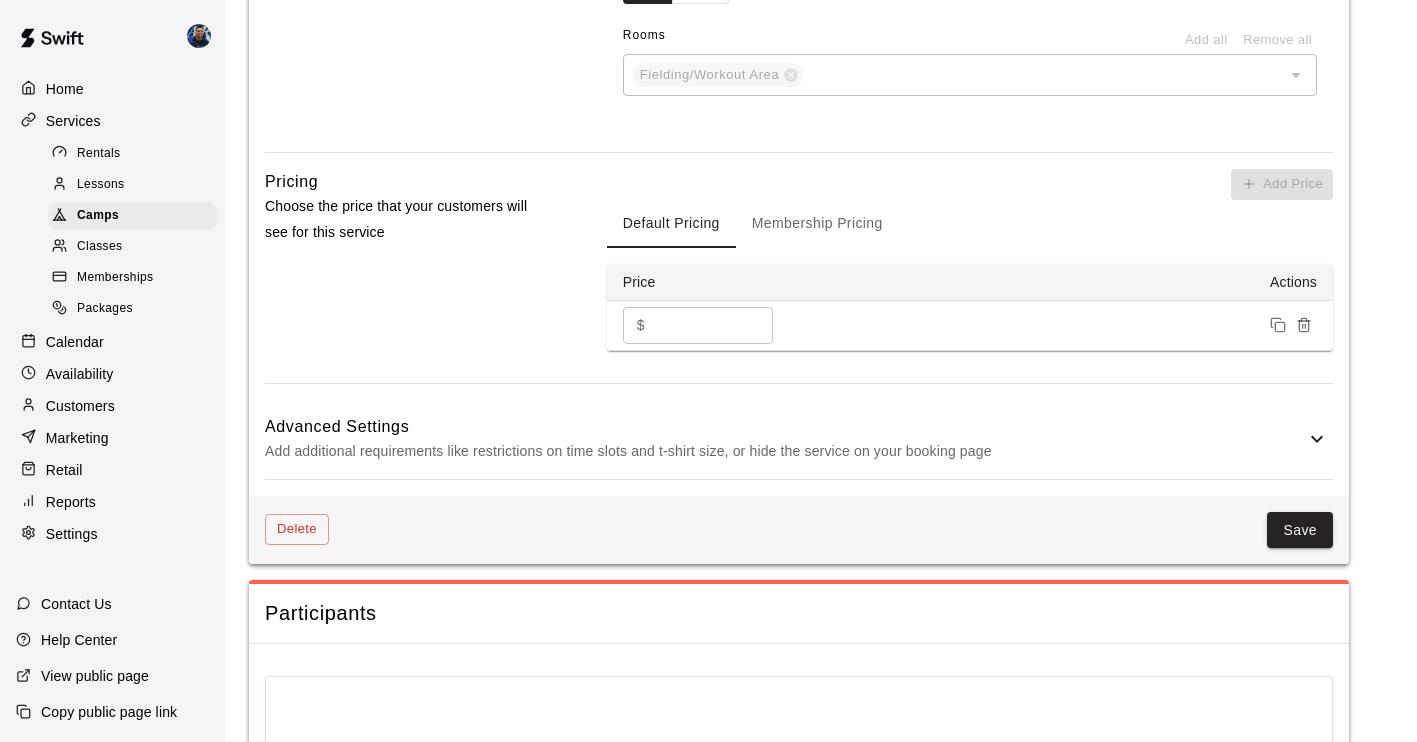 scroll, scrollTop: 1326, scrollLeft: 0, axis: vertical 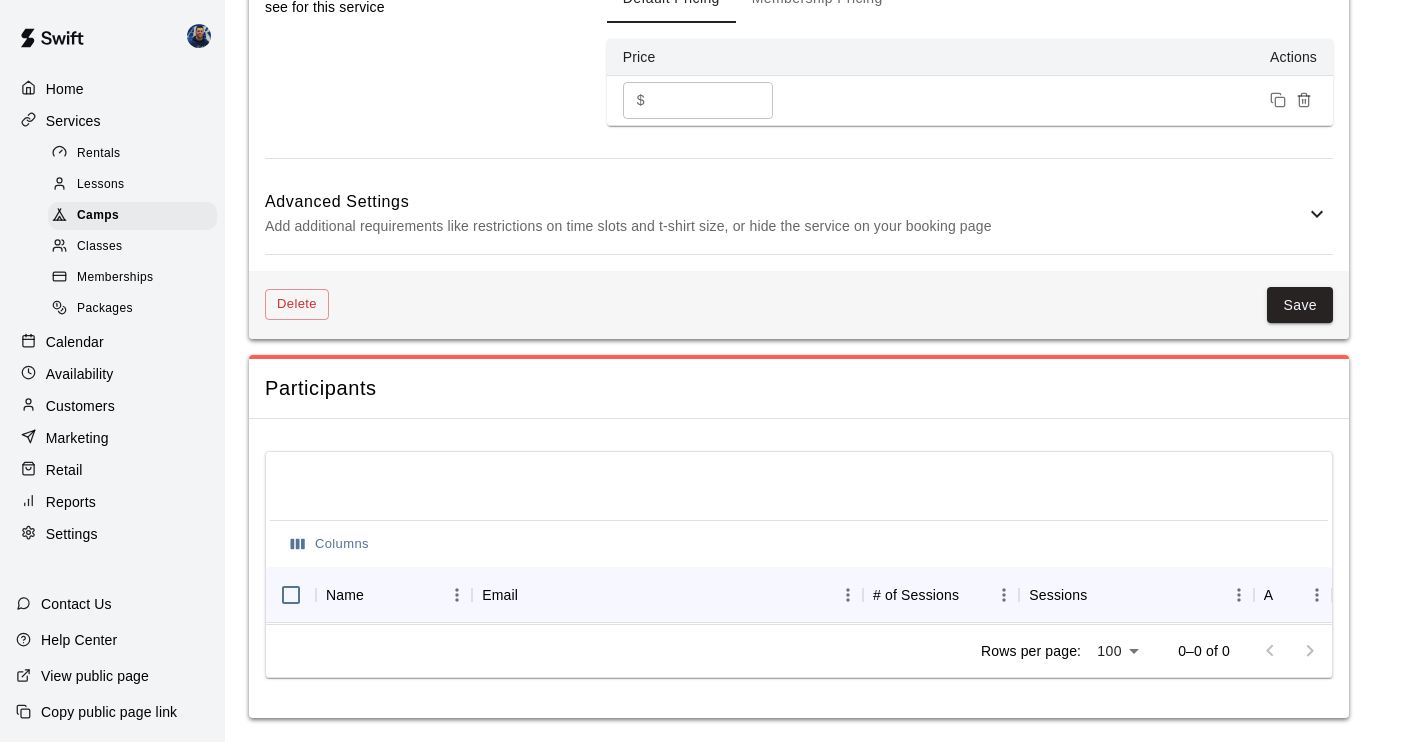 click on "Calendar" at bounding box center [75, 342] 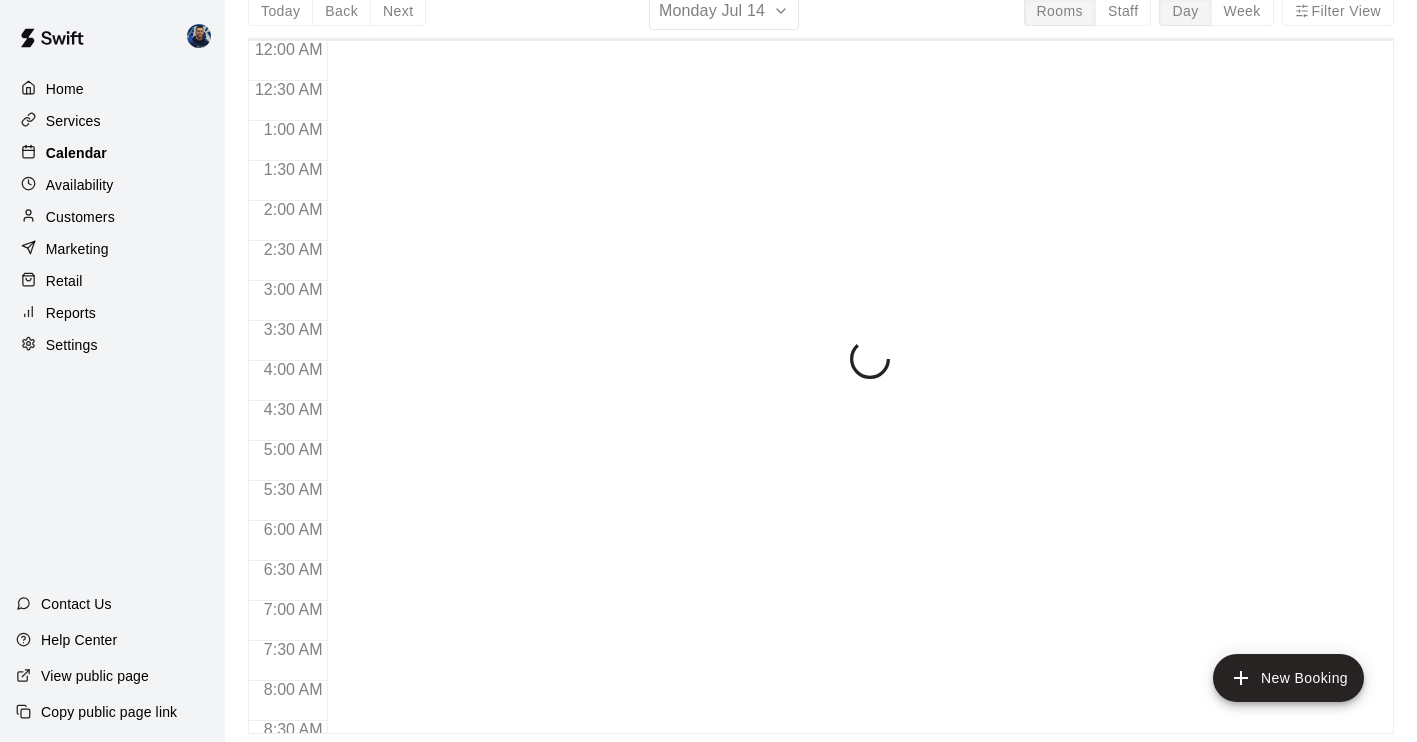 scroll, scrollTop: 0, scrollLeft: 0, axis: both 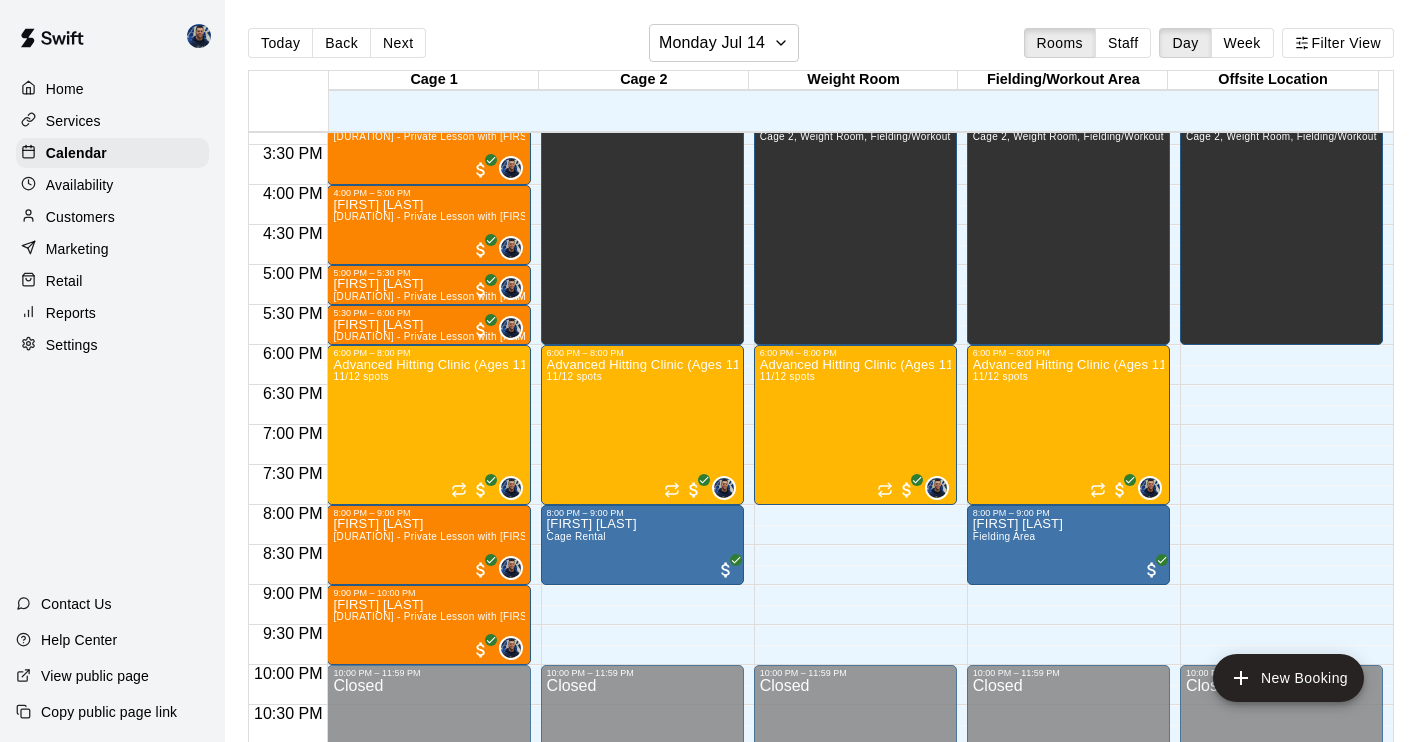 click on "Services" at bounding box center (112, 121) 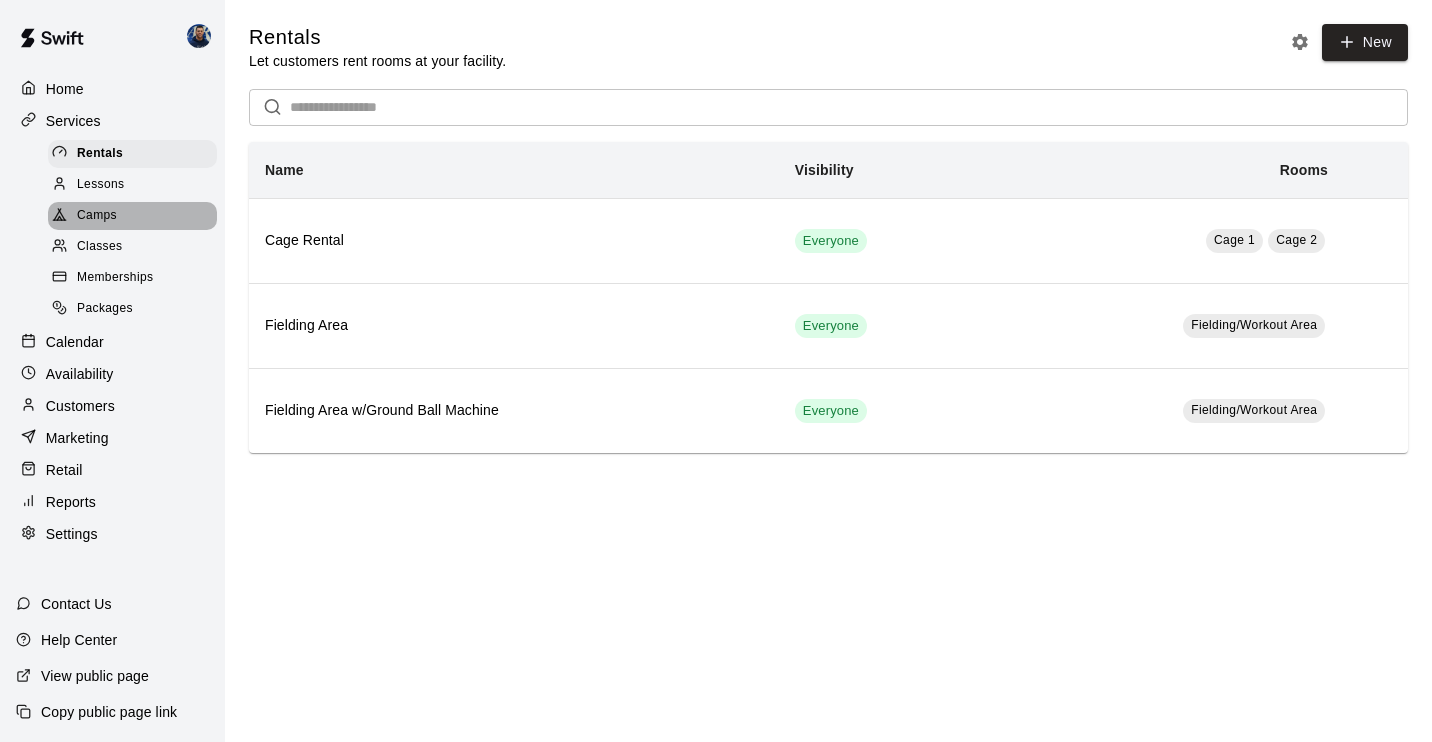 click on "Camps" at bounding box center [97, 216] 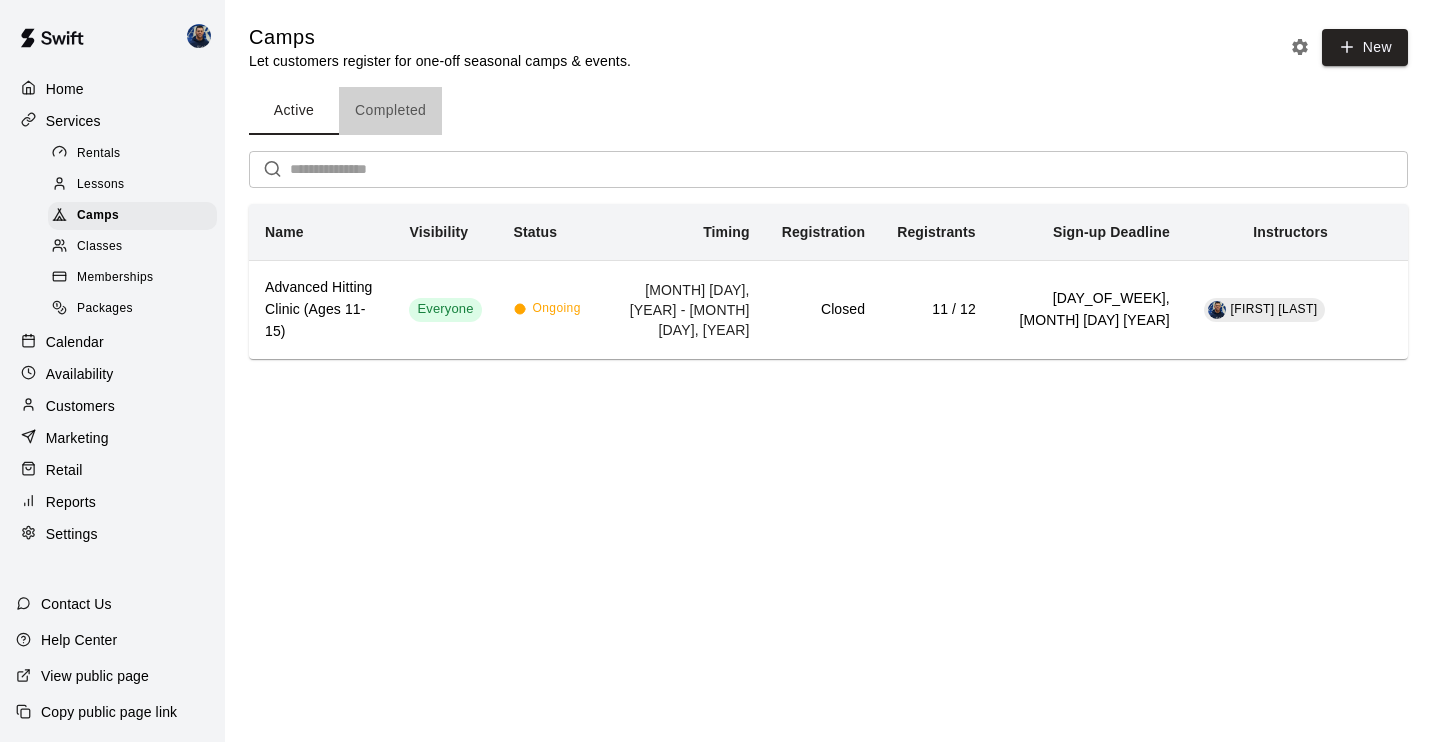 click on "Completed" at bounding box center (390, 111) 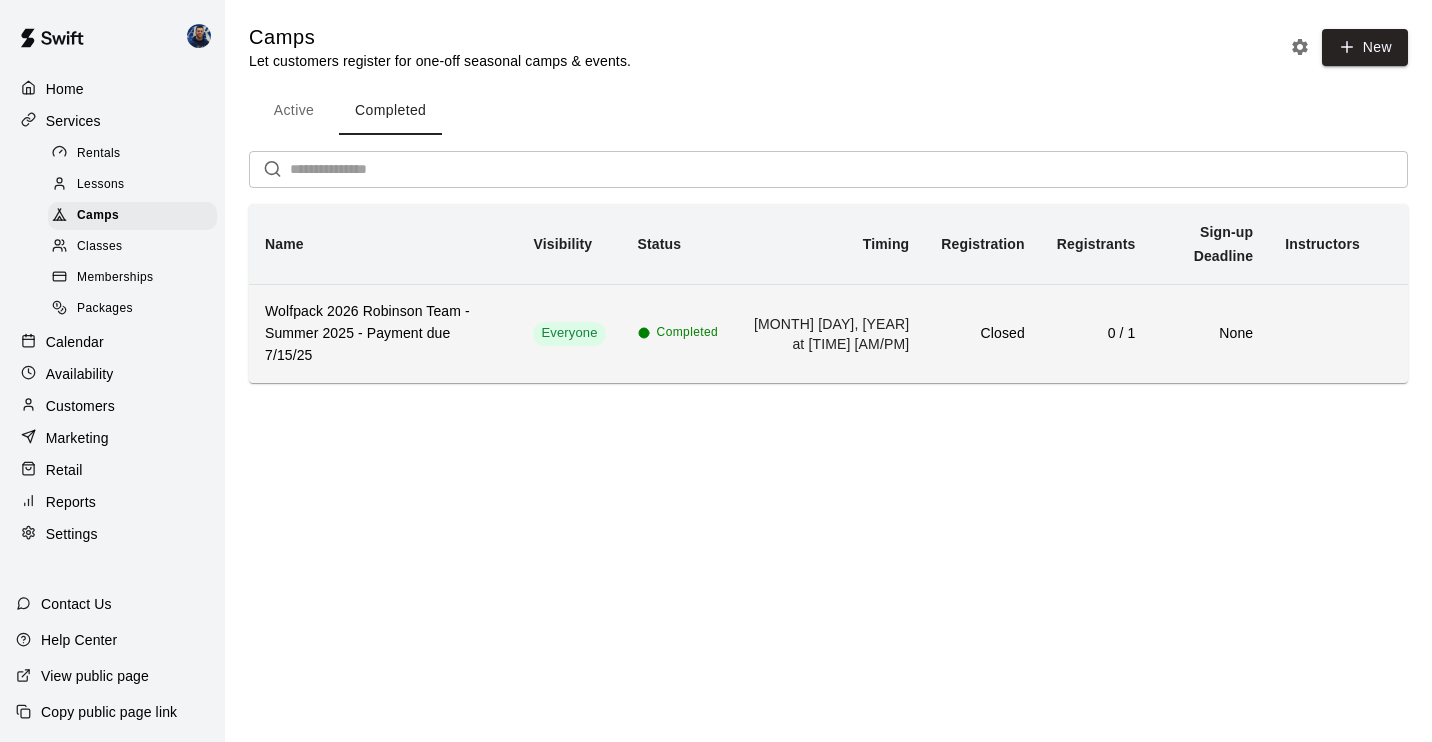 click on "Wolfpack 2026 Robinson Team - Summer 2025 - Payment due 7/15/25" at bounding box center [383, 334] 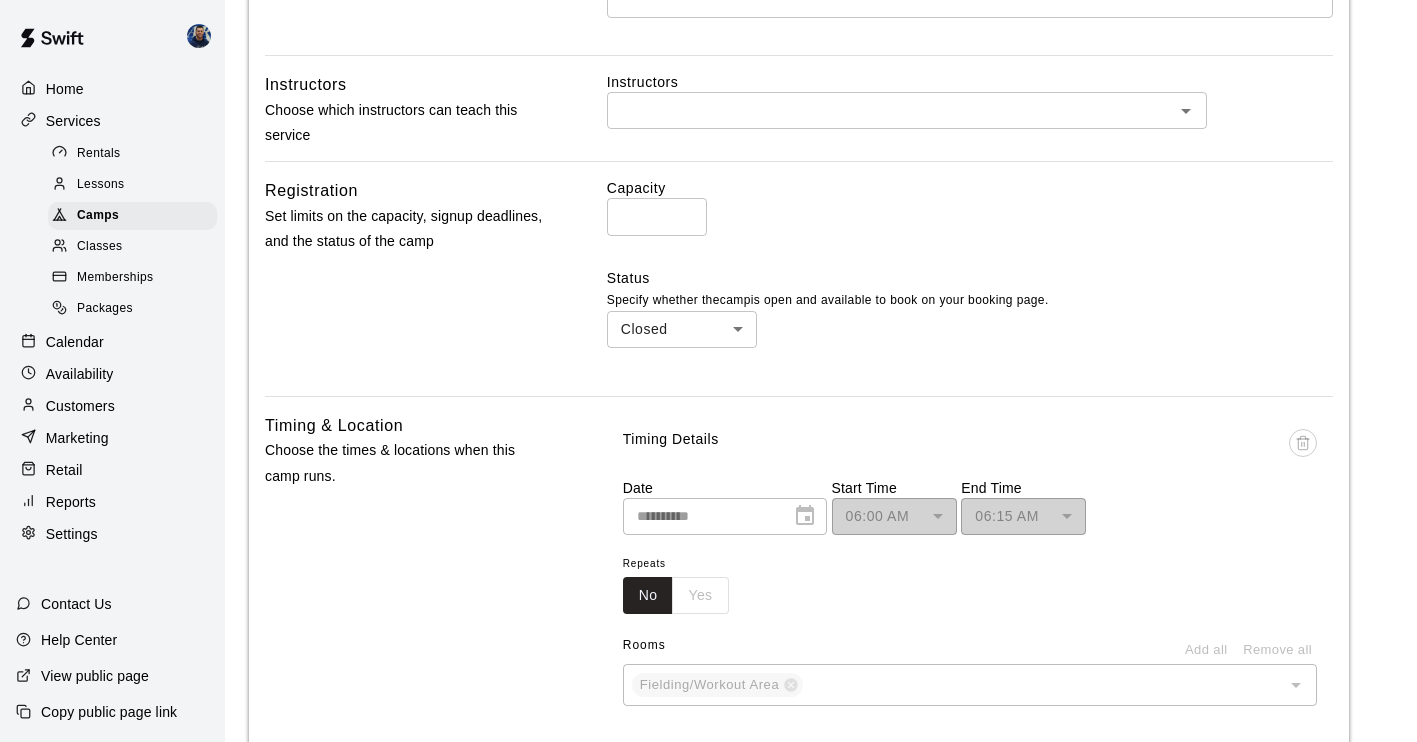 scroll, scrollTop: 571, scrollLeft: 0, axis: vertical 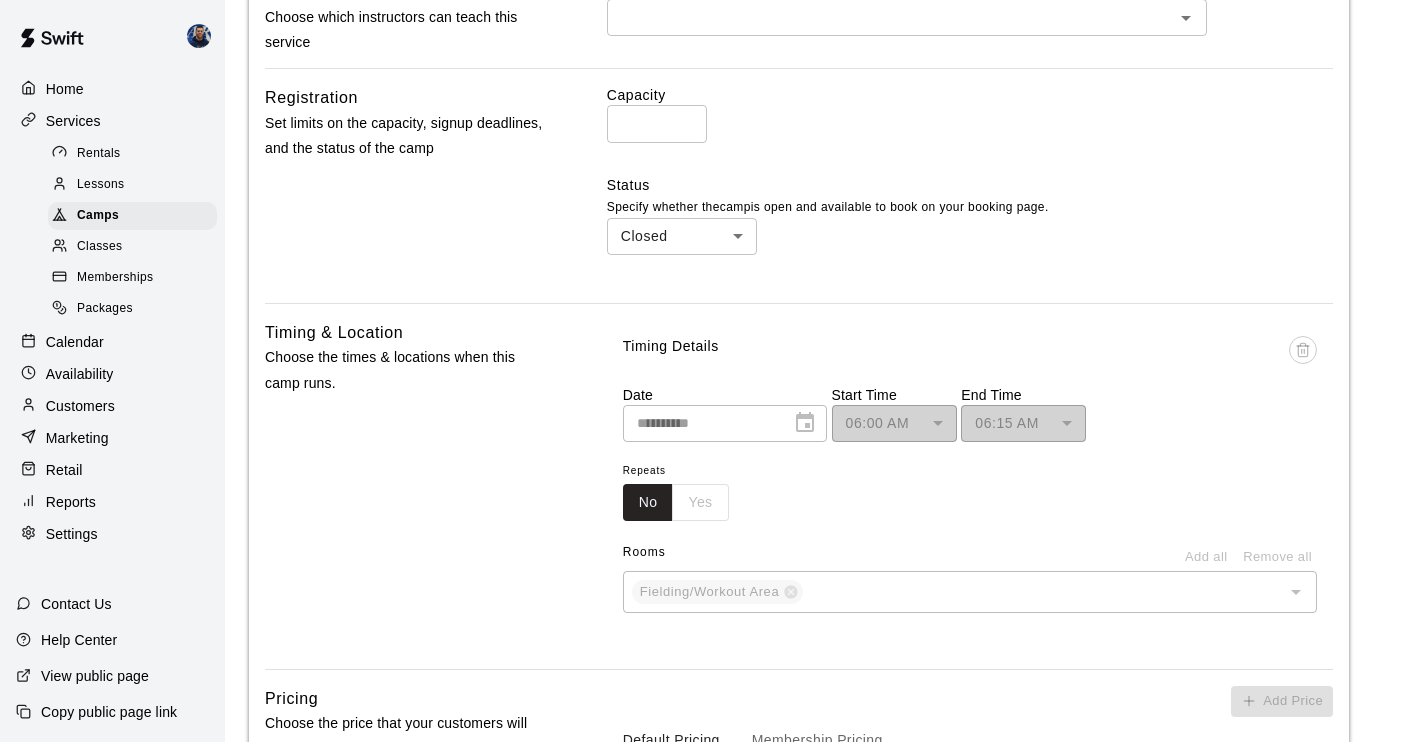 click on "**********" at bounding box center [725, 423] 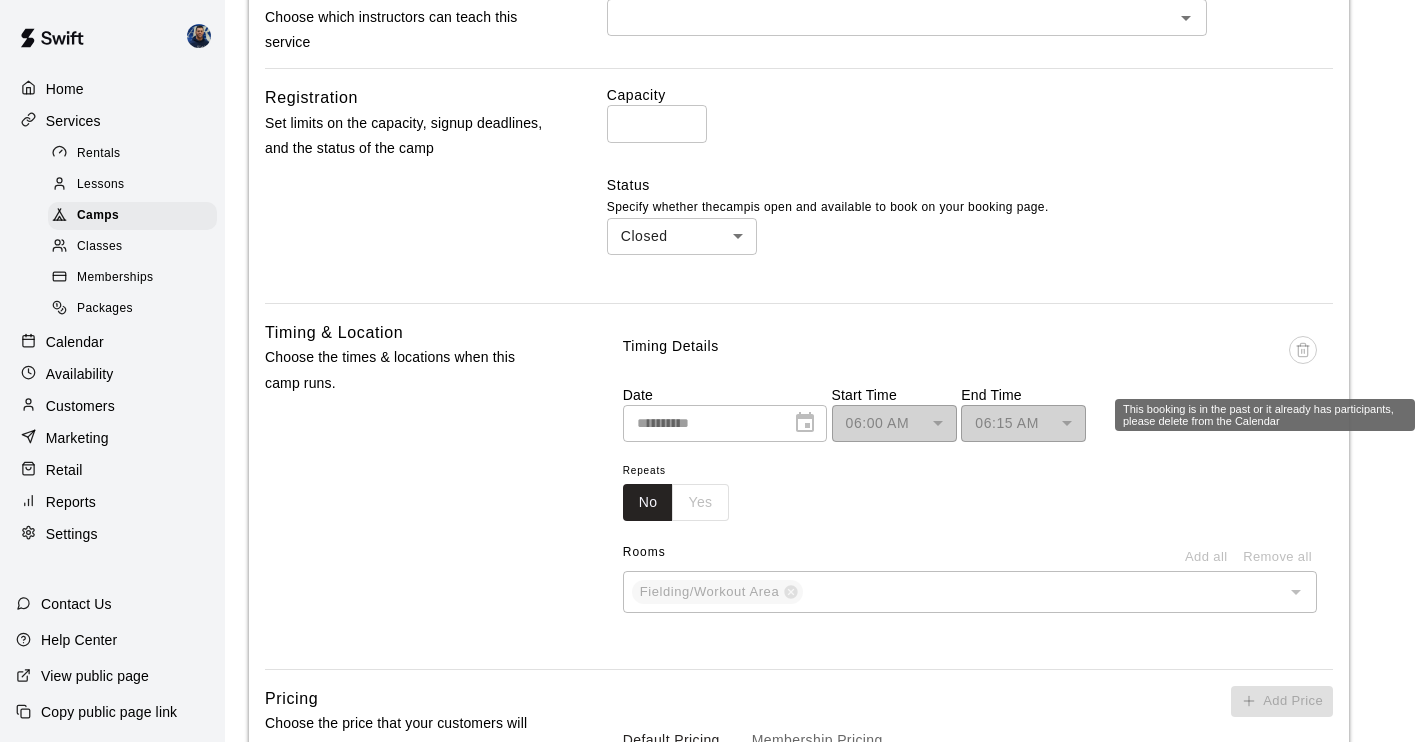 click at bounding box center [1303, 360] 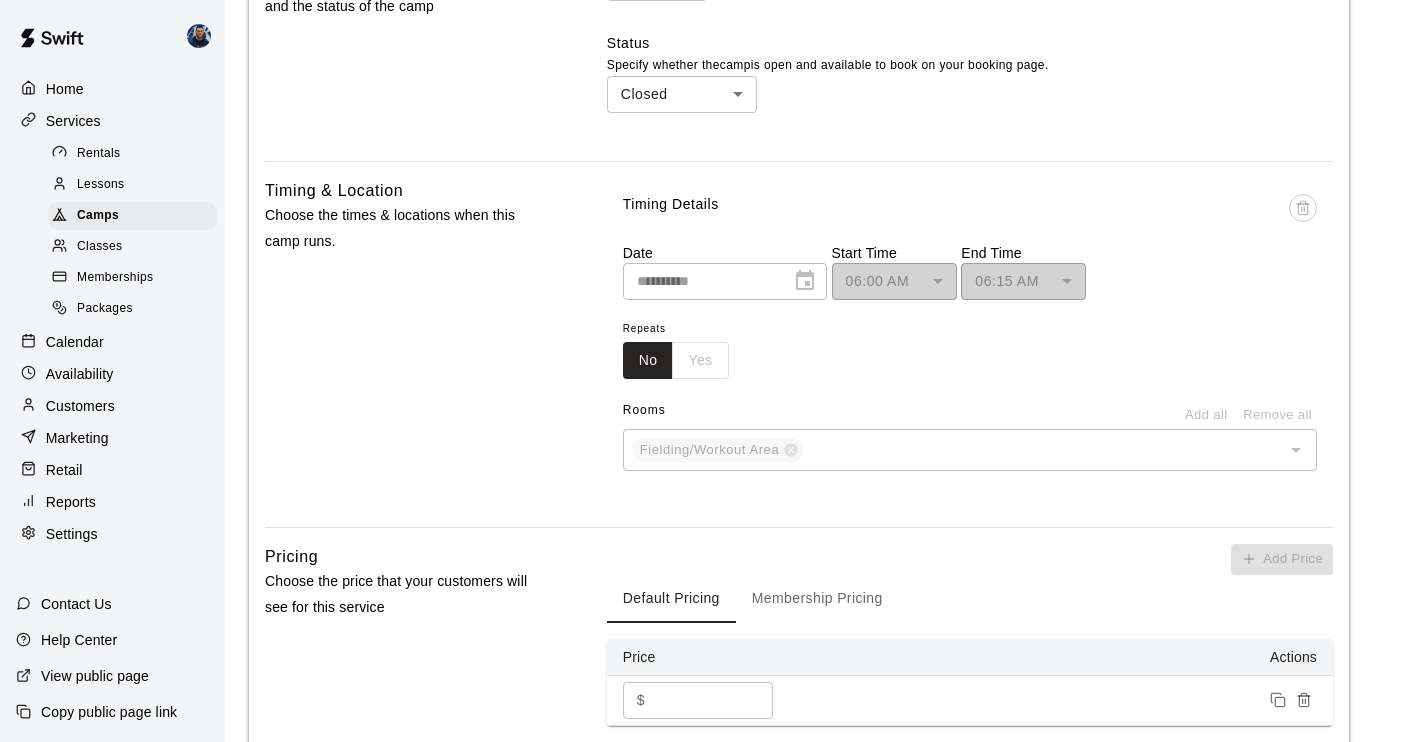 scroll, scrollTop: 936, scrollLeft: 0, axis: vertical 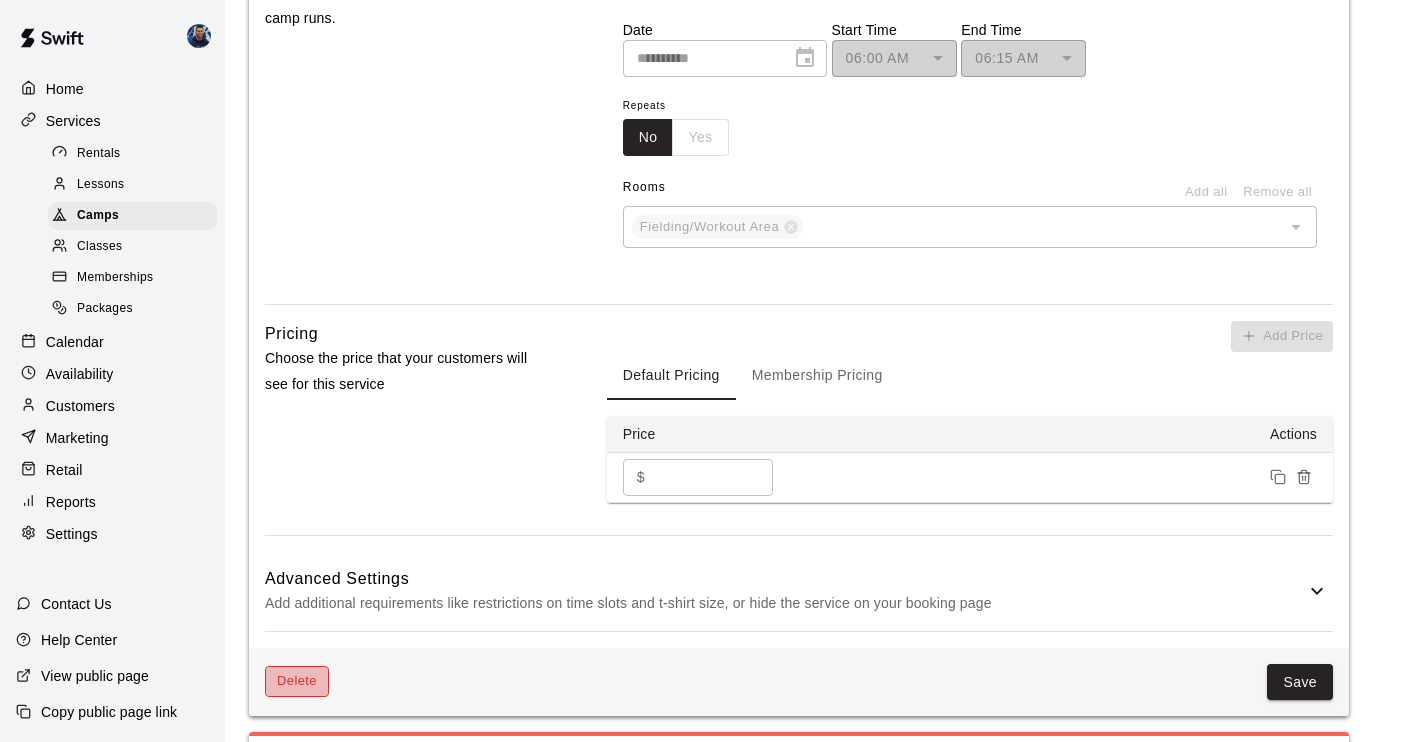 click on "Delete" at bounding box center (297, 681) 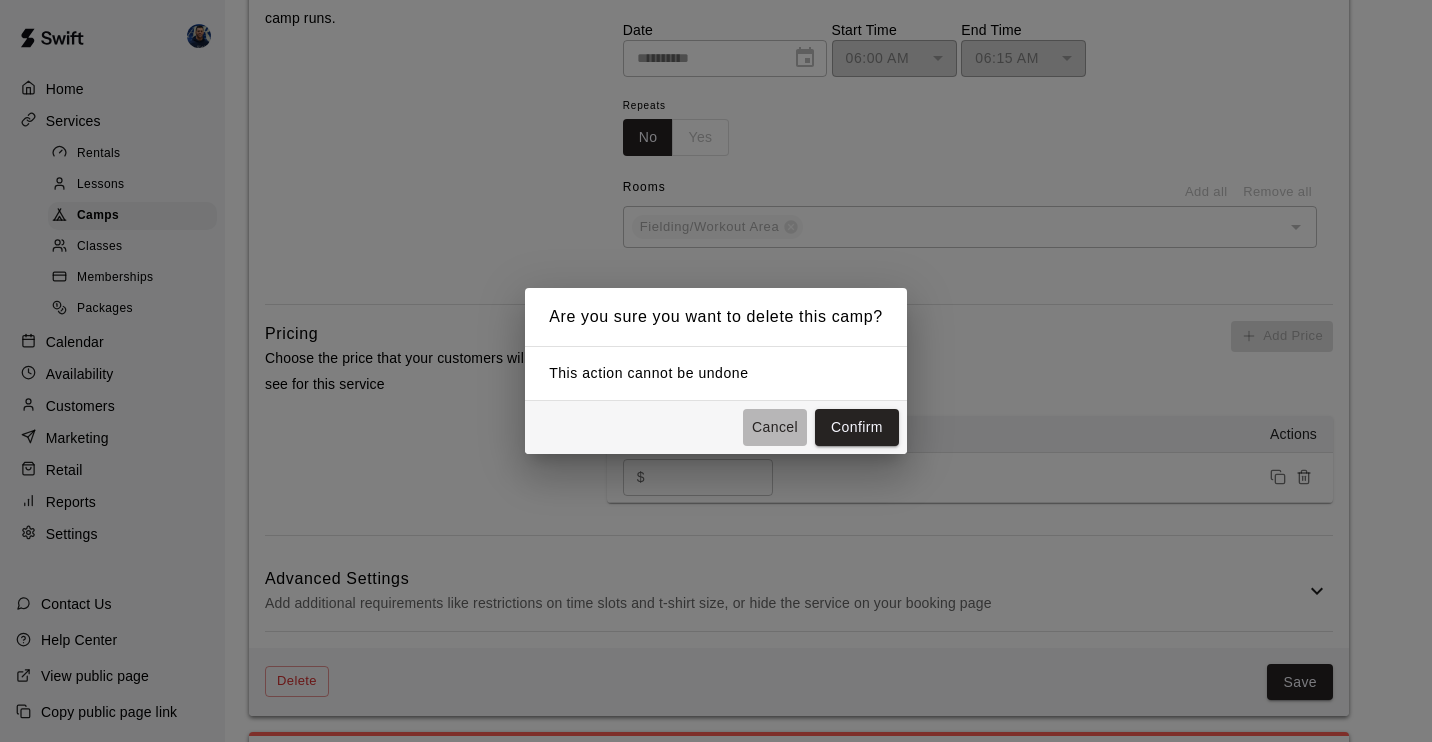 click on "Cancel" at bounding box center (775, 427) 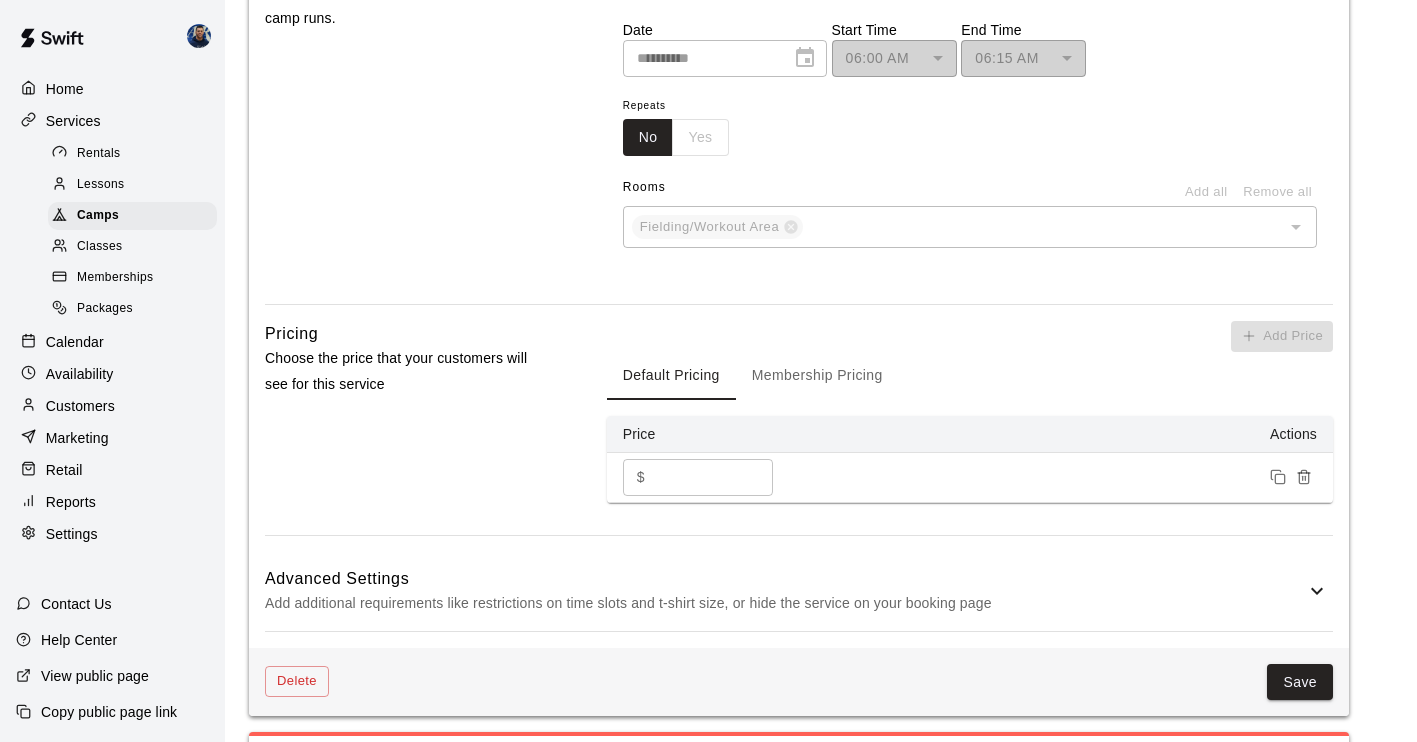 click on "Calendar" at bounding box center [75, 342] 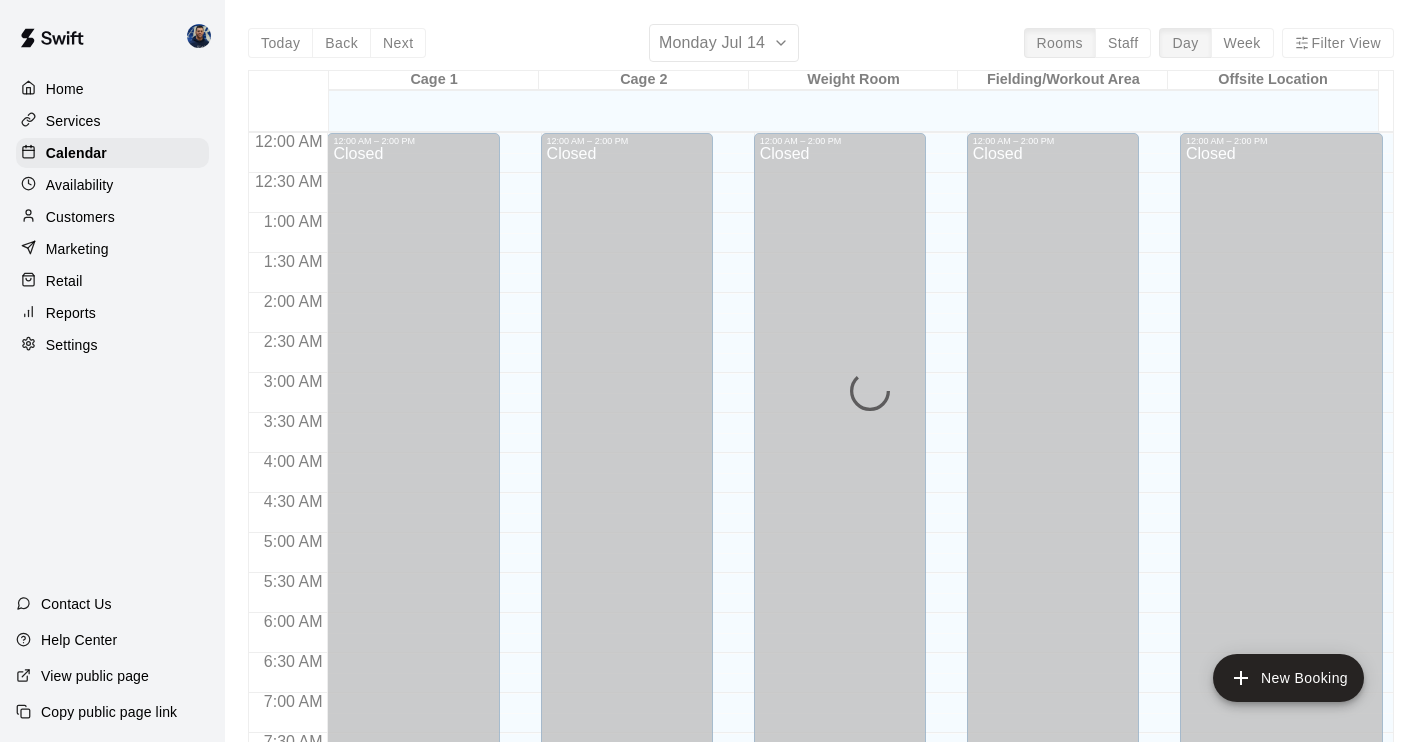 scroll, scrollTop: 736, scrollLeft: 0, axis: vertical 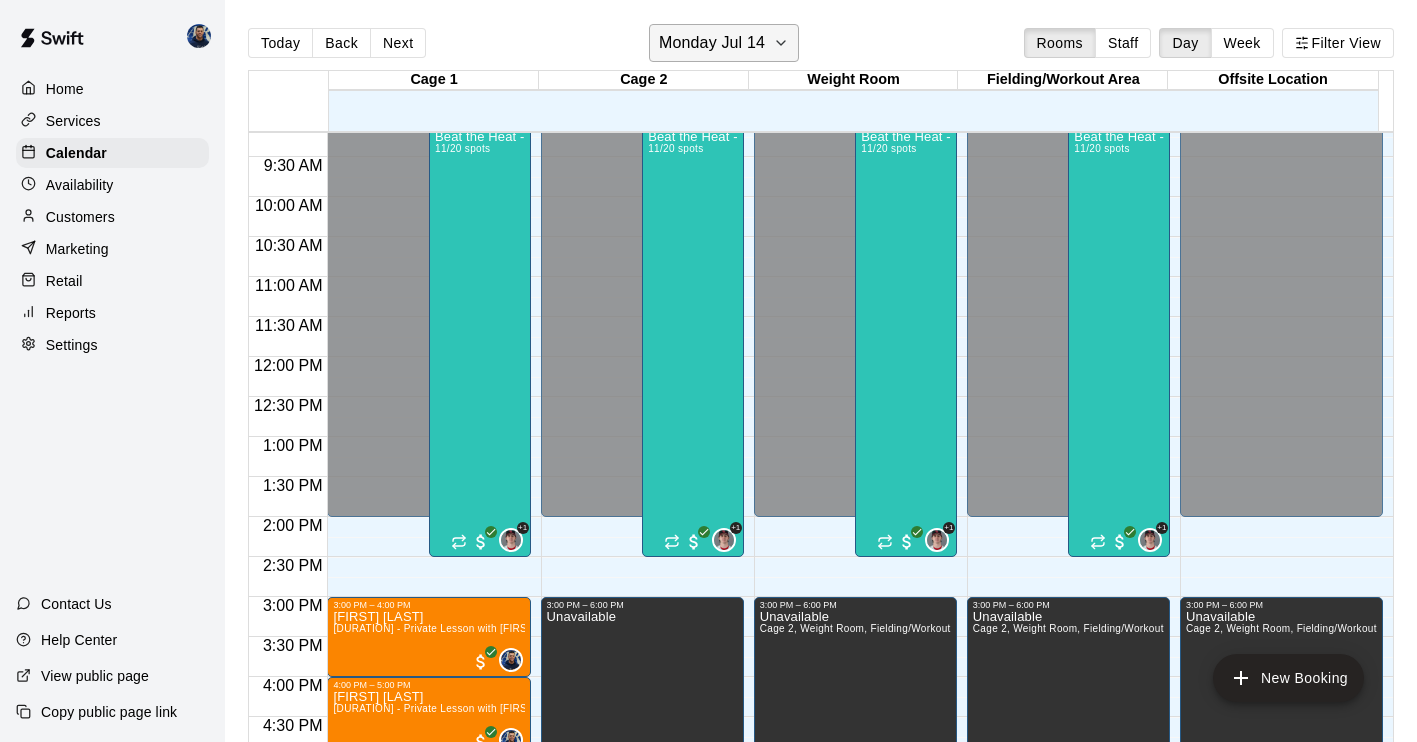click 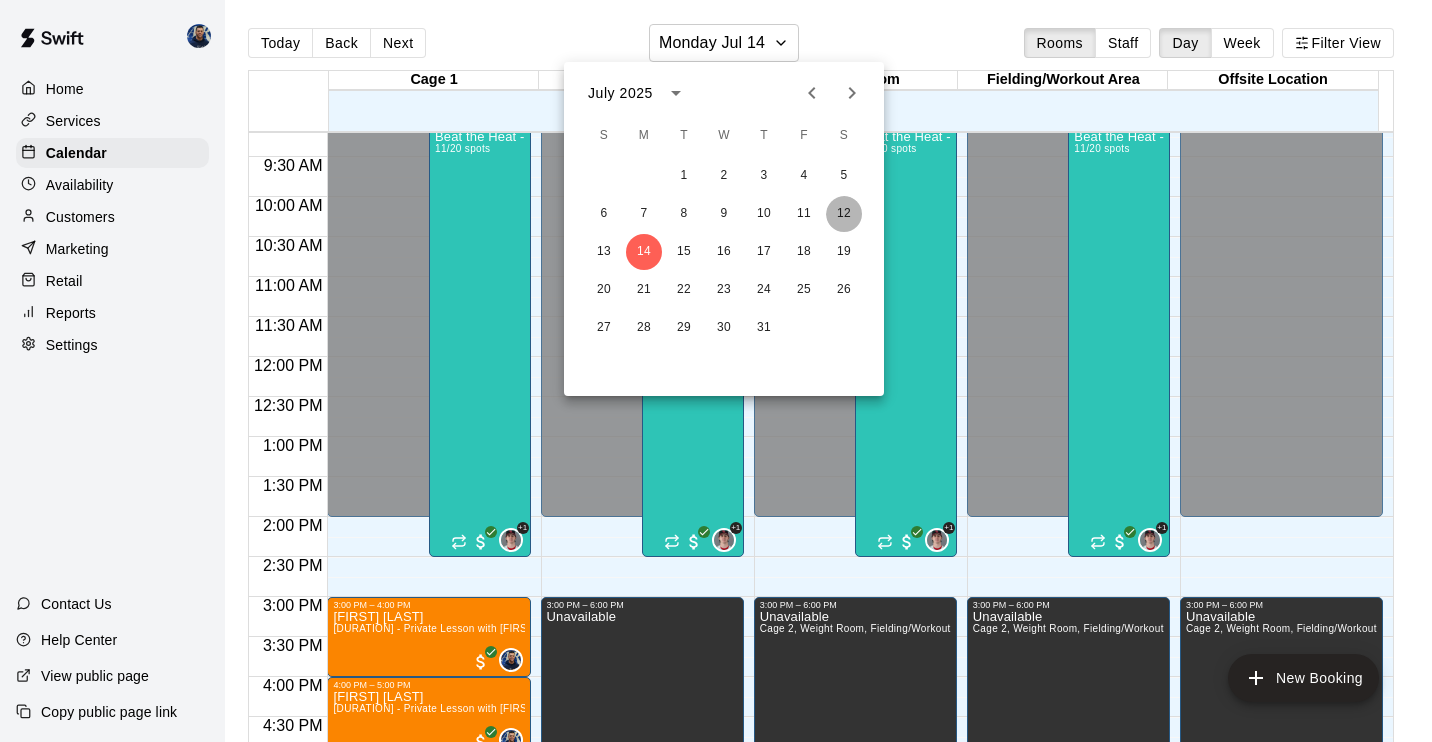 click on "12" at bounding box center (844, 214) 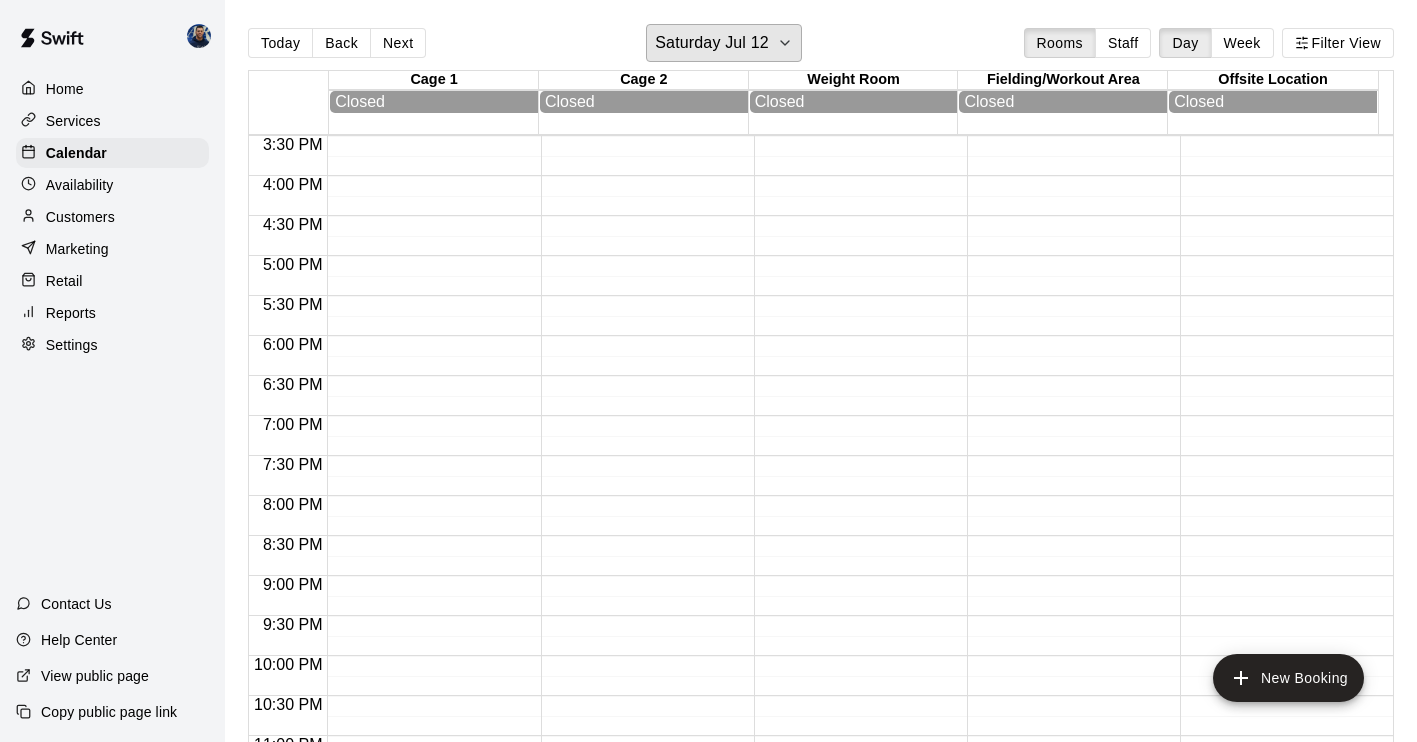 scroll, scrollTop: 1291, scrollLeft: 0, axis: vertical 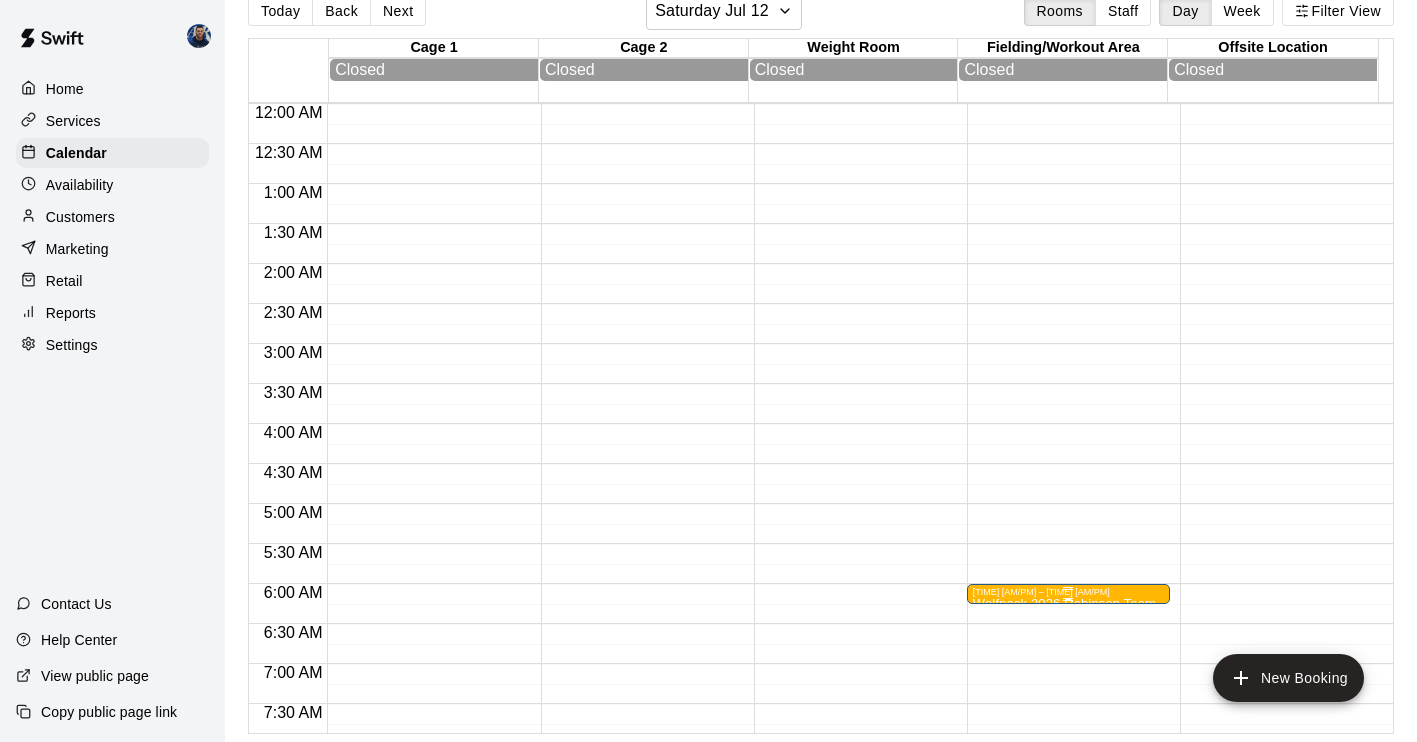 click on "[TIME] [AM/PM] – [TIME] [AM/PM]" at bounding box center (1068, 592) 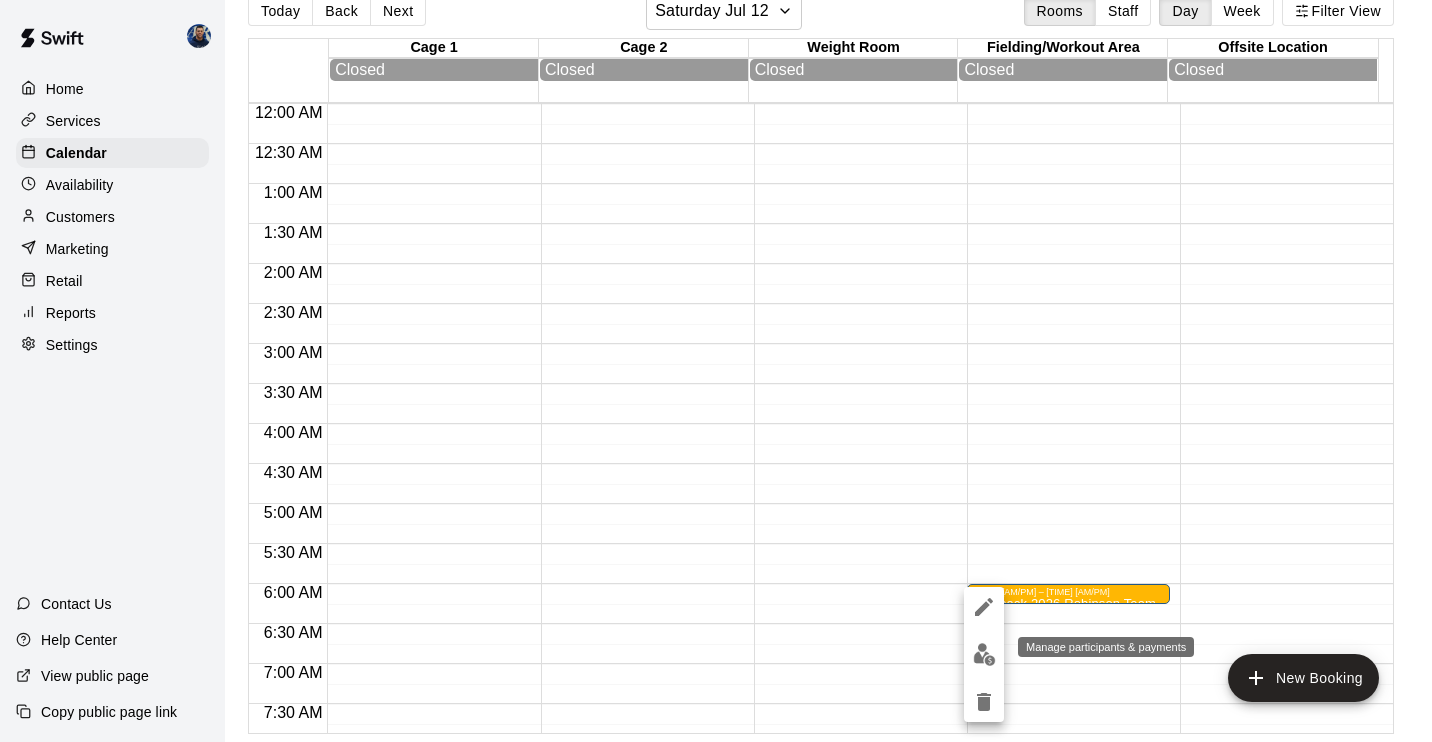 click at bounding box center (984, 654) 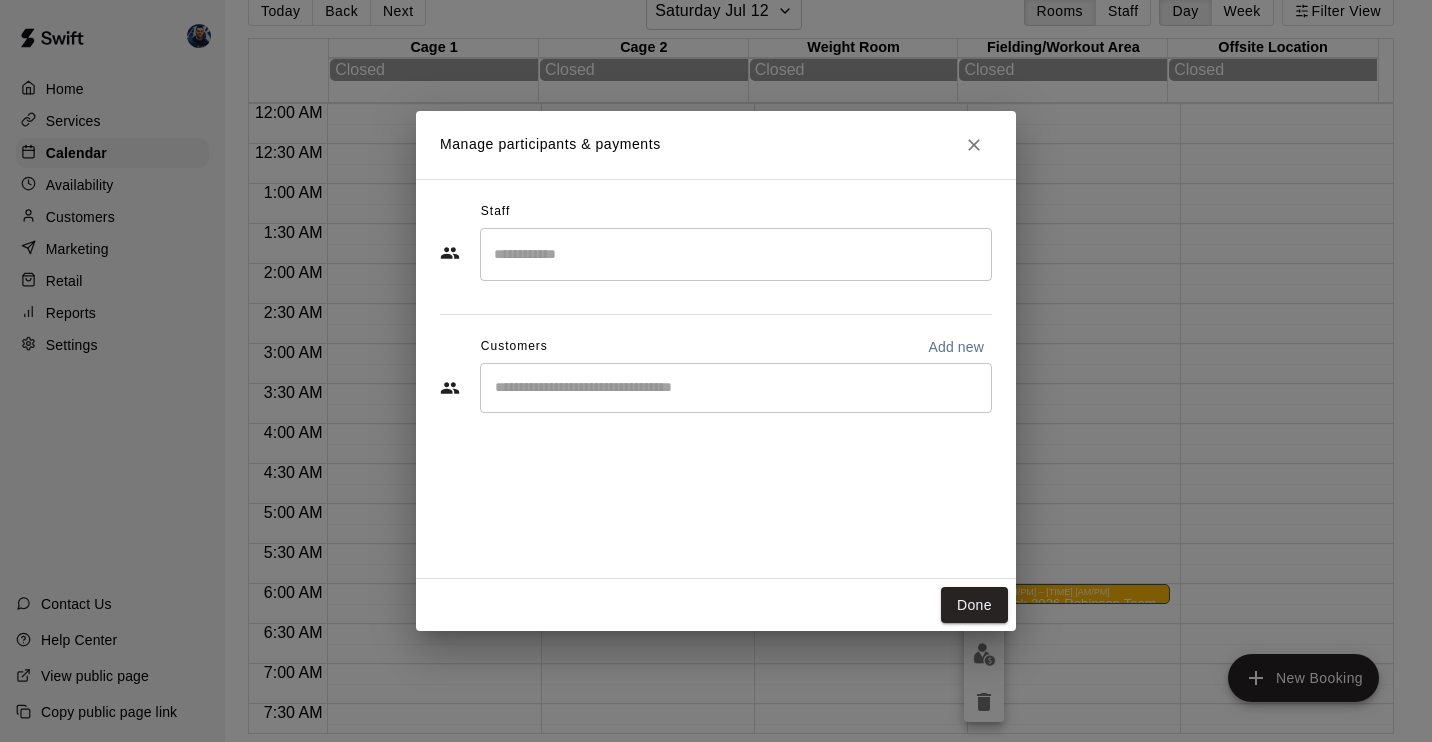 click at bounding box center [736, 388] 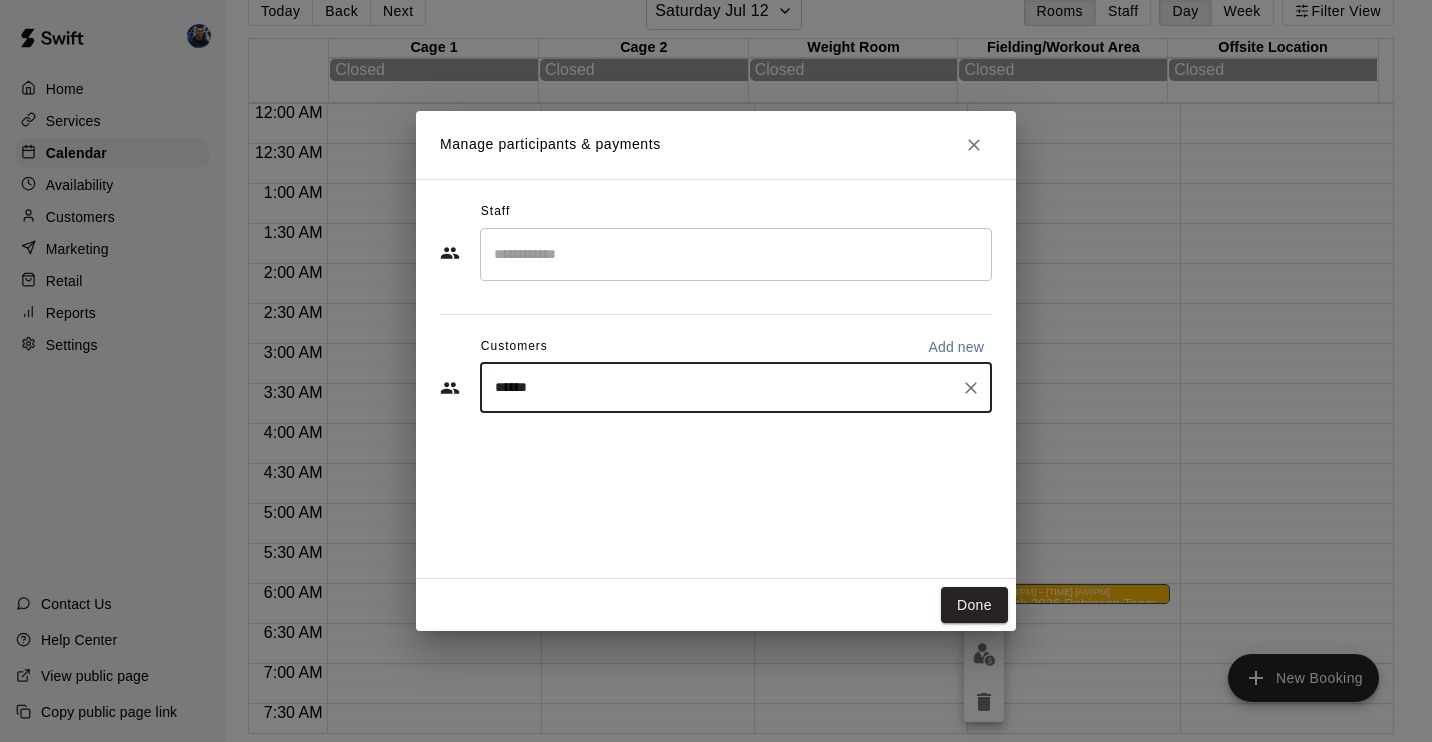 type on "*******" 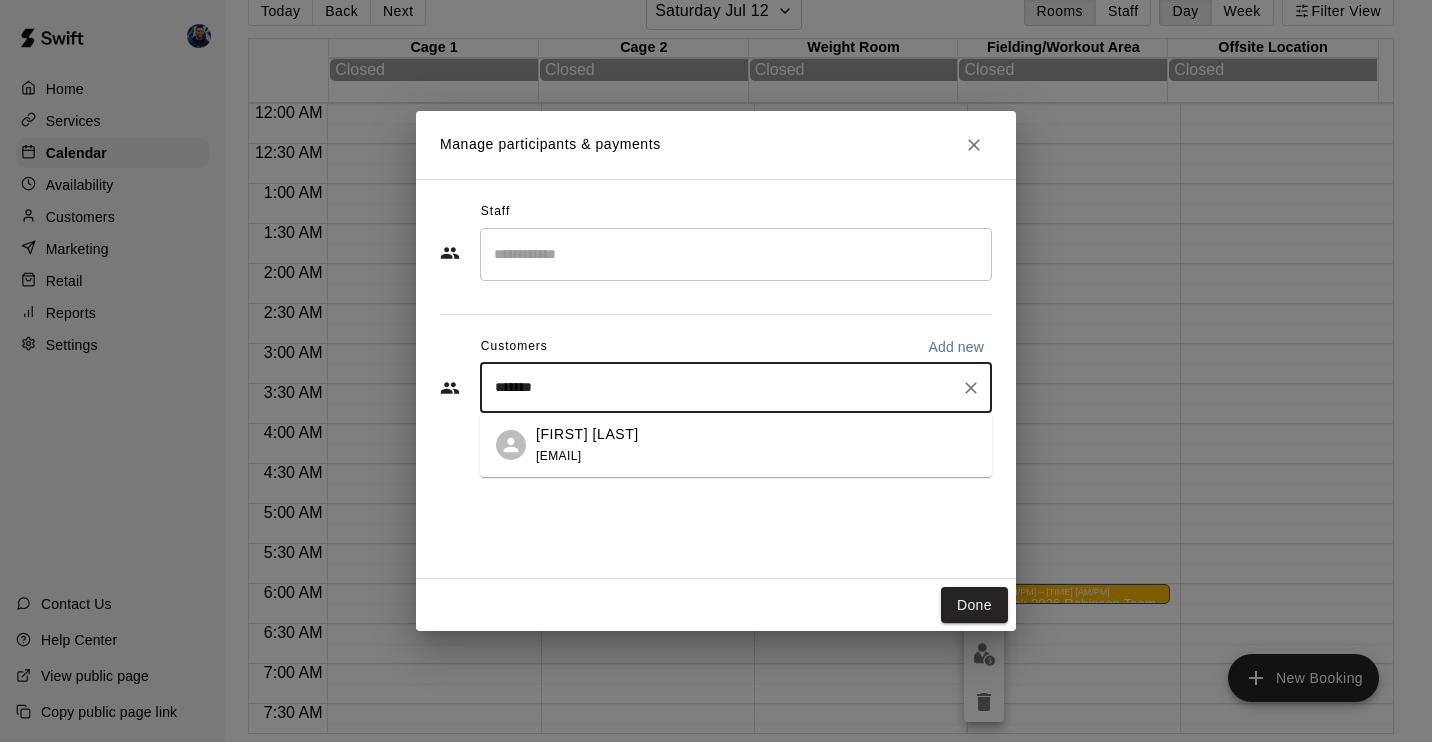 click on "[FIRST] [LAST][EMAIL]" at bounding box center [756, 445] 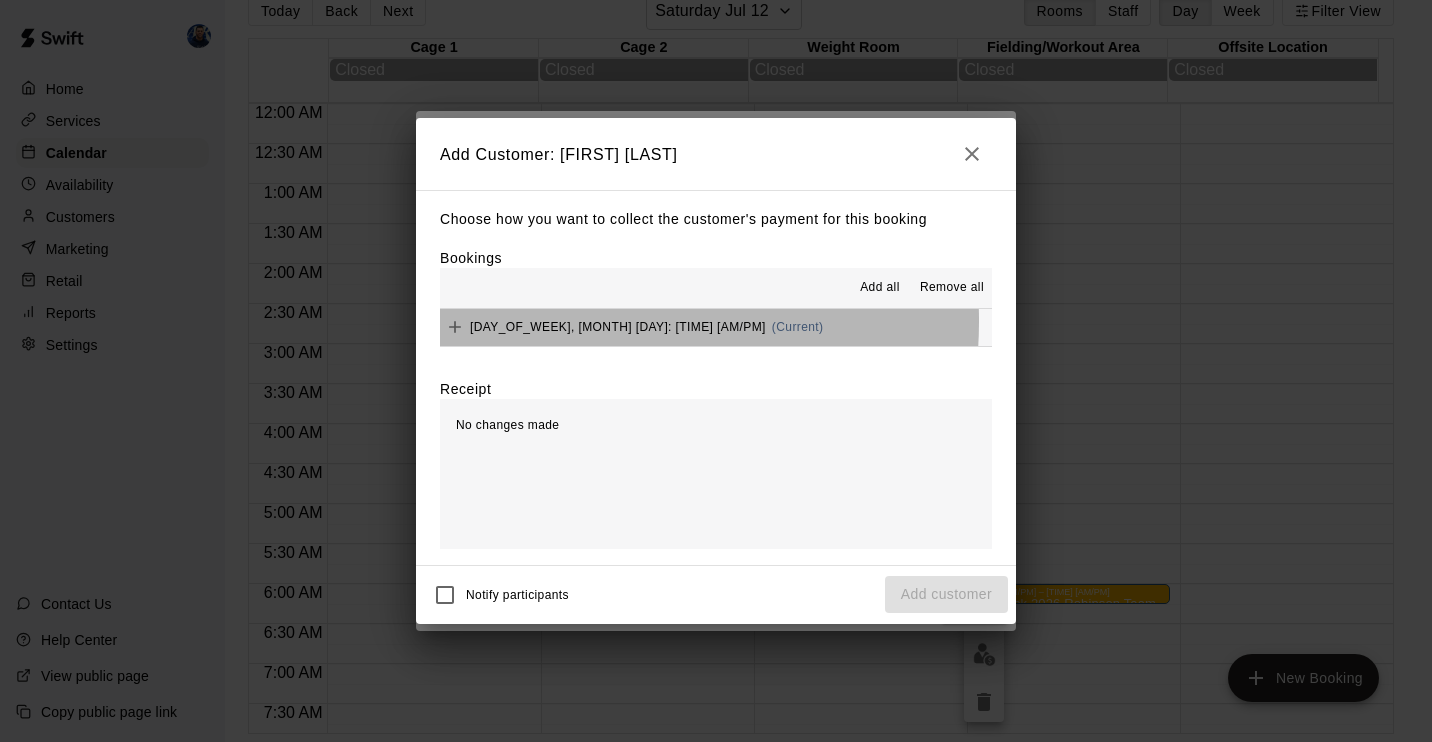 click on "[DAY_OF_WEEK], [MONTH] [DAY]: [TIME] [AM/PM]" at bounding box center [618, 327] 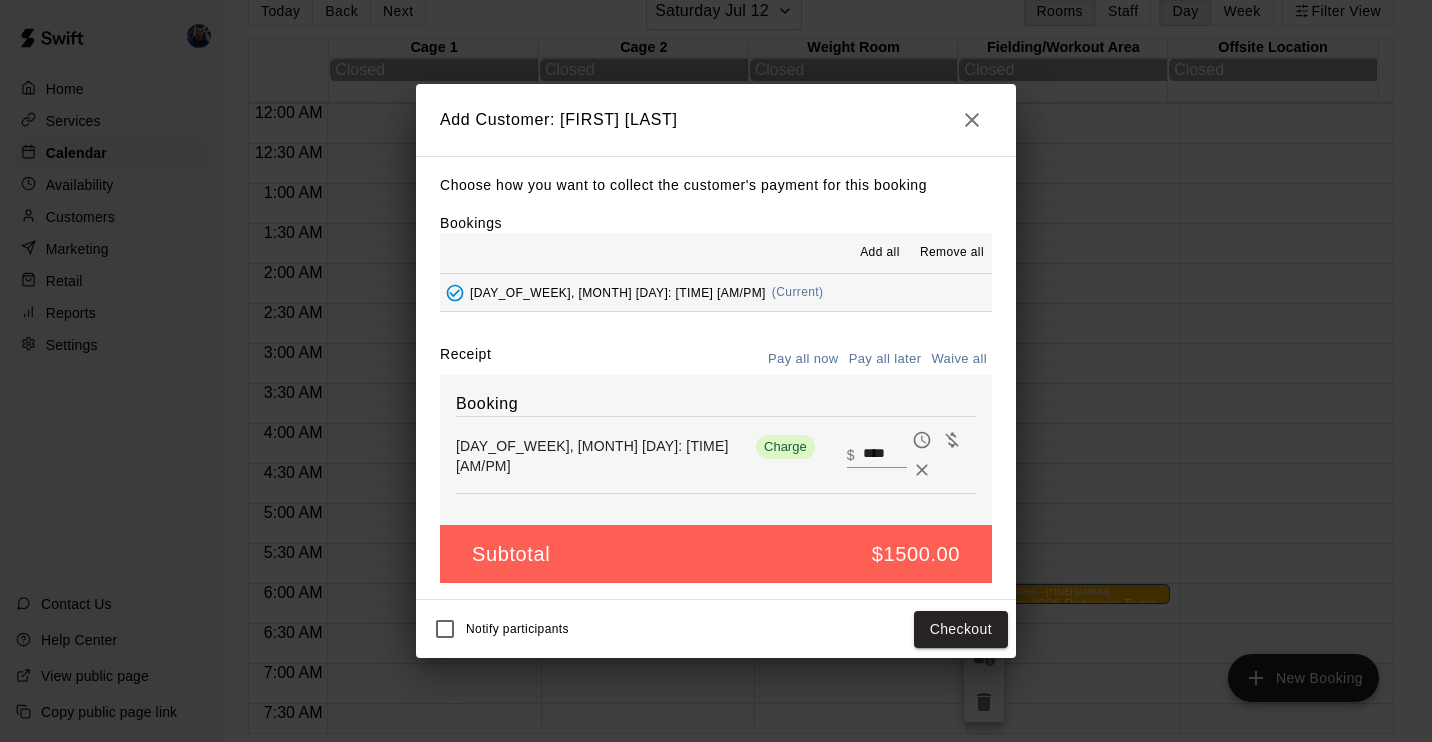 click on "Pay all later" at bounding box center [885, 359] 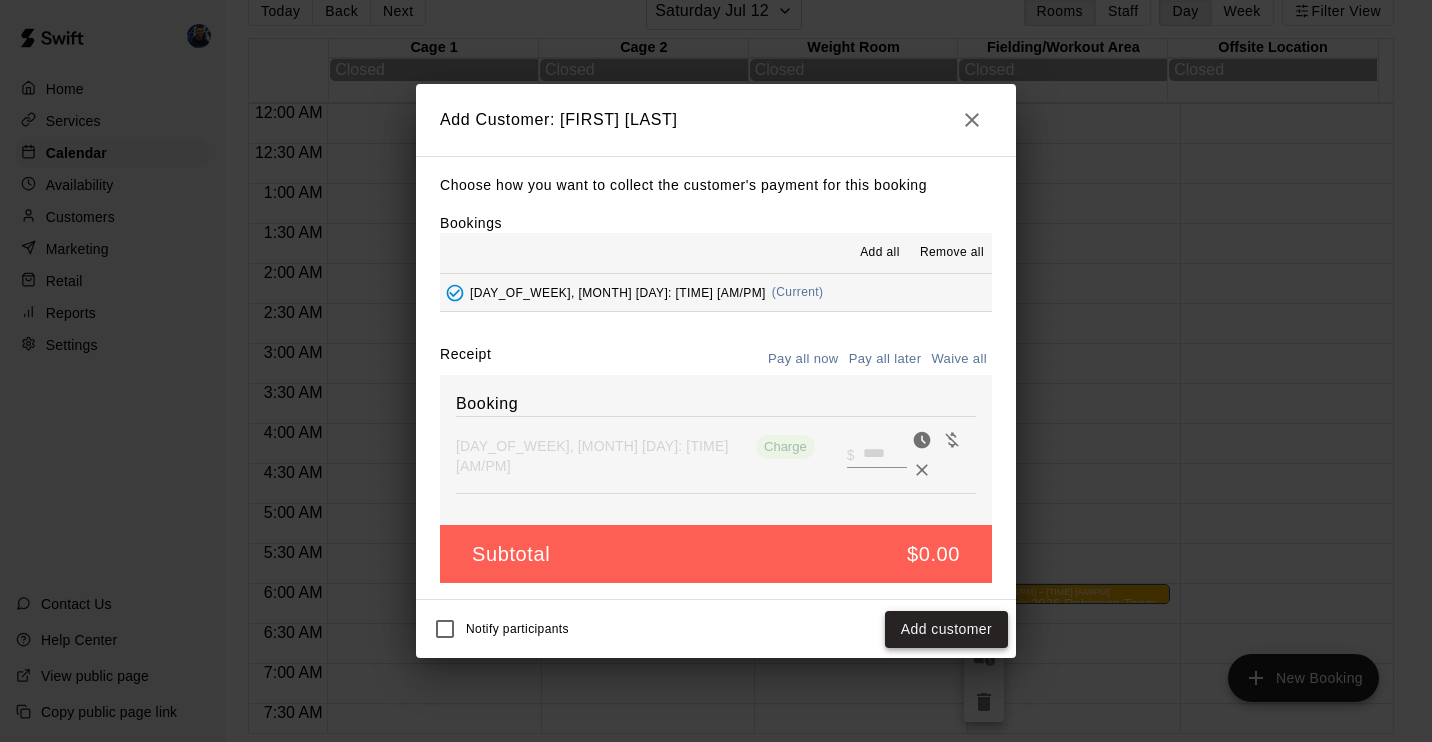 click on "Add customer" at bounding box center (946, 629) 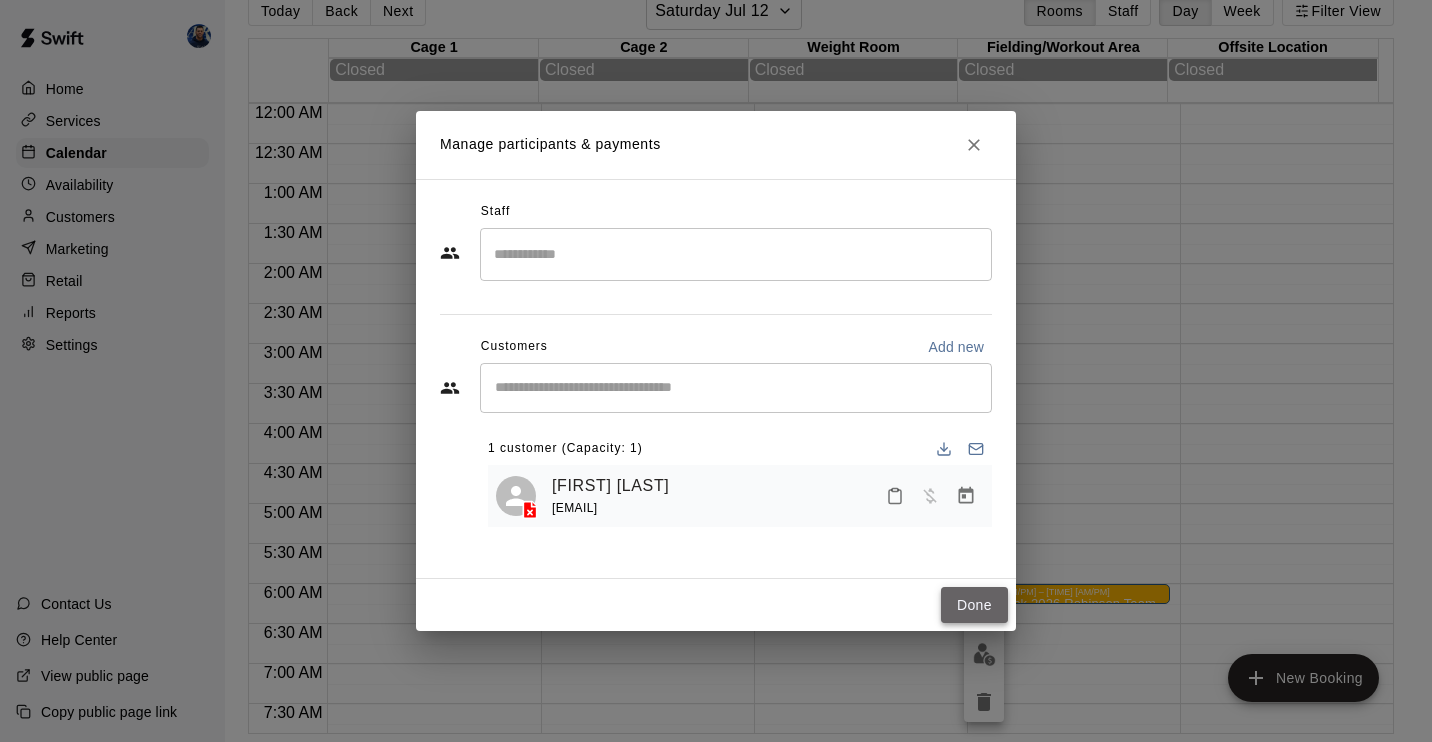 click on "Done" at bounding box center [974, 605] 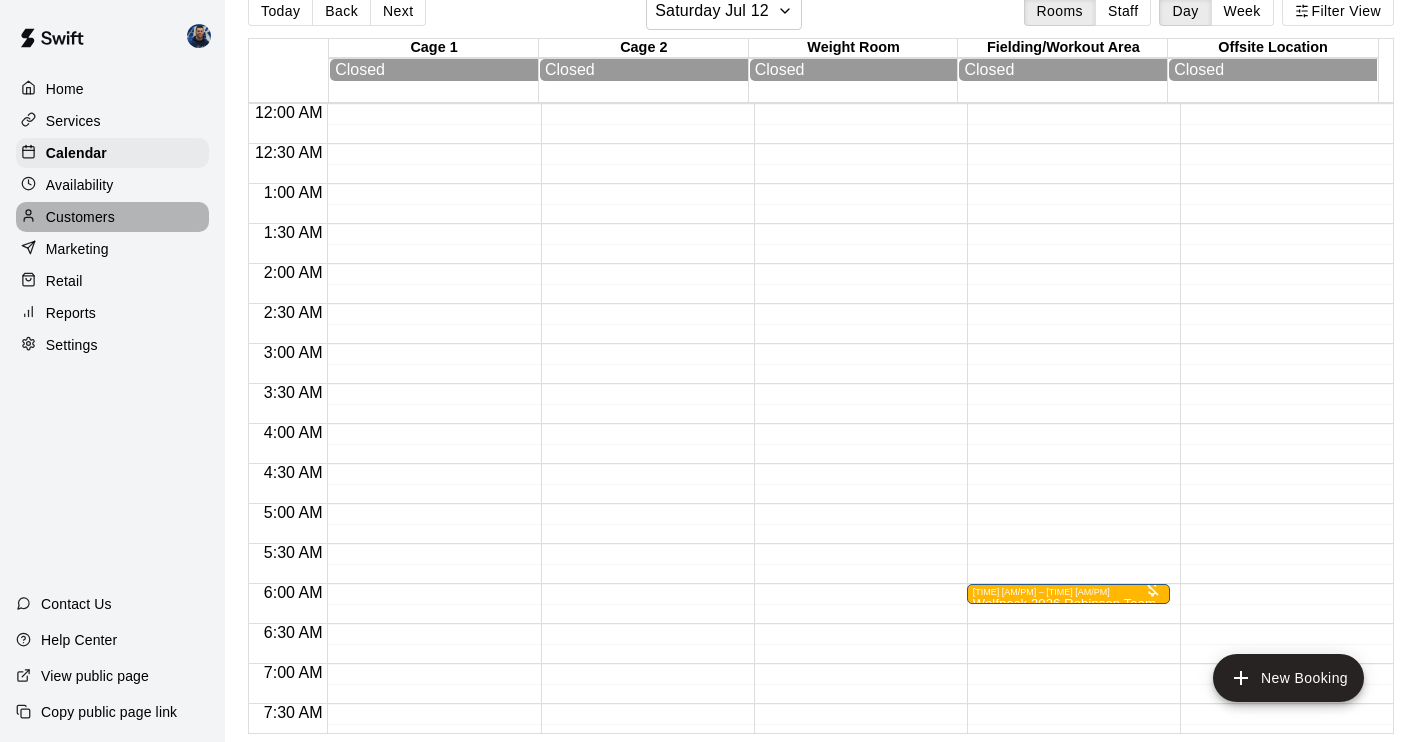 click on "Customers" at bounding box center [112, 217] 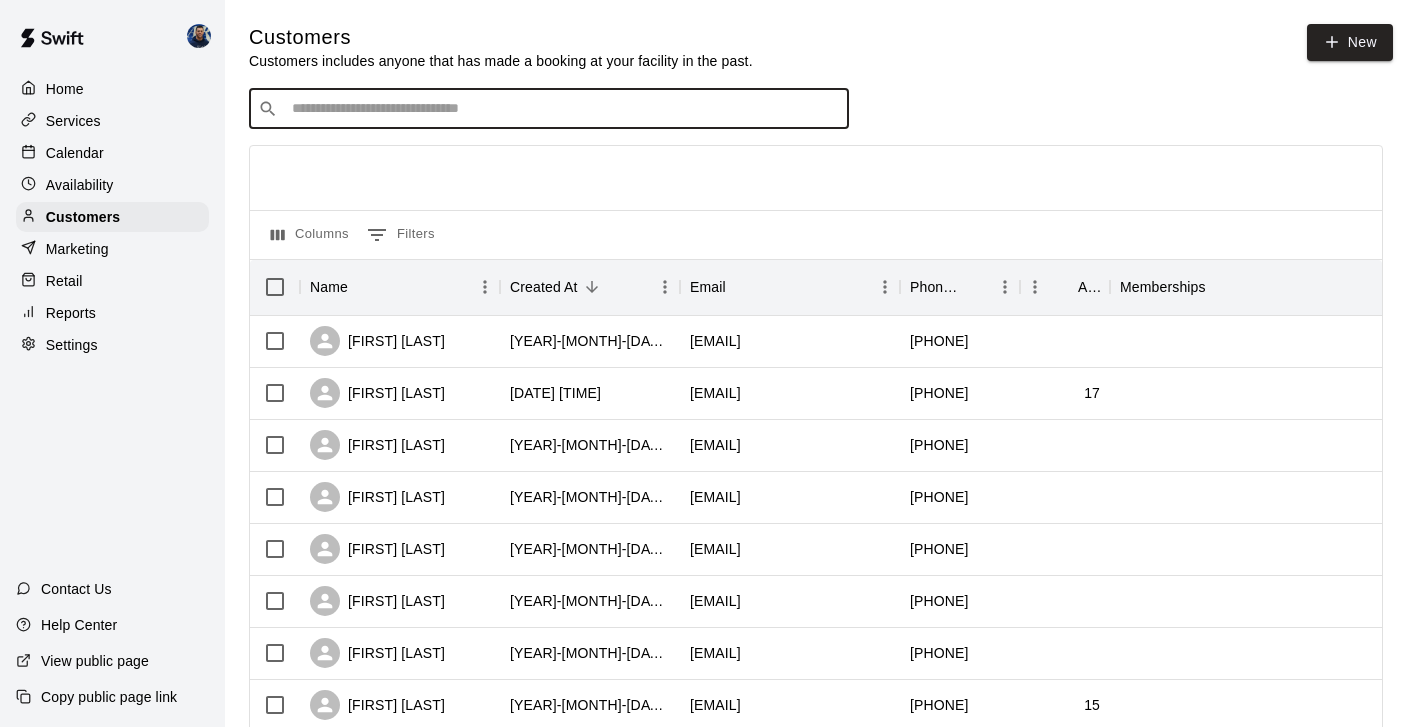 click at bounding box center [563, 109] 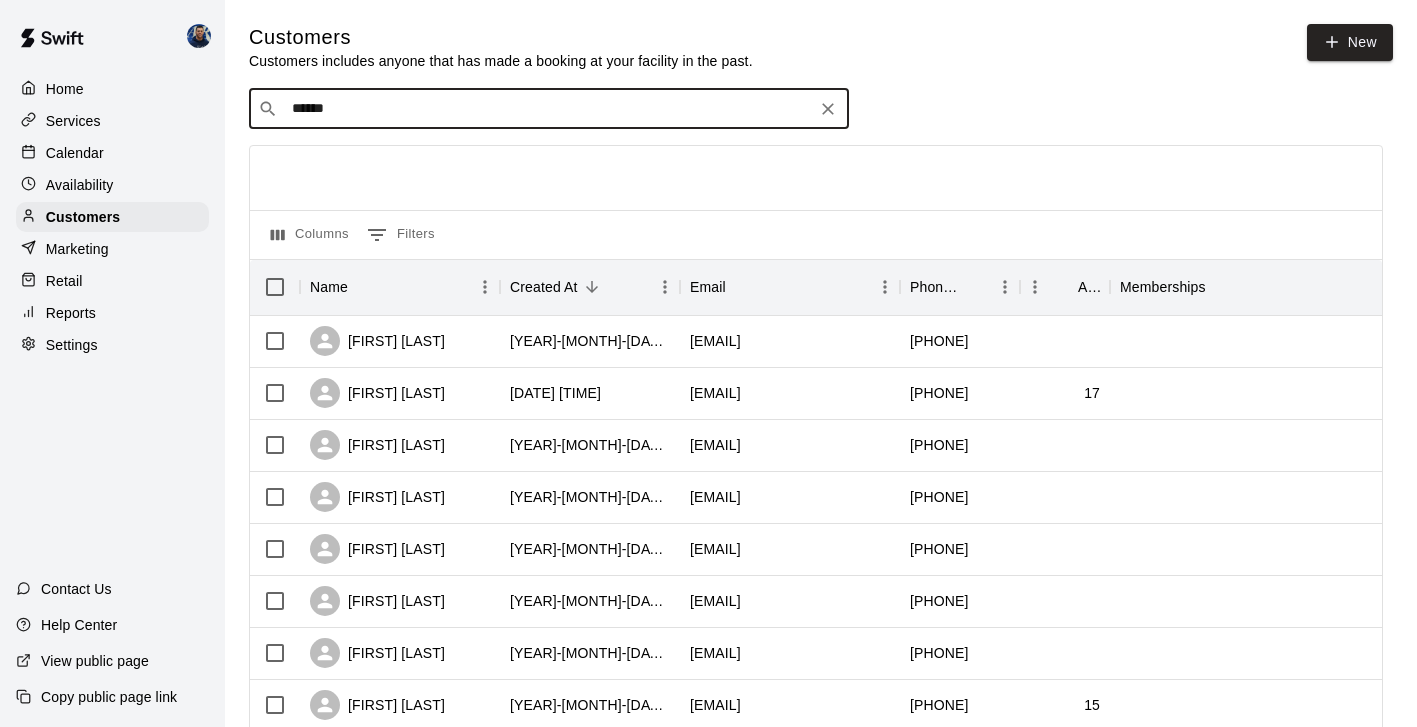 type on "*******" 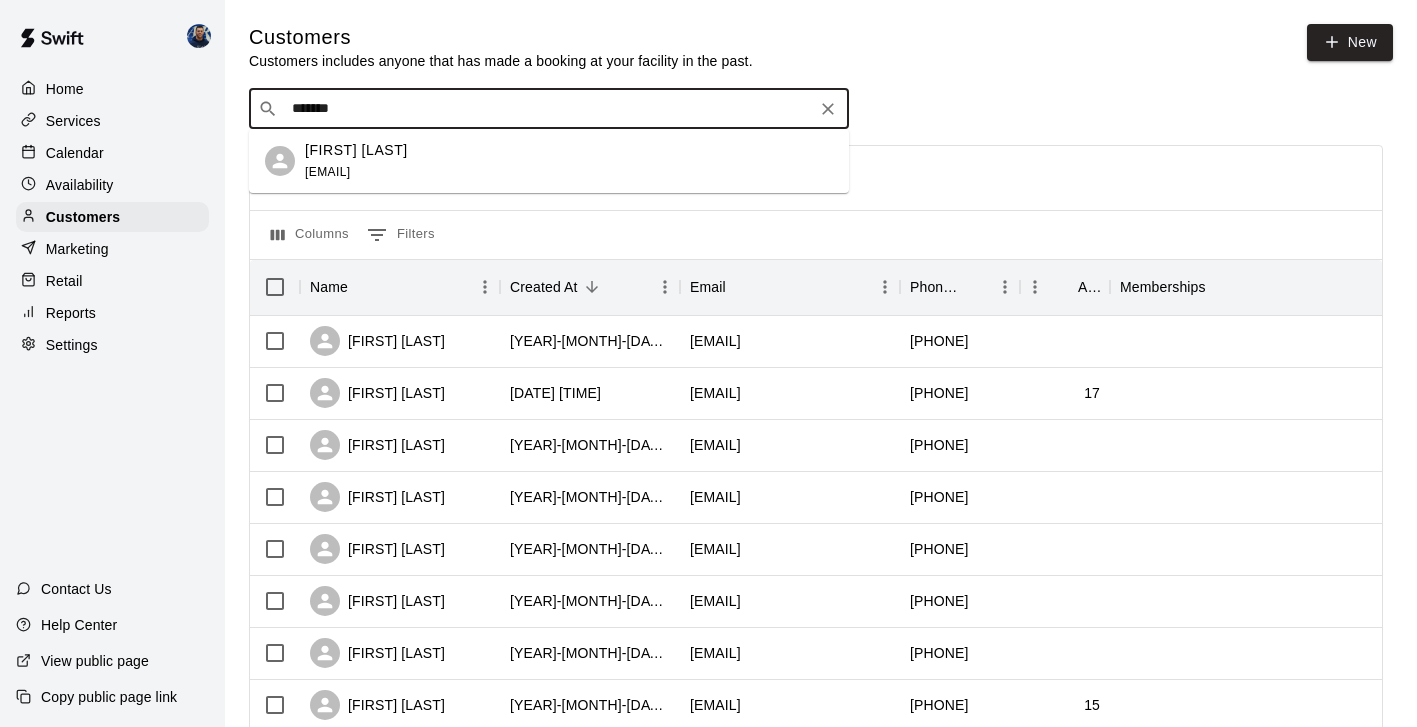 click on "[EMAIL]" at bounding box center [327, 172] 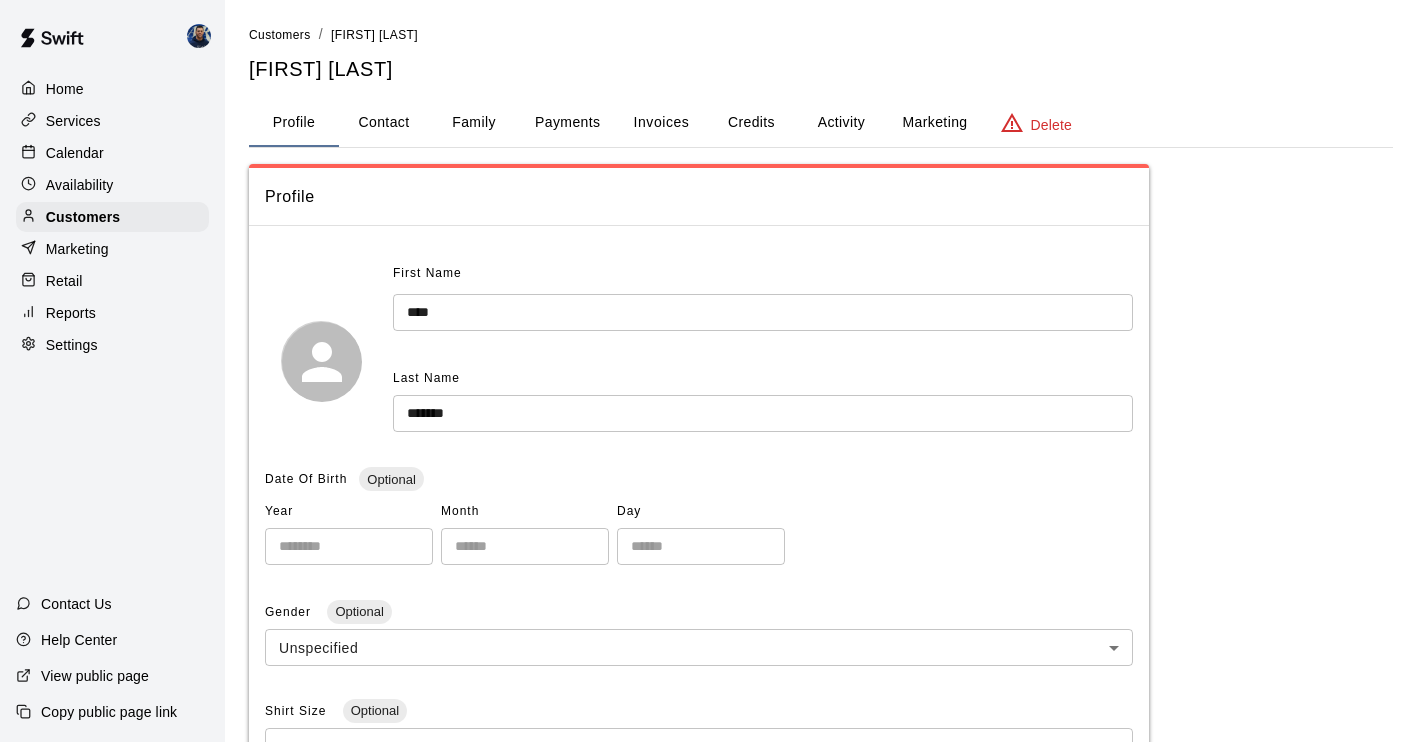 click on "Activity" at bounding box center [841, 123] 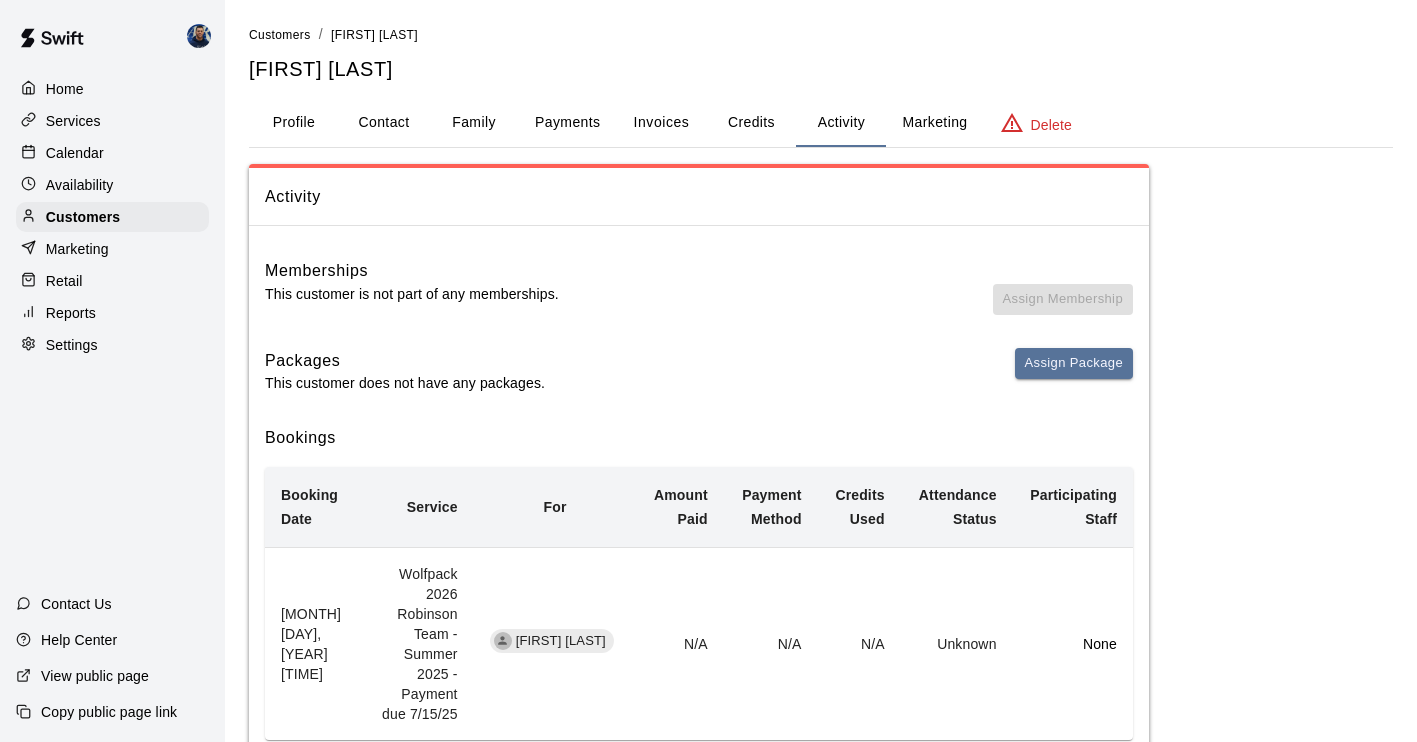 scroll, scrollTop: 114, scrollLeft: 0, axis: vertical 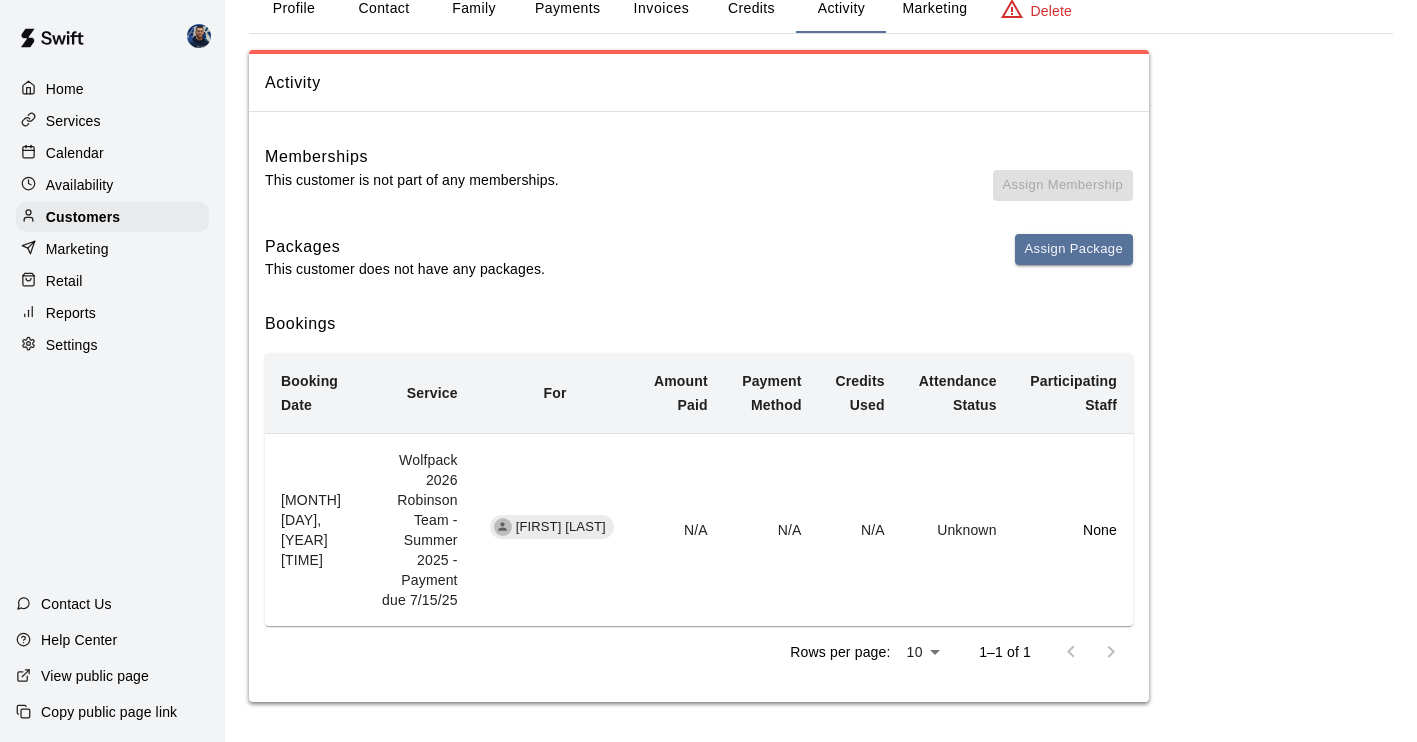 click on "Wolfpack 2026 Robinson Team - Summer 2025 - Payment due 7/15/25" at bounding box center (419, 529) 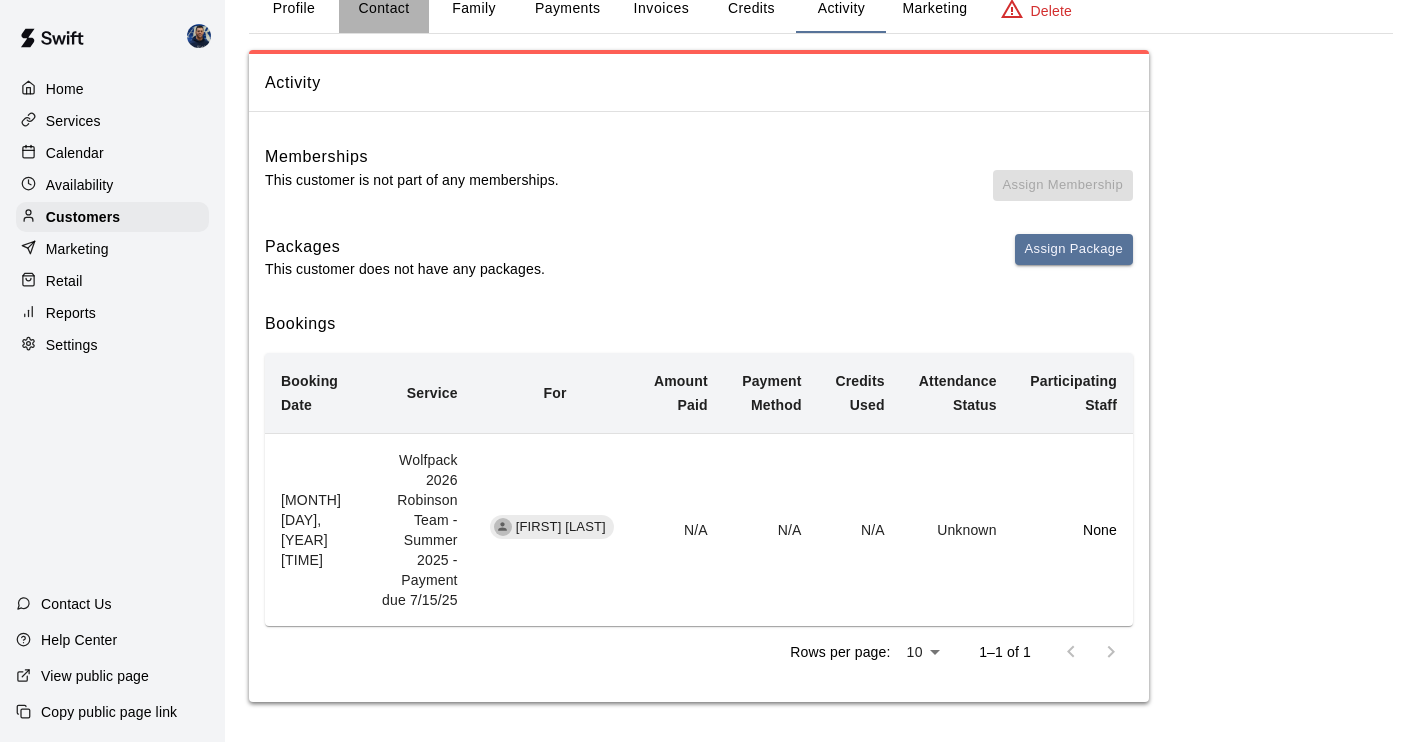 click on "Contact" at bounding box center [384, 9] 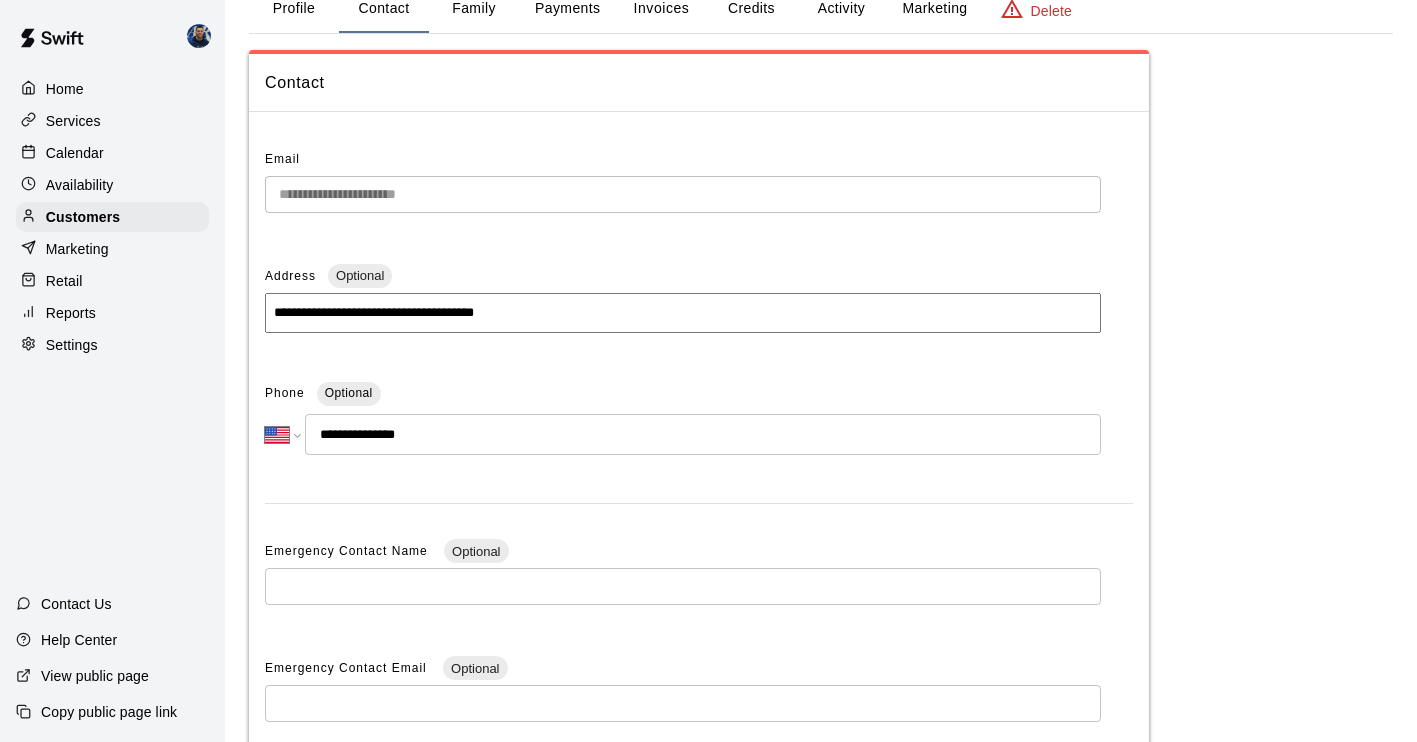 click on "Family" at bounding box center (474, 9) 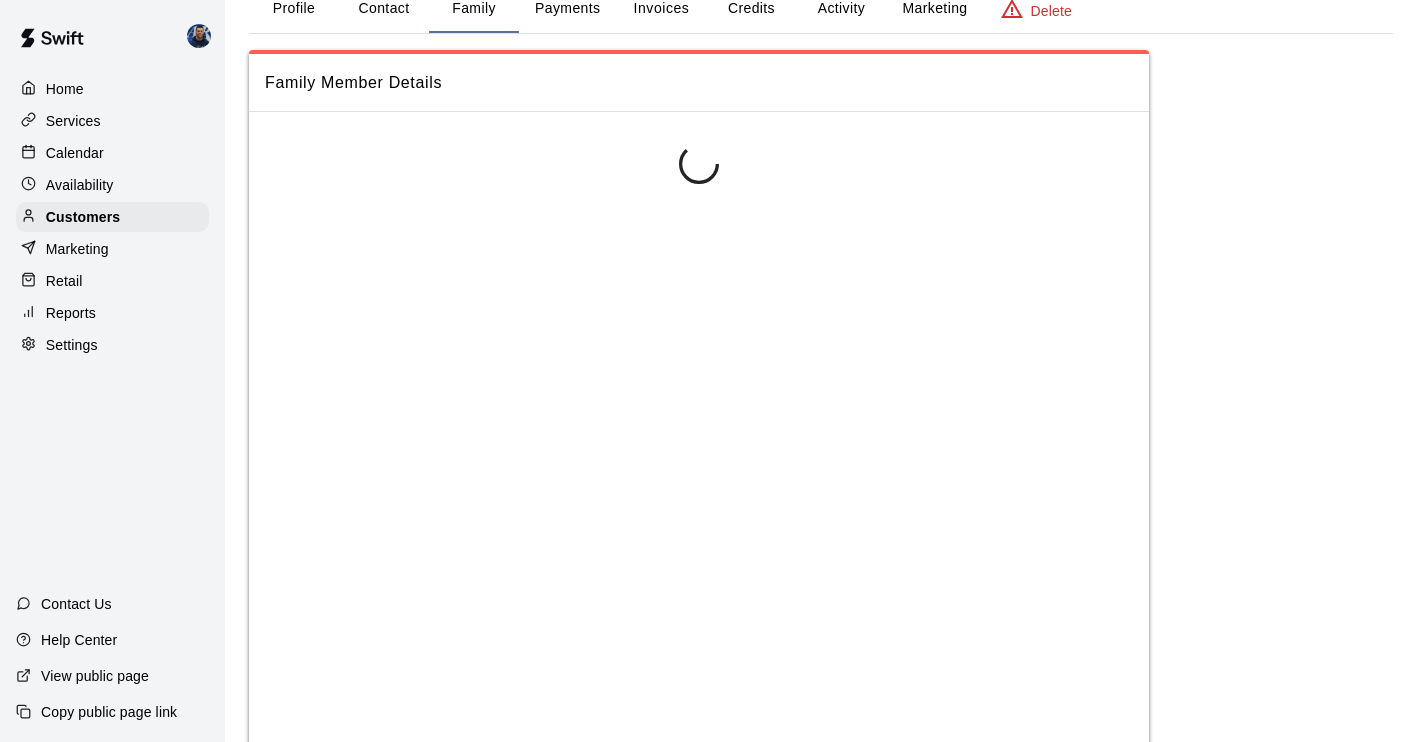 scroll, scrollTop: 0, scrollLeft: 0, axis: both 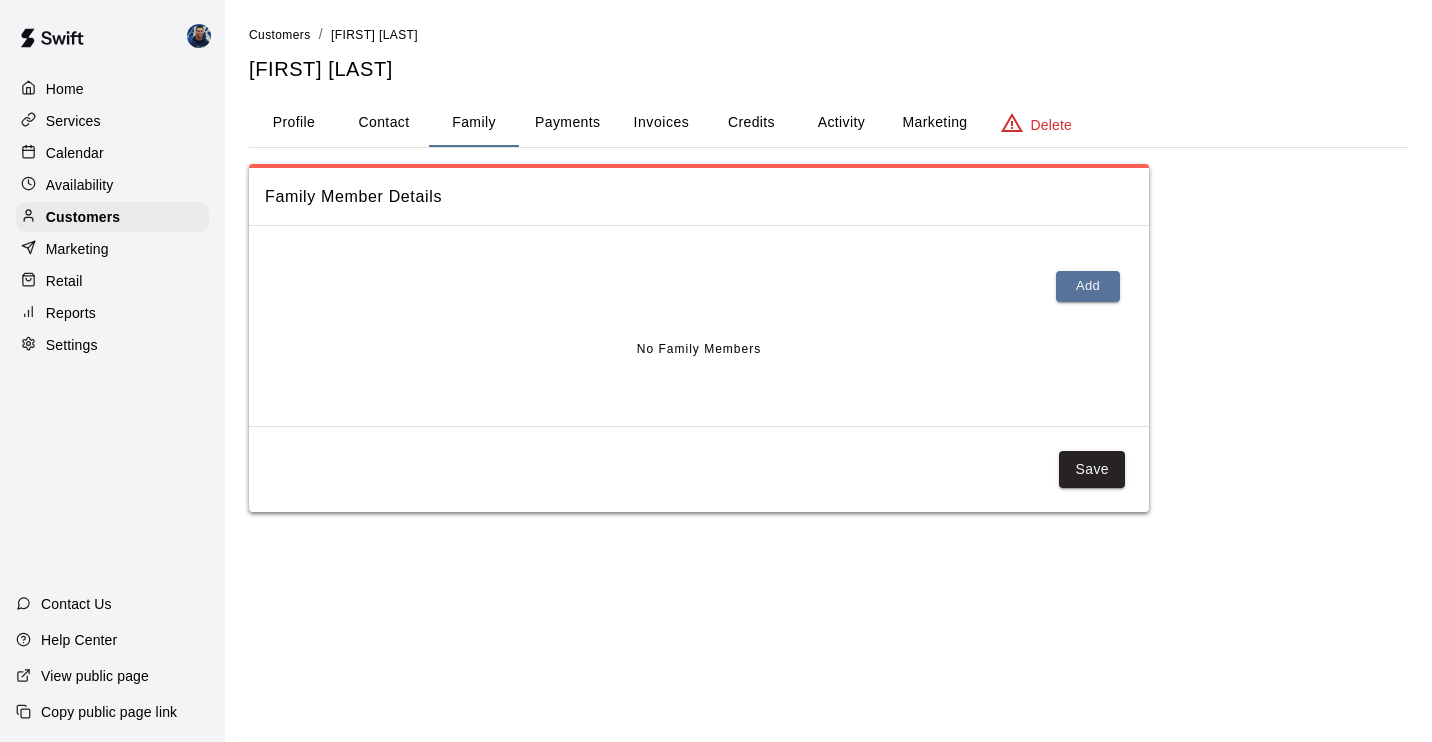 click on "Payments" at bounding box center [567, 123] 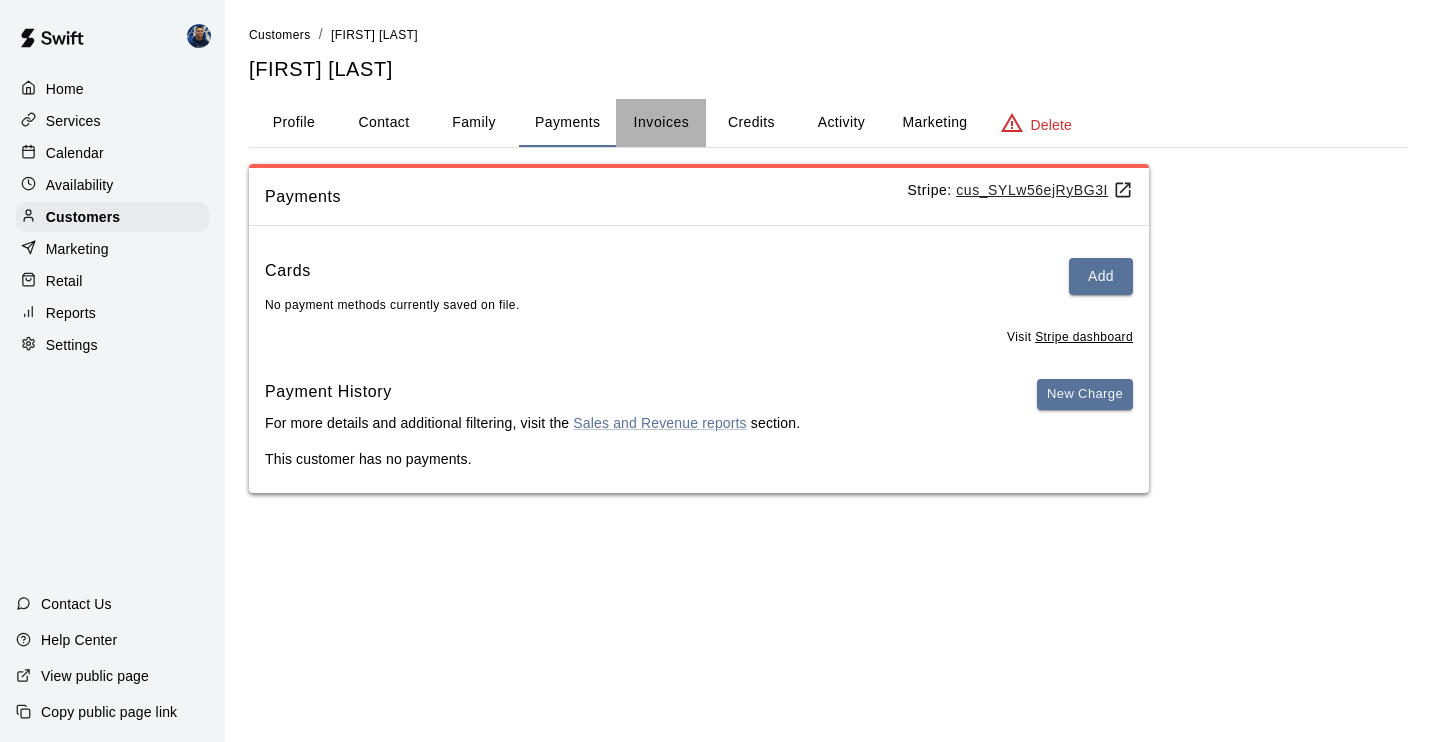 click on "Invoices" at bounding box center [662, 122] 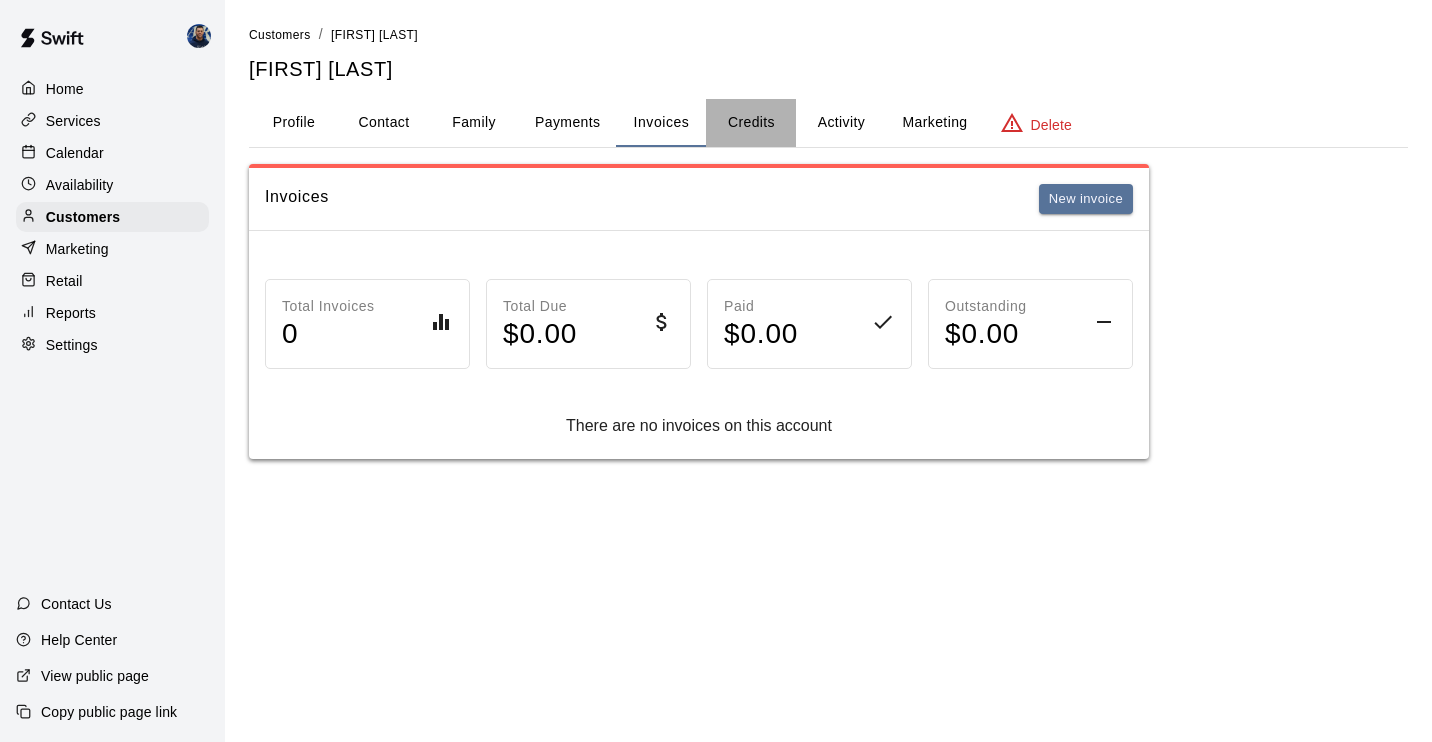 click on "Credits" at bounding box center [751, 123] 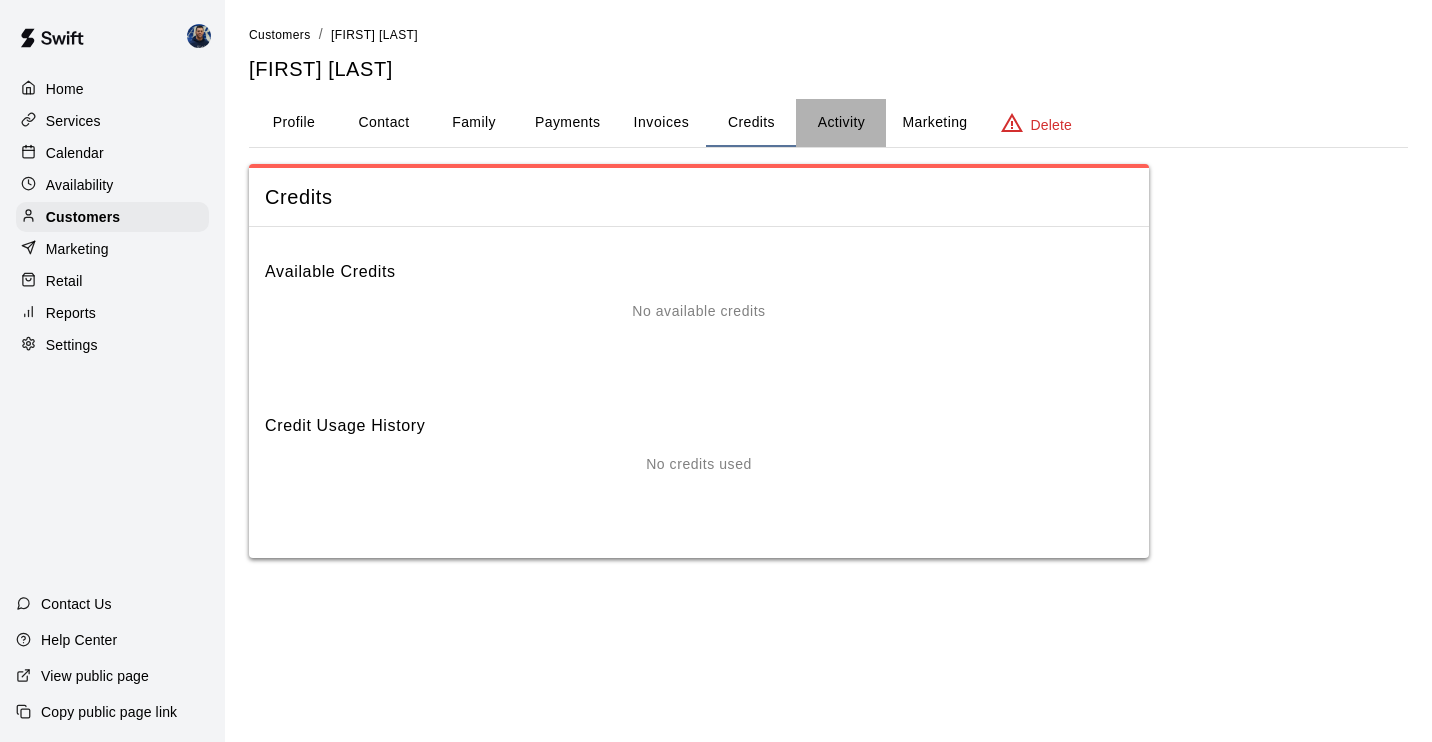 click on "Activity" at bounding box center (841, 123) 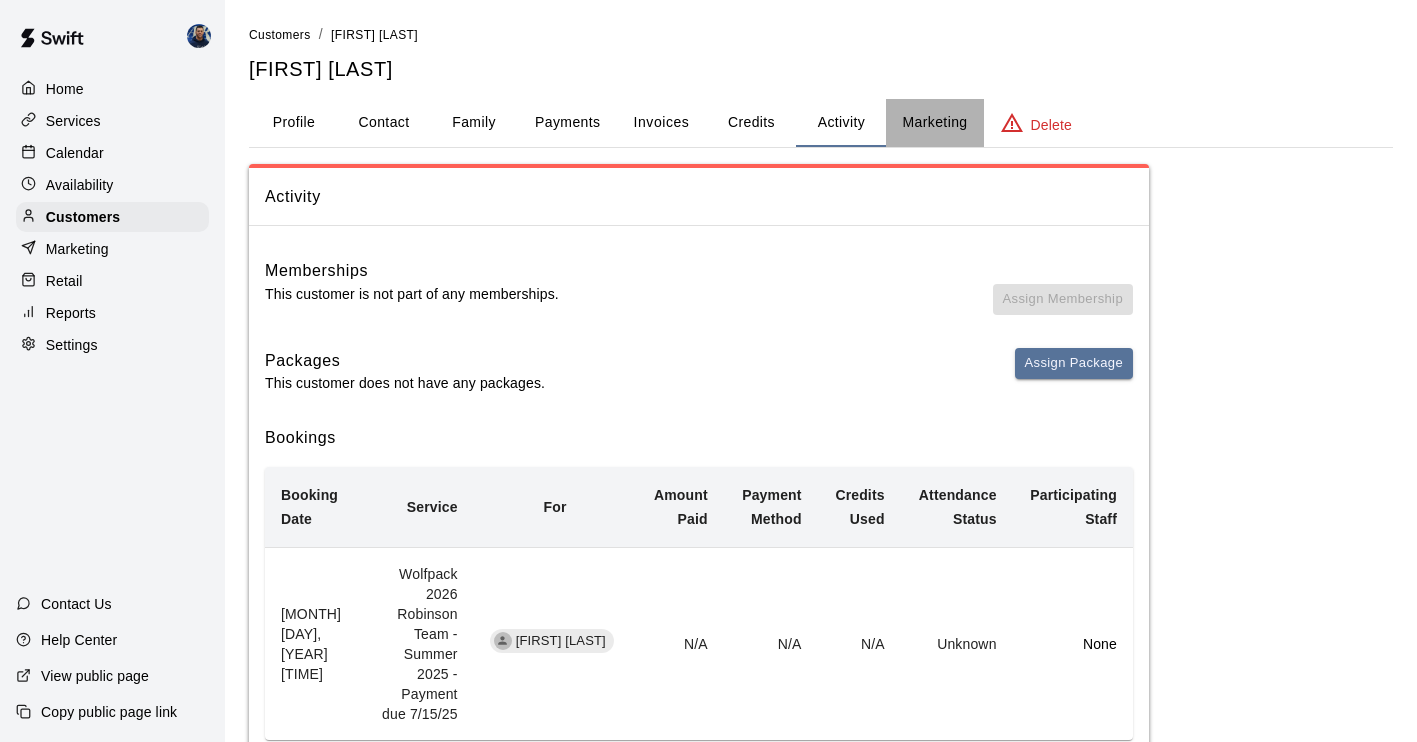 click on "Marketing" at bounding box center [934, 123] 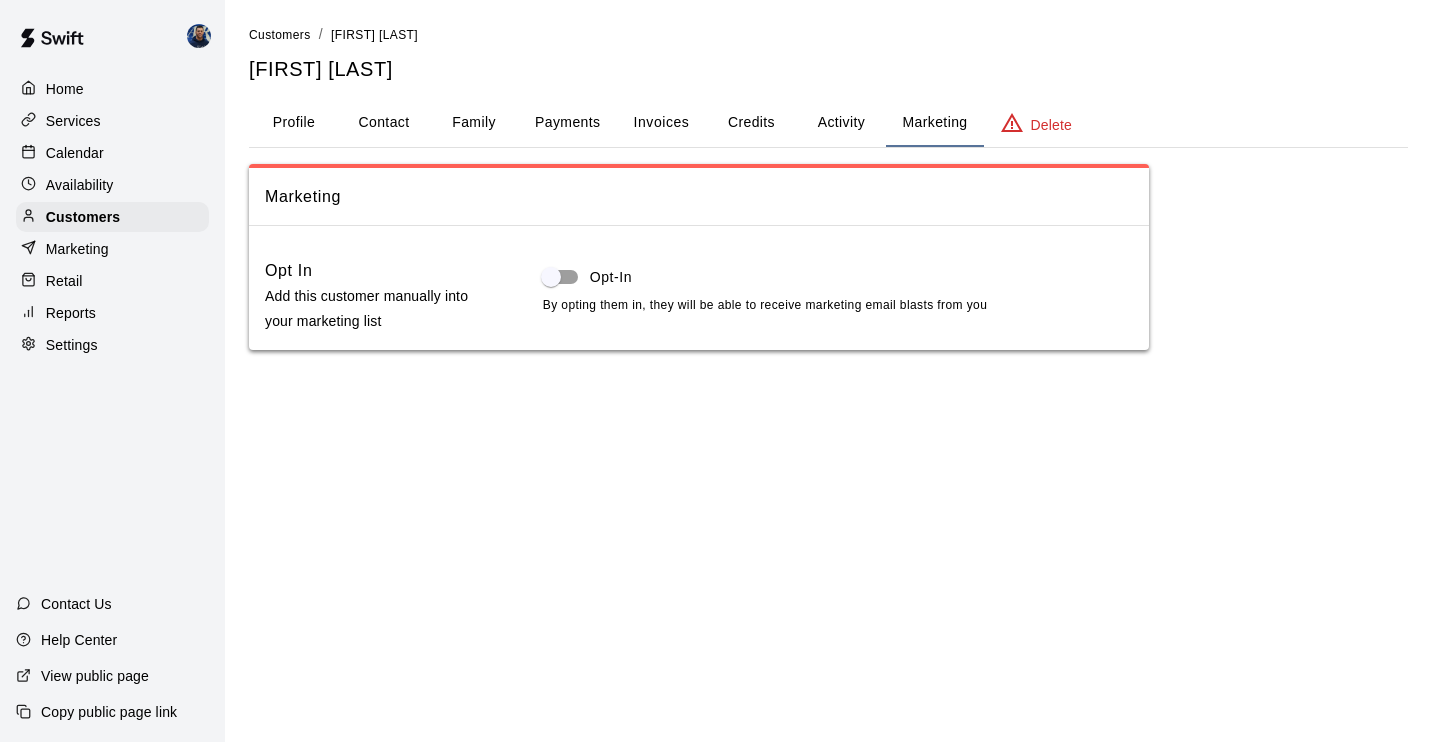 click on "Activity" at bounding box center (841, 123) 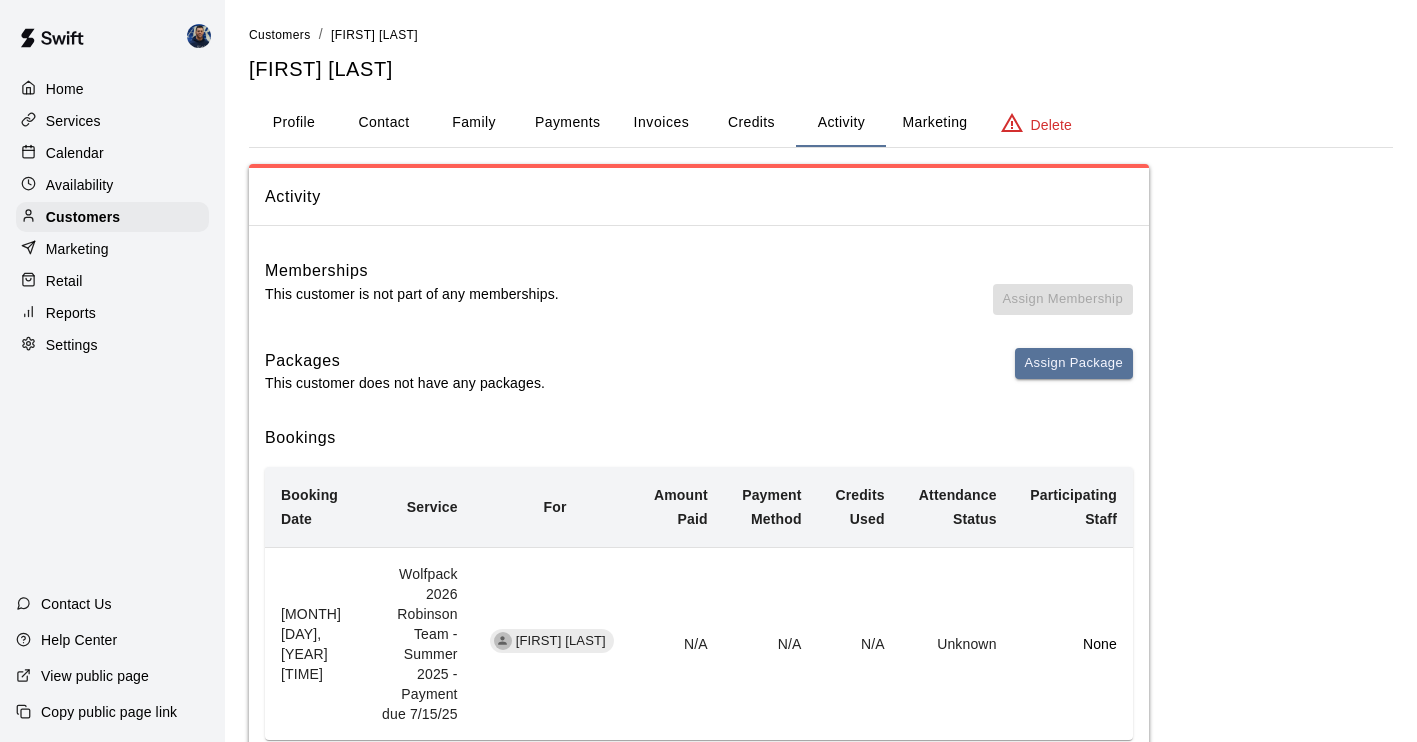 click on "Services" at bounding box center (112, 121) 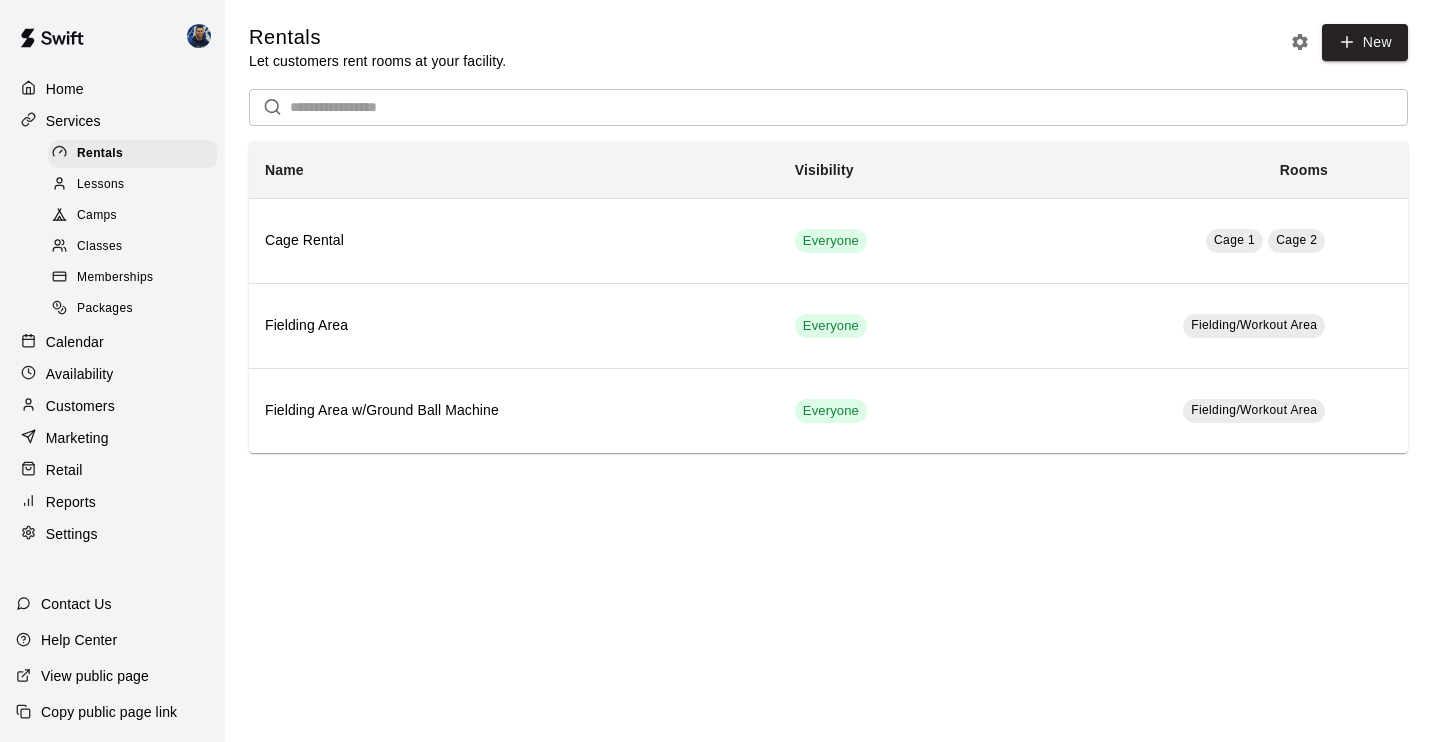 click on "Camps" at bounding box center (132, 216) 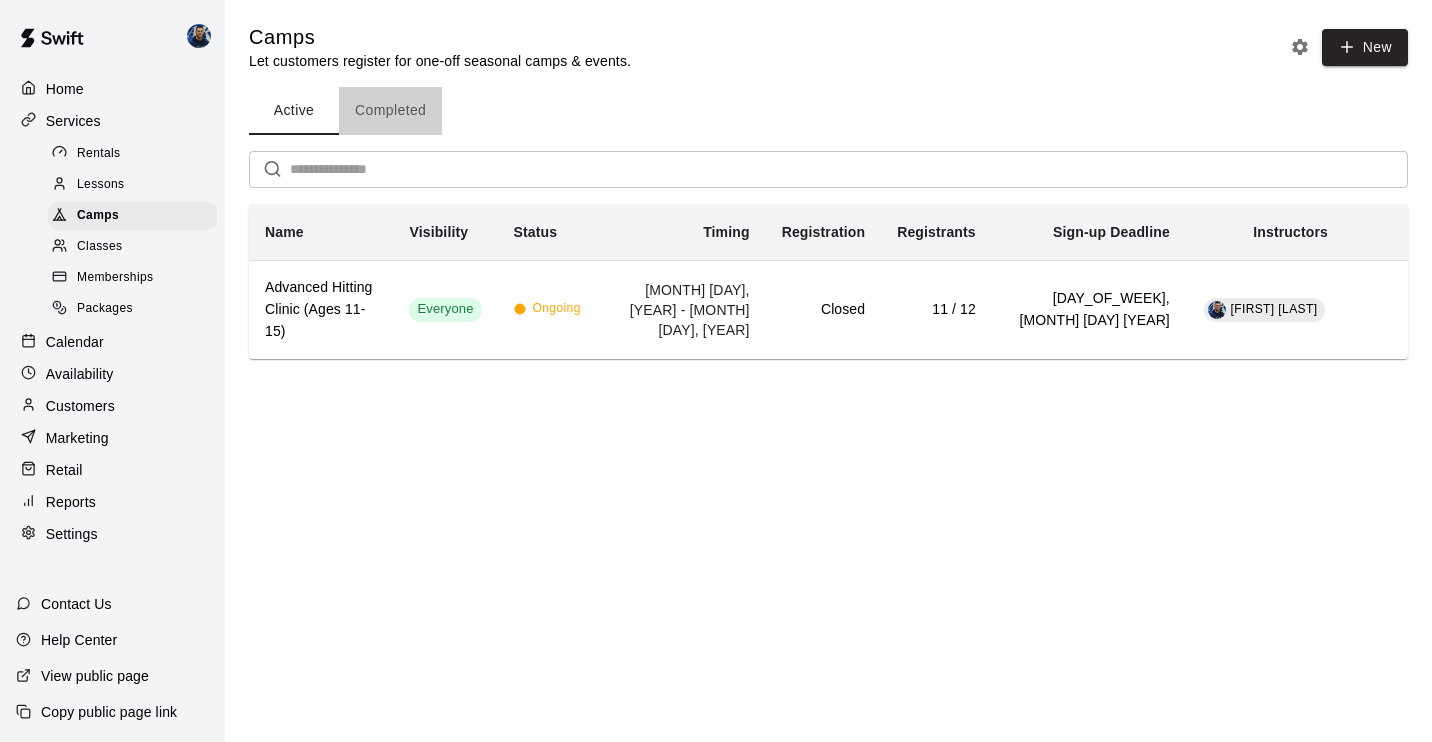 click on "Completed" at bounding box center [390, 111] 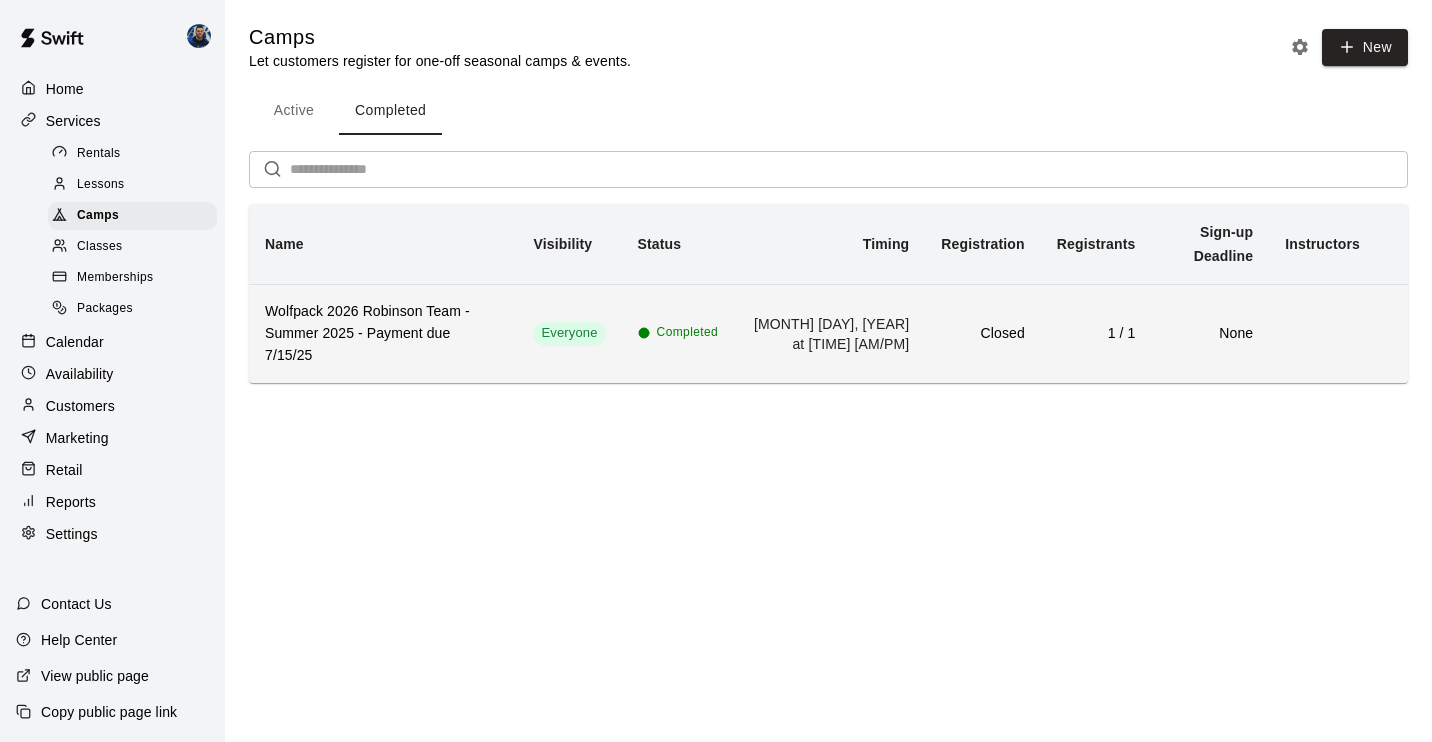 click on "Wolfpack 2026 Robinson Team - Summer 2025 - Payment due 7/15/25" at bounding box center (383, 334) 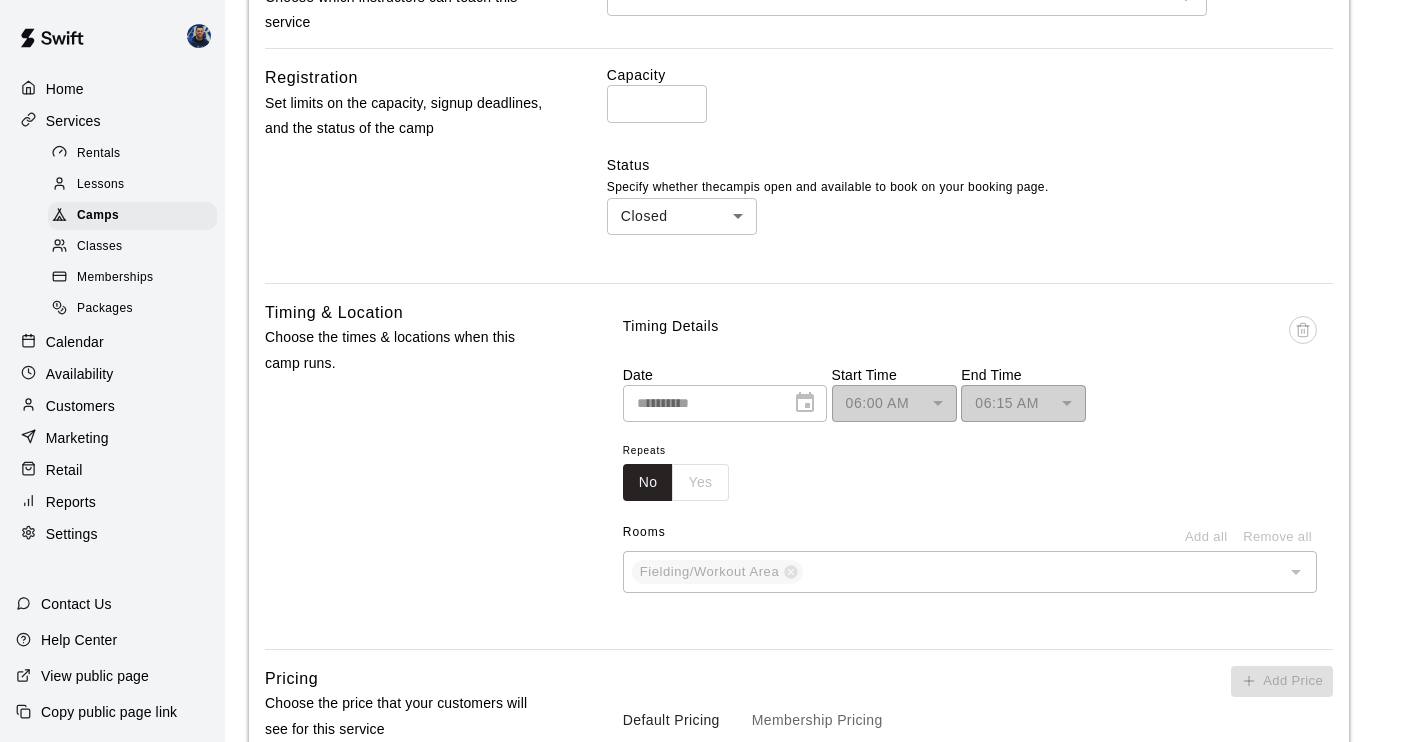 scroll, scrollTop: 0, scrollLeft: 0, axis: both 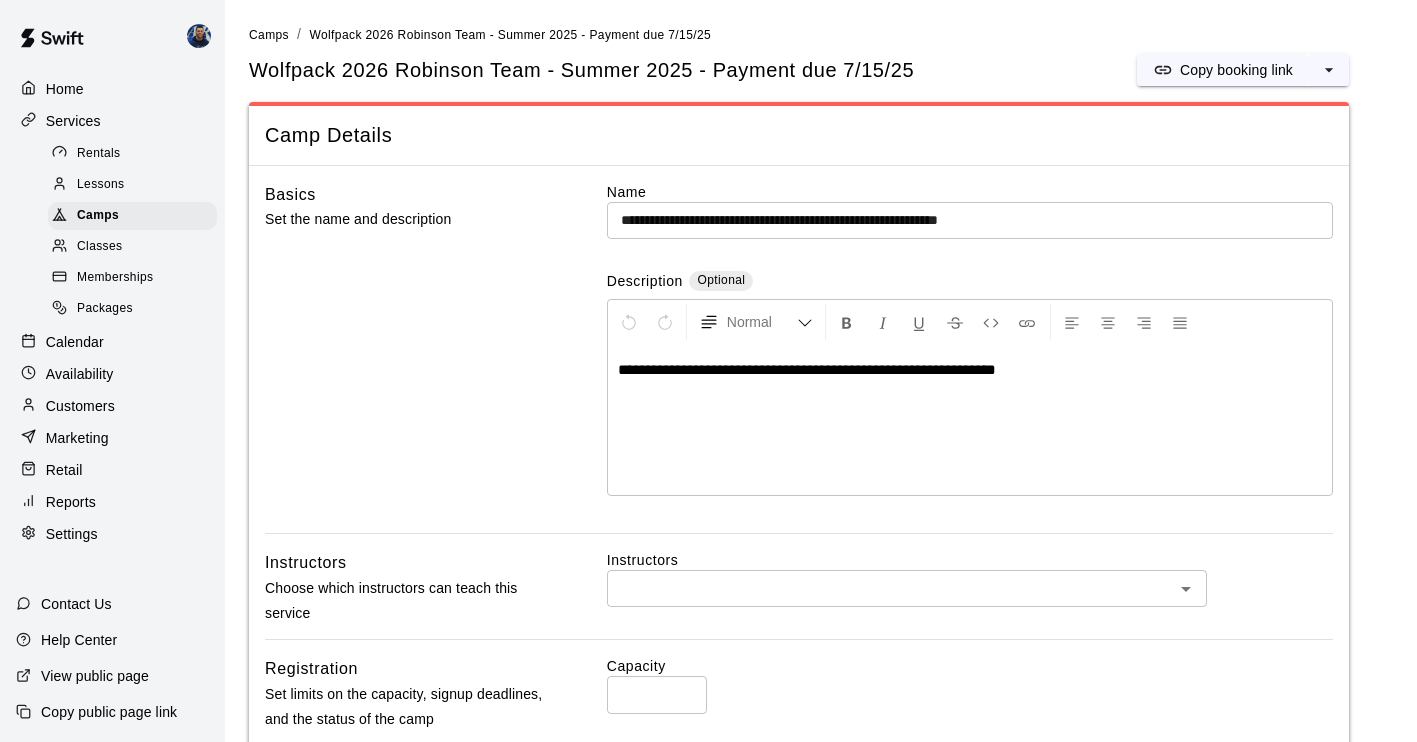 click on "Customers" at bounding box center (80, 406) 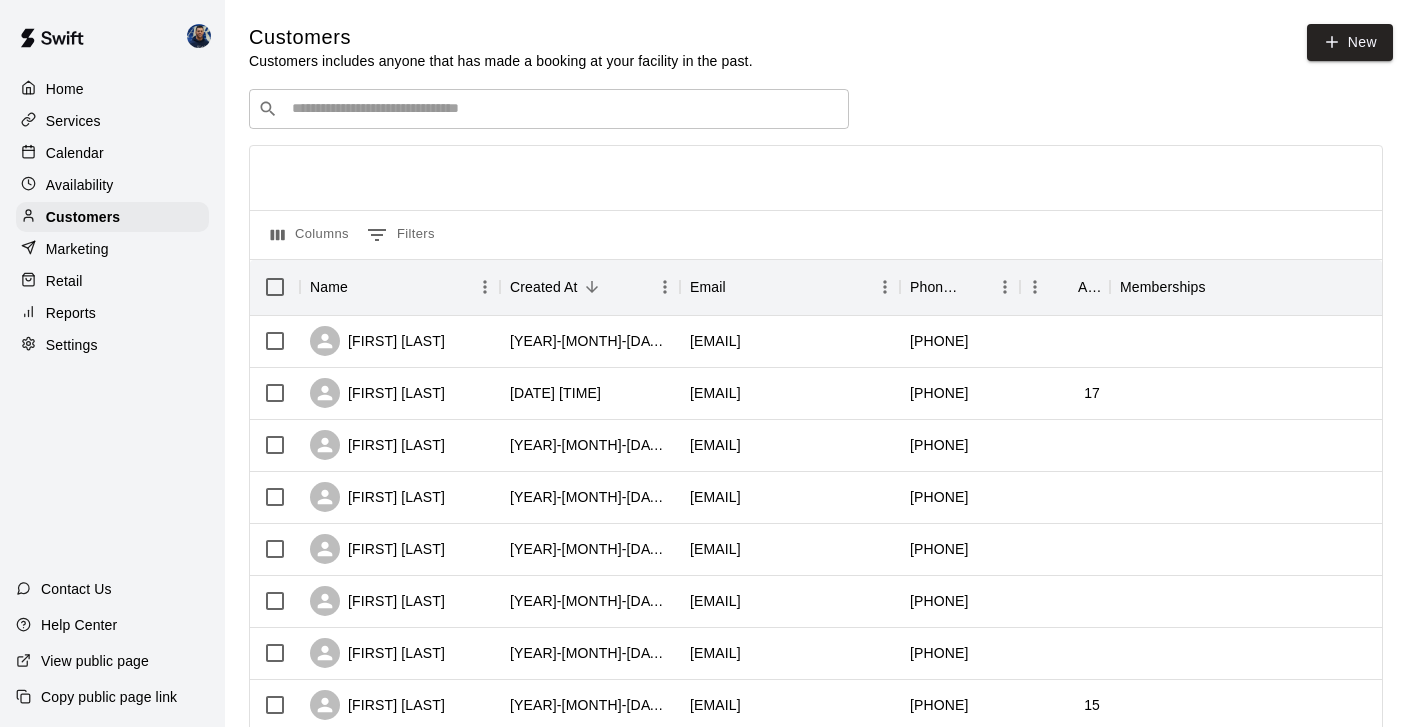 click on "​ ​" at bounding box center [549, 109] 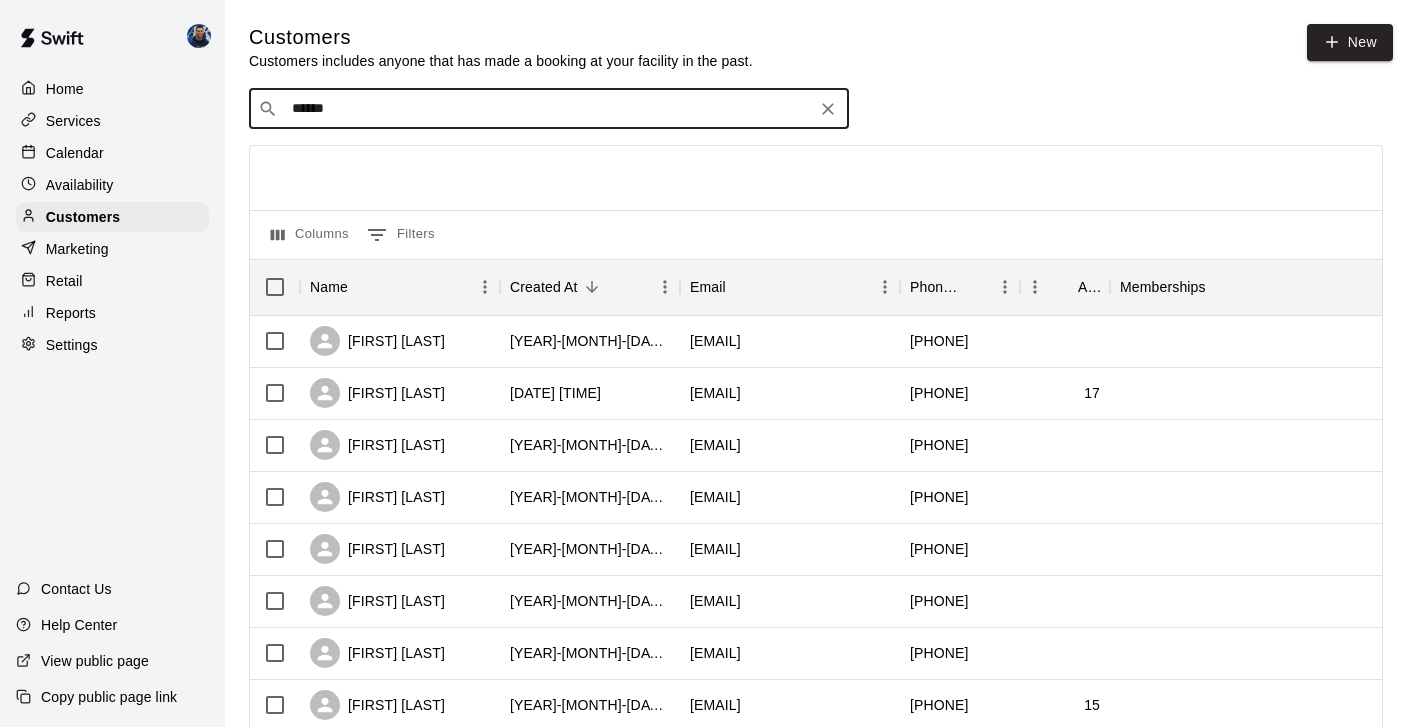 type on "******" 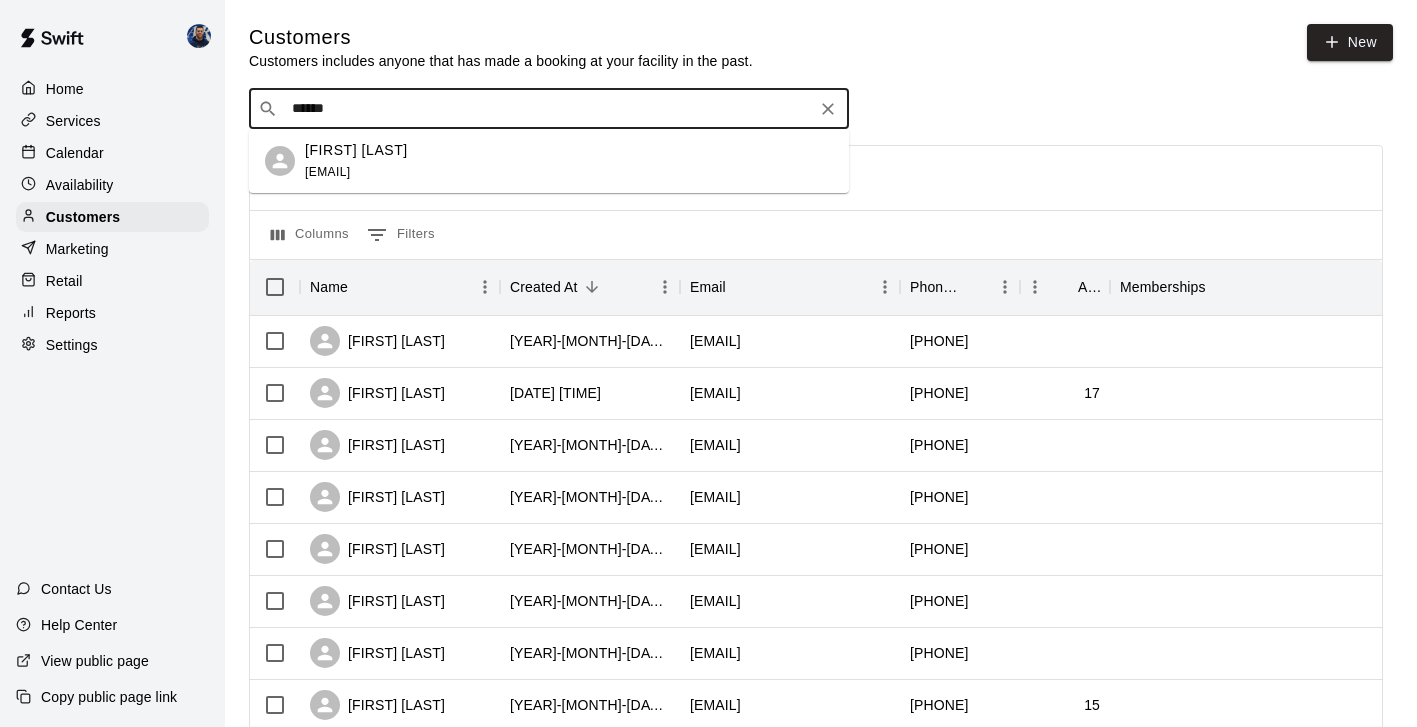 click on "[EMAIL]" at bounding box center [327, 172] 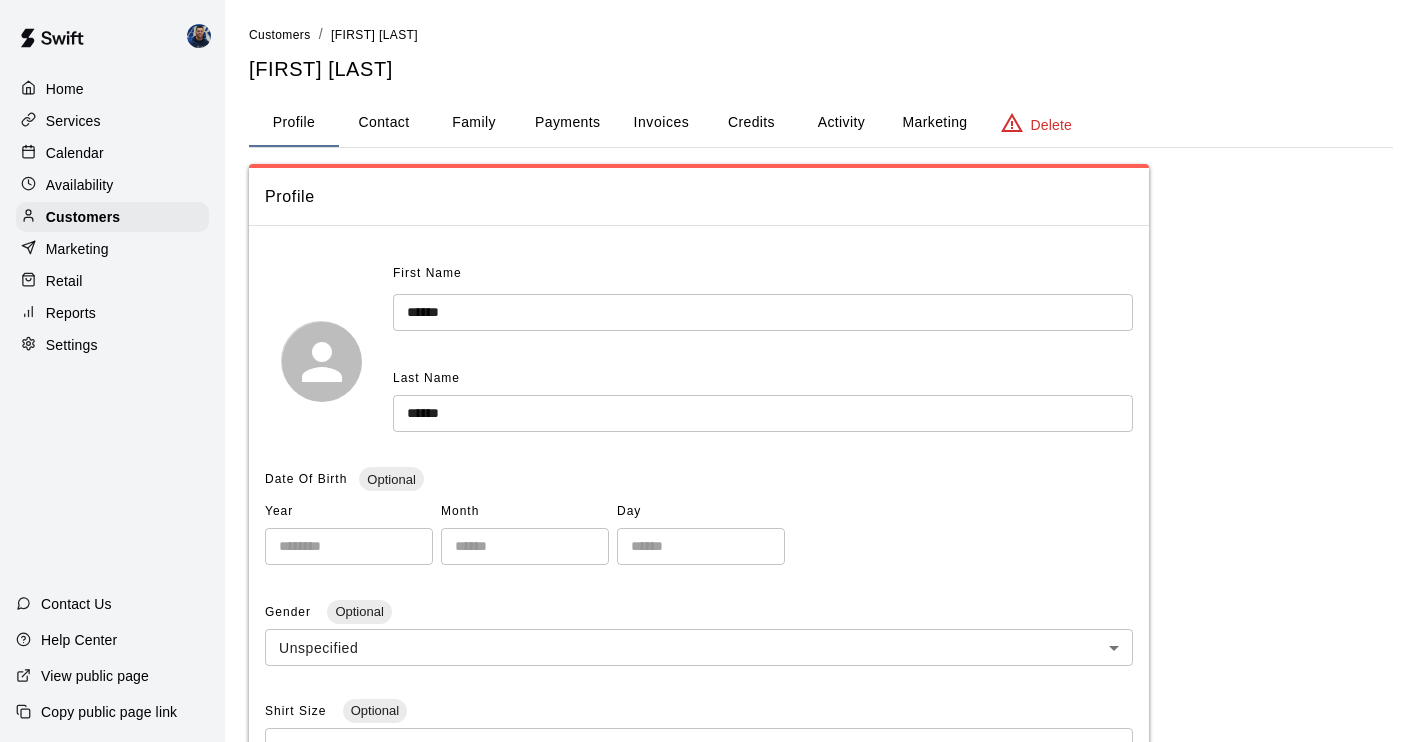 click on "Activity" at bounding box center [841, 123] 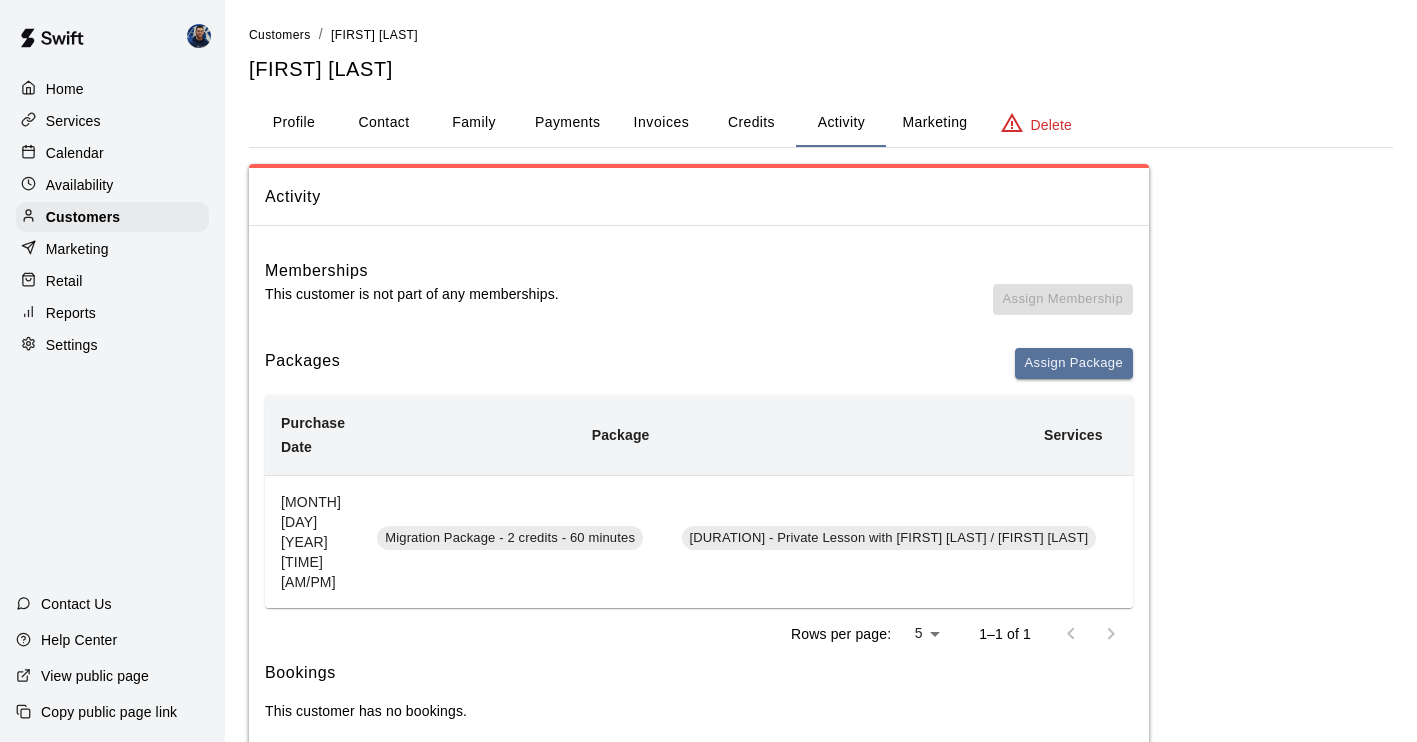 scroll, scrollTop: 18, scrollLeft: 0, axis: vertical 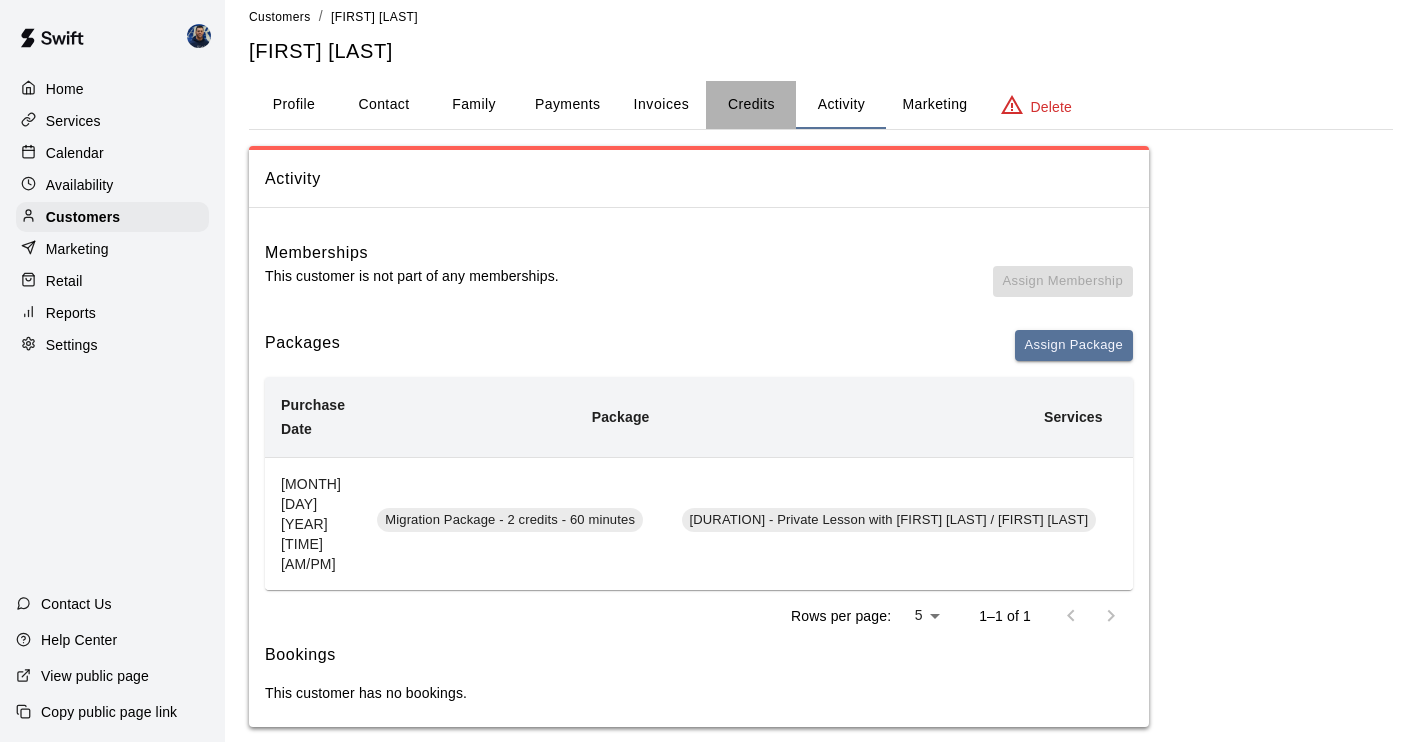 click on "Credits" at bounding box center (751, 105) 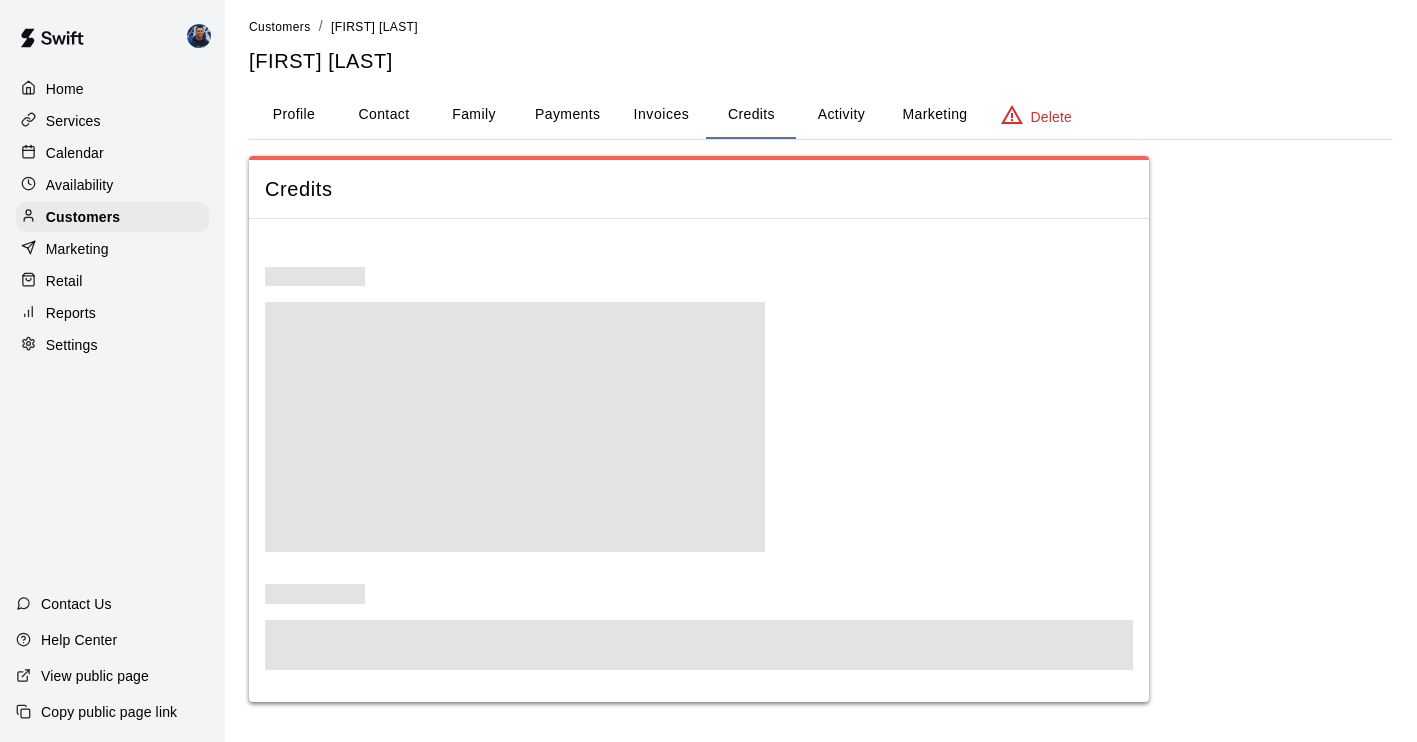 scroll, scrollTop: 18, scrollLeft: 0, axis: vertical 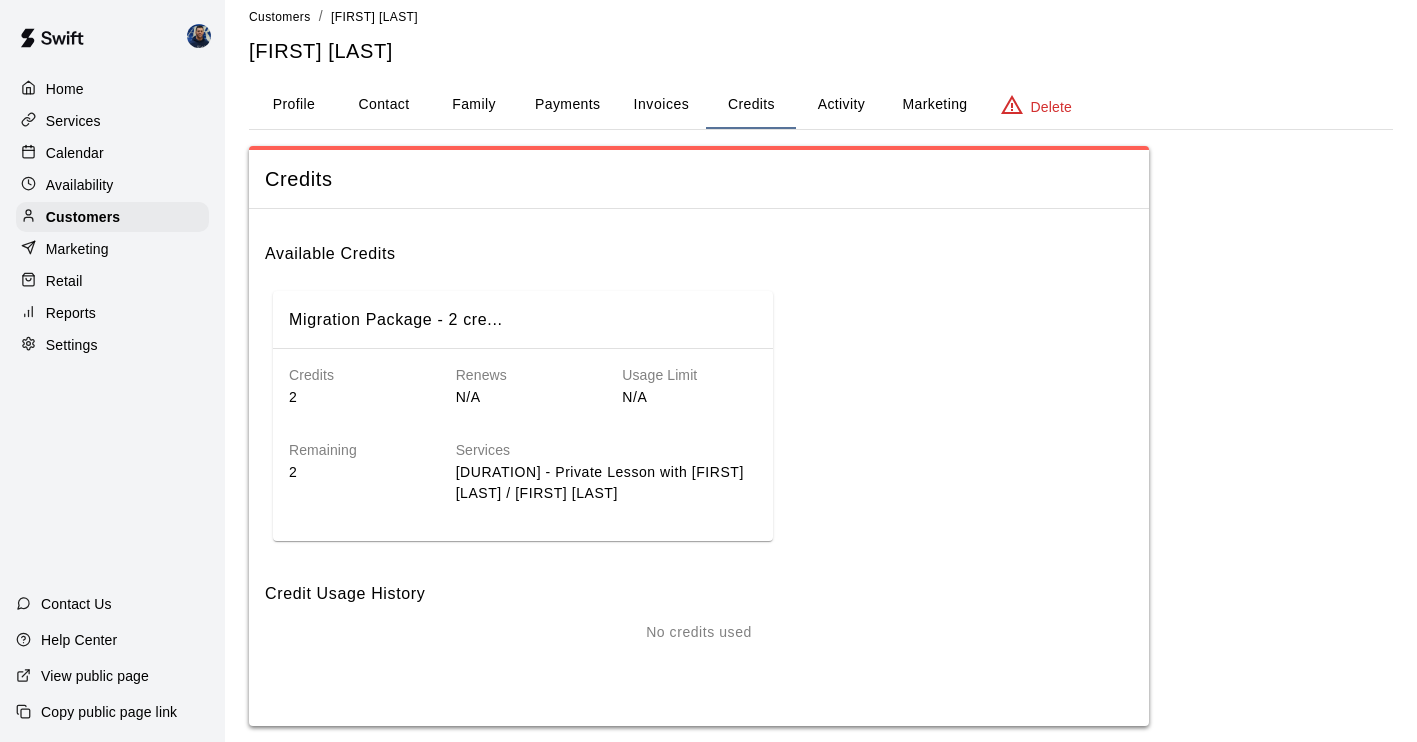 click on "Invoices" at bounding box center [662, 104] 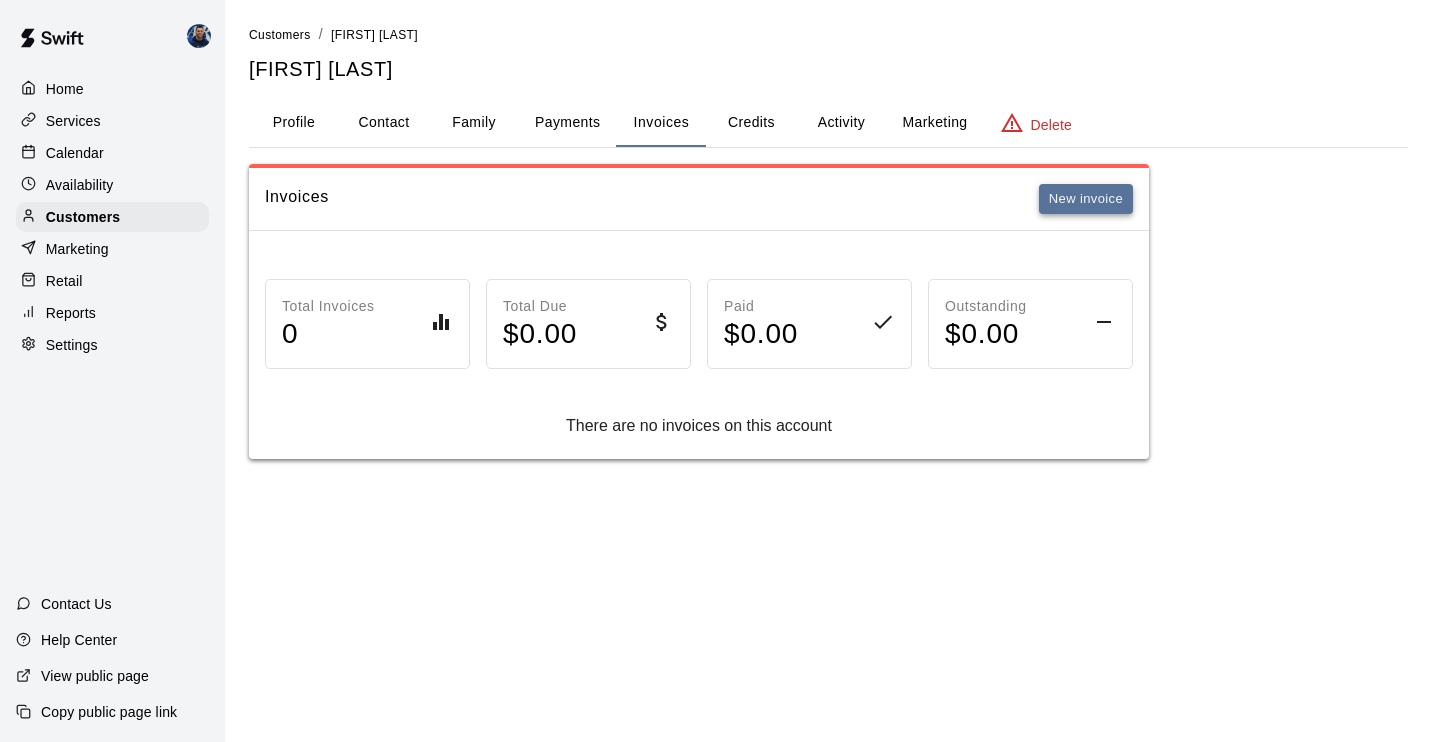 click on "New invoice" at bounding box center [1086, 199] 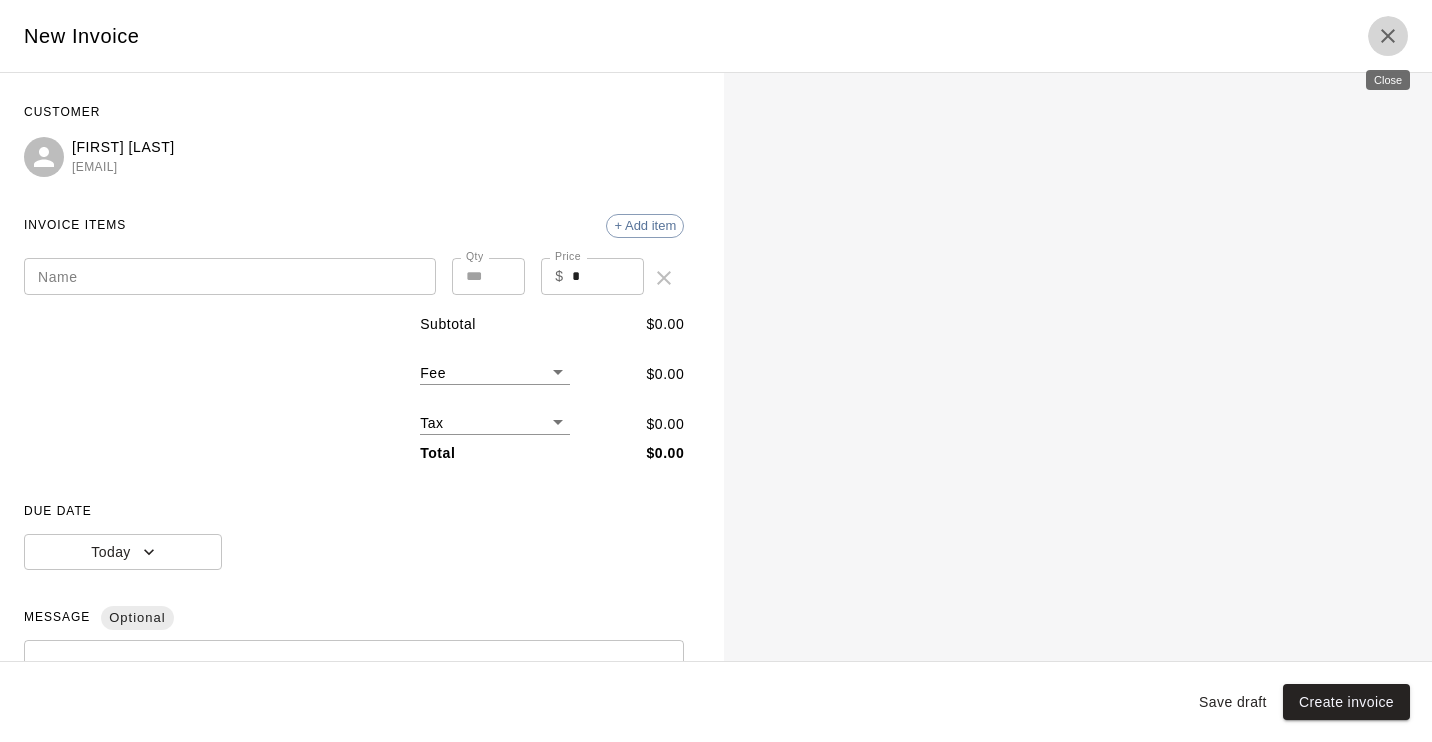 drag, startPoint x: 1381, startPoint y: 38, endPoint x: 1288, endPoint y: 70, distance: 98.35141 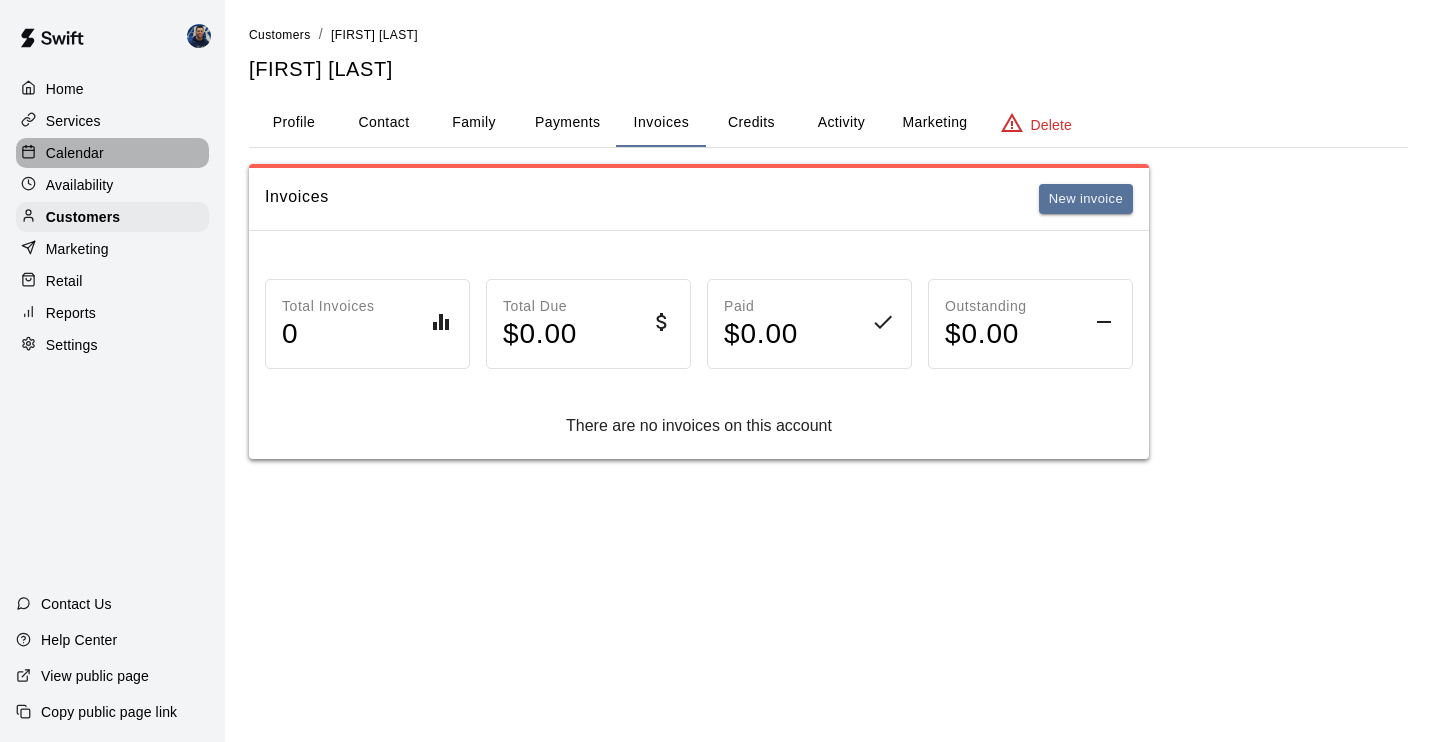 click on "Calendar" at bounding box center (75, 153) 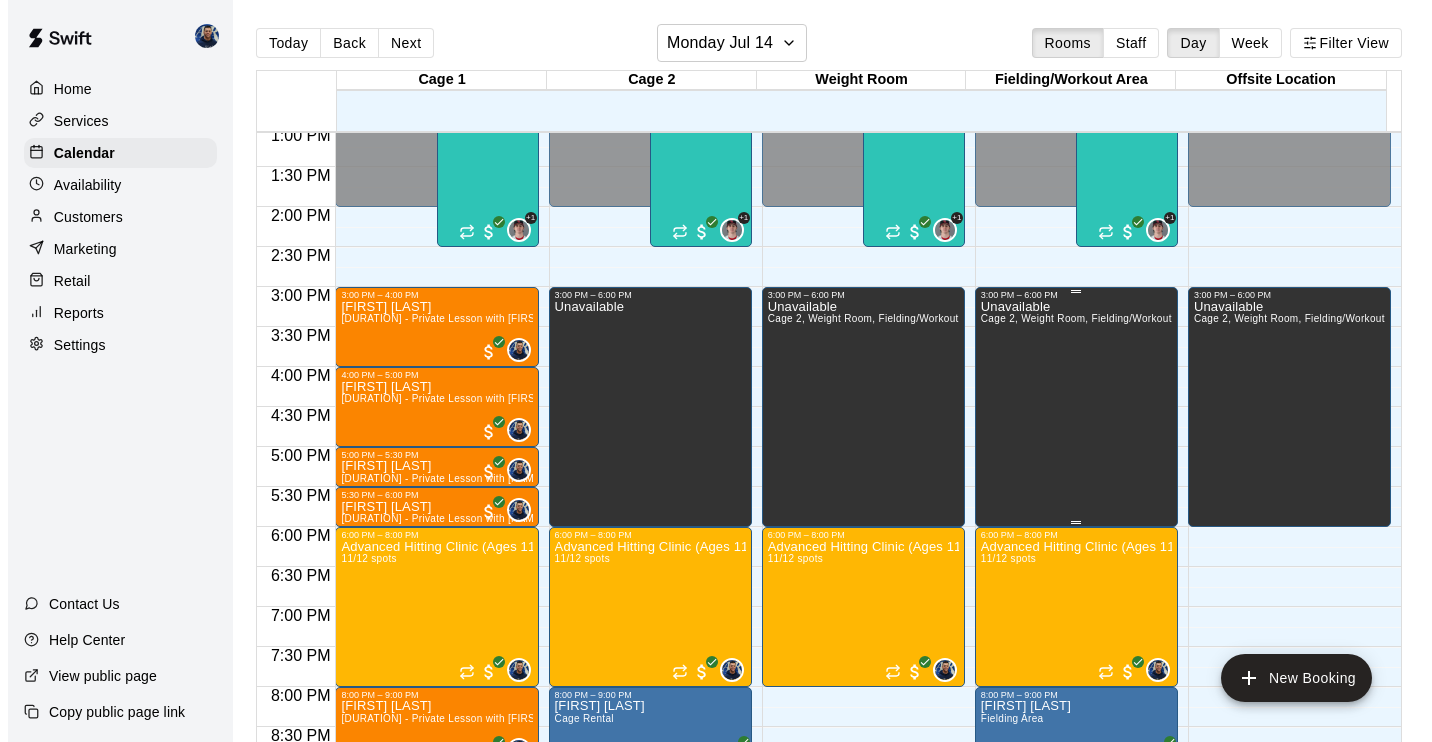 scroll, scrollTop: 713, scrollLeft: 0, axis: vertical 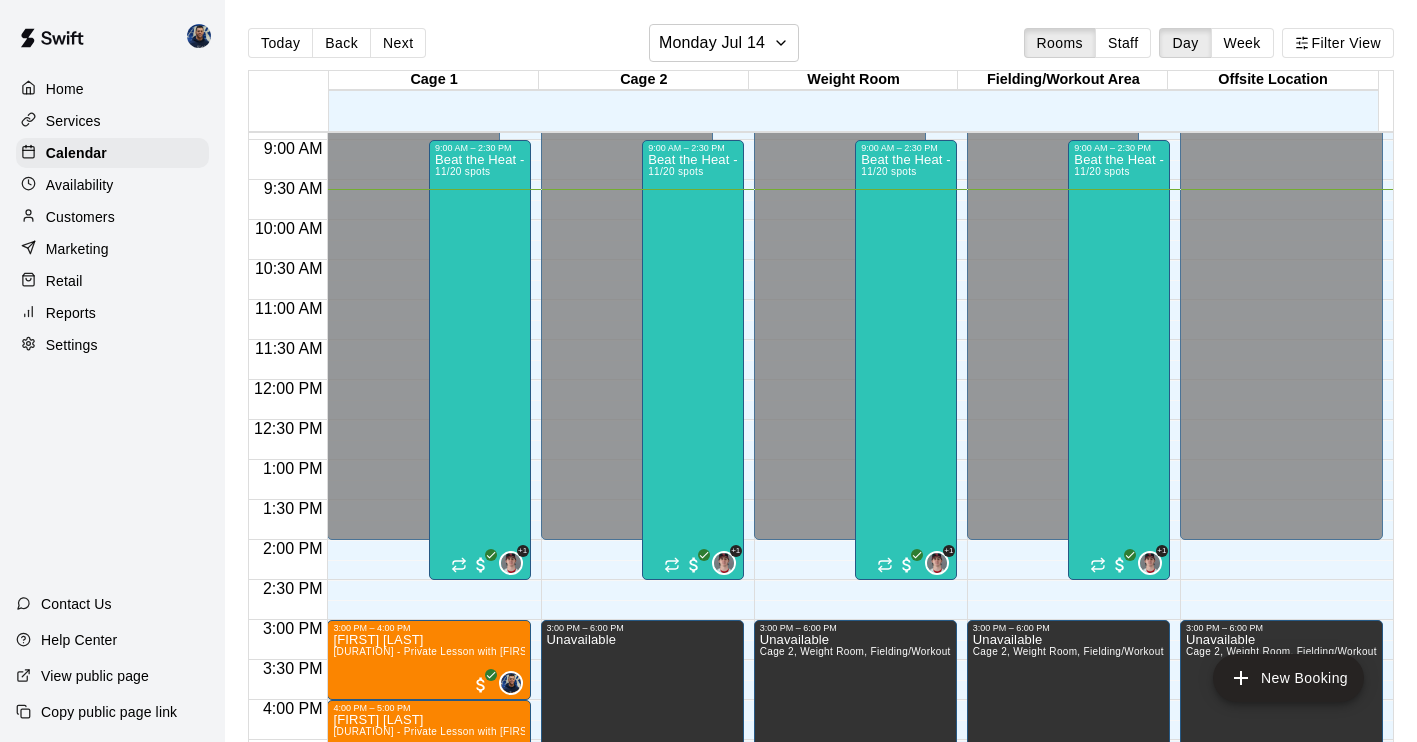 click on "Services" at bounding box center (73, 121) 